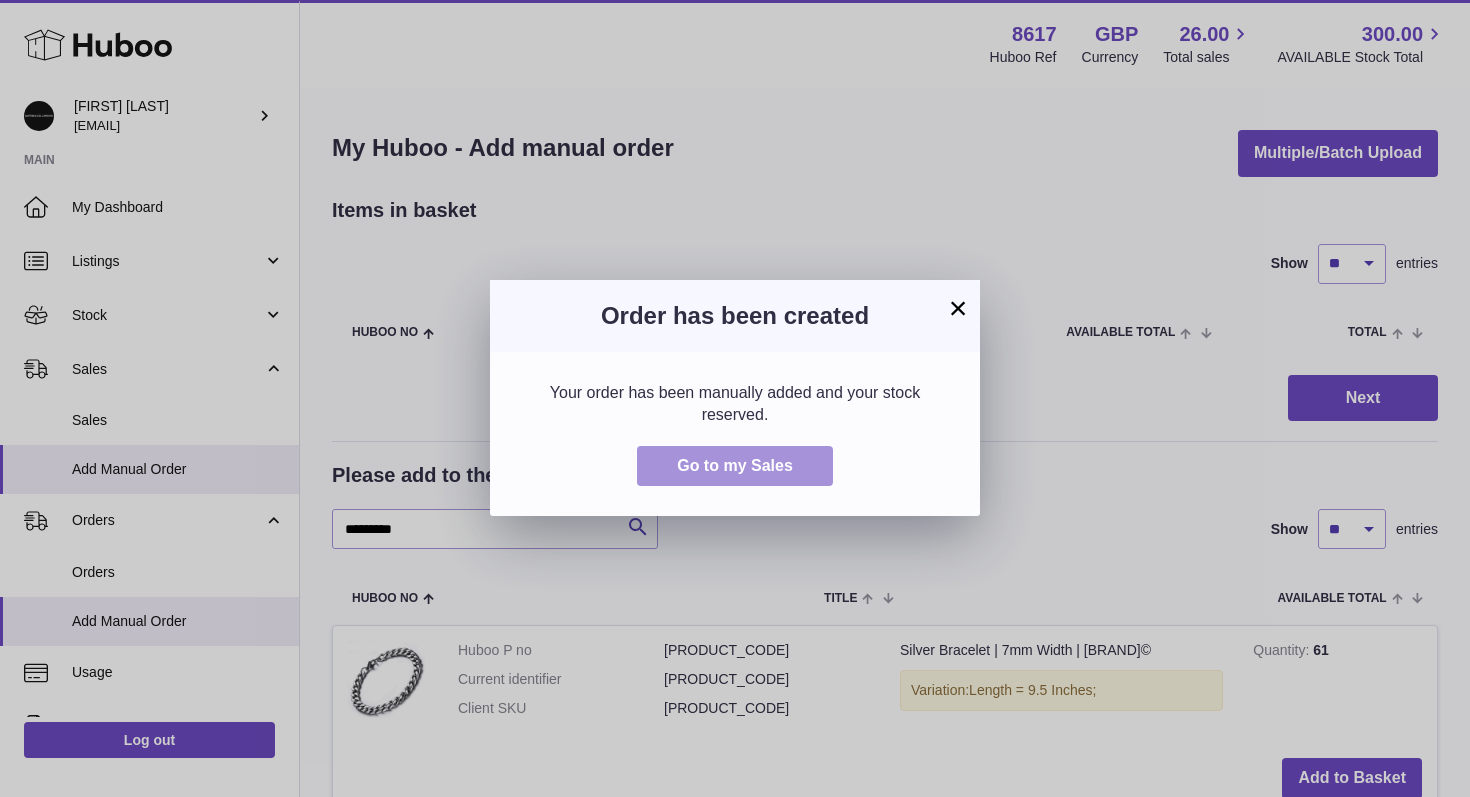 scroll, scrollTop: 0, scrollLeft: 0, axis: both 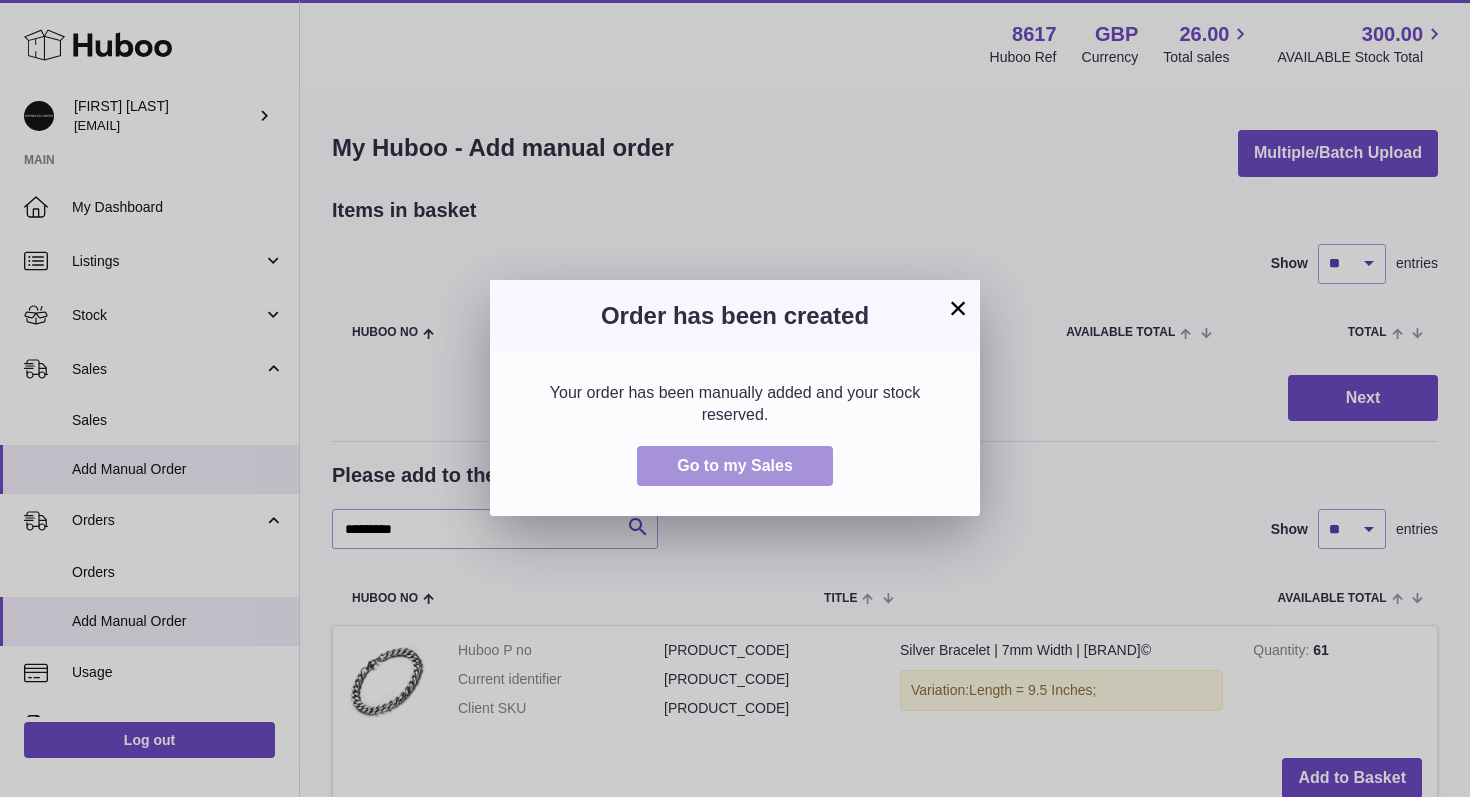 click on "Go to my Sales" at bounding box center [735, 465] 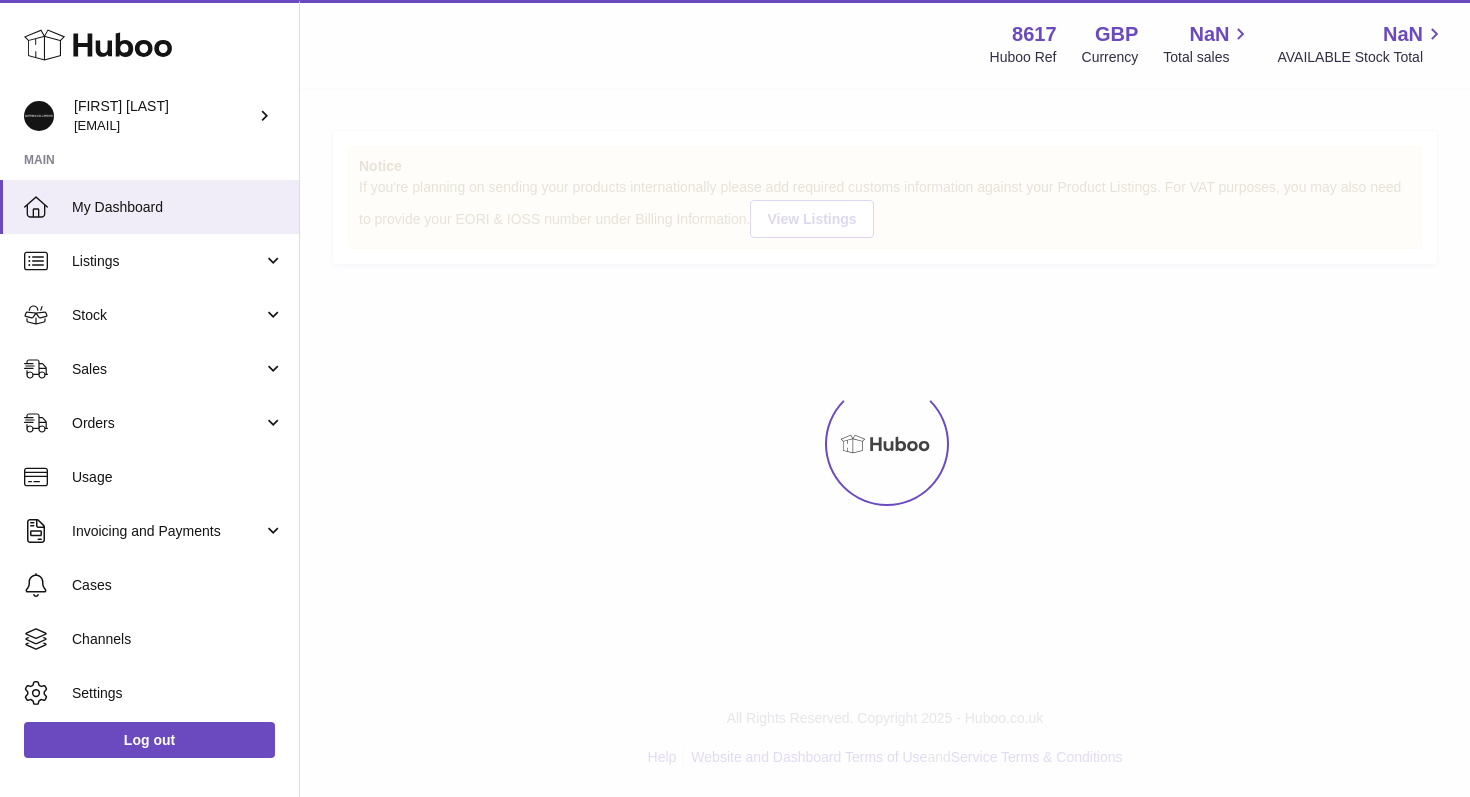 scroll, scrollTop: 0, scrollLeft: 0, axis: both 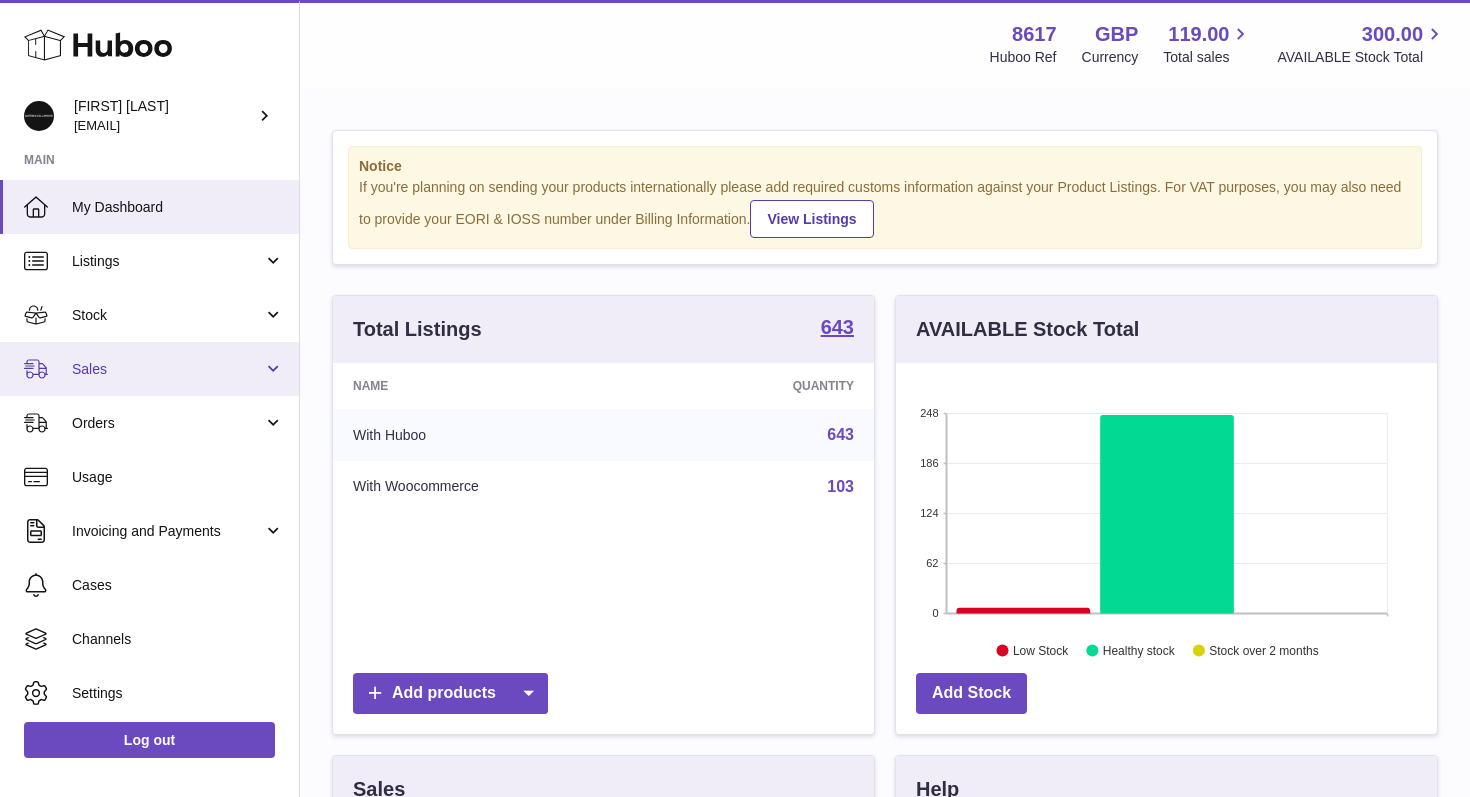 click on "Sales" at bounding box center [149, 369] 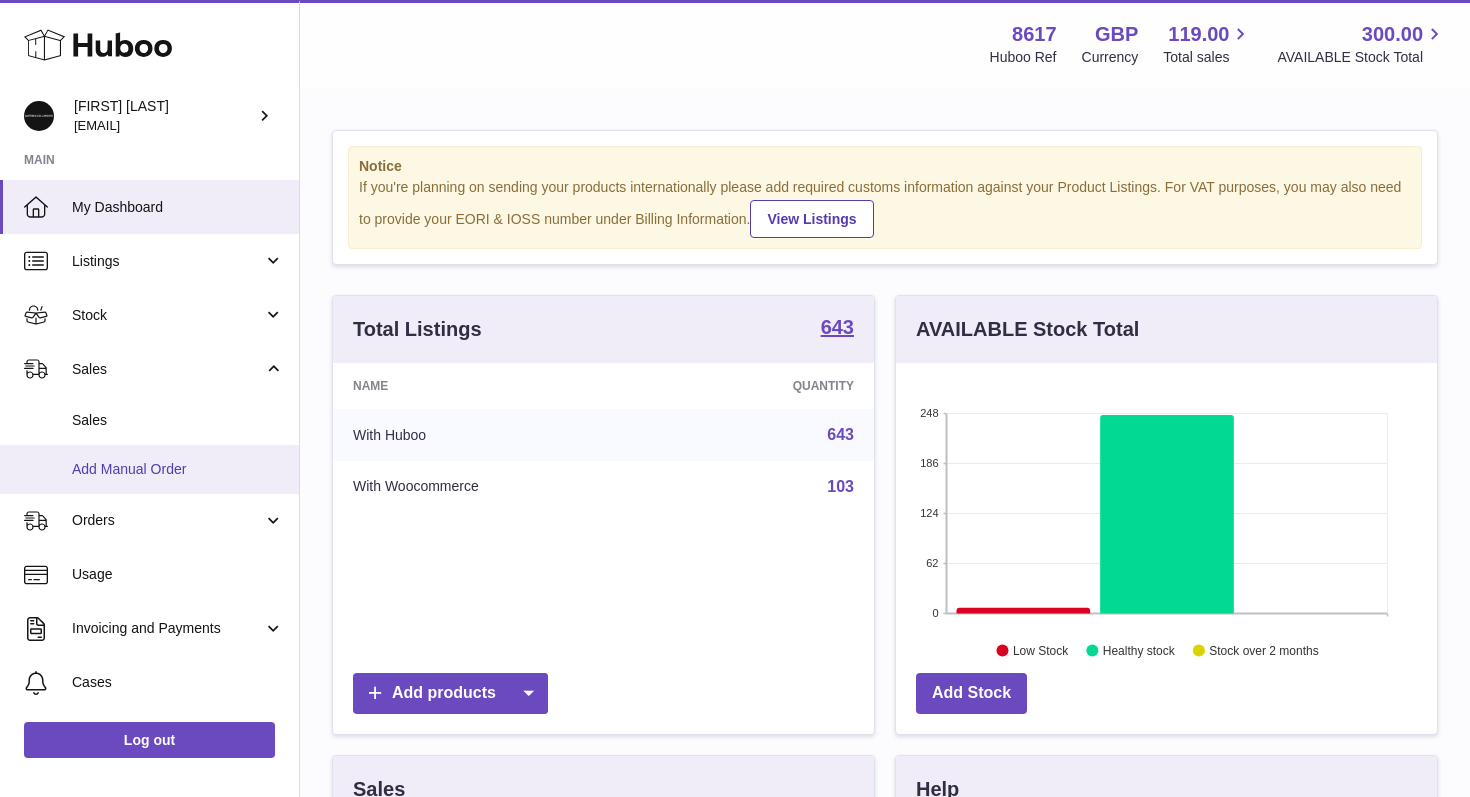 click on "Add Manual Order" at bounding box center [178, 469] 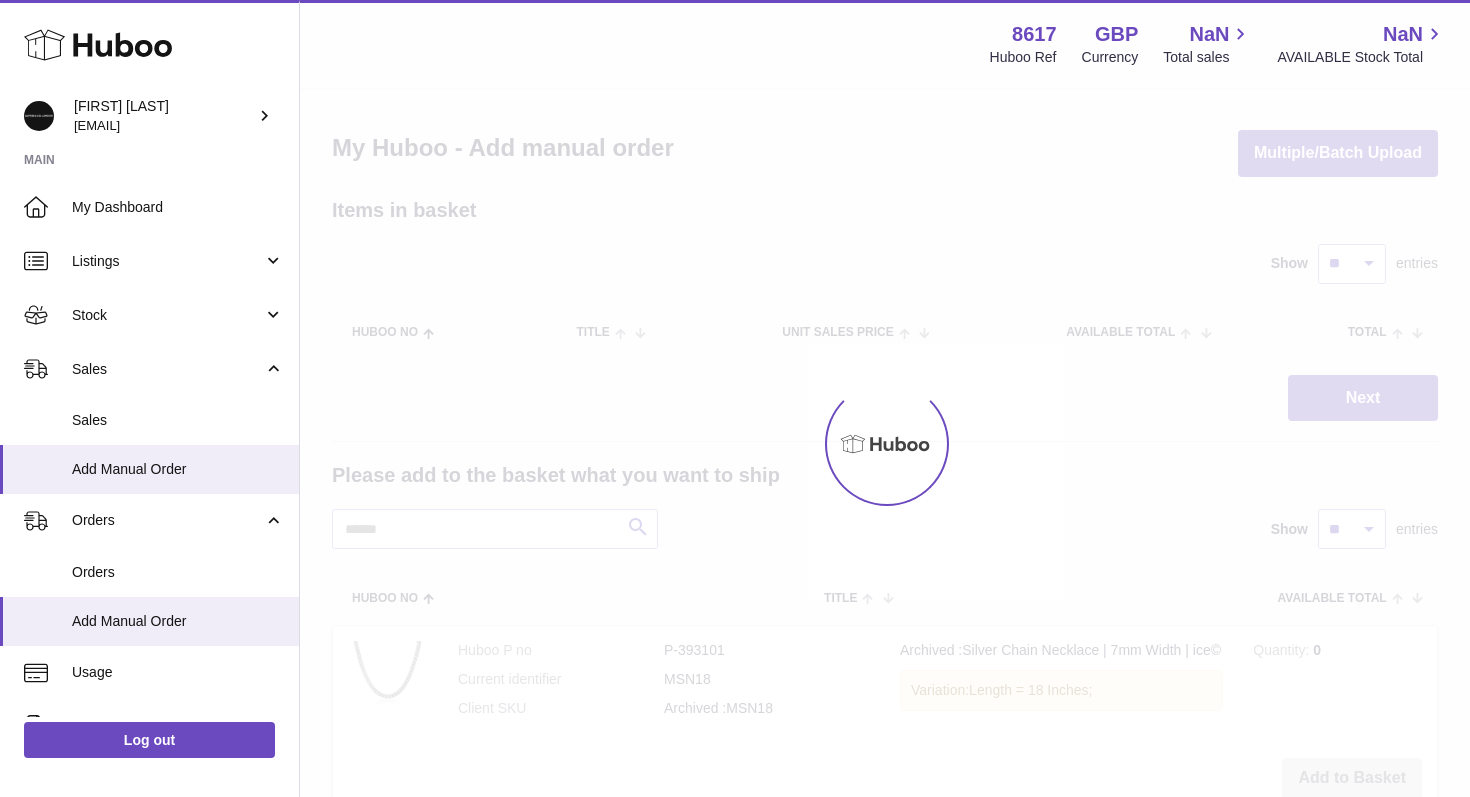 scroll, scrollTop: 0, scrollLeft: 0, axis: both 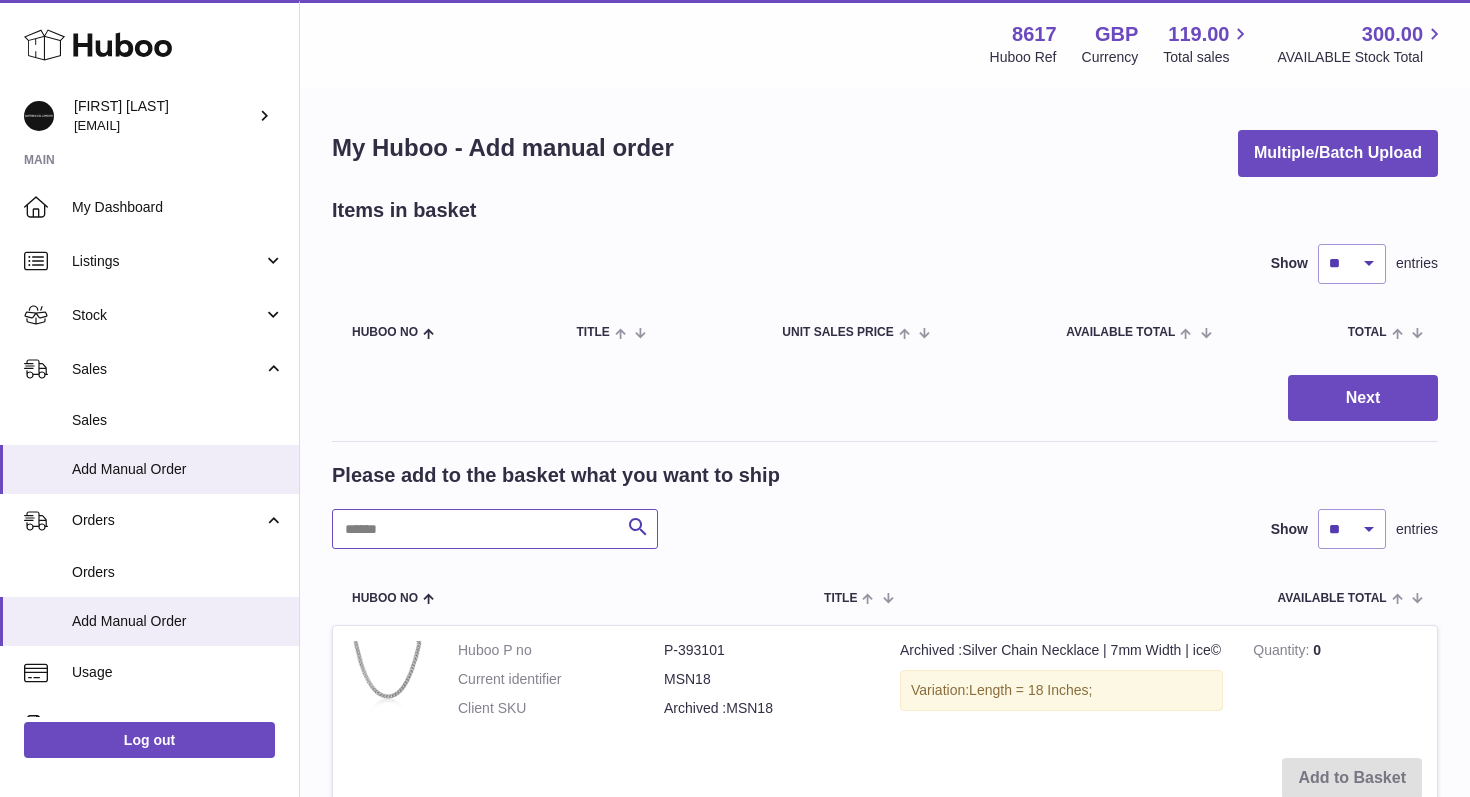 click at bounding box center [495, 529] 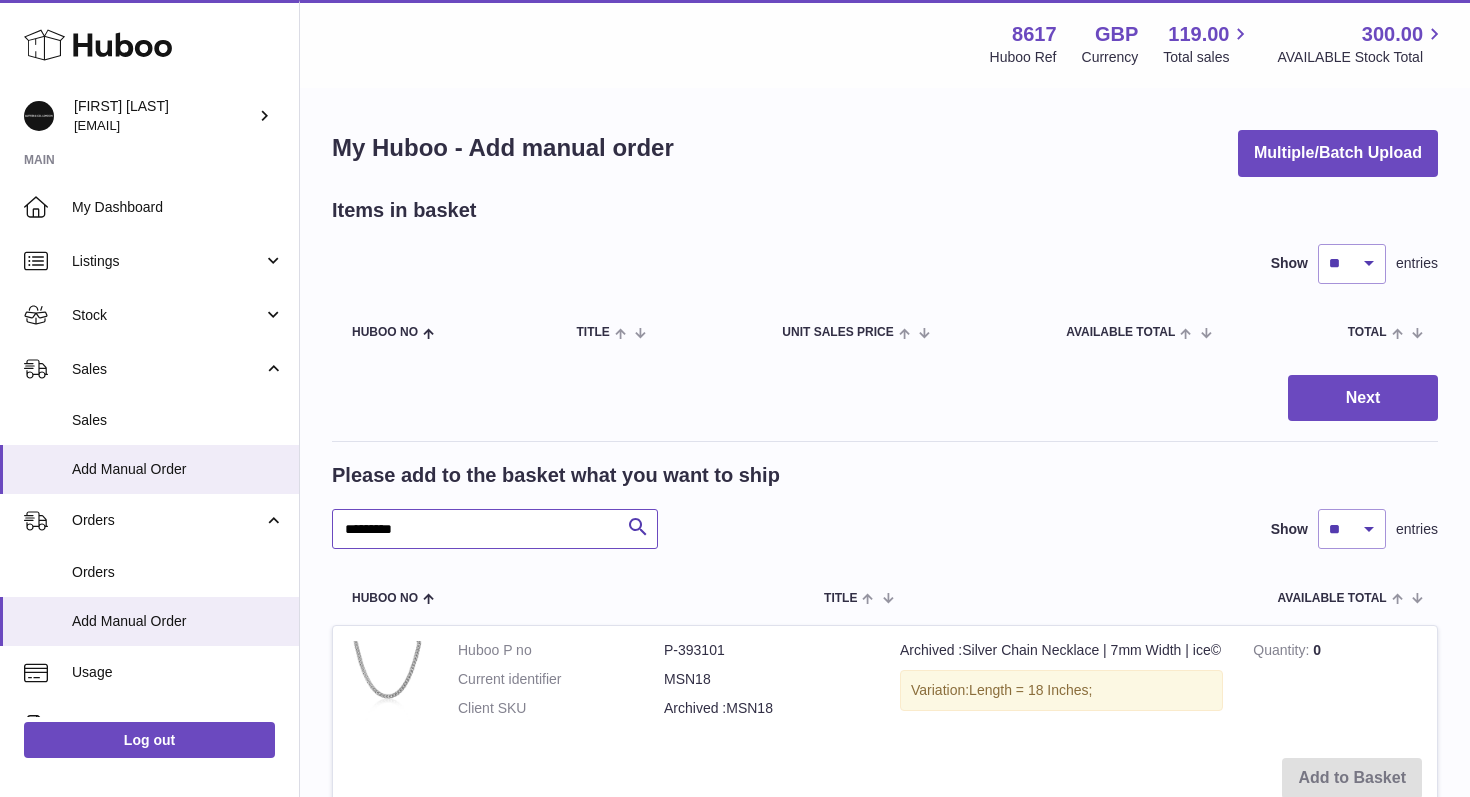 type on "*********" 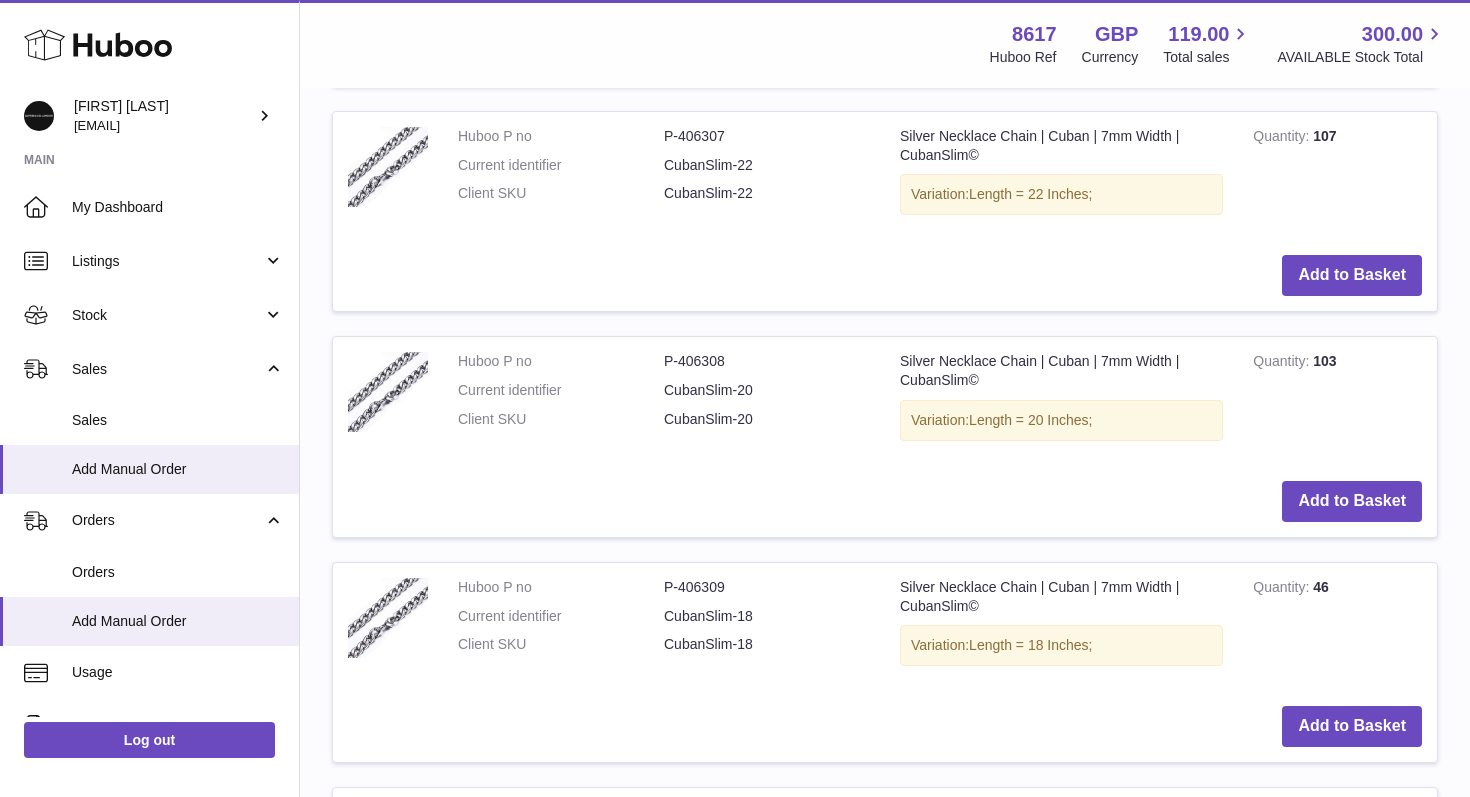 scroll, scrollTop: 1154, scrollLeft: 0, axis: vertical 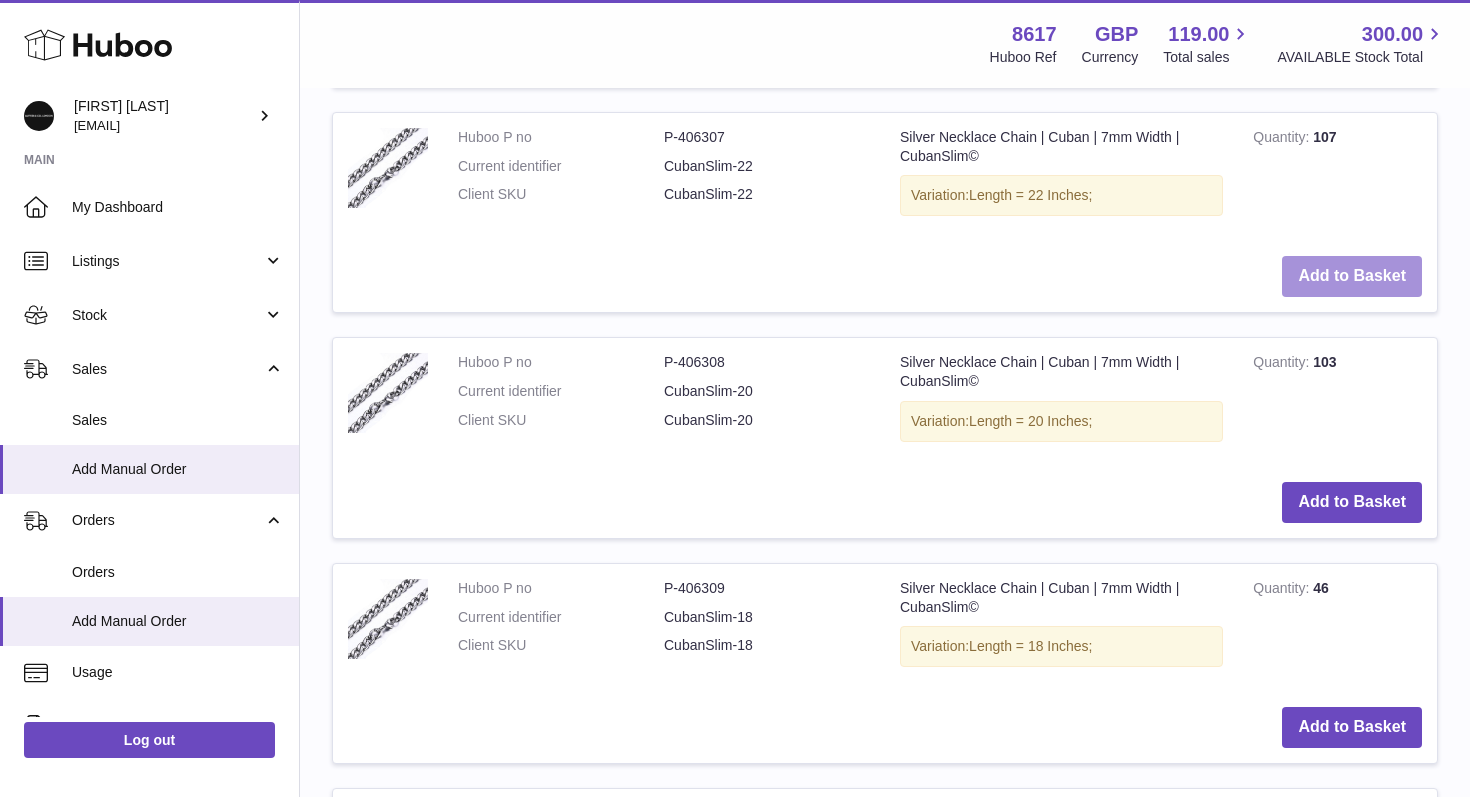 click on "Add to Basket" at bounding box center [1352, 276] 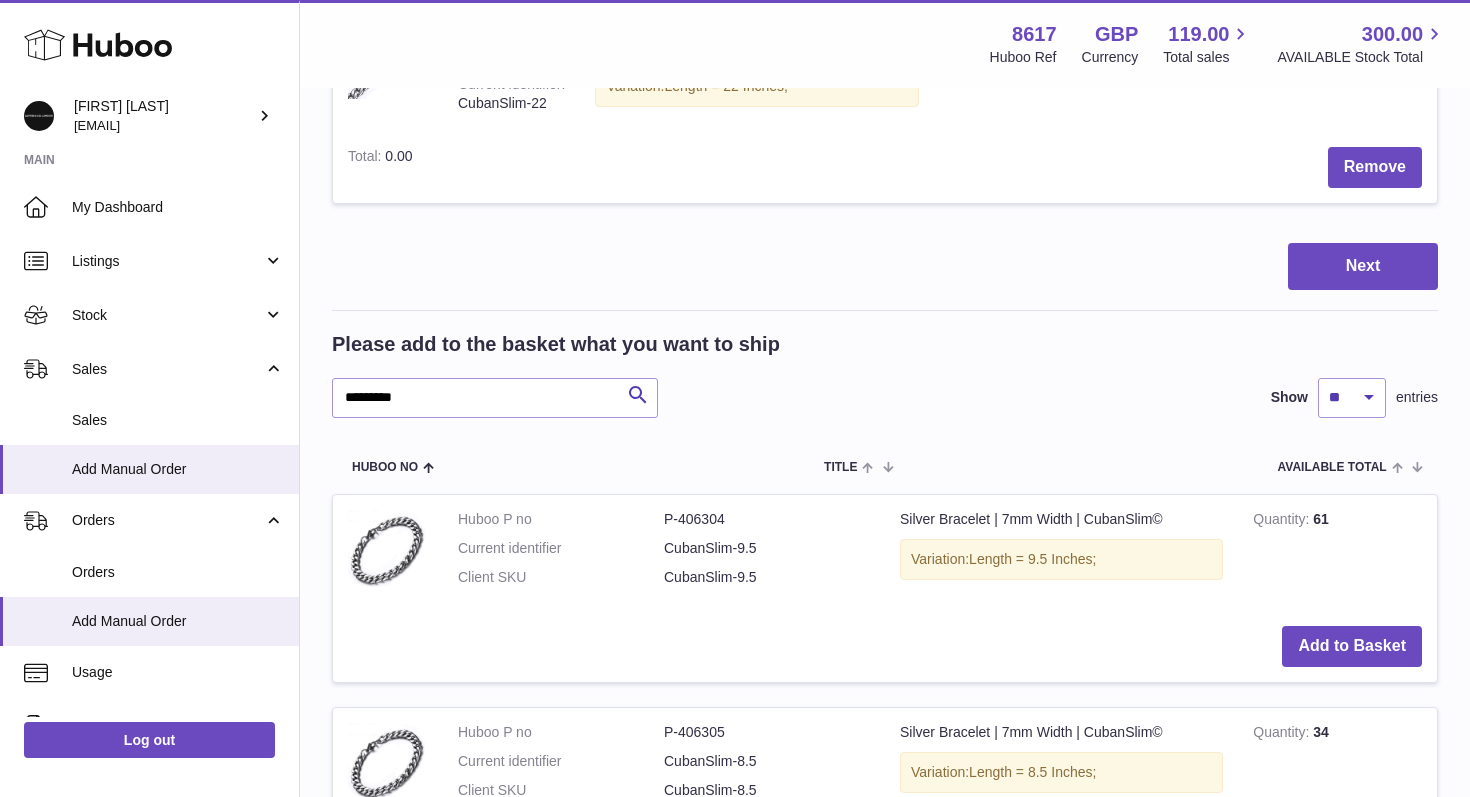 scroll, scrollTop: 226, scrollLeft: 0, axis: vertical 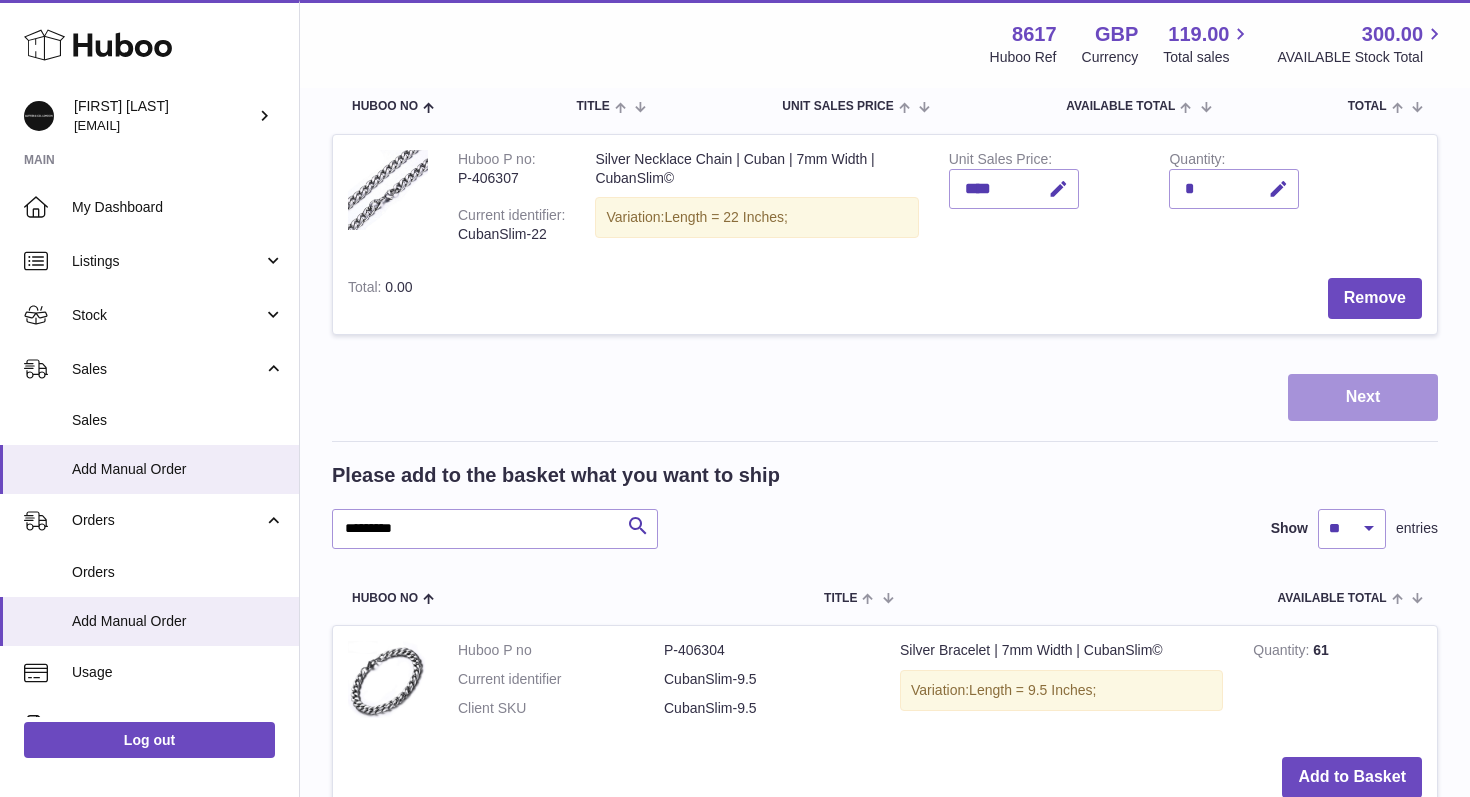 click on "Next" at bounding box center [1363, 397] 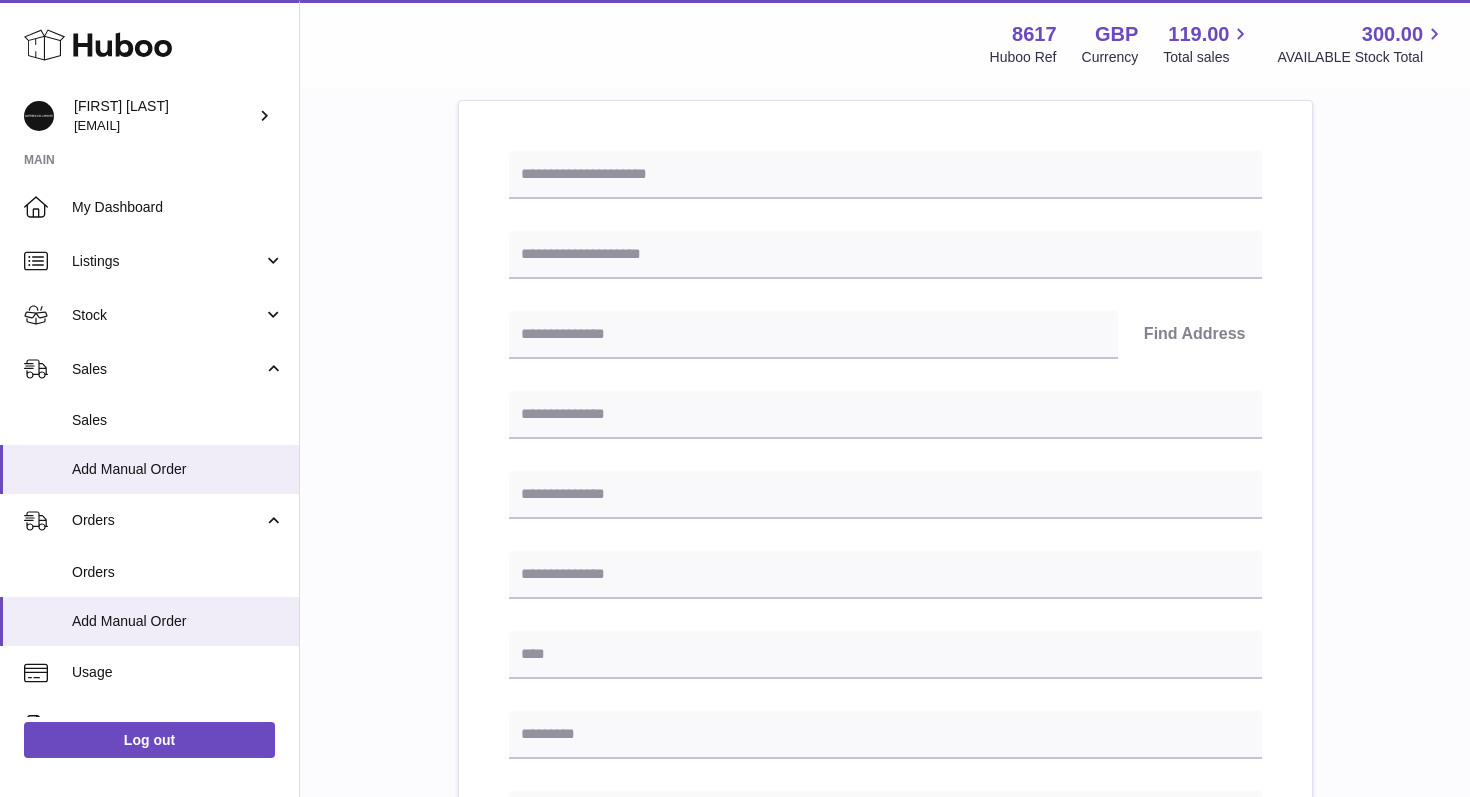 scroll, scrollTop: 0, scrollLeft: 0, axis: both 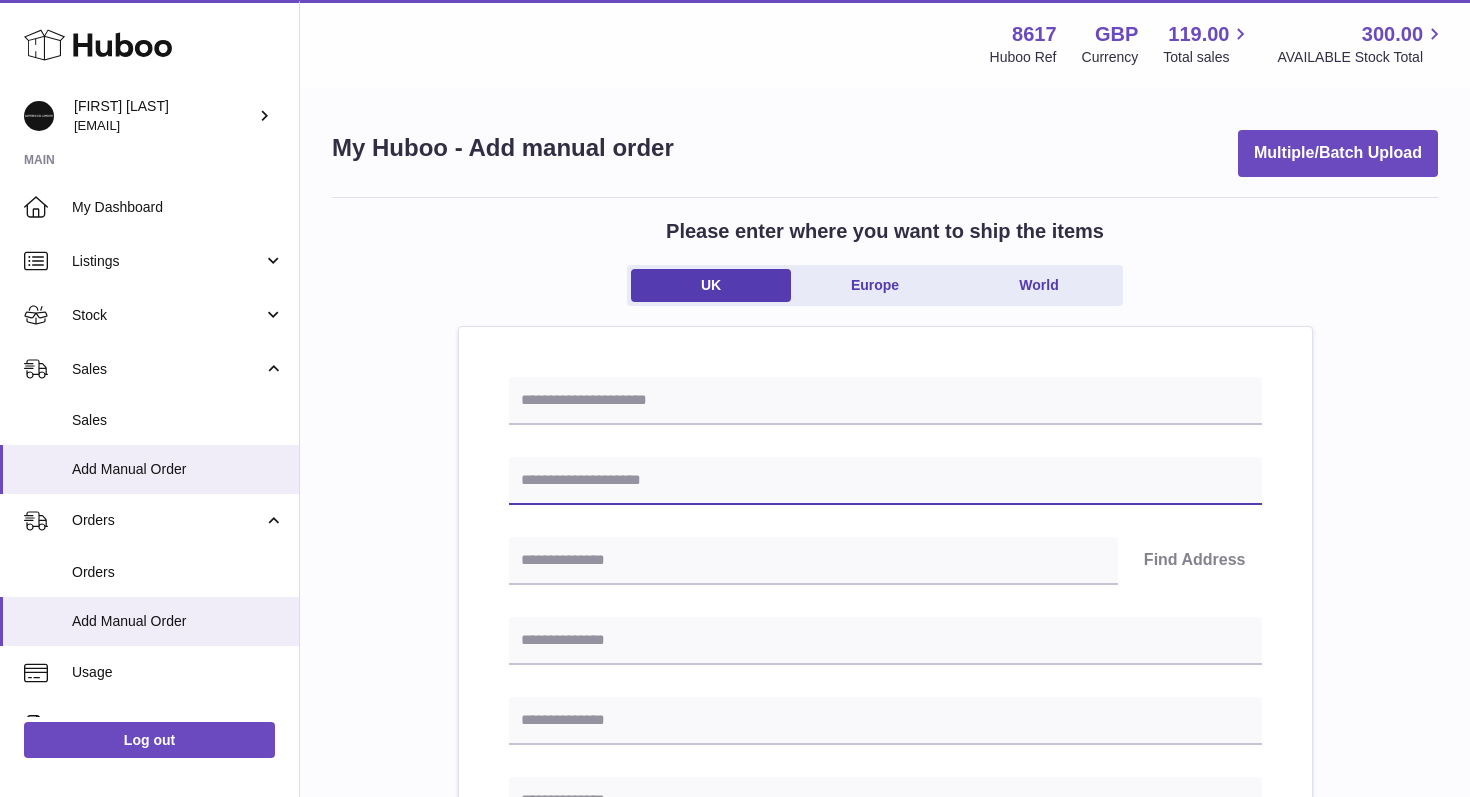 click at bounding box center (885, 481) 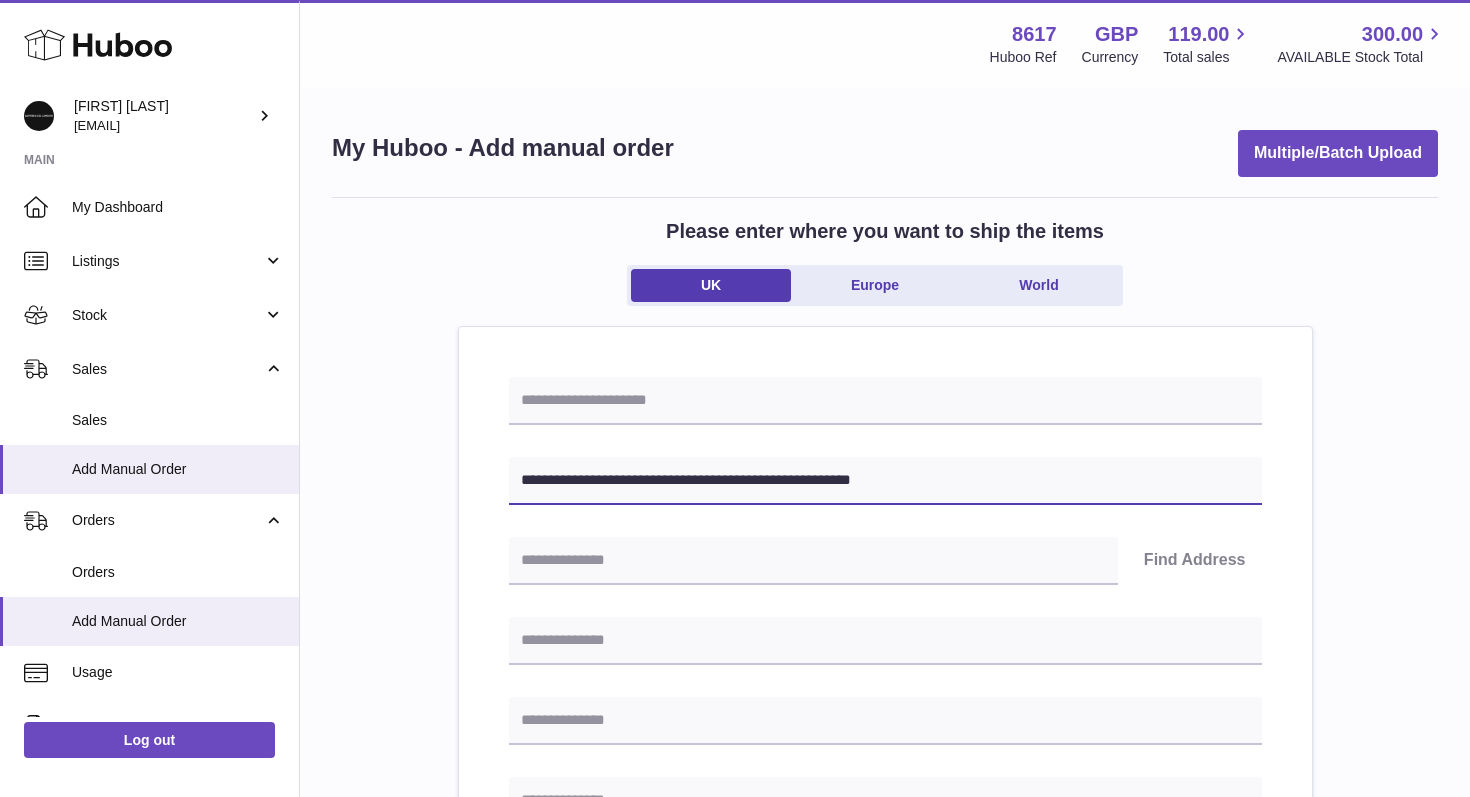 drag, startPoint x: 609, startPoint y: 483, endPoint x: 920, endPoint y: 522, distance: 313.4358 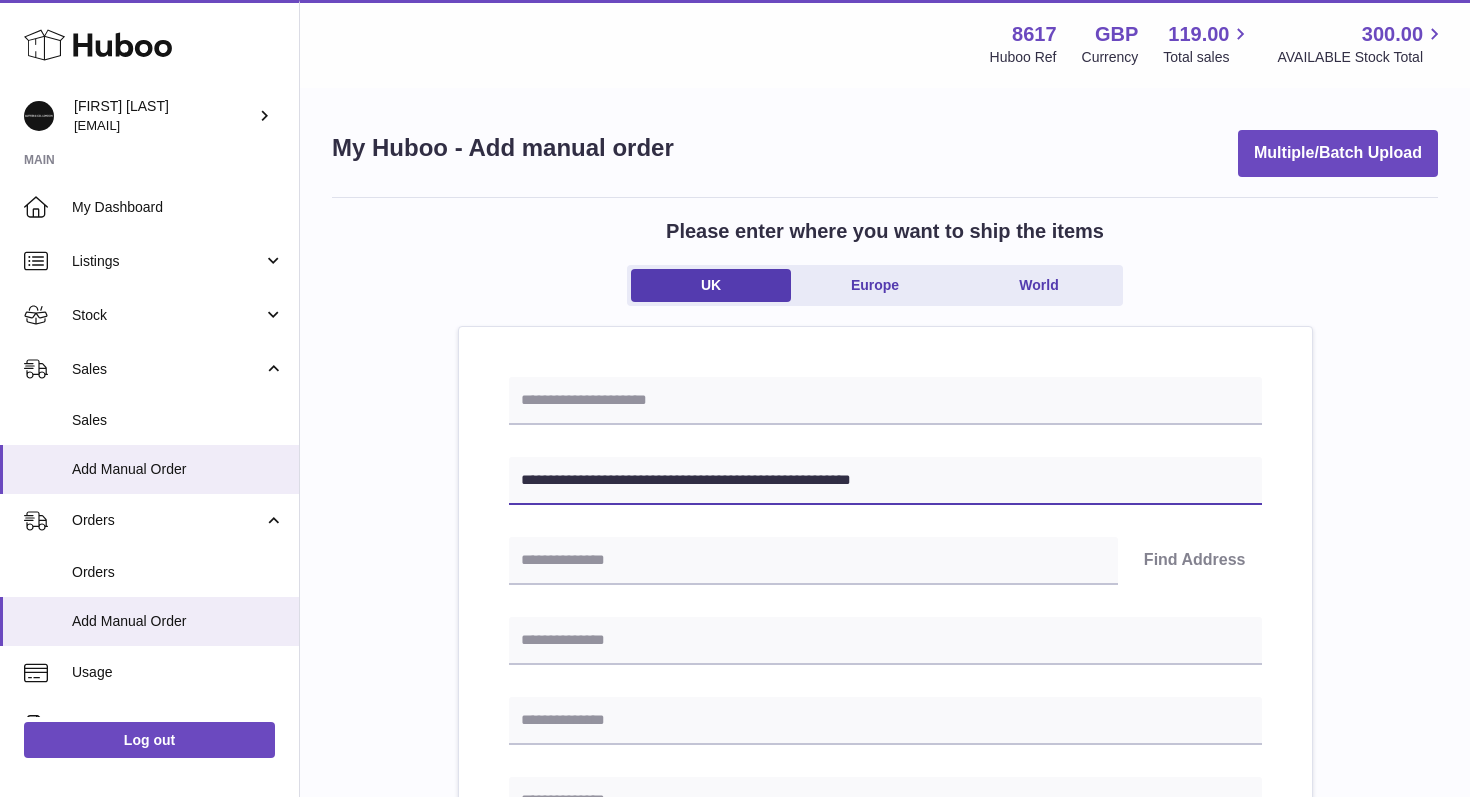 click on "**********" at bounding box center [885, 922] 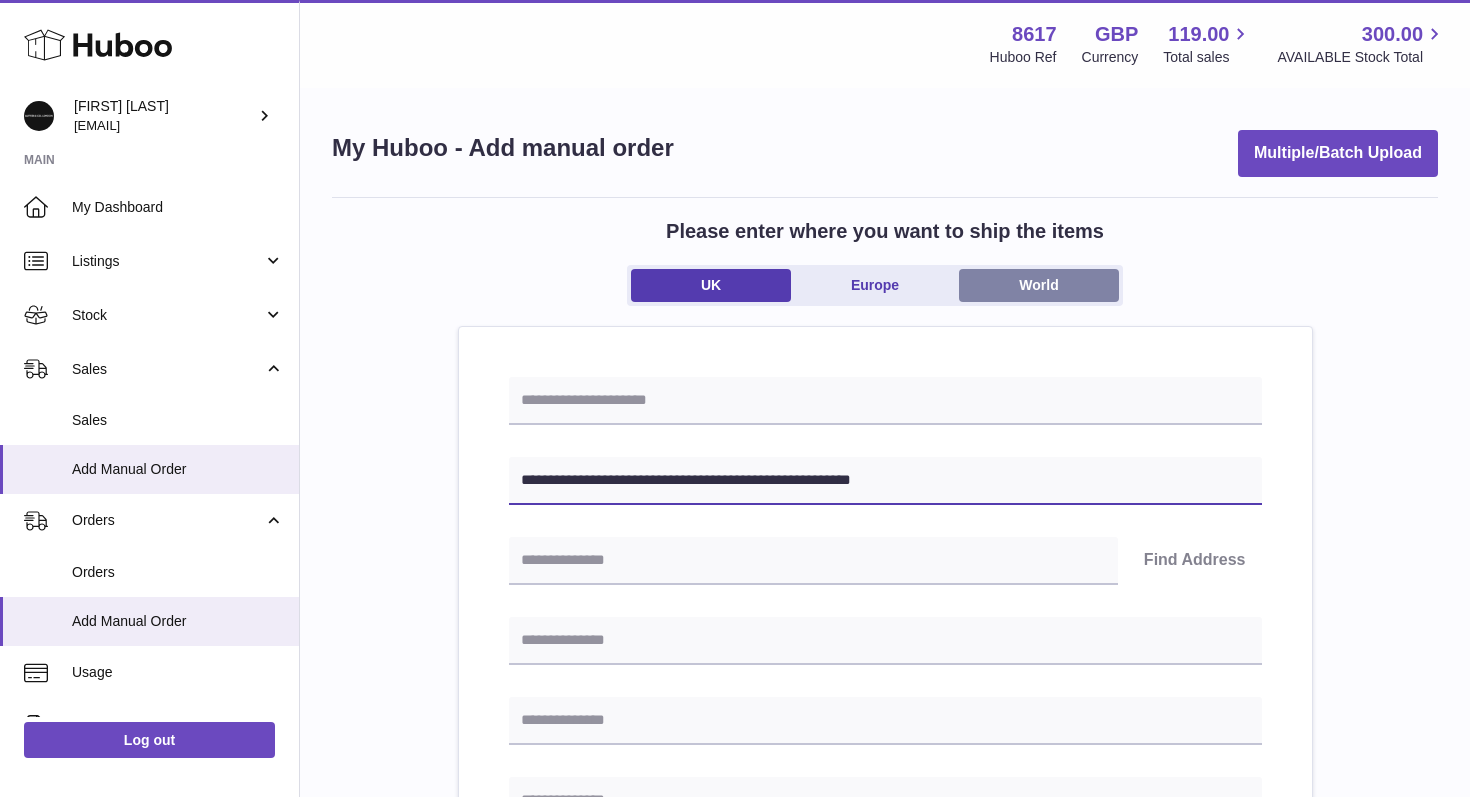 type on "**********" 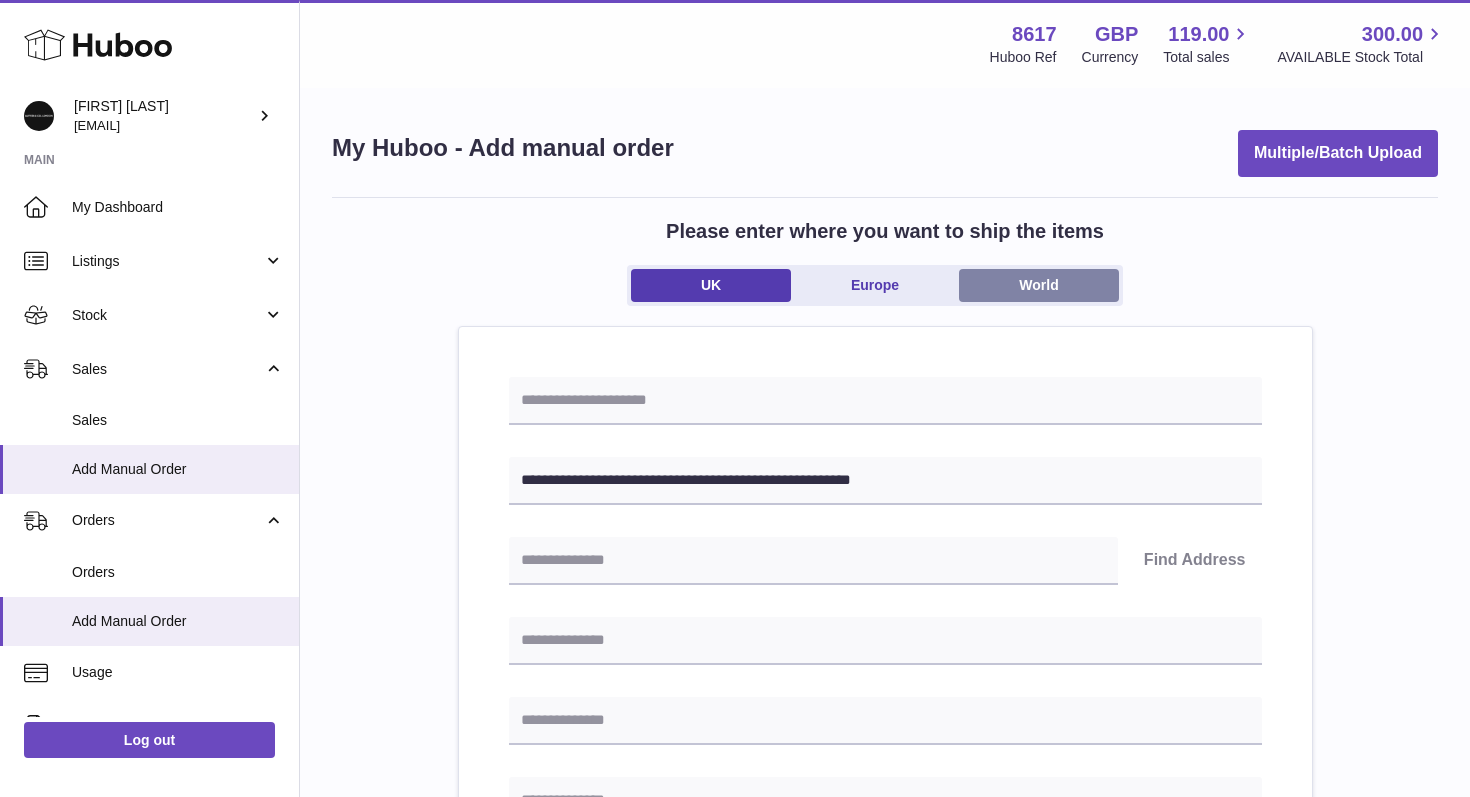 click on "World" at bounding box center [1039, 285] 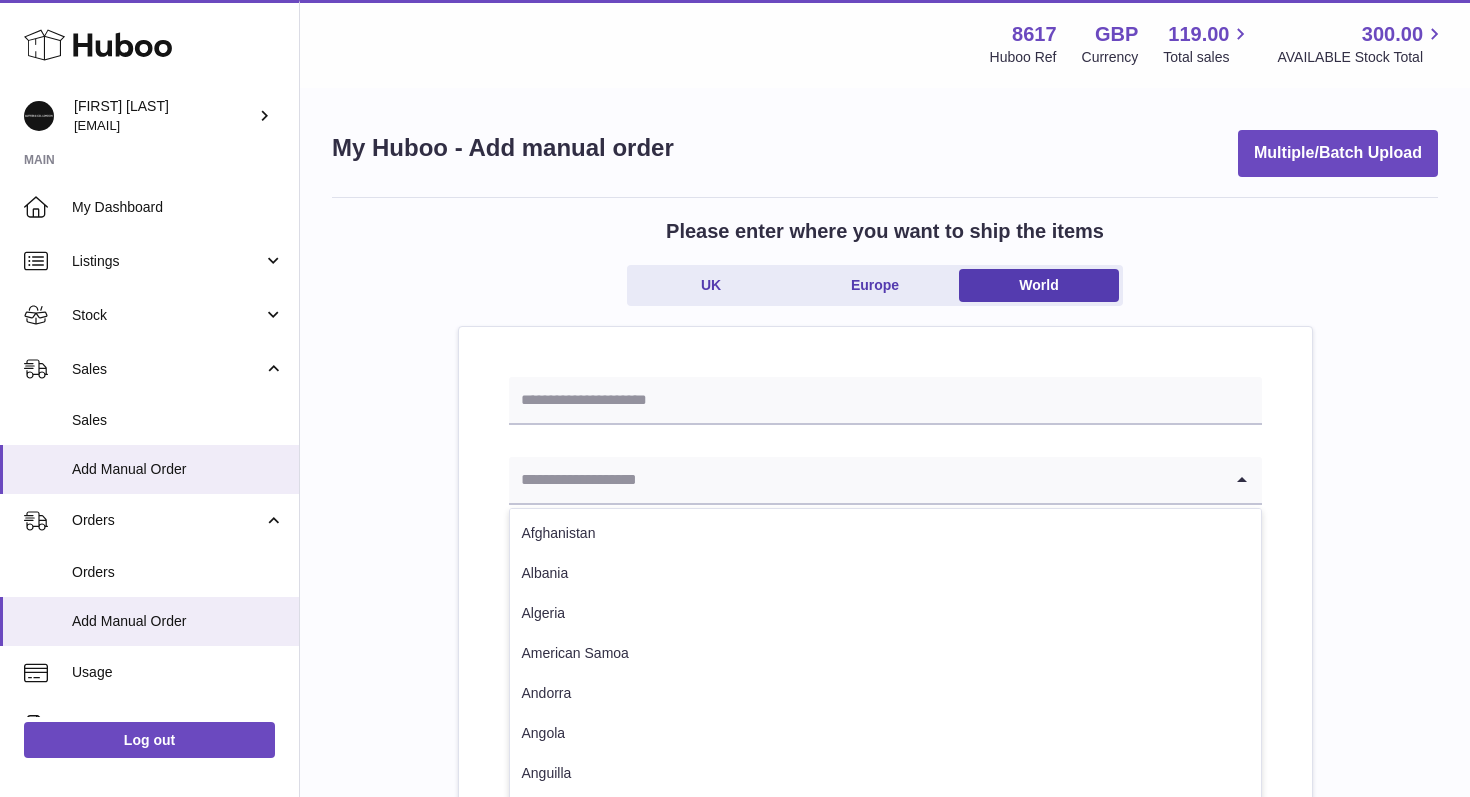 click at bounding box center (865, 480) 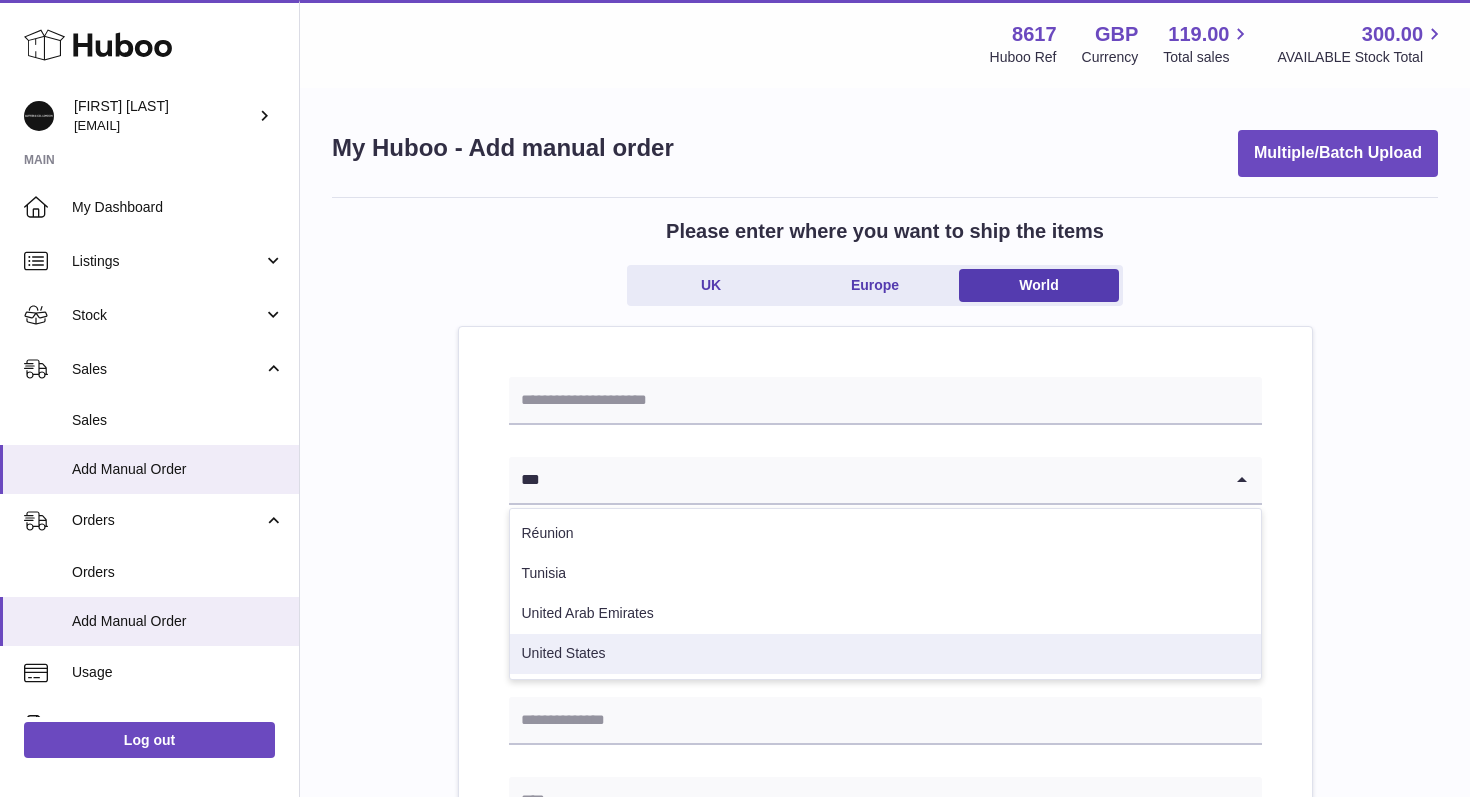click on "United States" at bounding box center (885, 654) 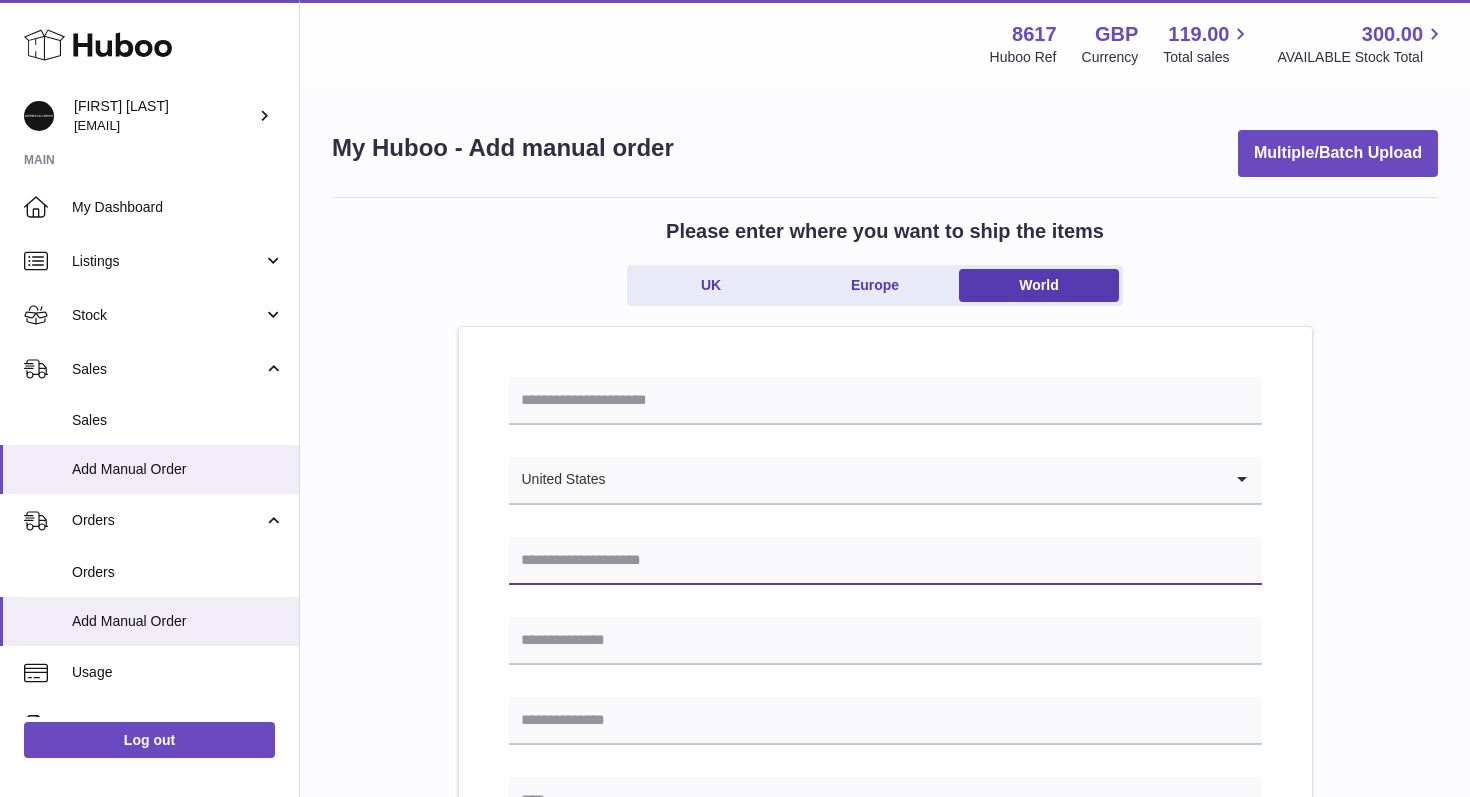 click at bounding box center (885, 561) 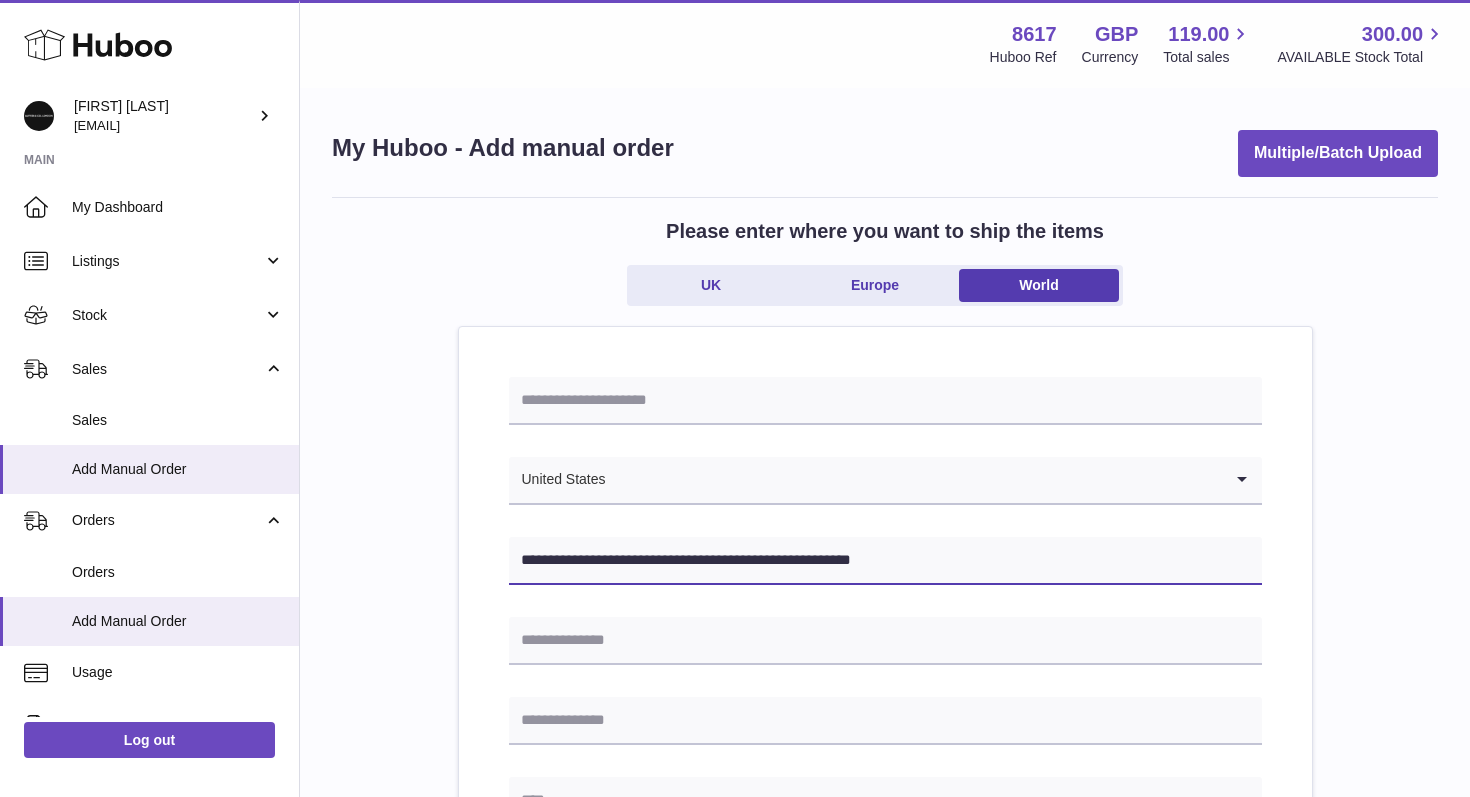 drag, startPoint x: 608, startPoint y: 558, endPoint x: 846, endPoint y: 579, distance: 238.92467 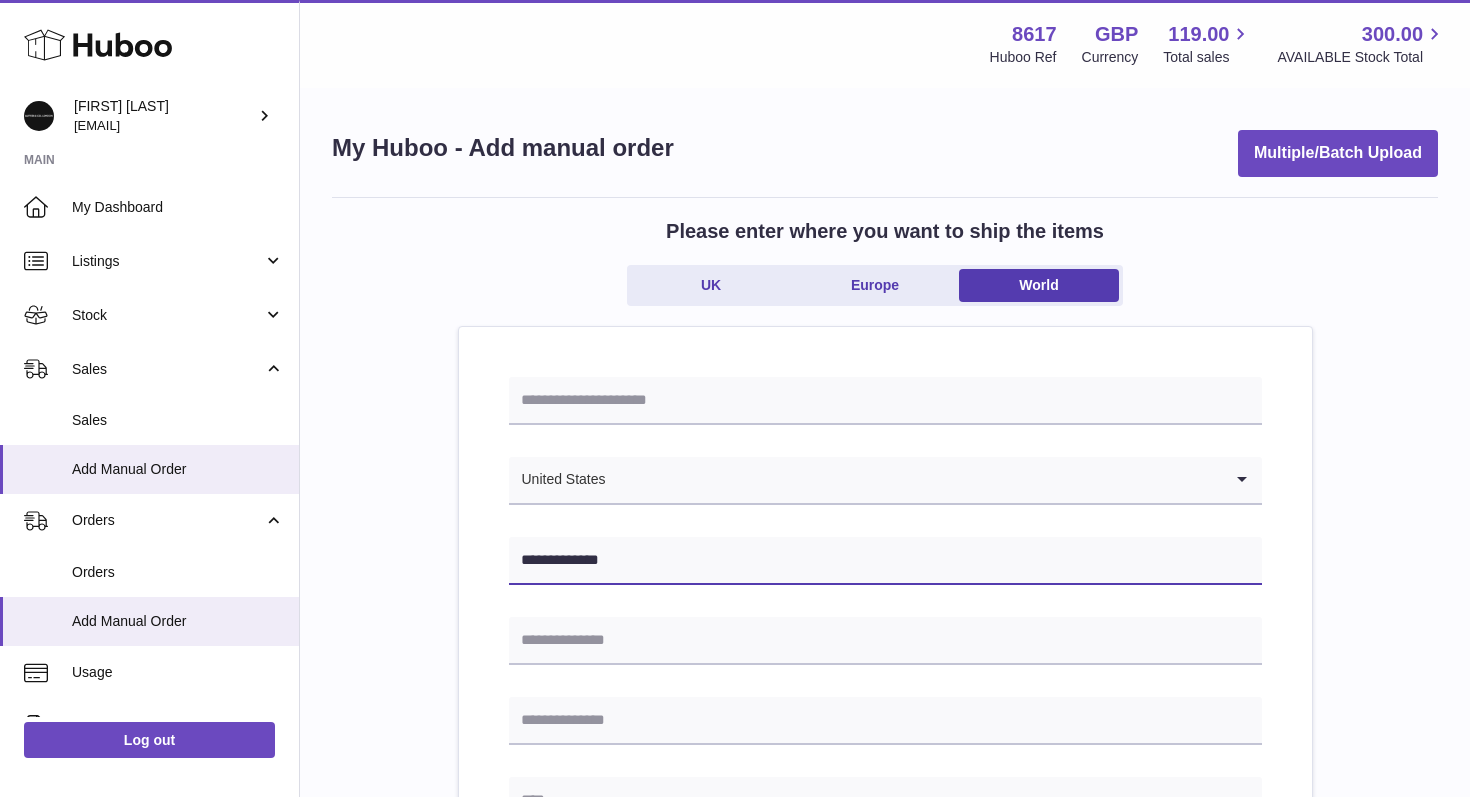 type on "**********" 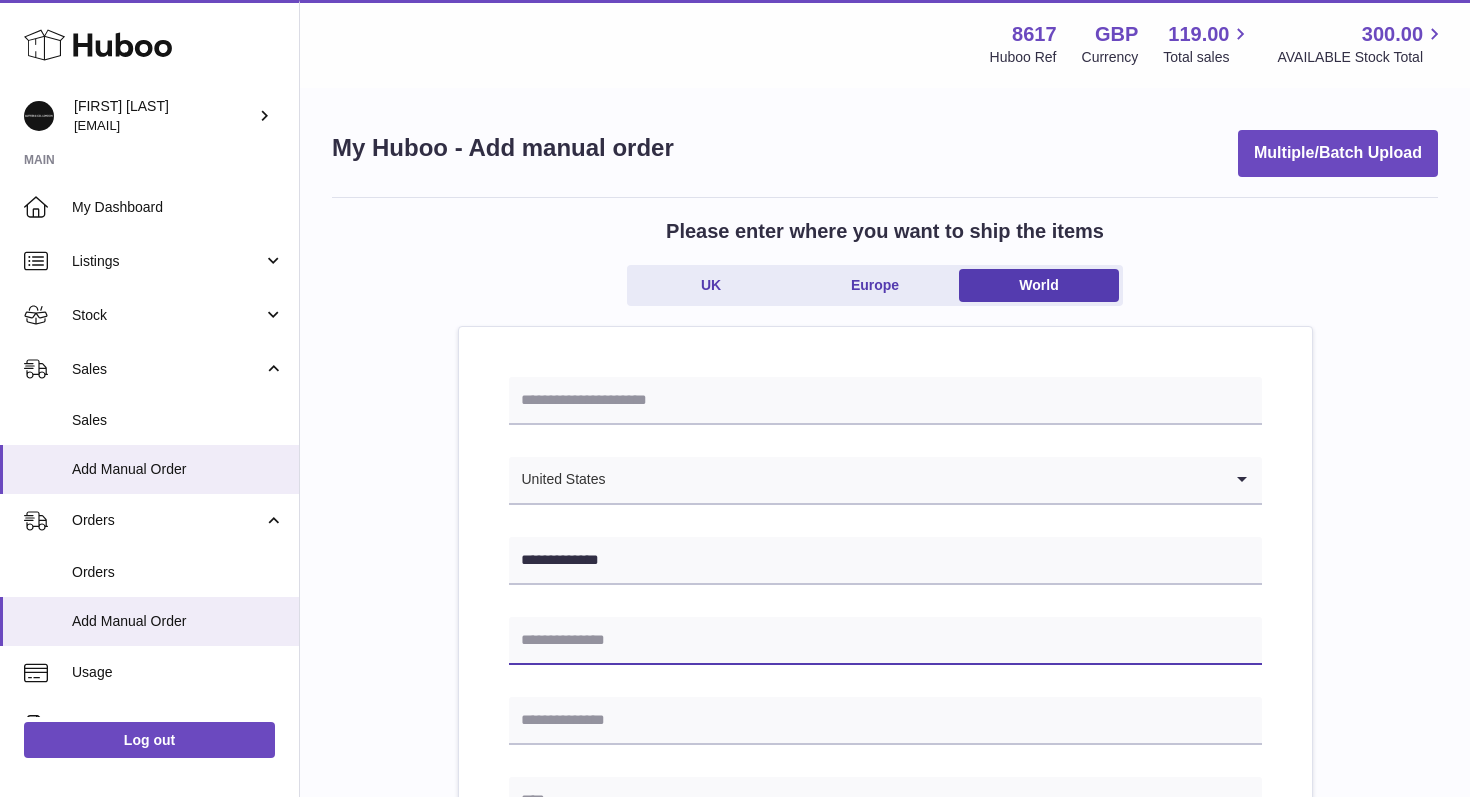 click at bounding box center [885, 641] 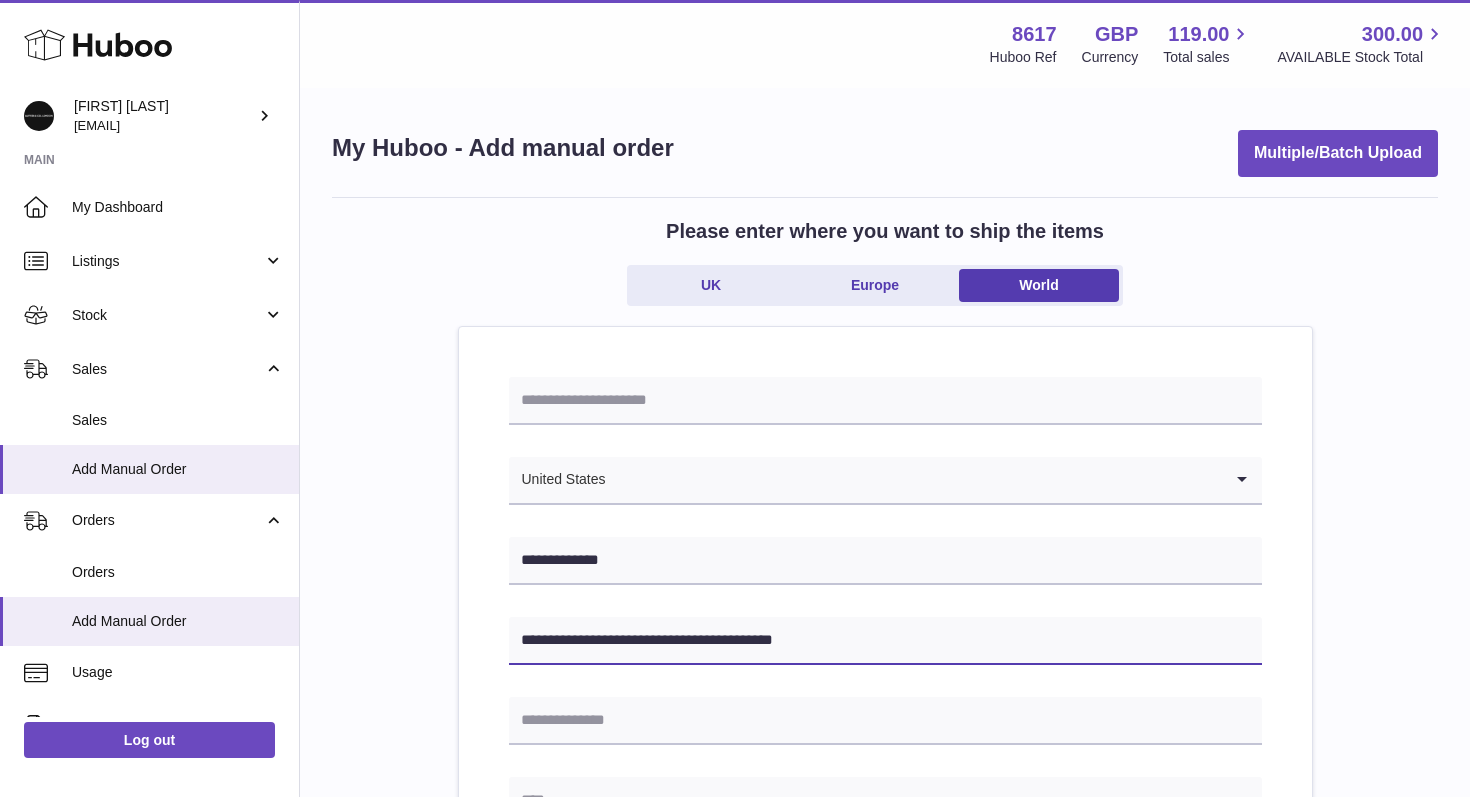 drag, startPoint x: 650, startPoint y: 639, endPoint x: 851, endPoint y: 676, distance: 204.3771 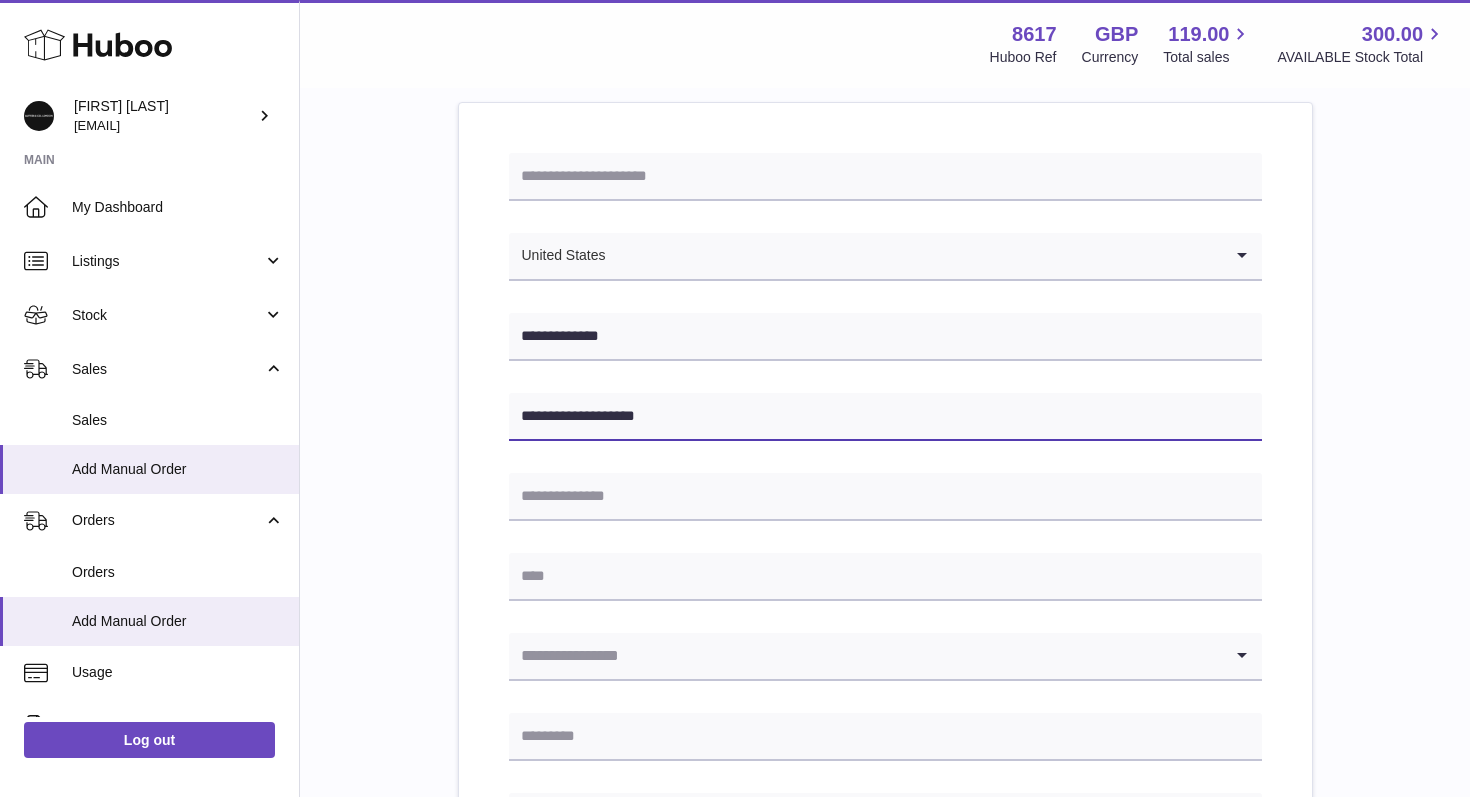 scroll, scrollTop: 272, scrollLeft: 0, axis: vertical 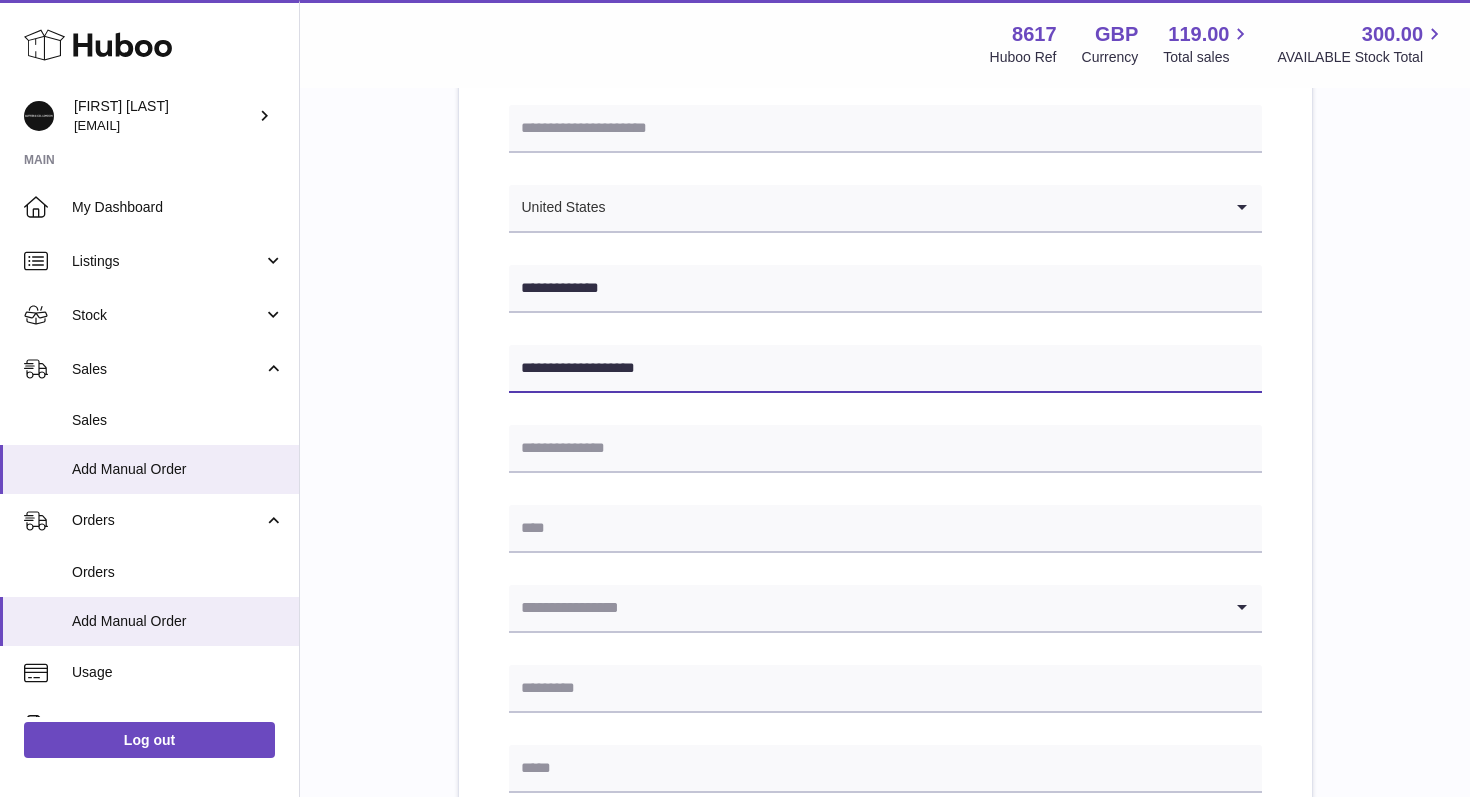 type on "**********" 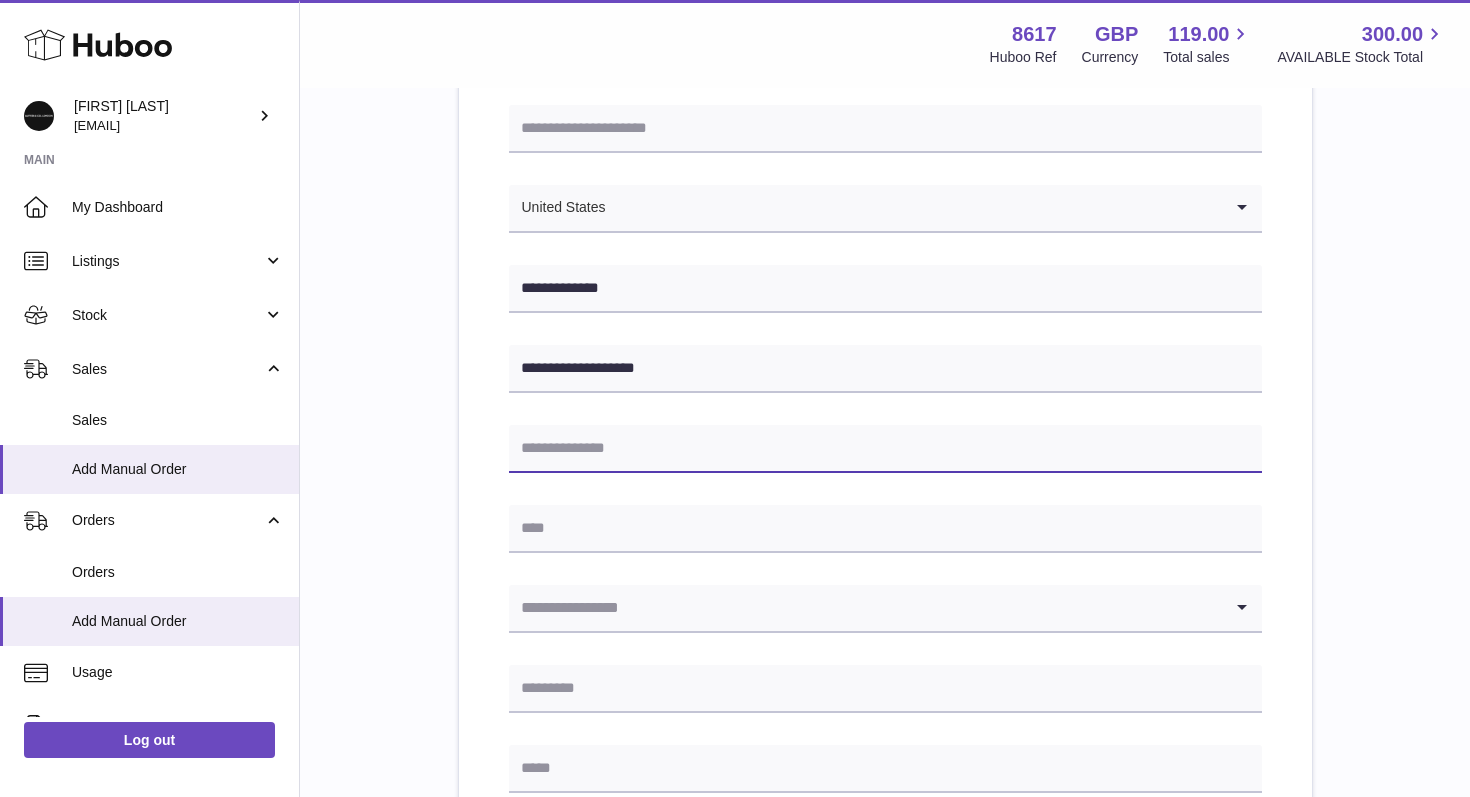 click at bounding box center [885, 449] 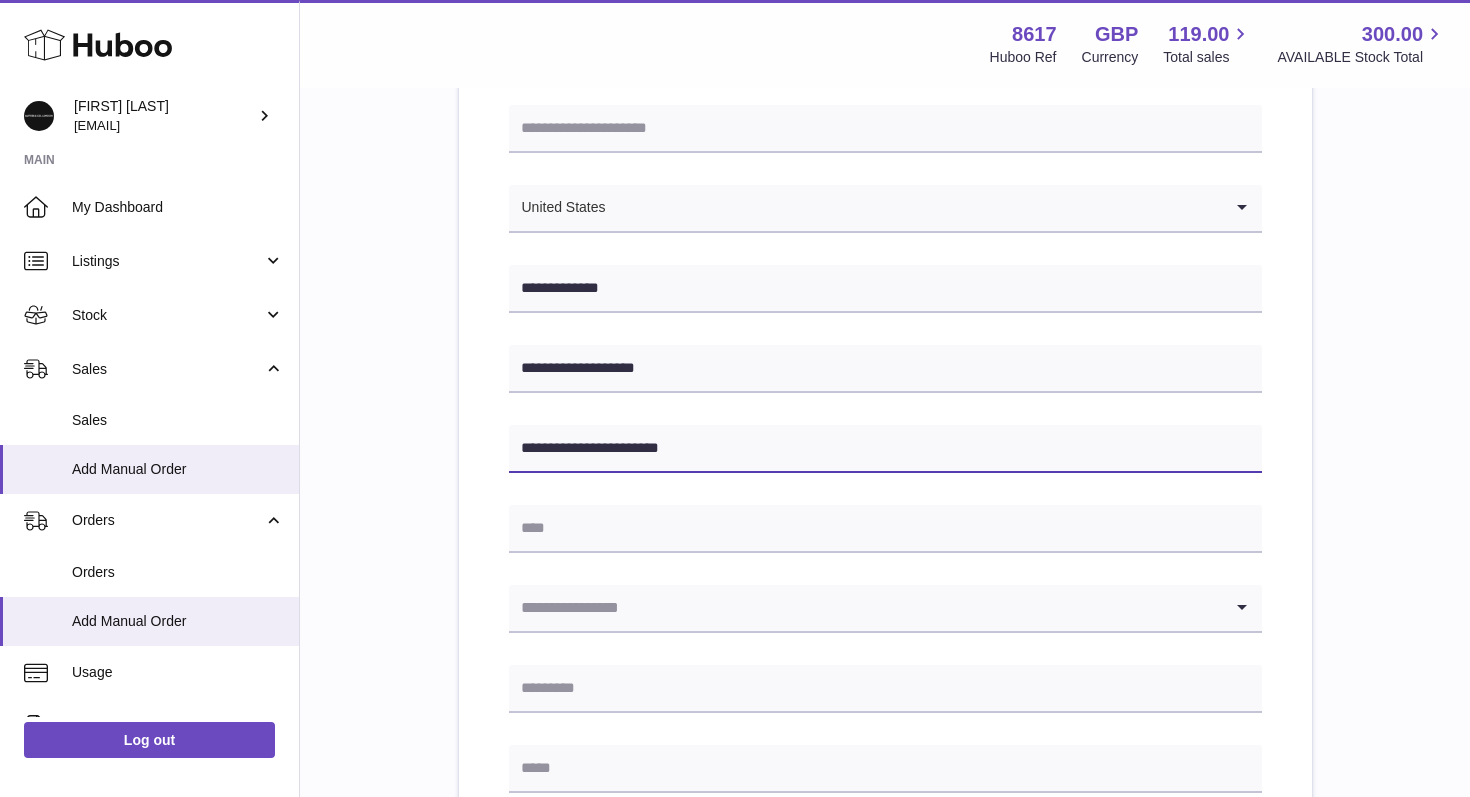 drag, startPoint x: 643, startPoint y: 447, endPoint x: 807, endPoint y: 488, distance: 169.04733 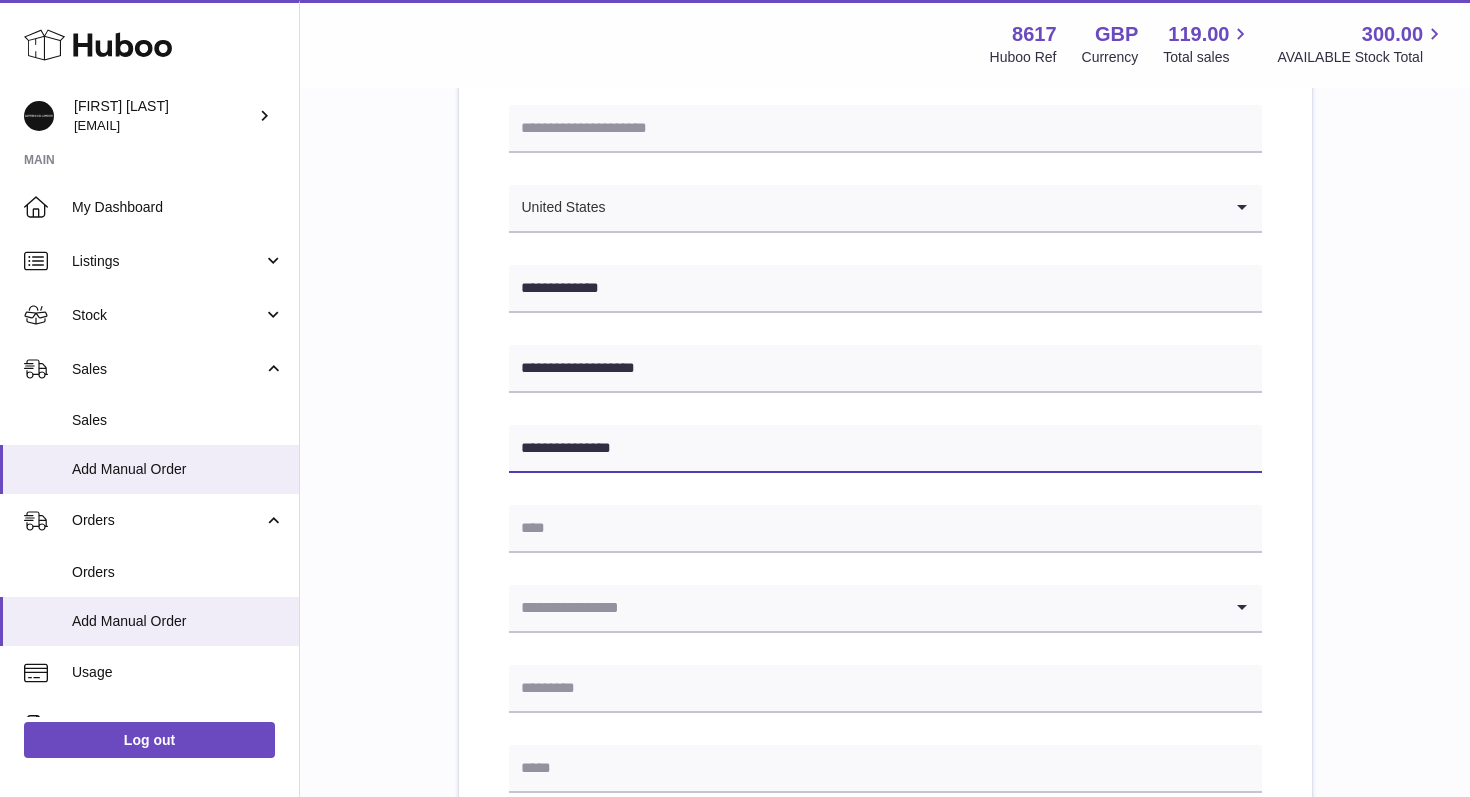 type on "**********" 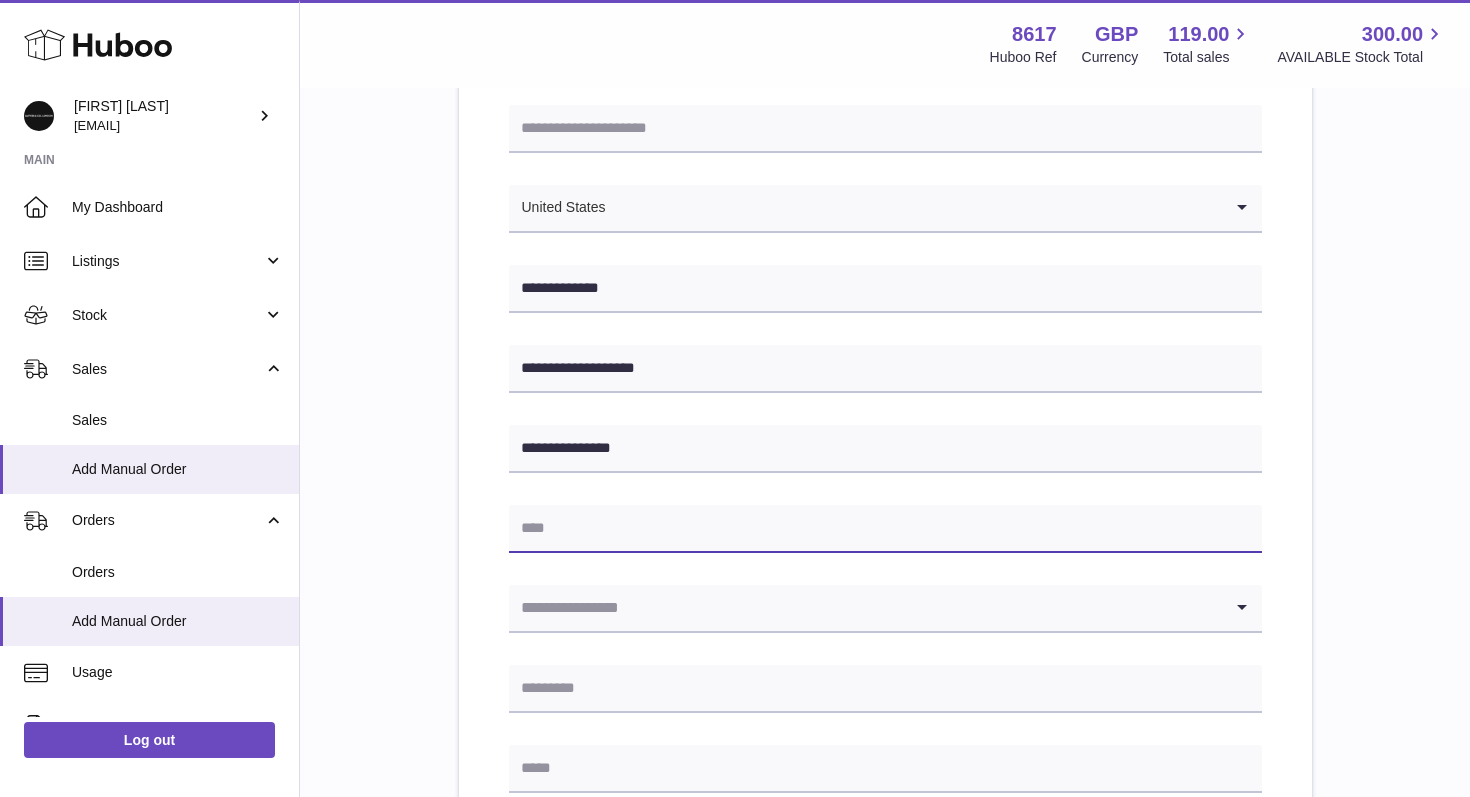 click at bounding box center [885, 529] 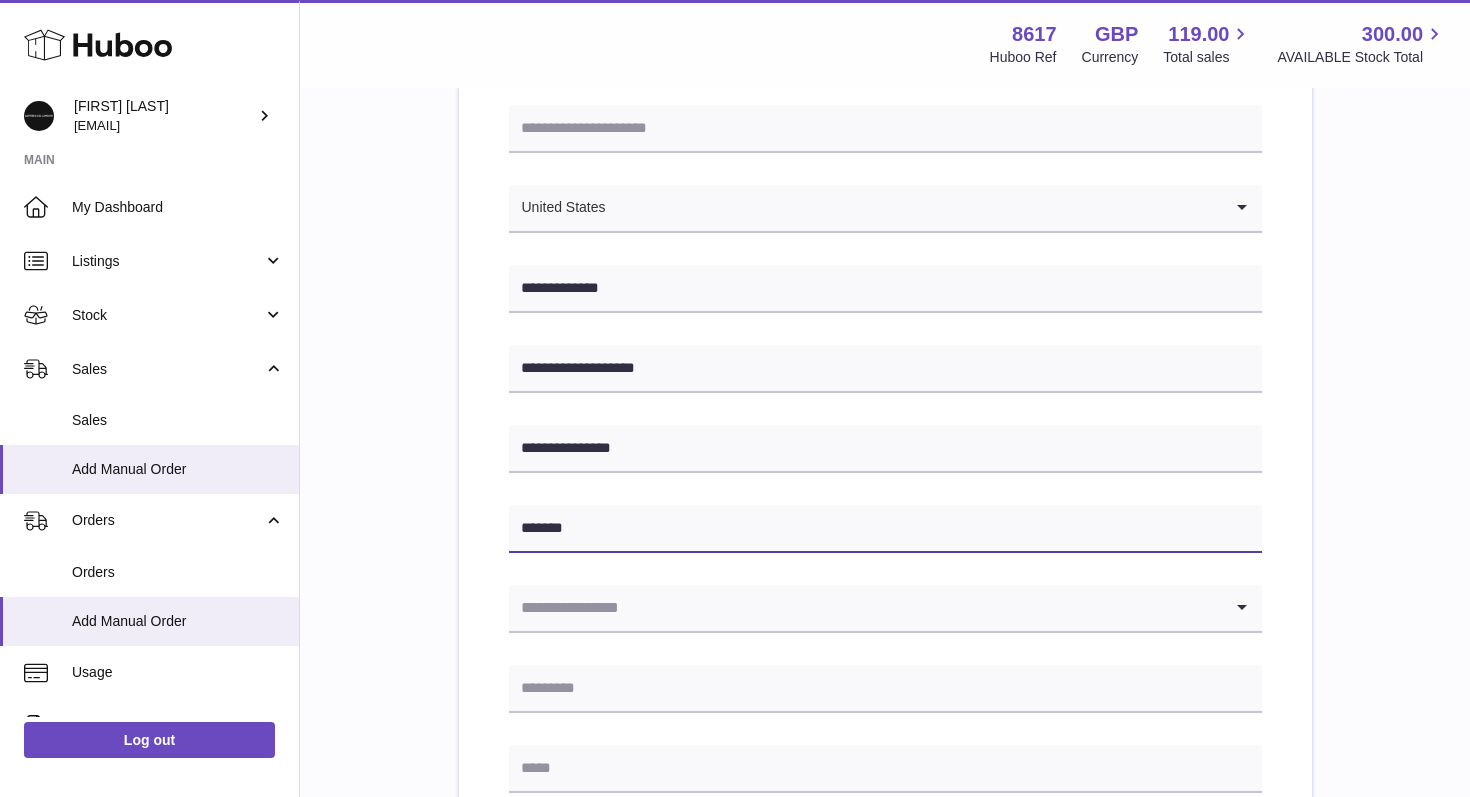 type on "*******" 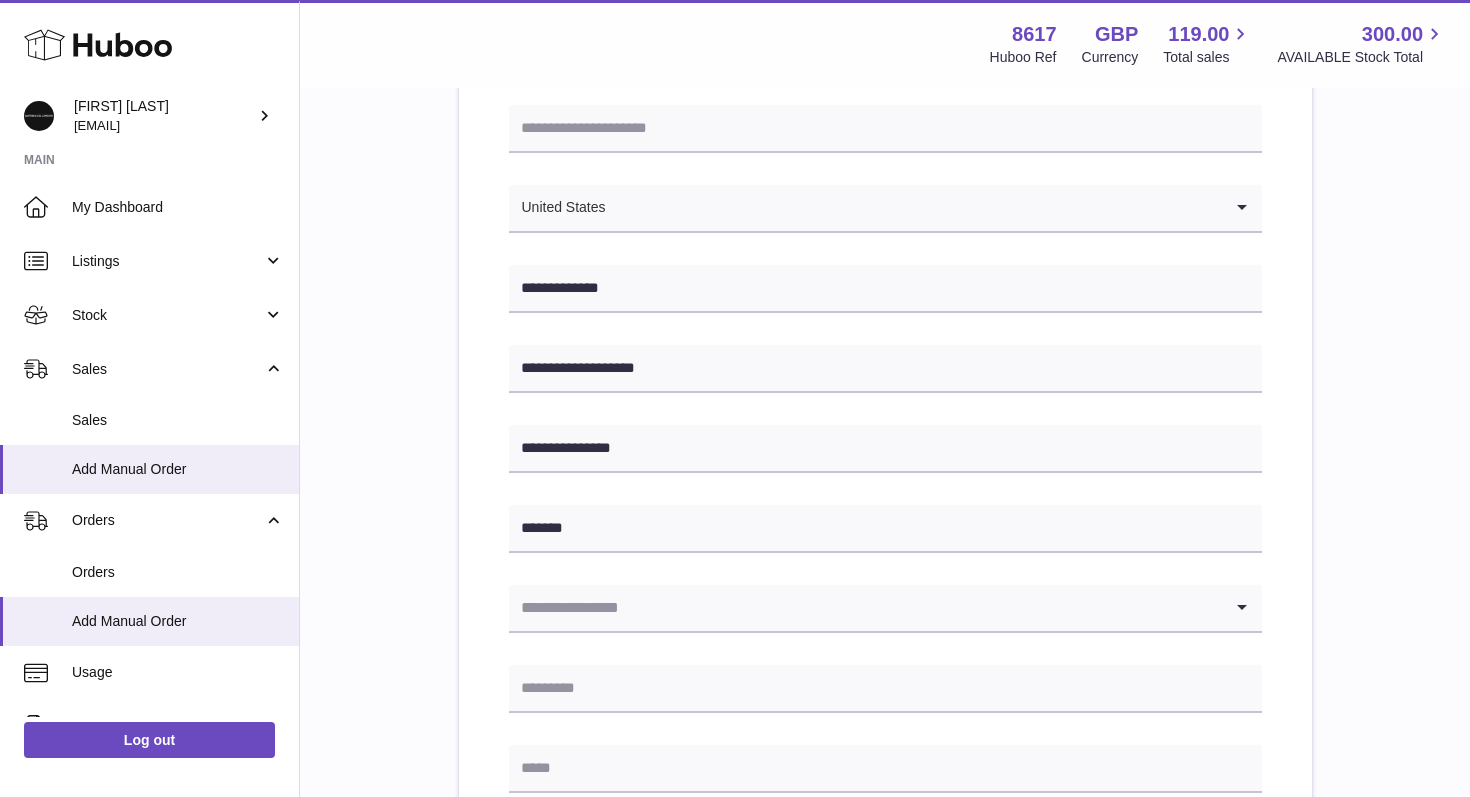 click at bounding box center (865, 608) 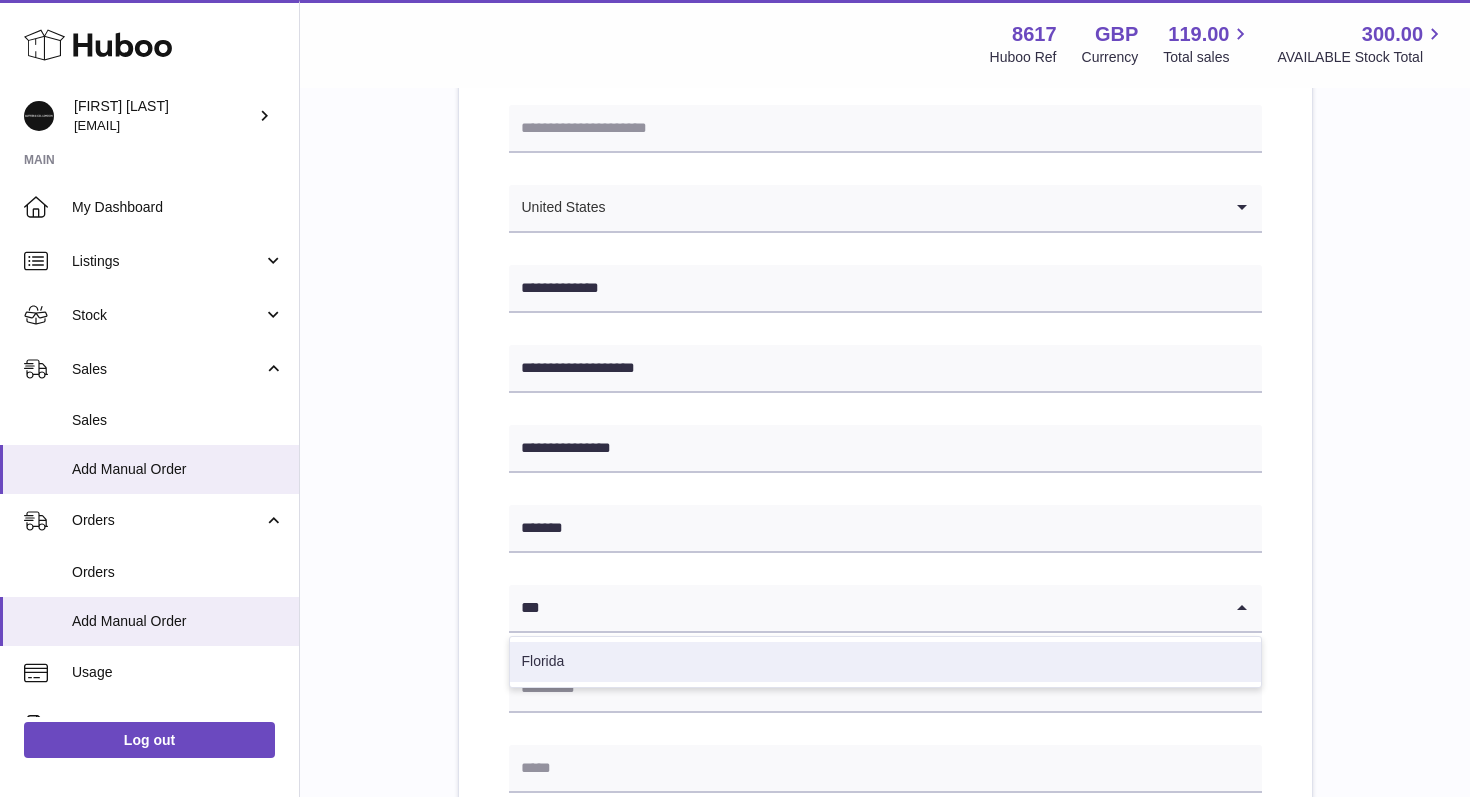 click on "Florida" at bounding box center [885, 662] 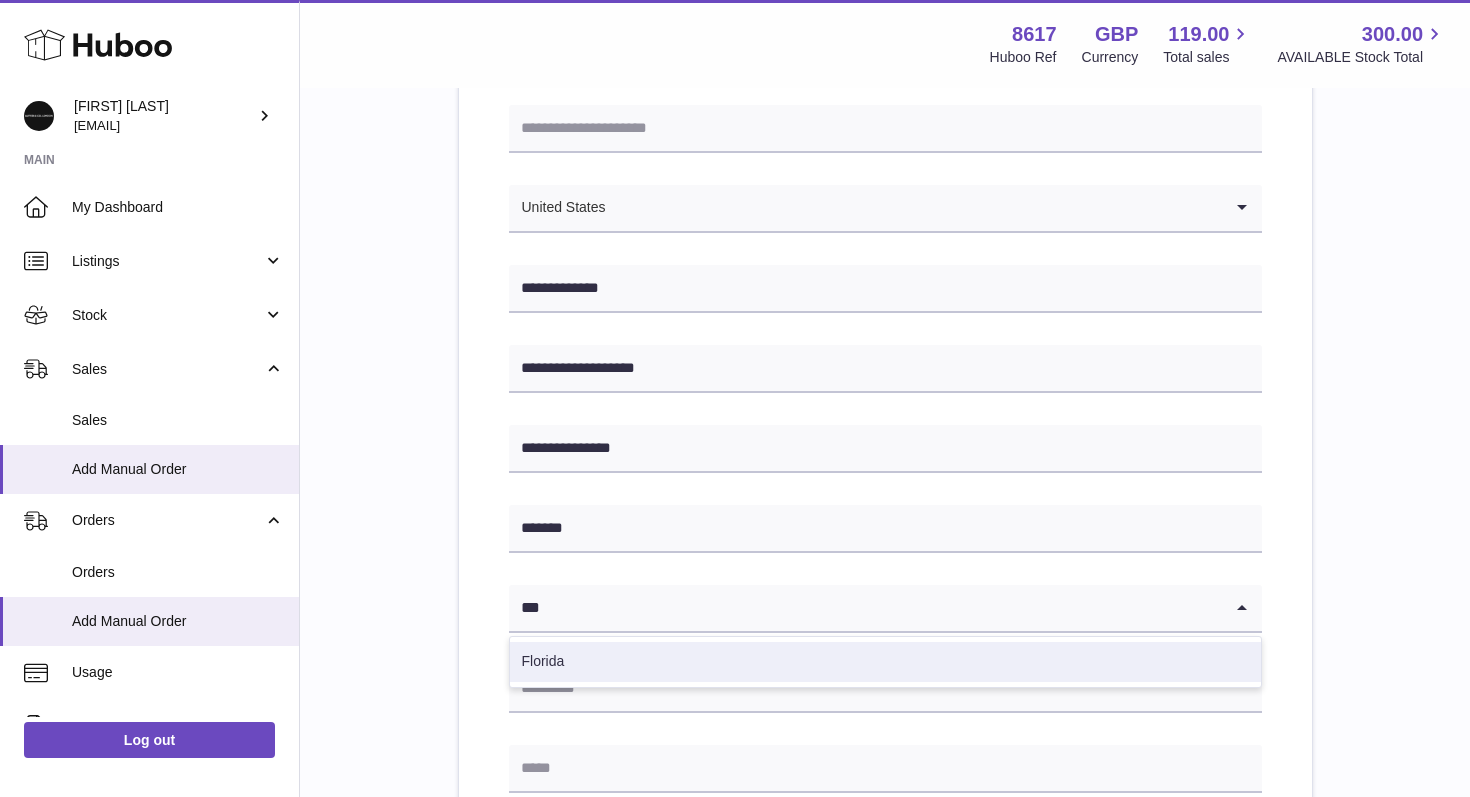 type on "***" 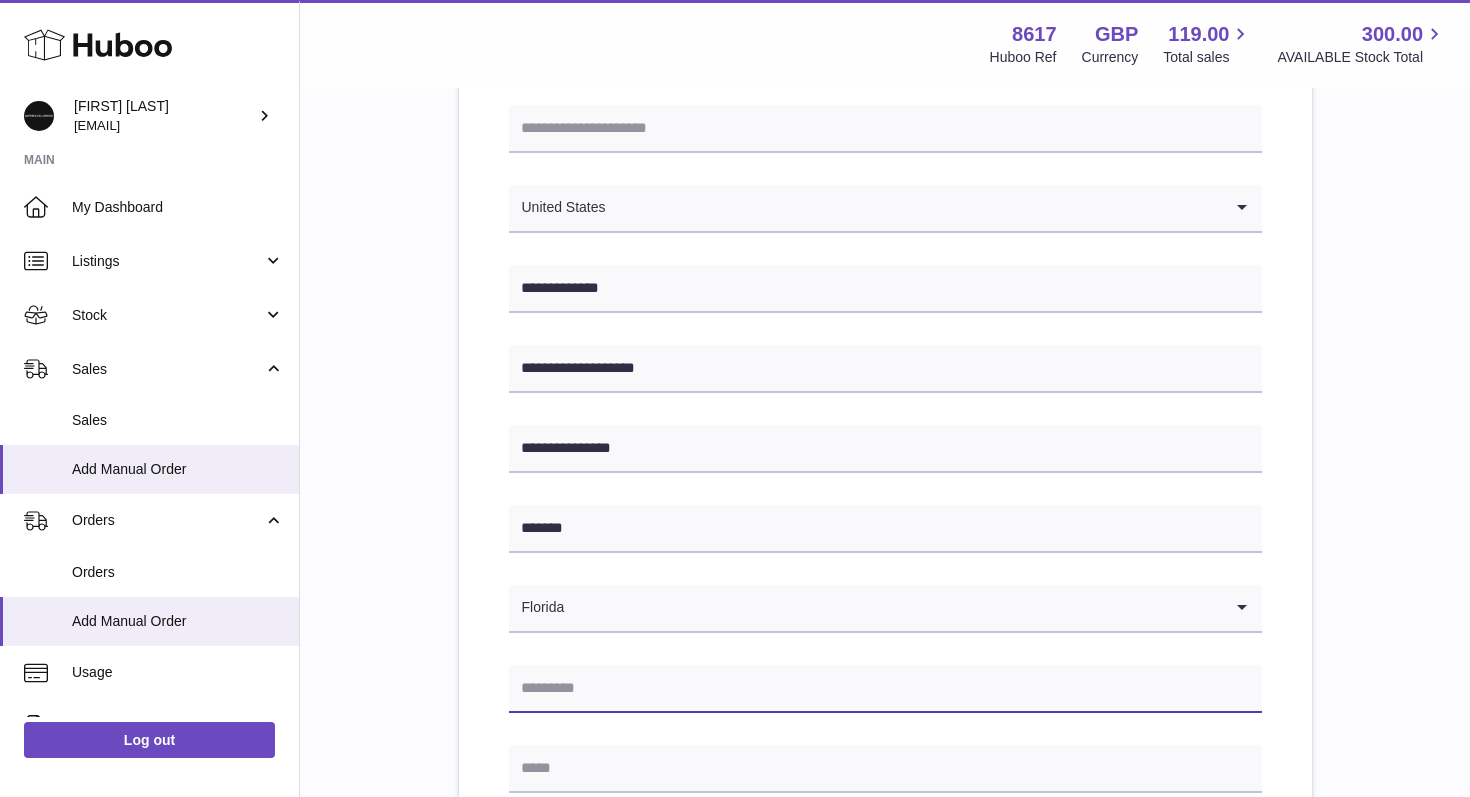 click at bounding box center (885, 689) 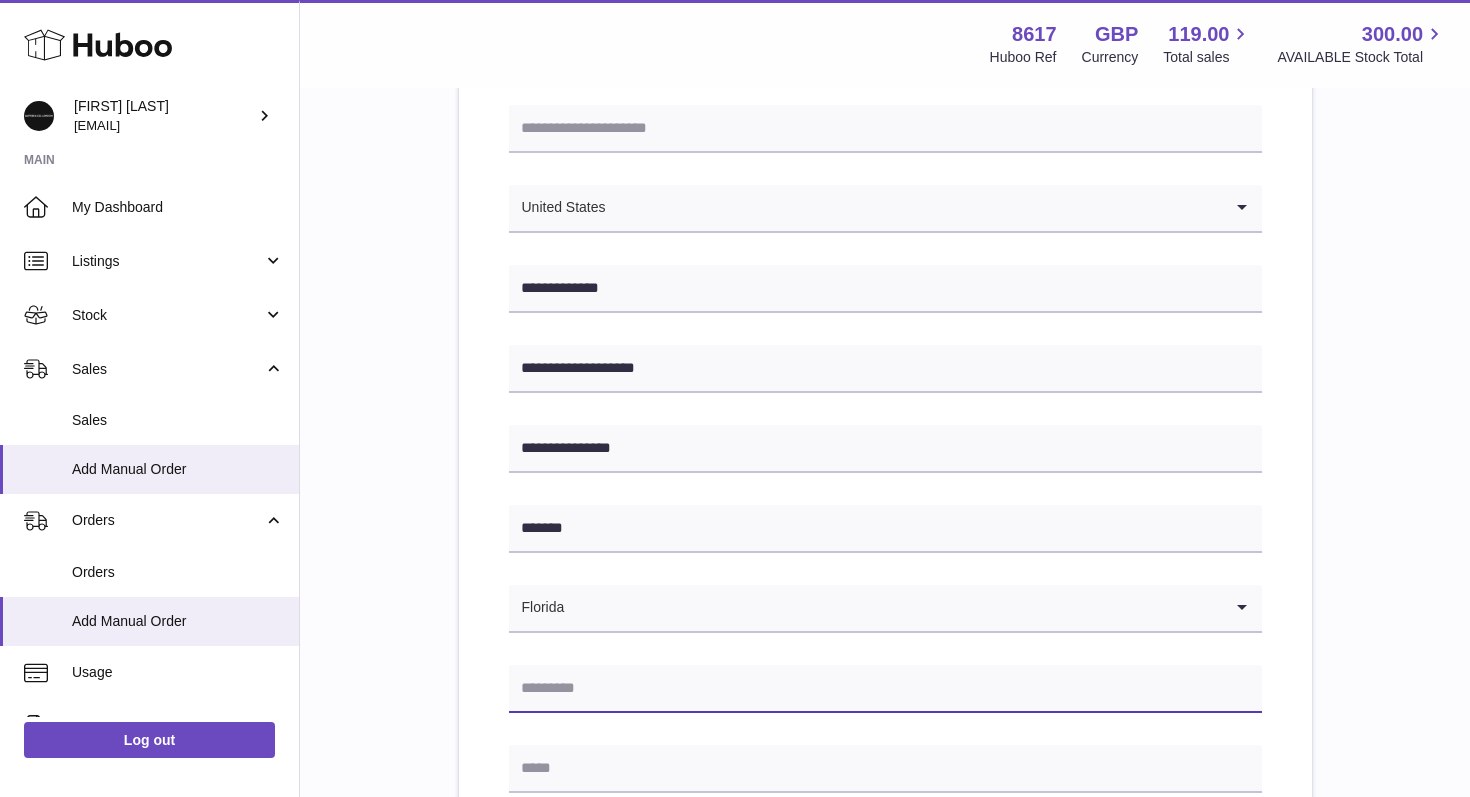 paste on "********" 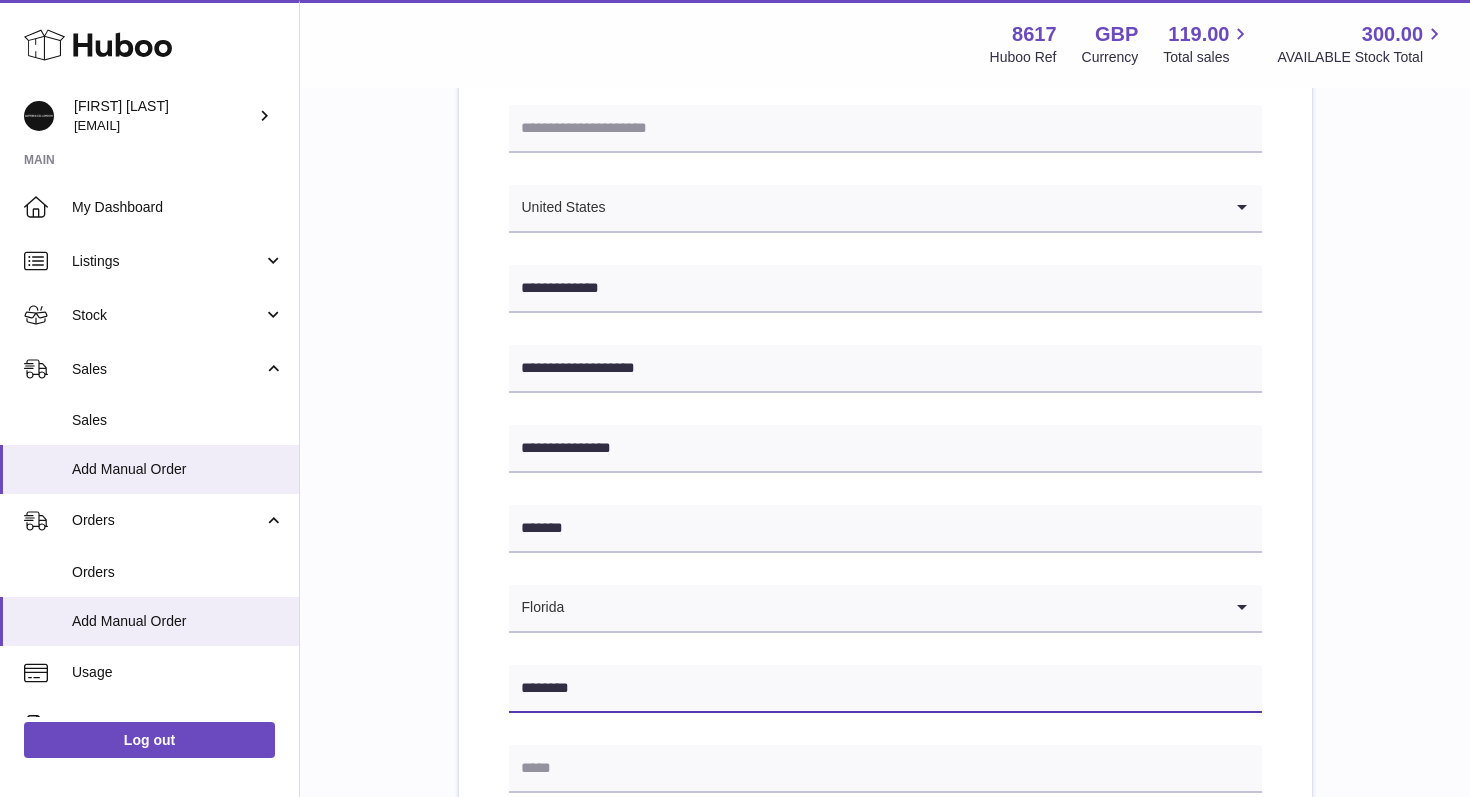 click on "********" at bounding box center [885, 689] 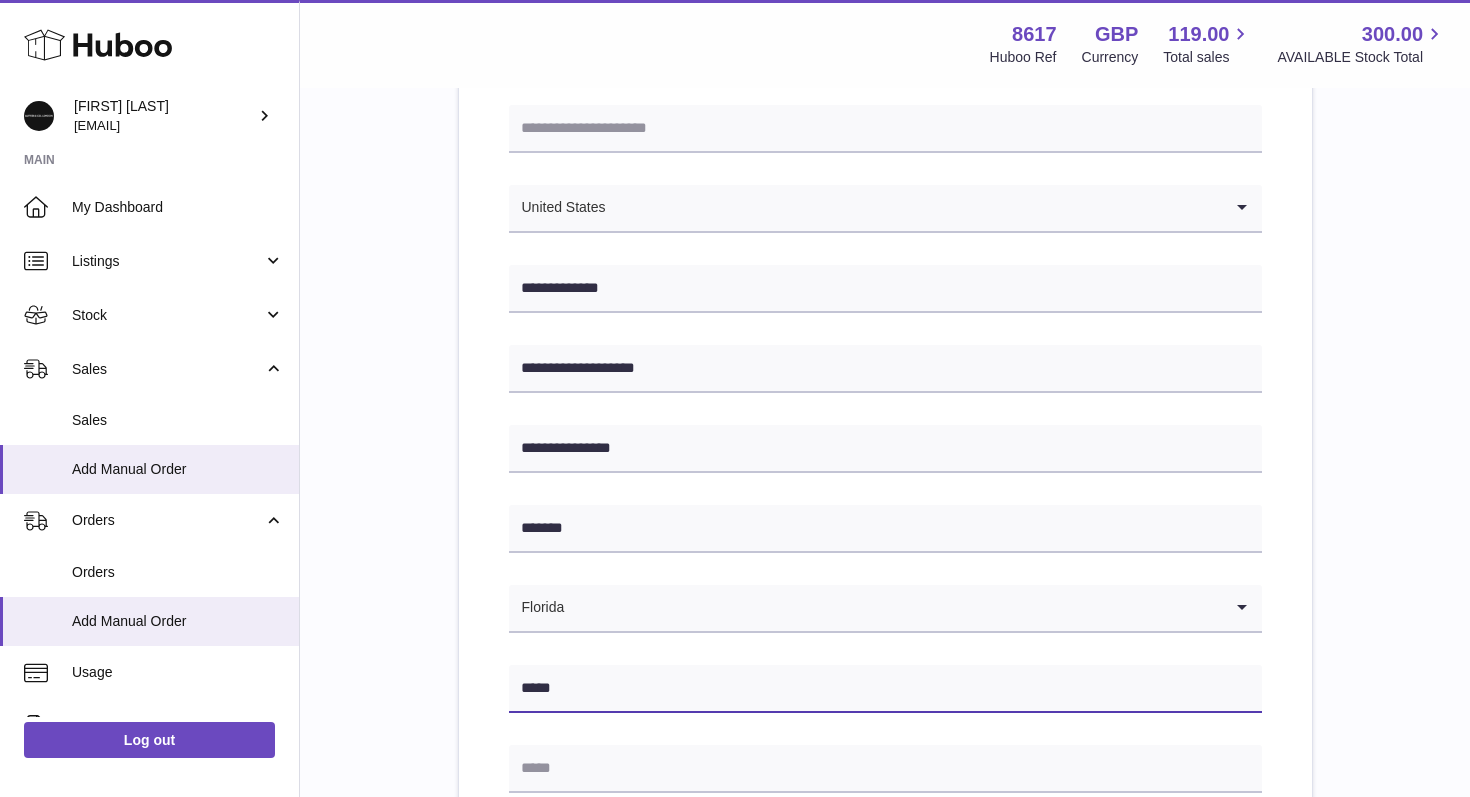 type on "*****" 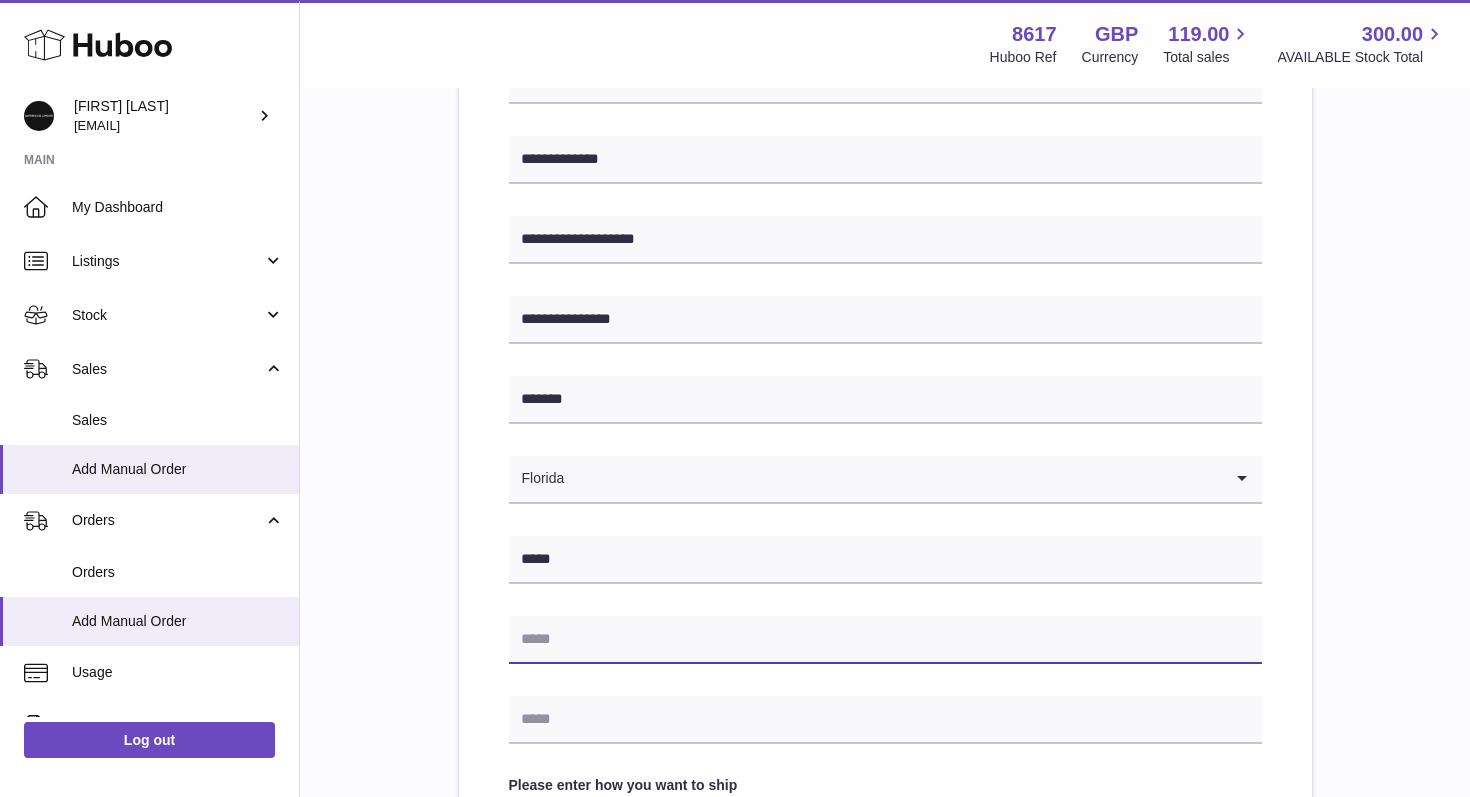 scroll, scrollTop: 405, scrollLeft: 0, axis: vertical 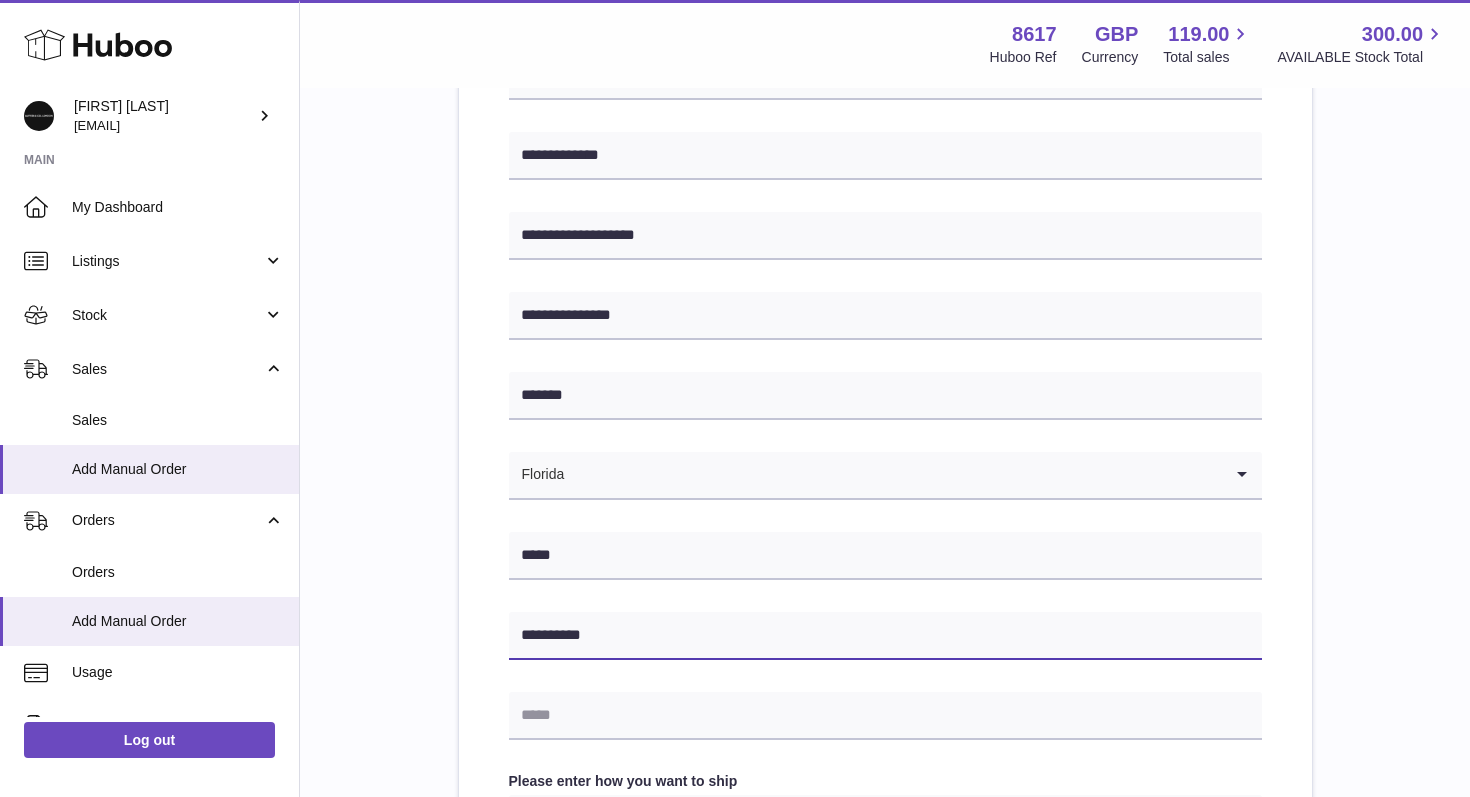 type on "**********" 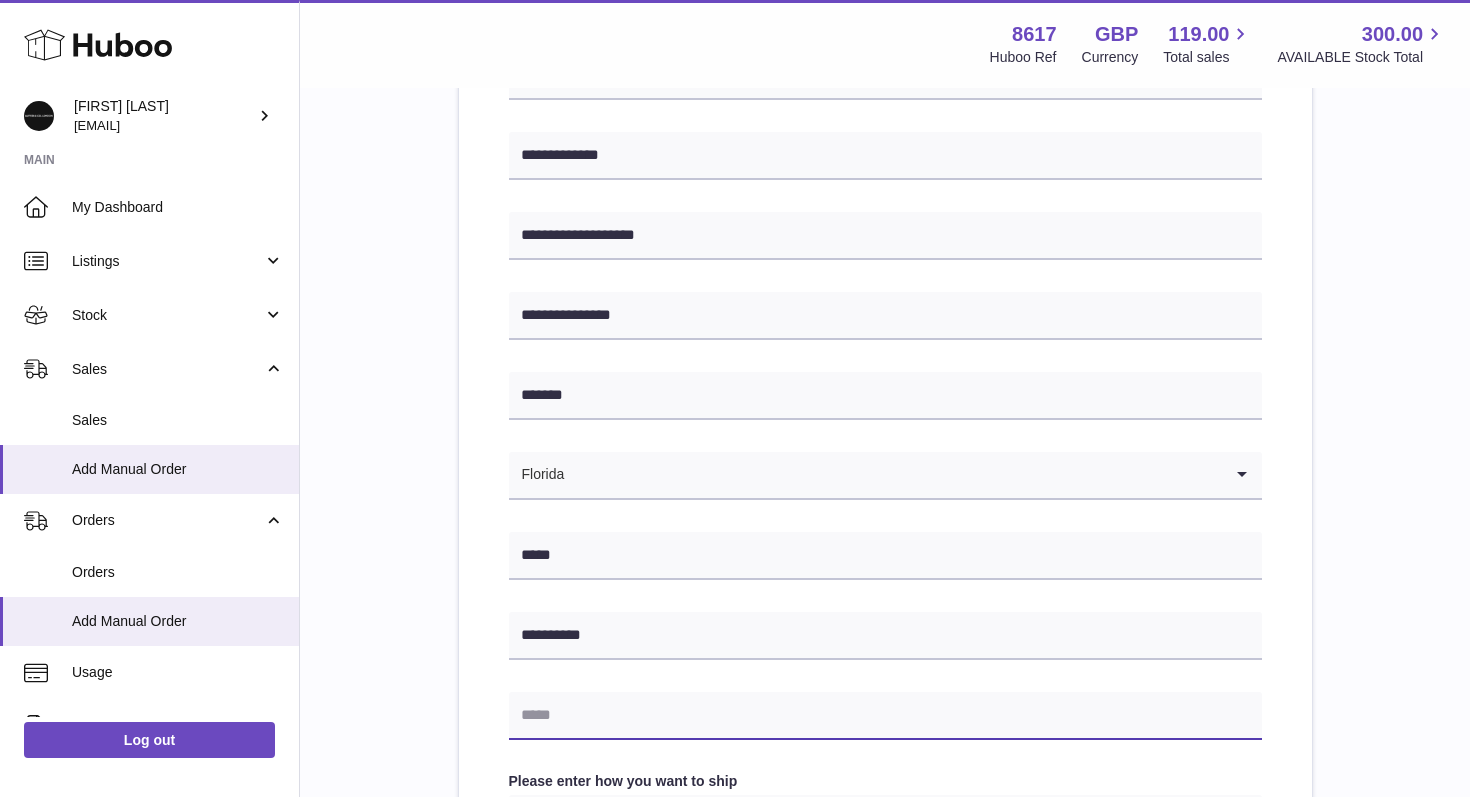 click at bounding box center (885, 716) 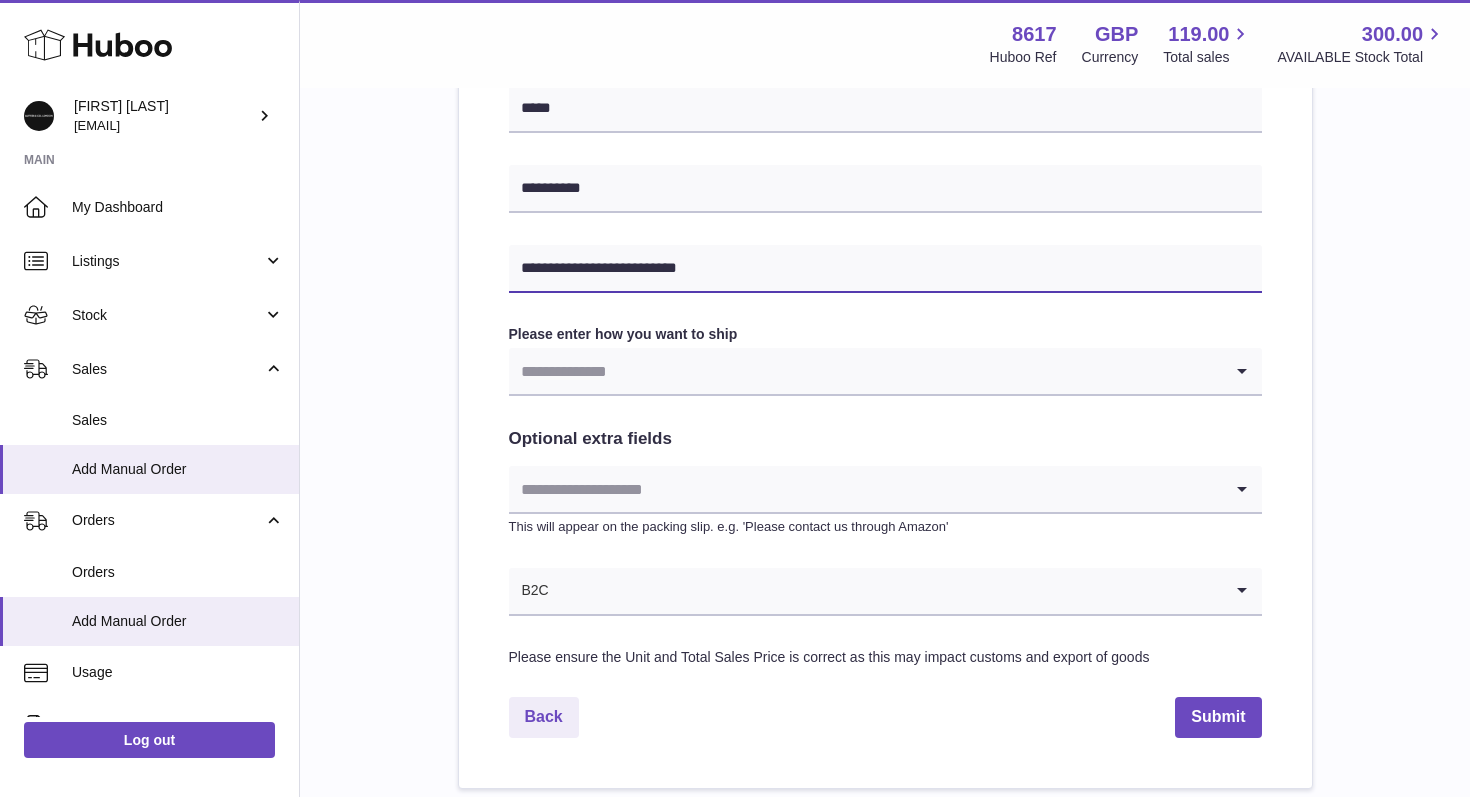 scroll, scrollTop: 904, scrollLeft: 0, axis: vertical 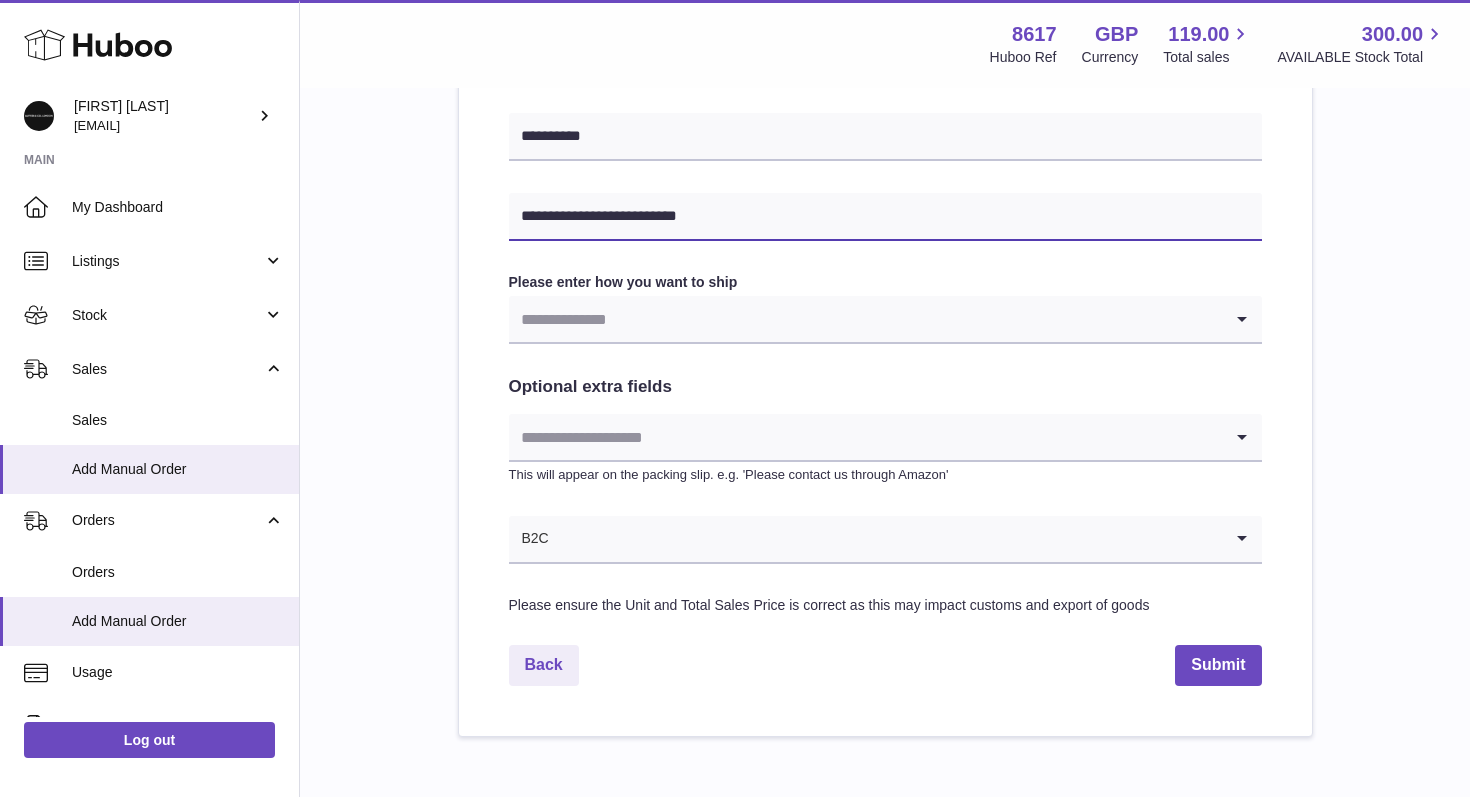 type on "**********" 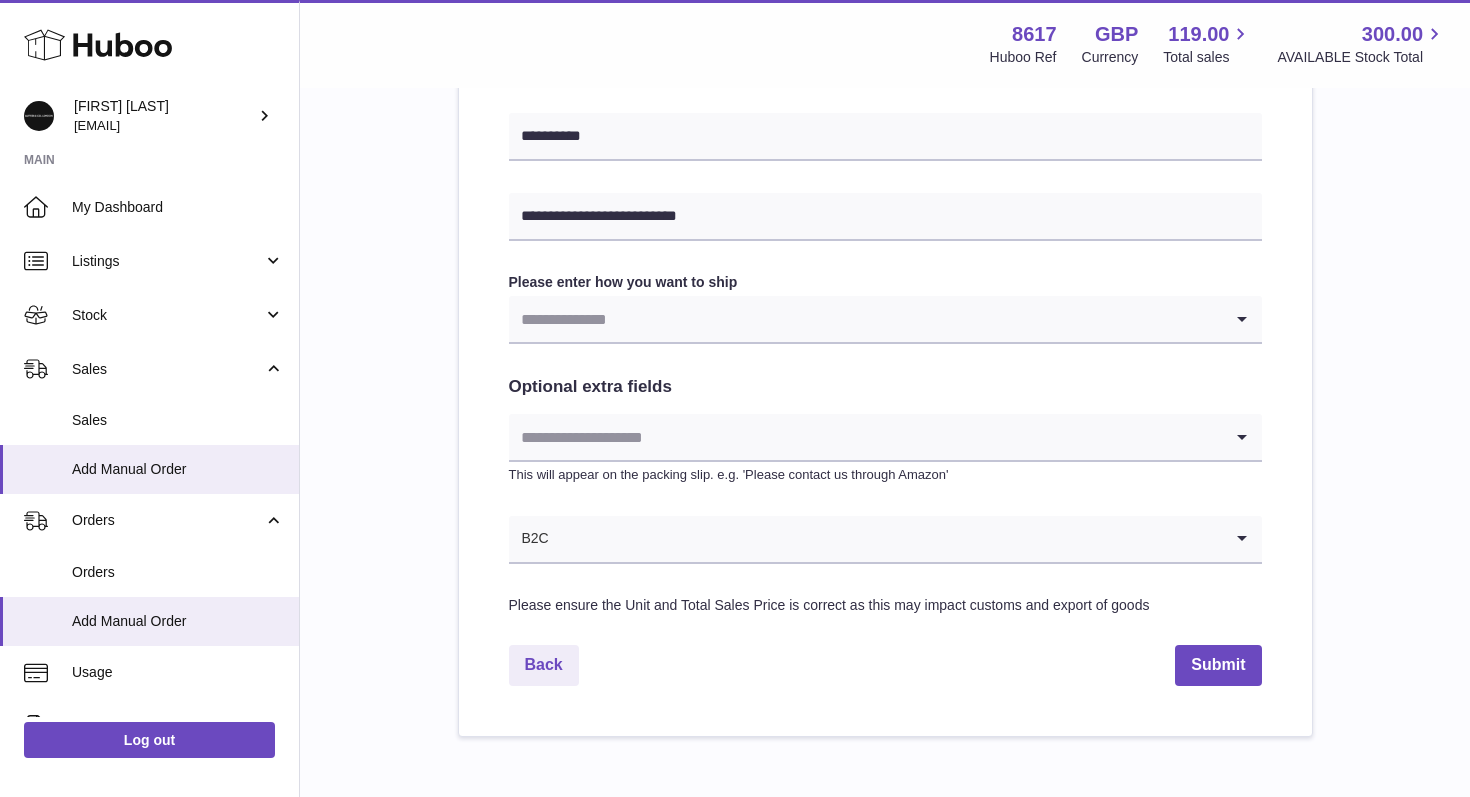 click at bounding box center [865, 319] 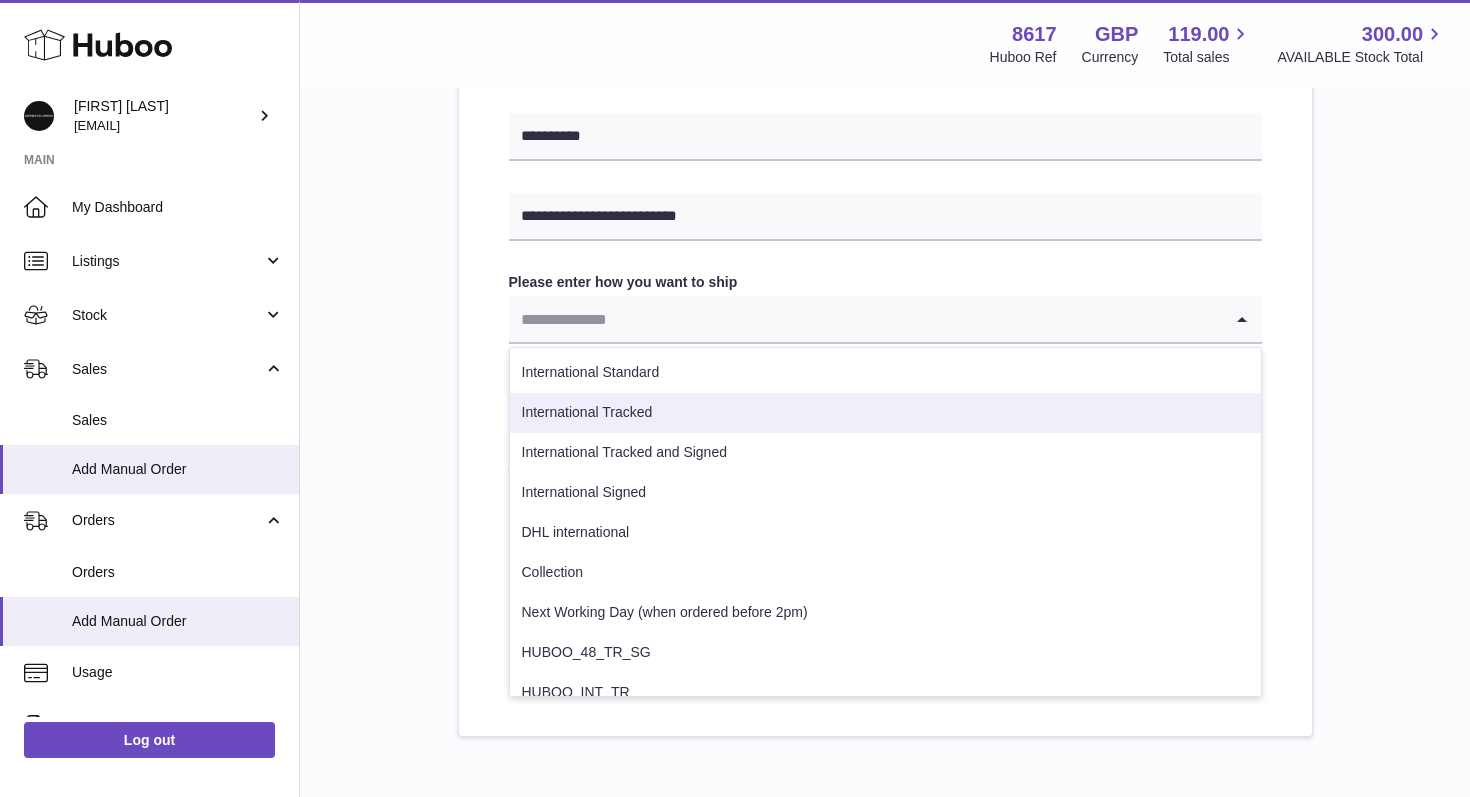 click on "International Tracked" at bounding box center (885, 413) 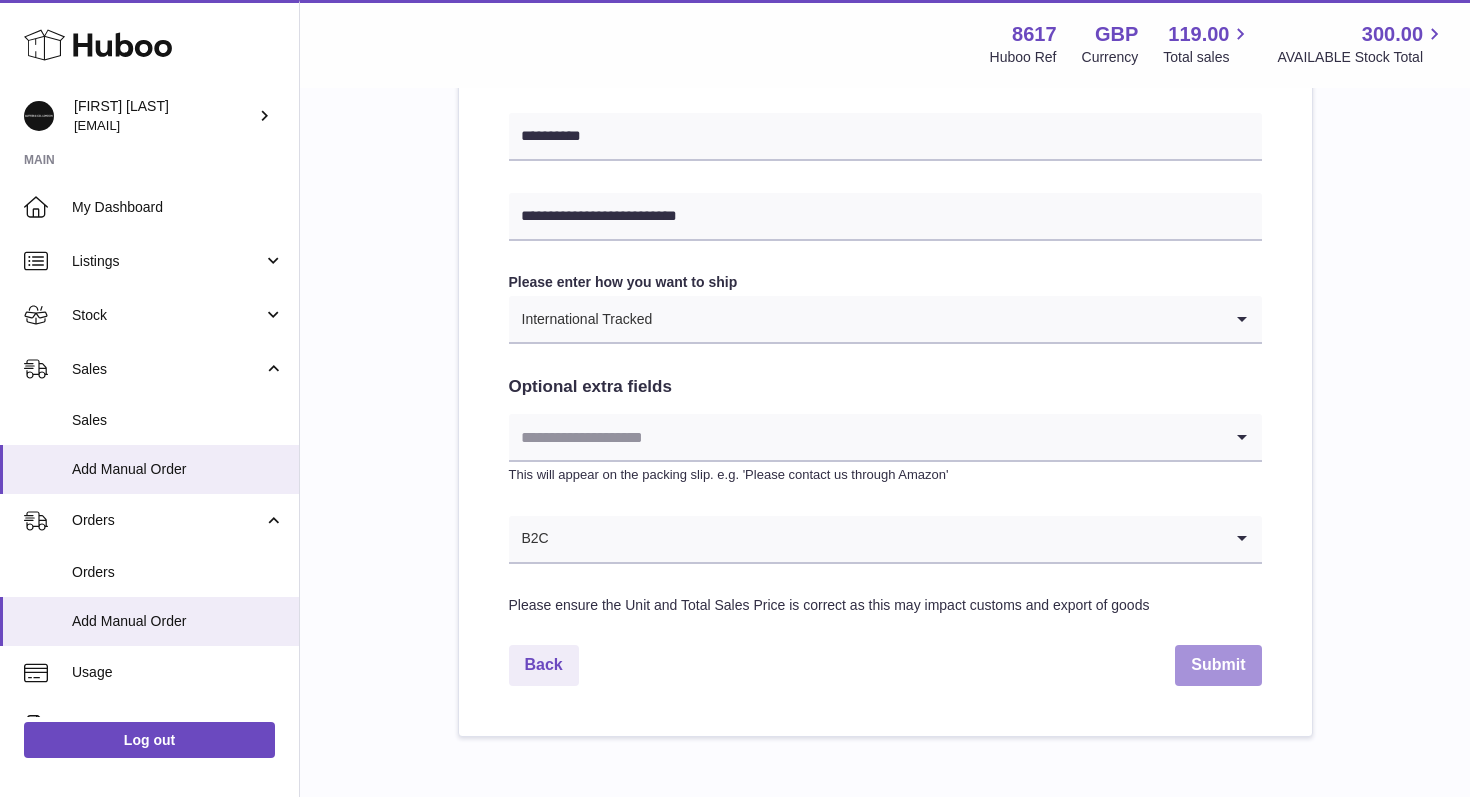 click on "Submit" at bounding box center (1218, 665) 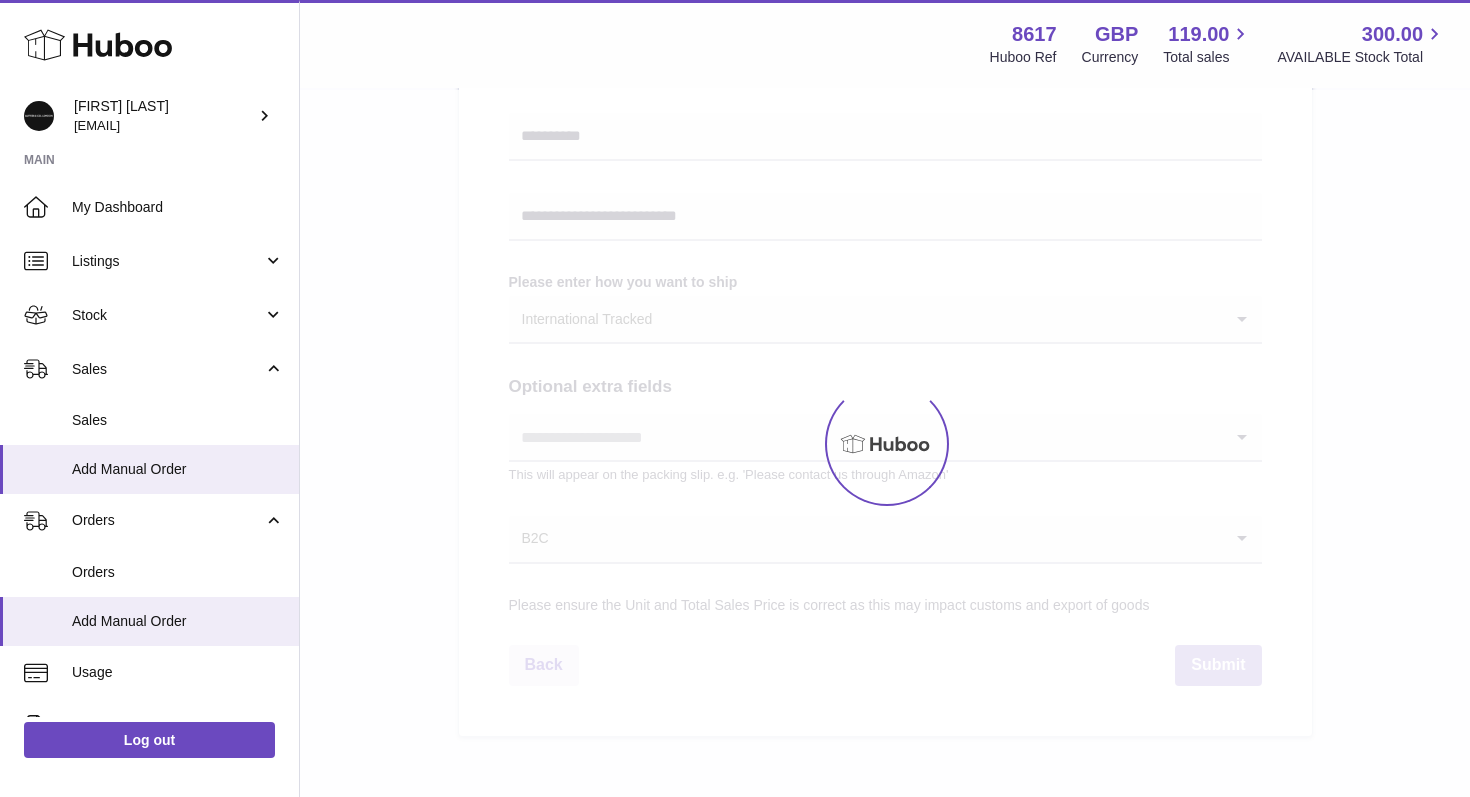 scroll, scrollTop: 0, scrollLeft: 0, axis: both 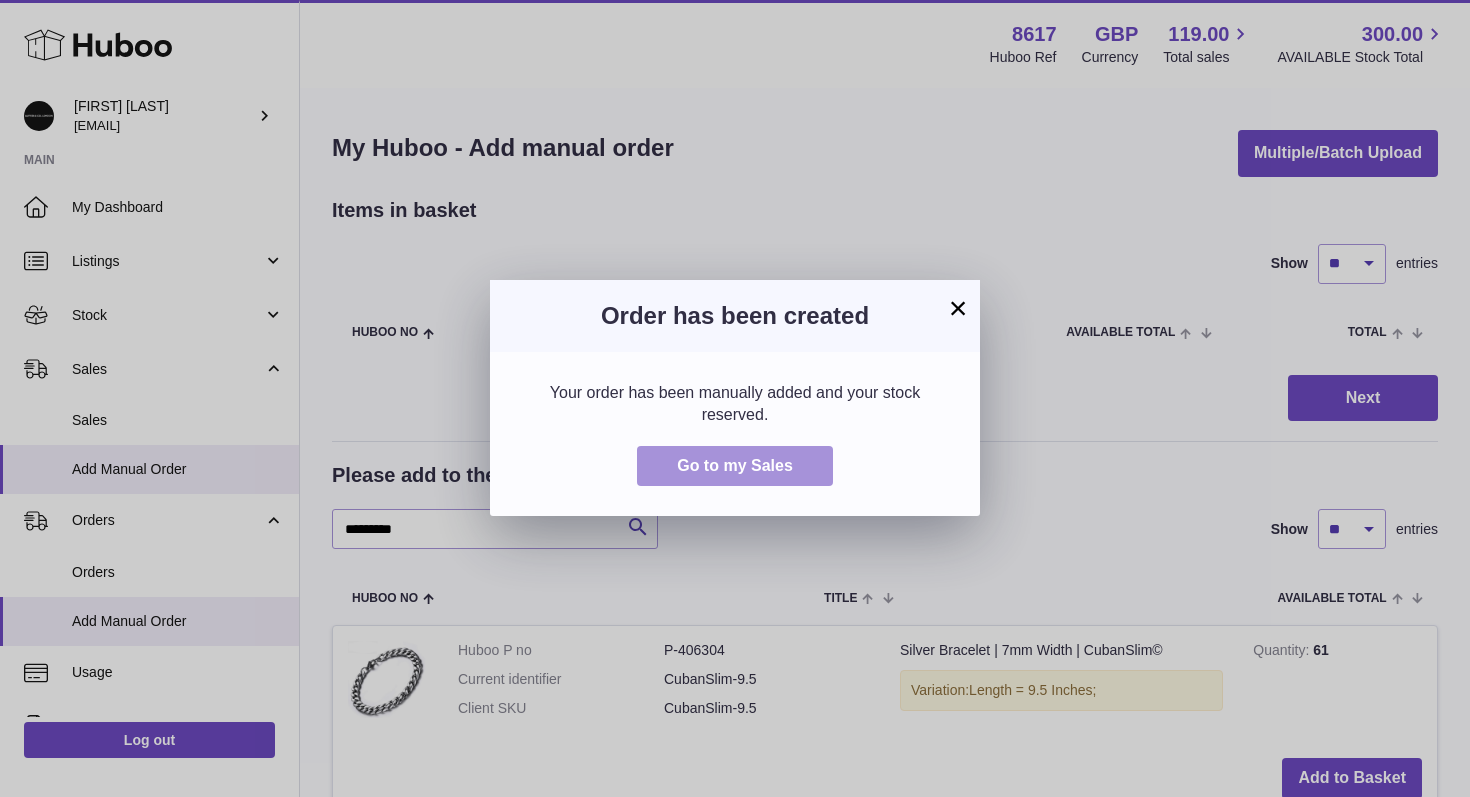 click on "Go to my Sales" at bounding box center (735, 465) 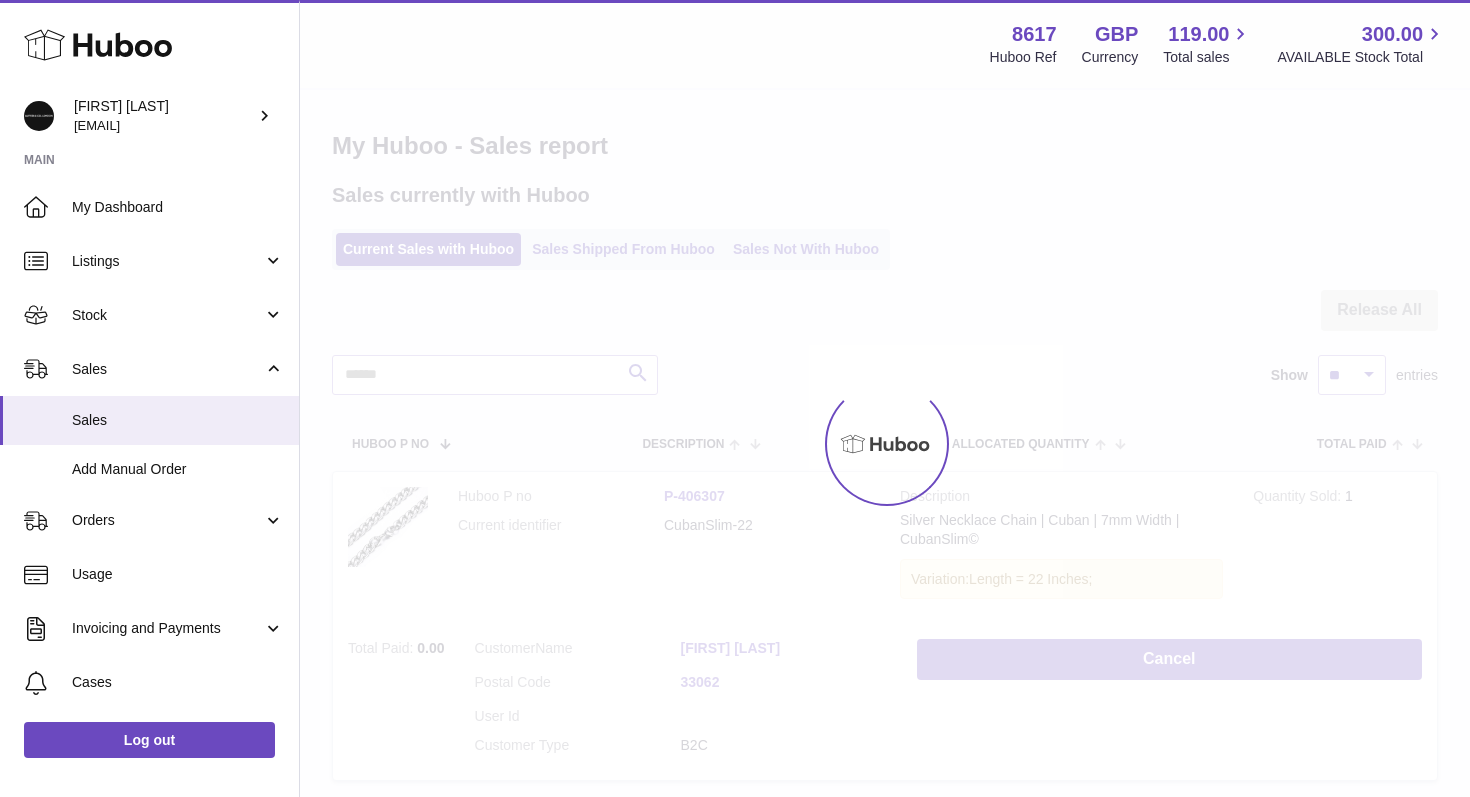 scroll, scrollTop: 0, scrollLeft: 0, axis: both 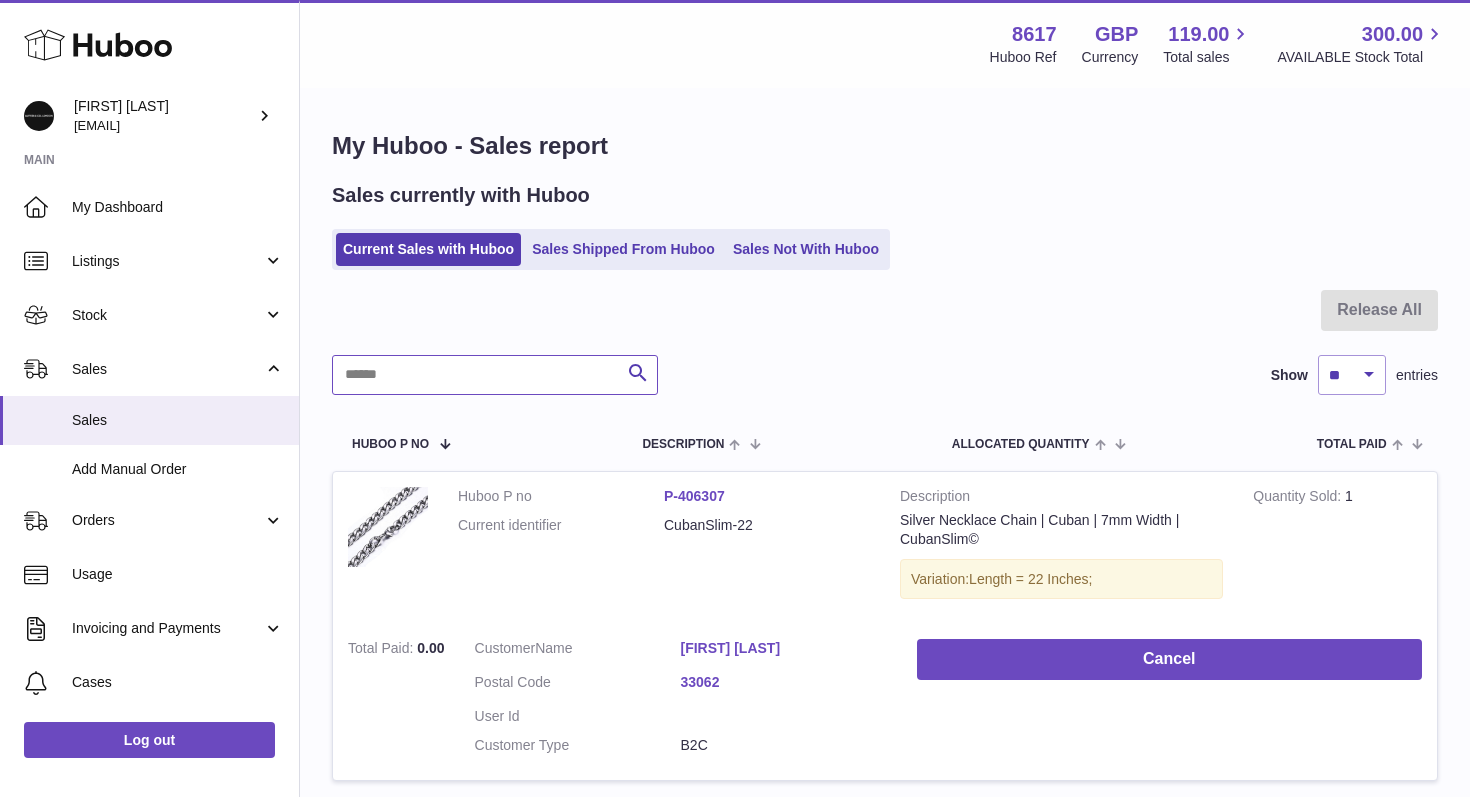click at bounding box center (495, 375) 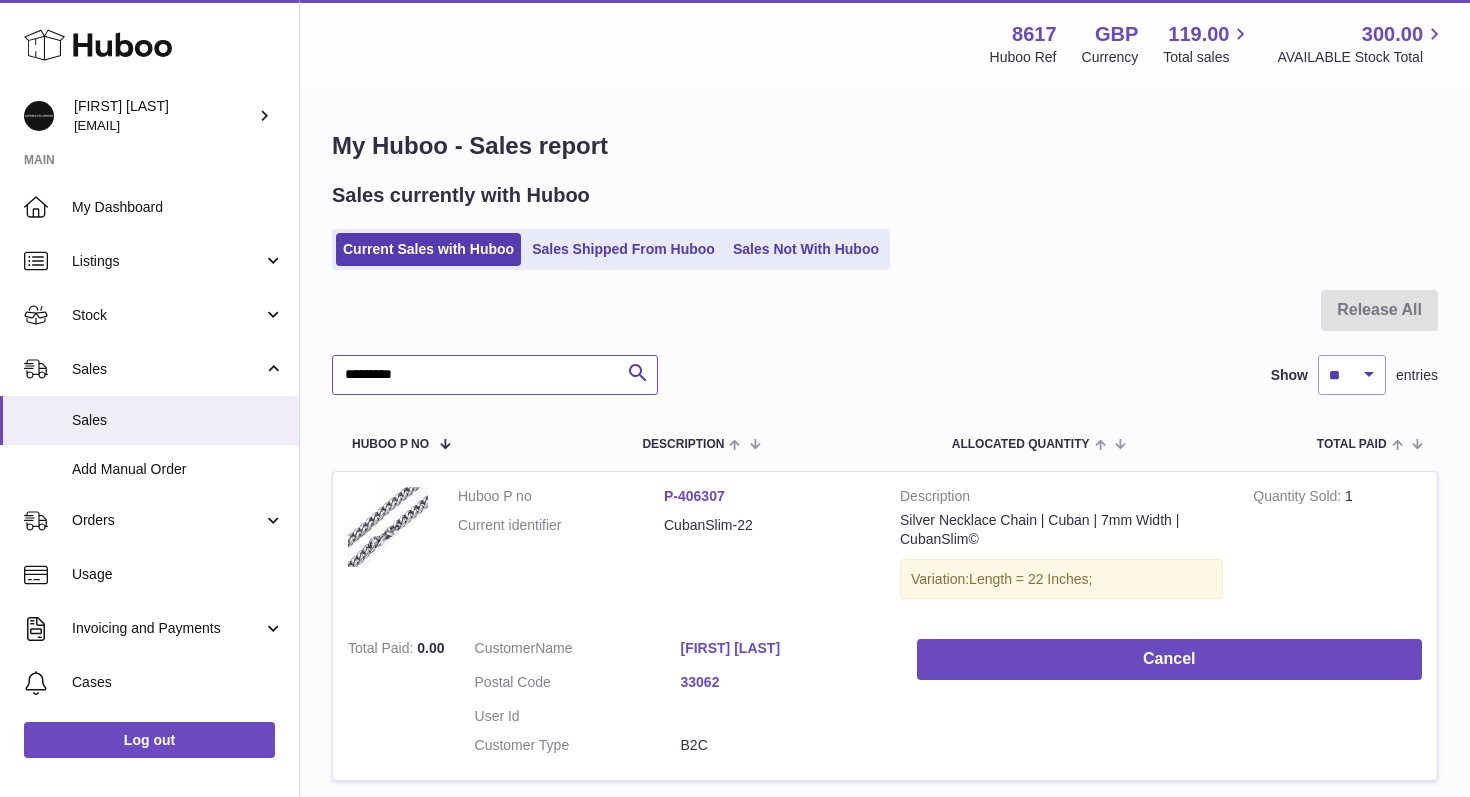 type on "*********" 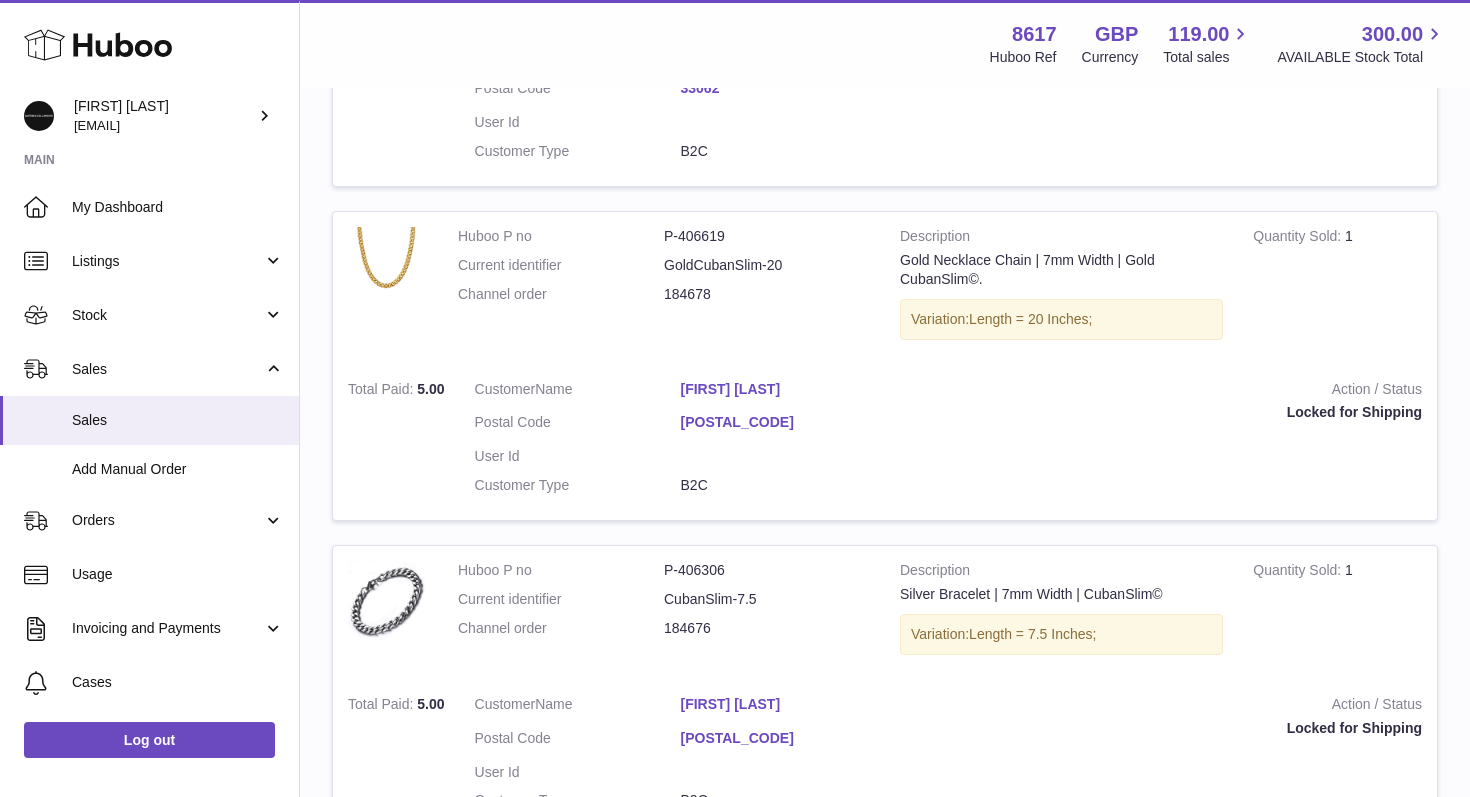 scroll, scrollTop: 600, scrollLeft: 0, axis: vertical 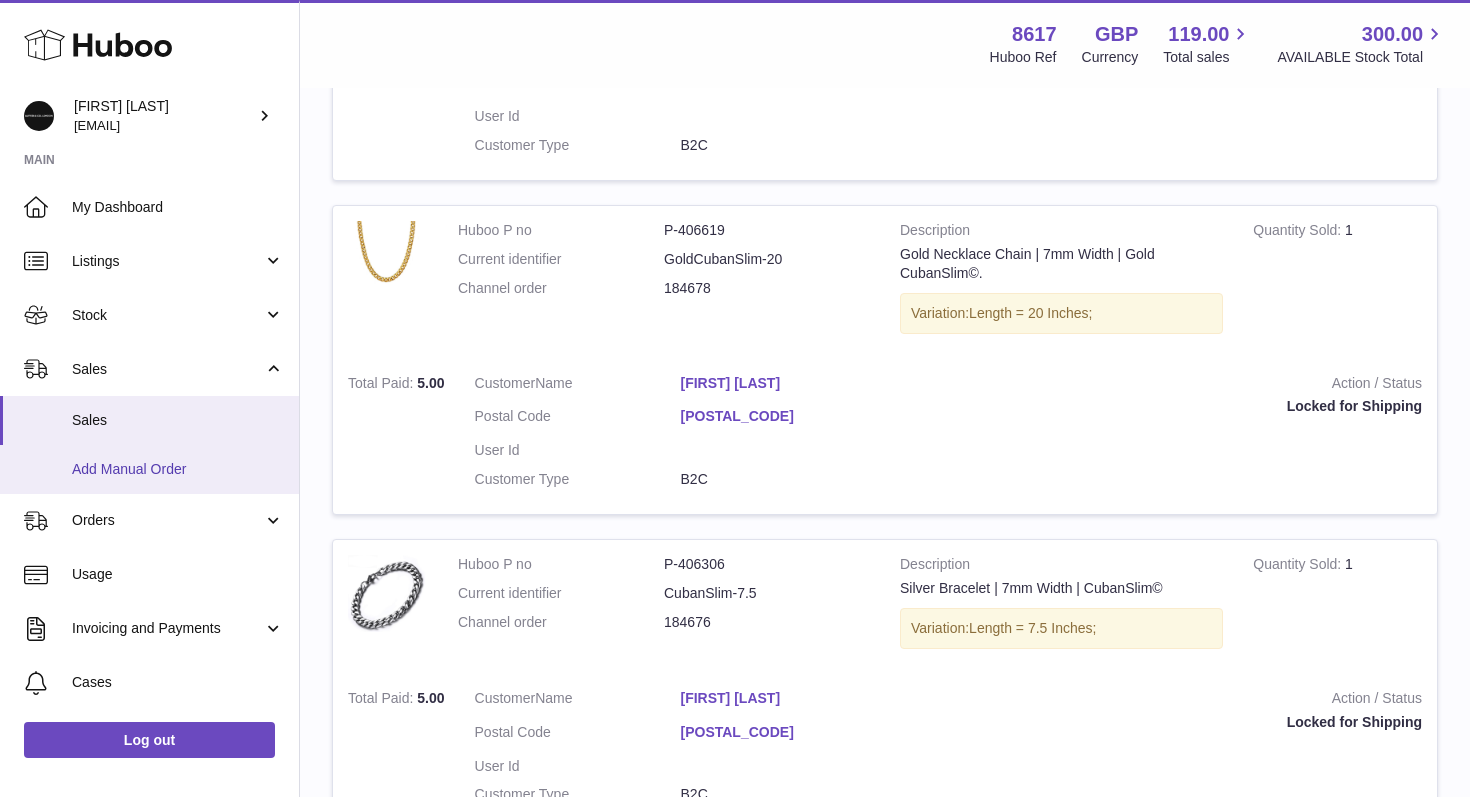 click on "Add Manual Order" at bounding box center [178, 469] 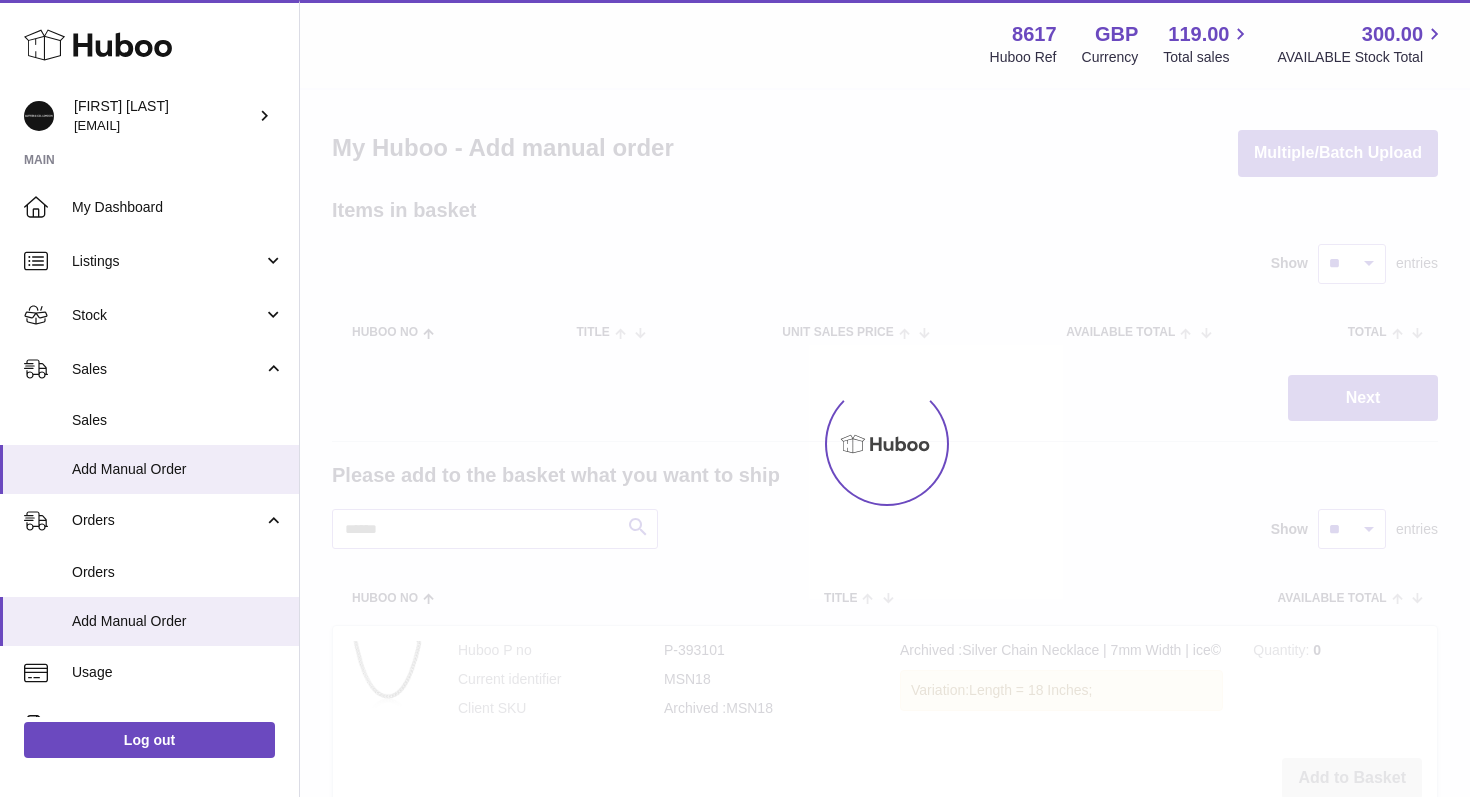 scroll, scrollTop: 0, scrollLeft: 0, axis: both 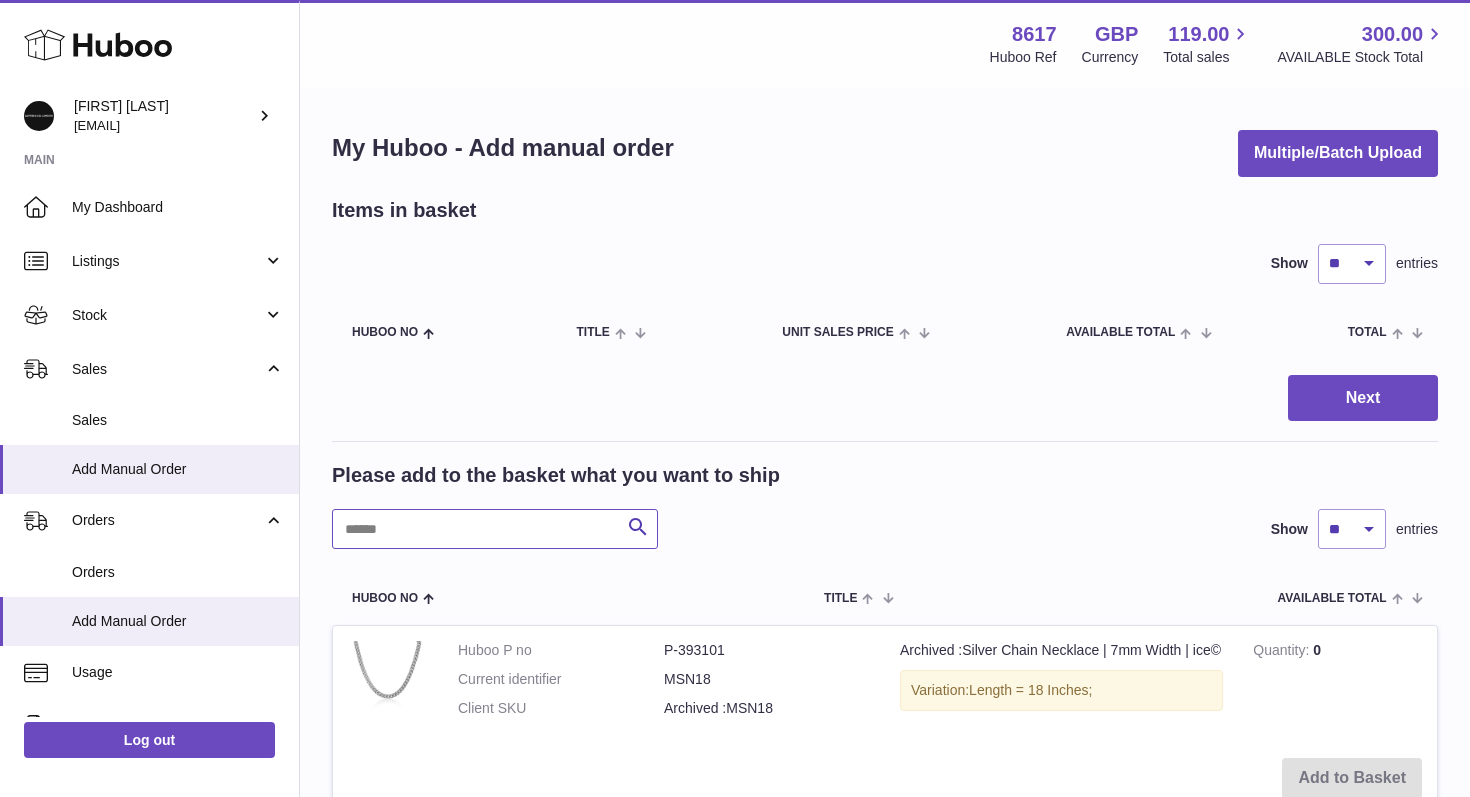 click at bounding box center [495, 529] 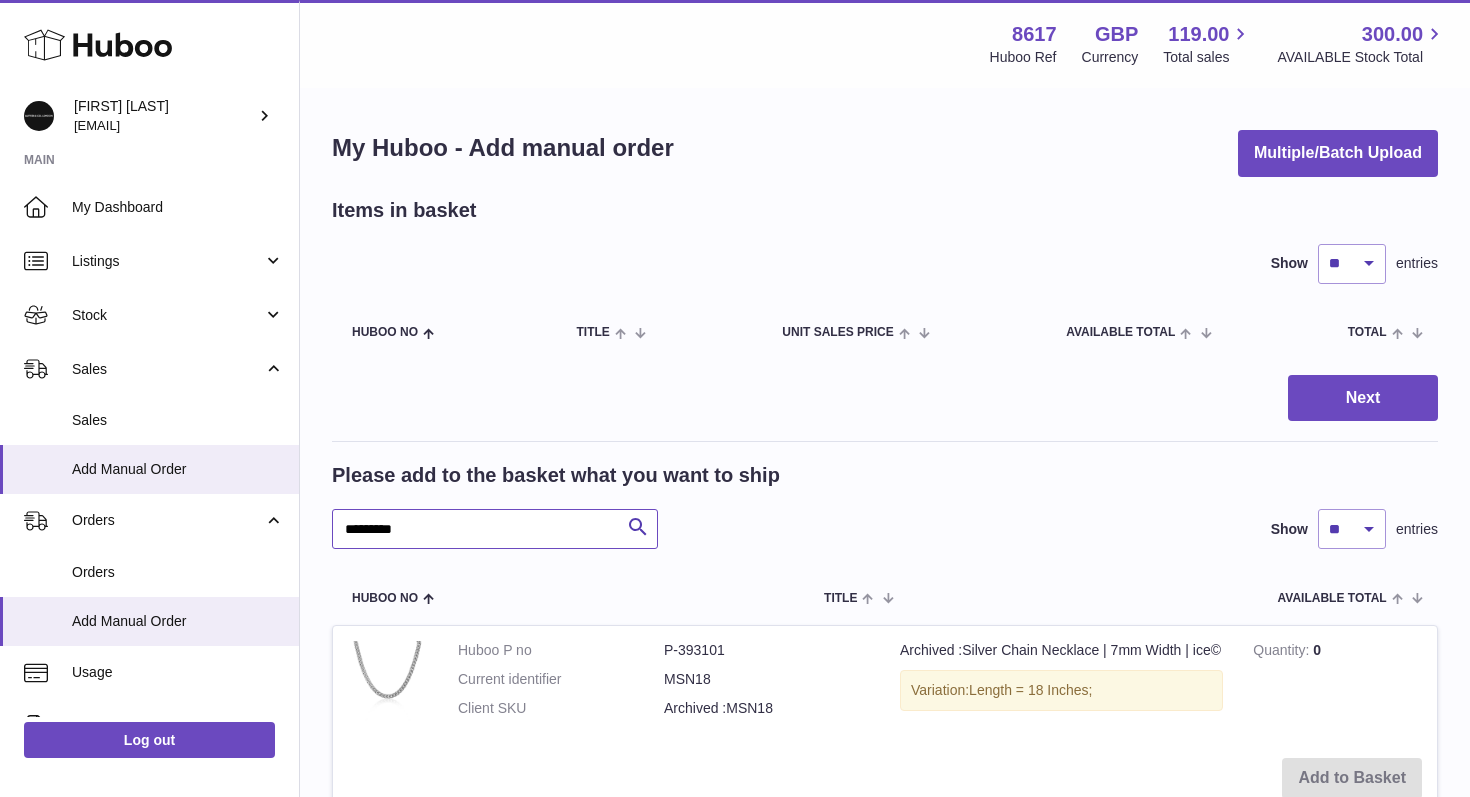 type on "*********" 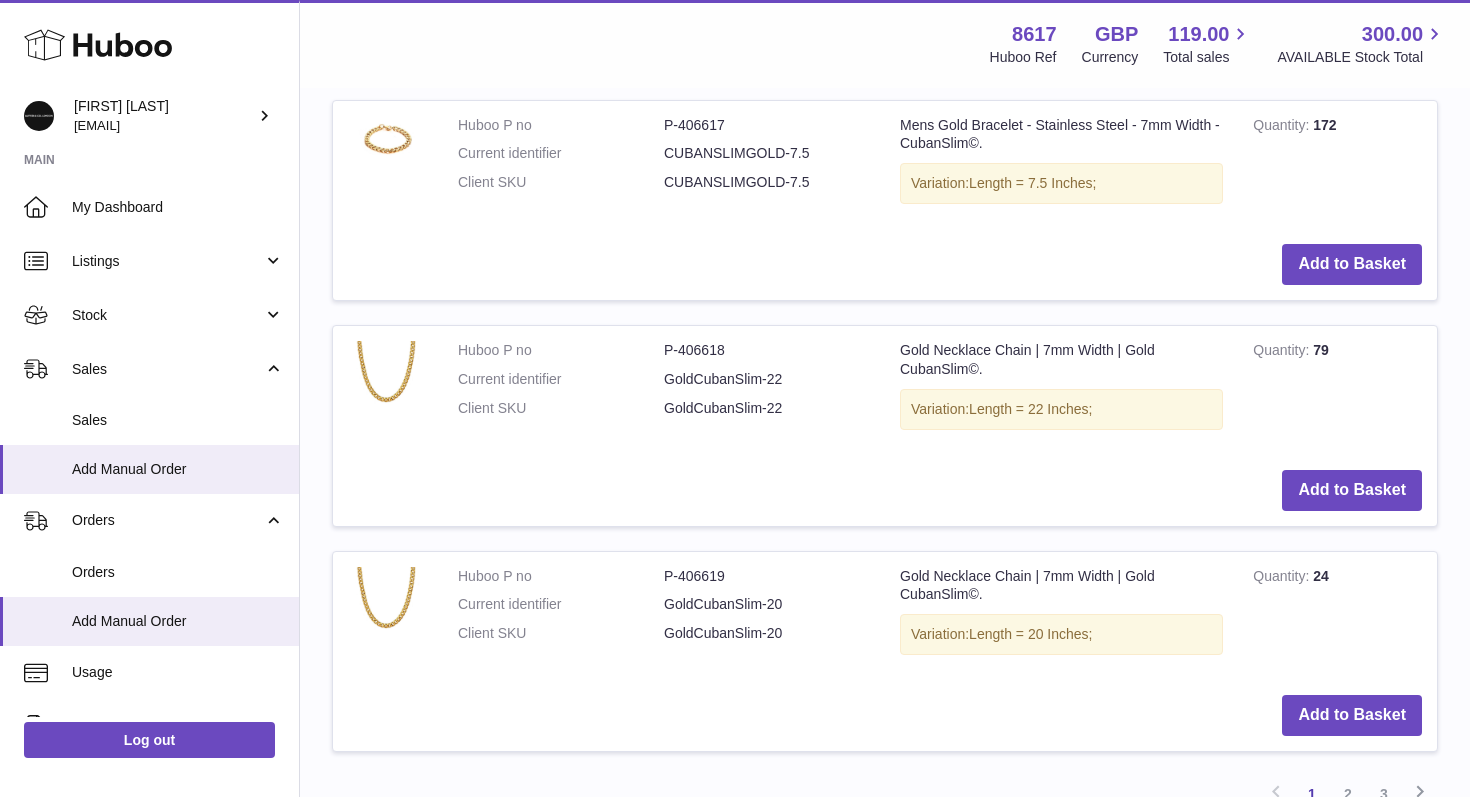 scroll, scrollTop: 2069, scrollLeft: 0, axis: vertical 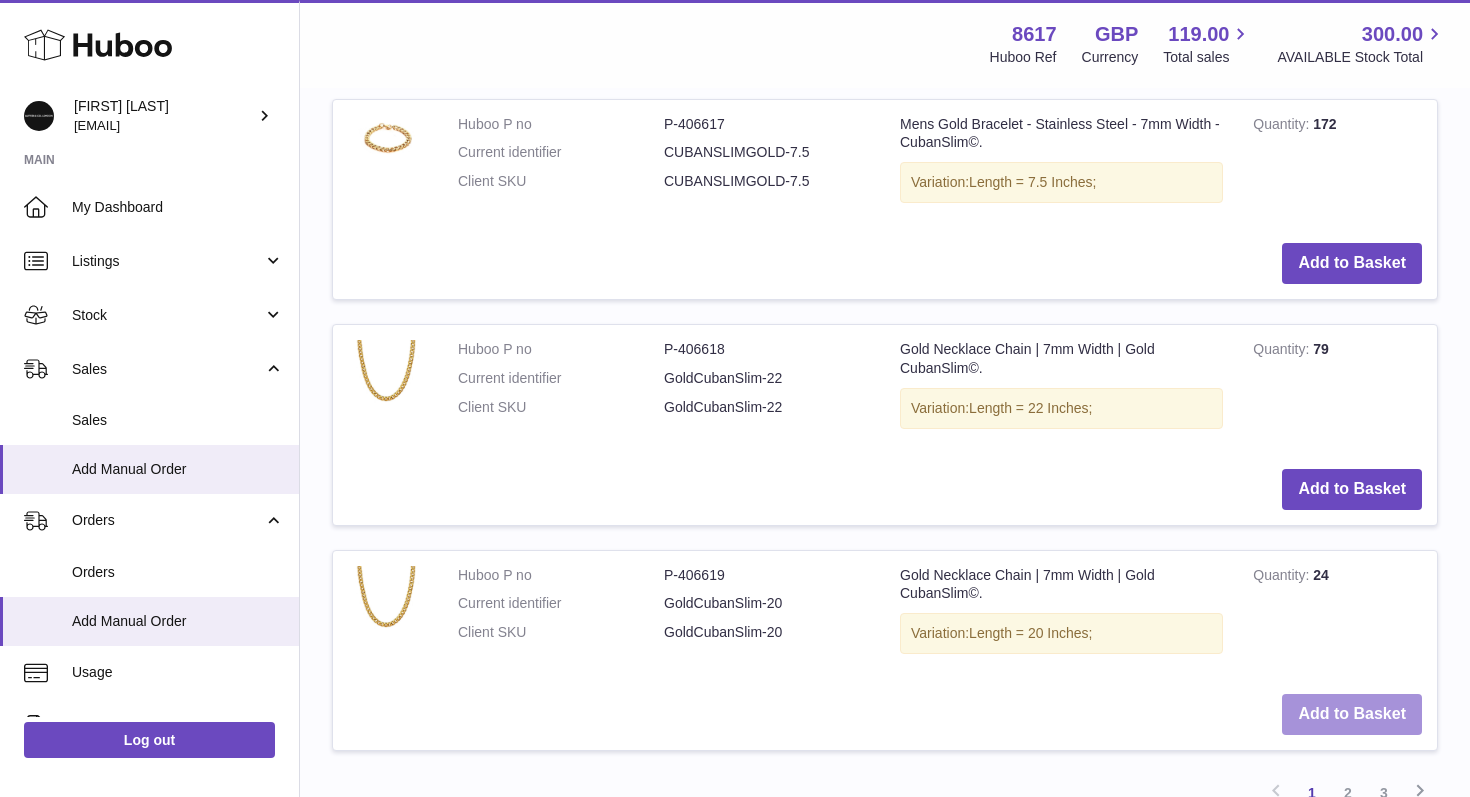 click on "Add to Basket" at bounding box center [1352, 714] 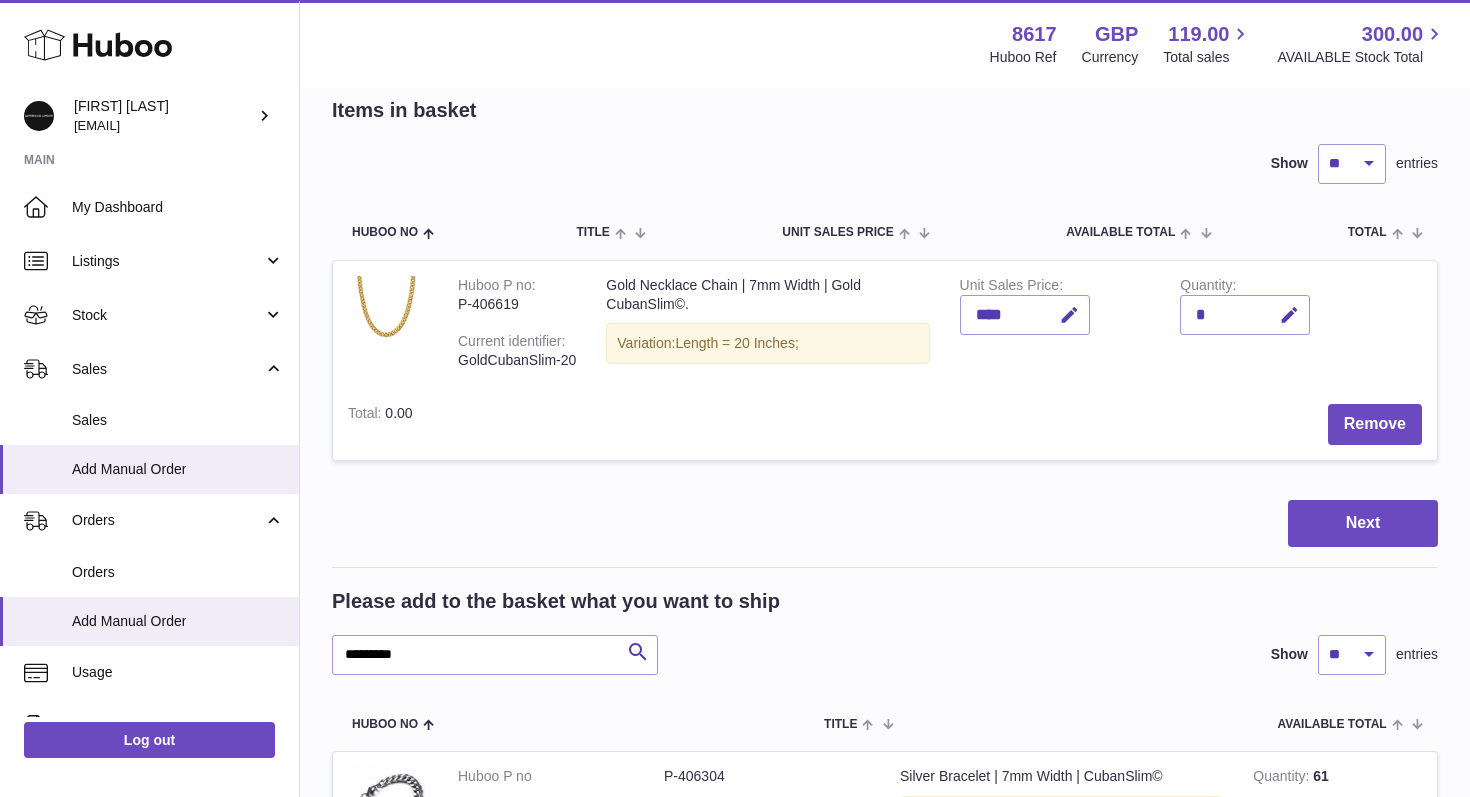 scroll, scrollTop: 0, scrollLeft: 0, axis: both 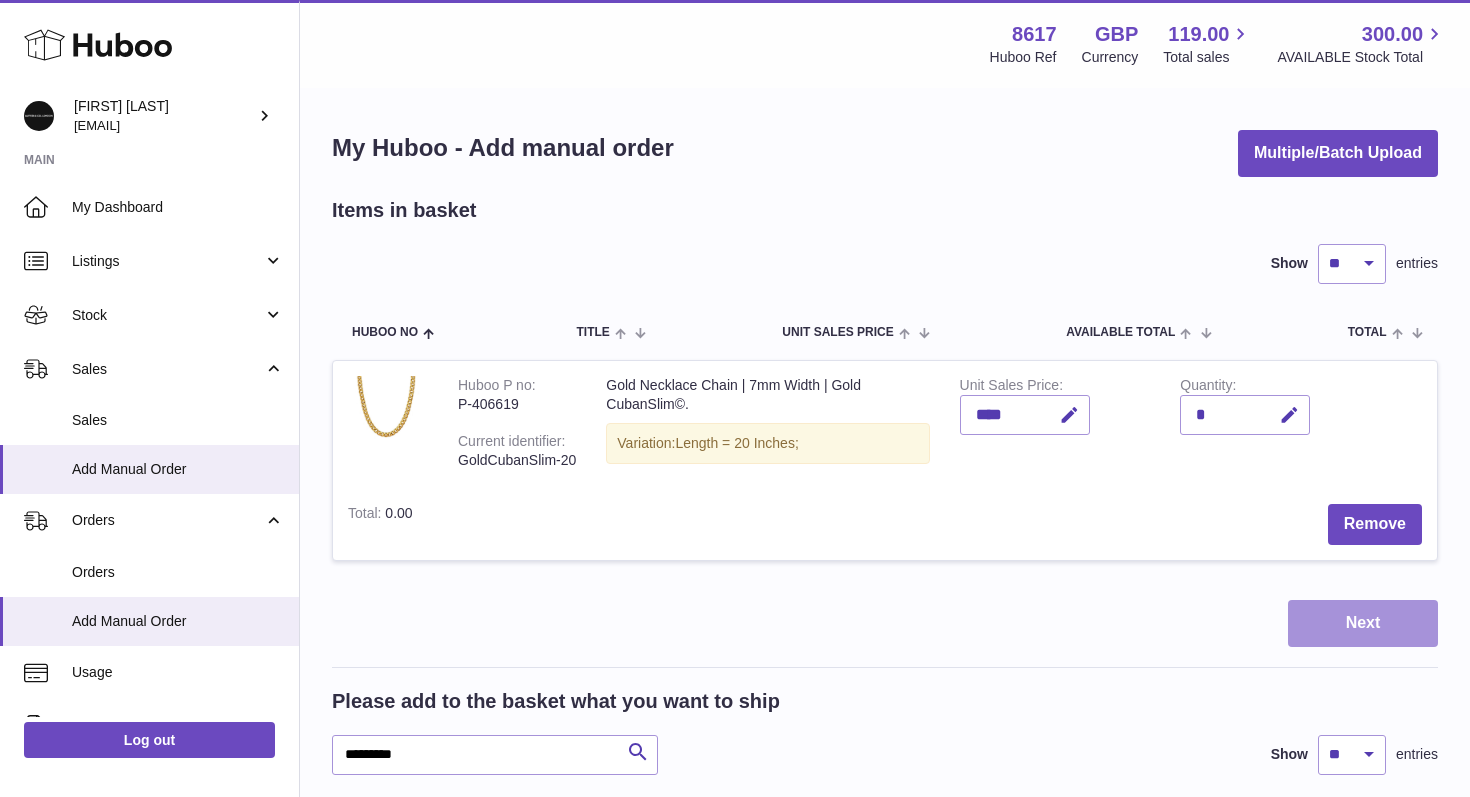 click on "Next" at bounding box center [1363, 623] 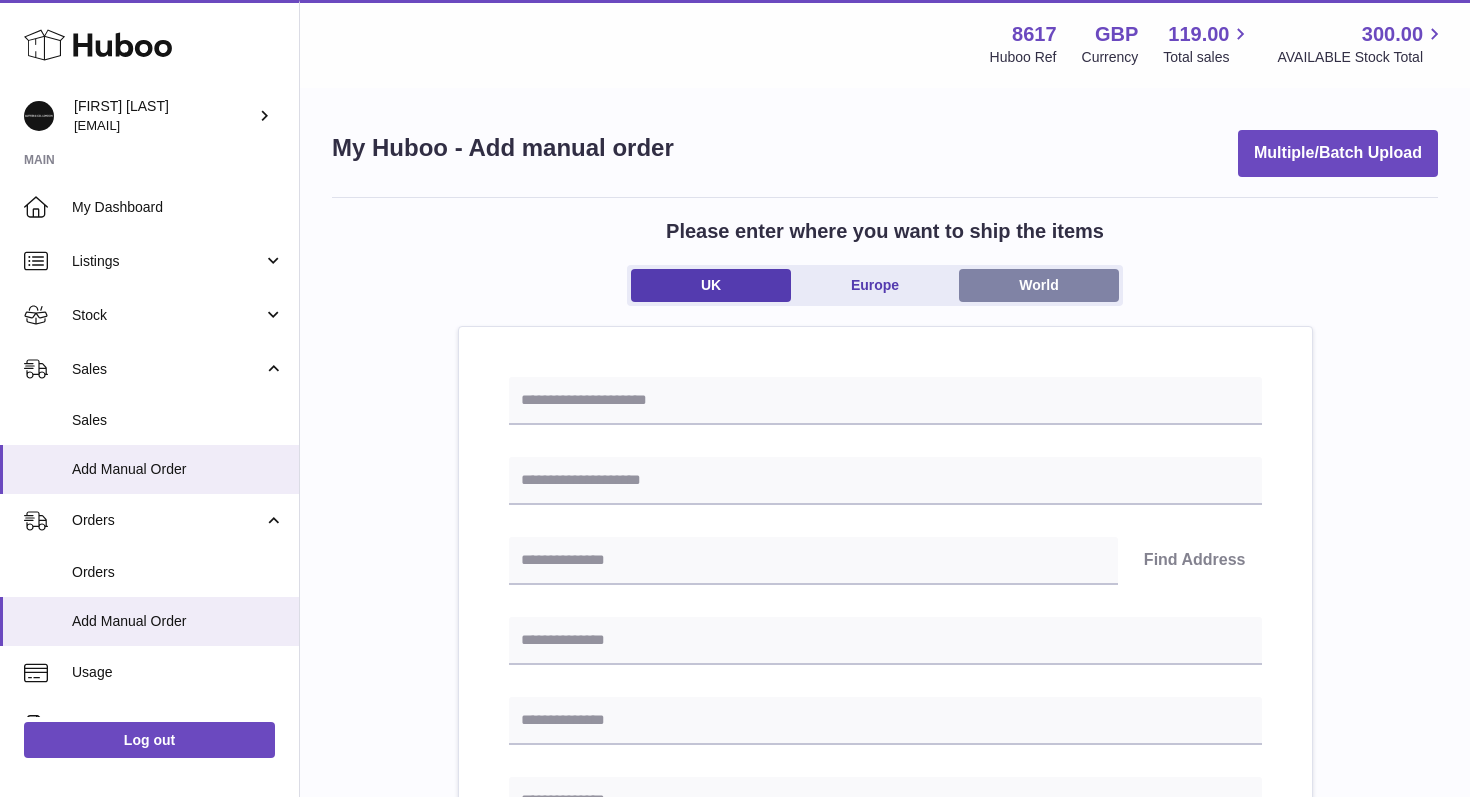 click on "World" at bounding box center (1039, 285) 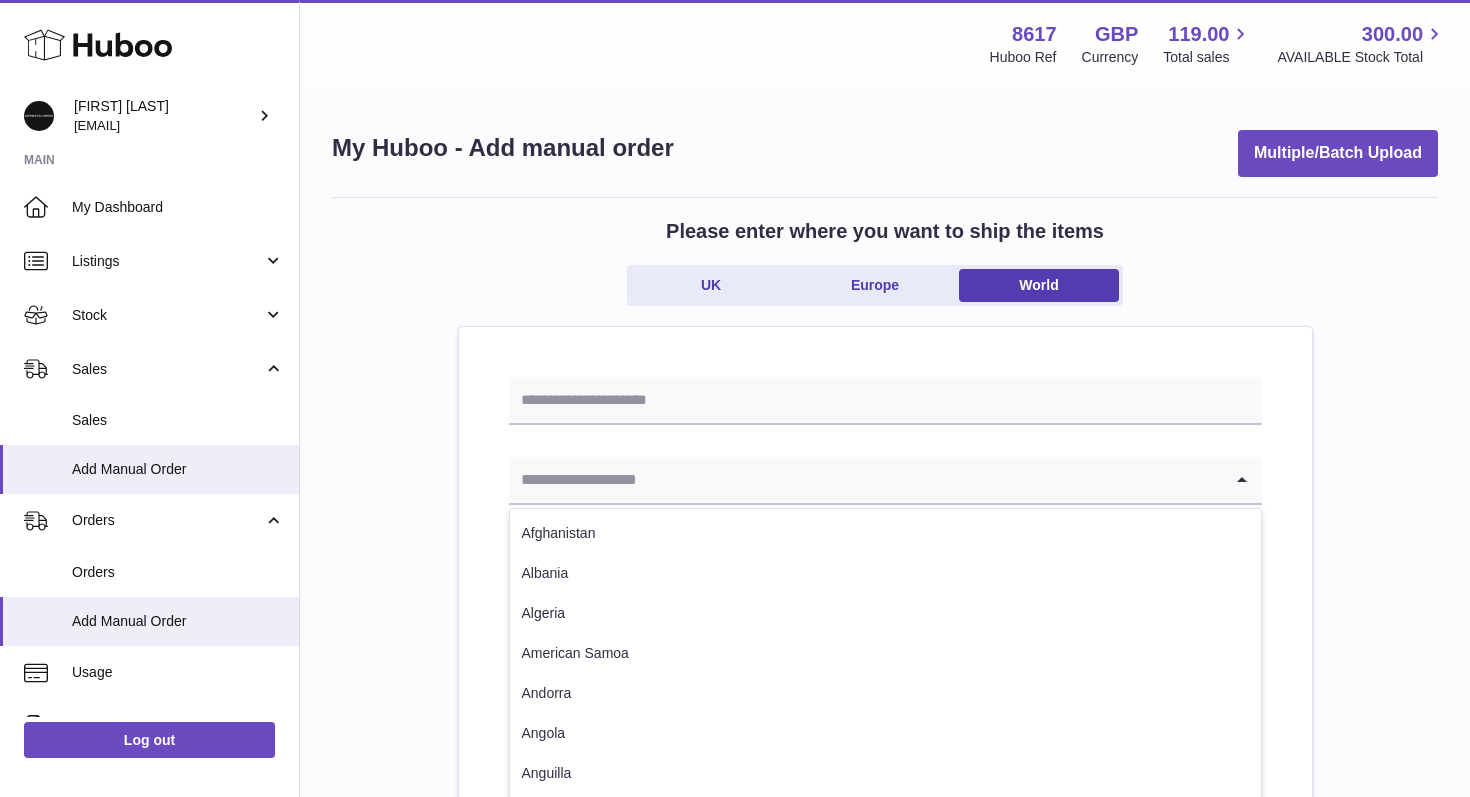 click at bounding box center (865, 480) 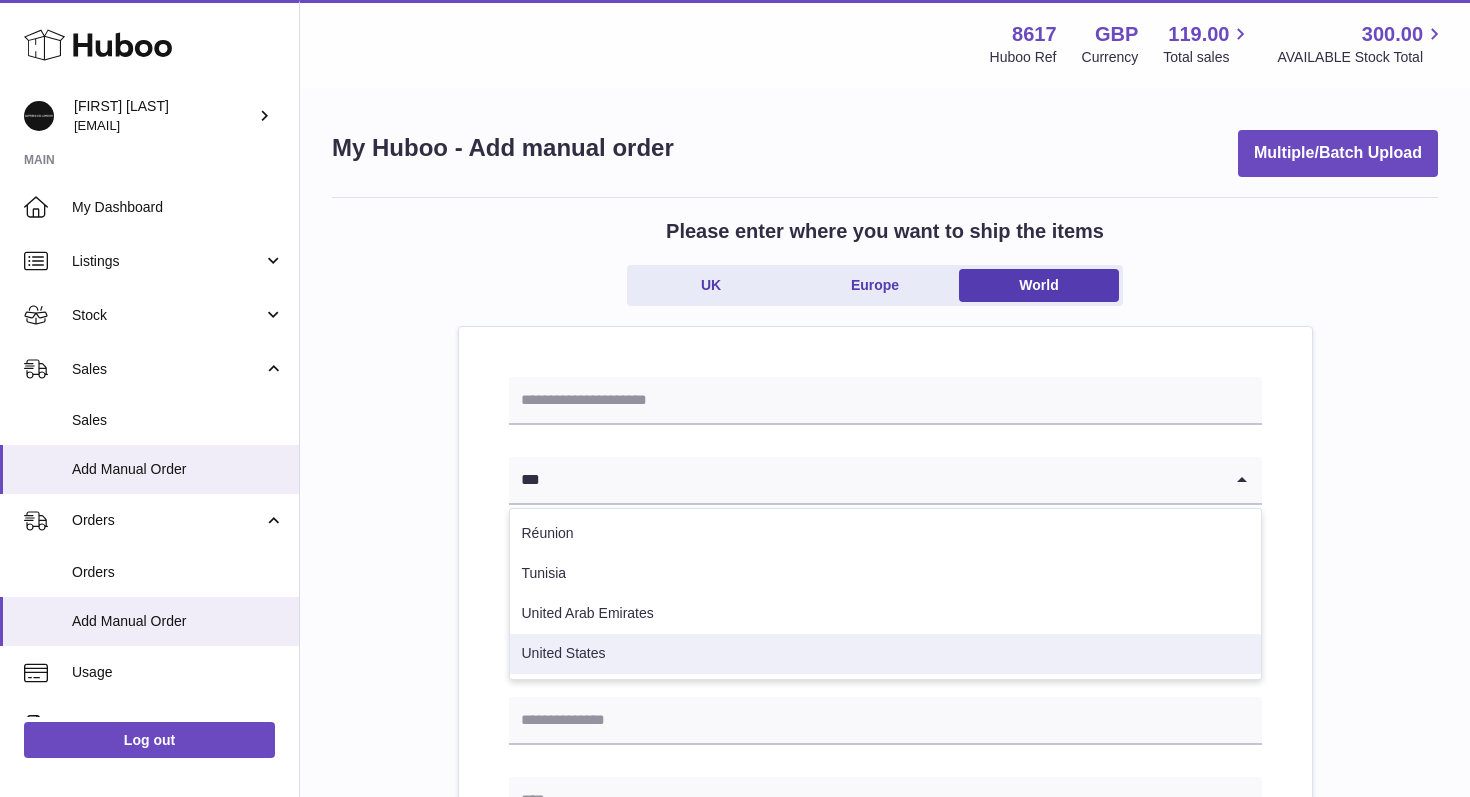 click on "United States" at bounding box center (885, 654) 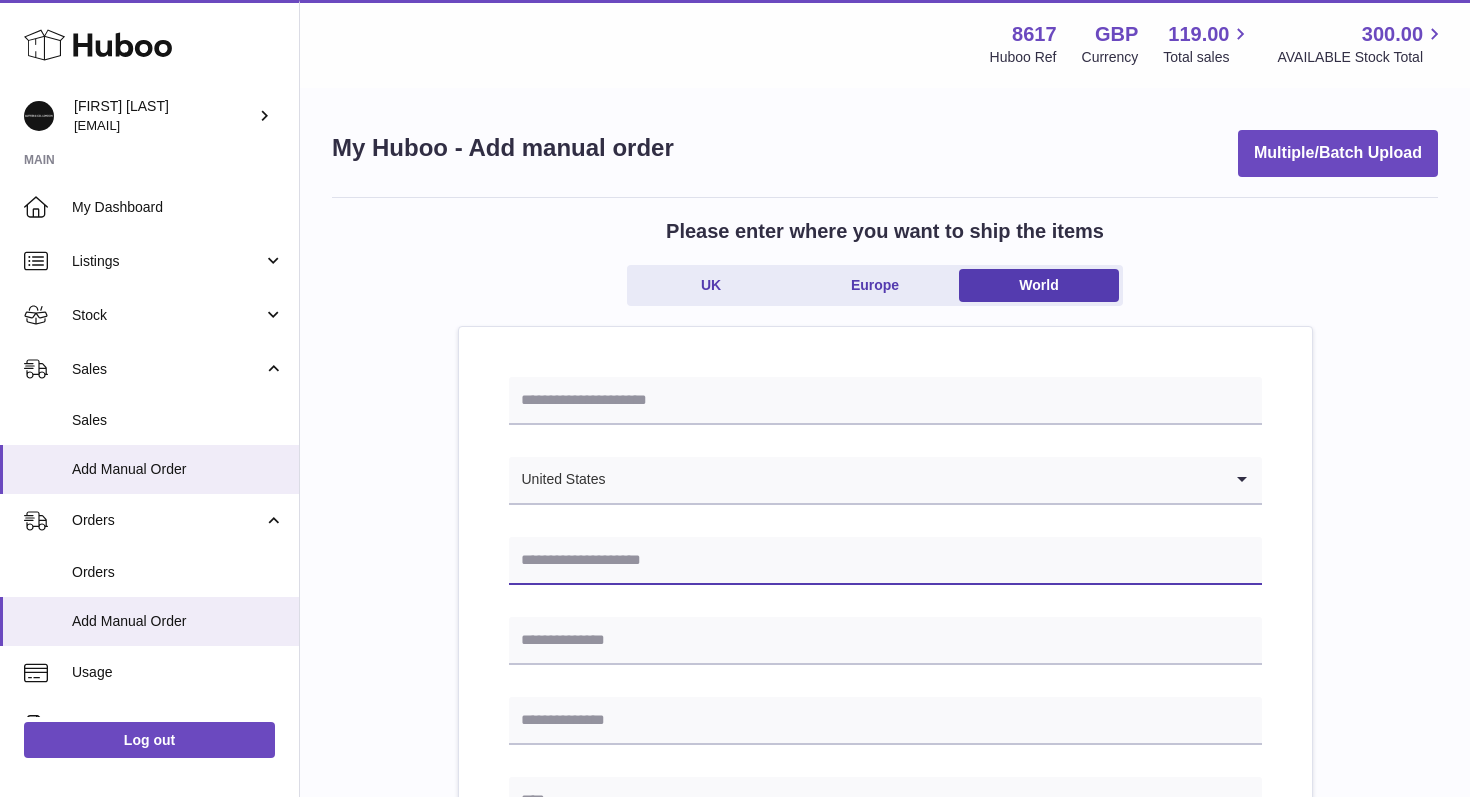 click at bounding box center (885, 561) 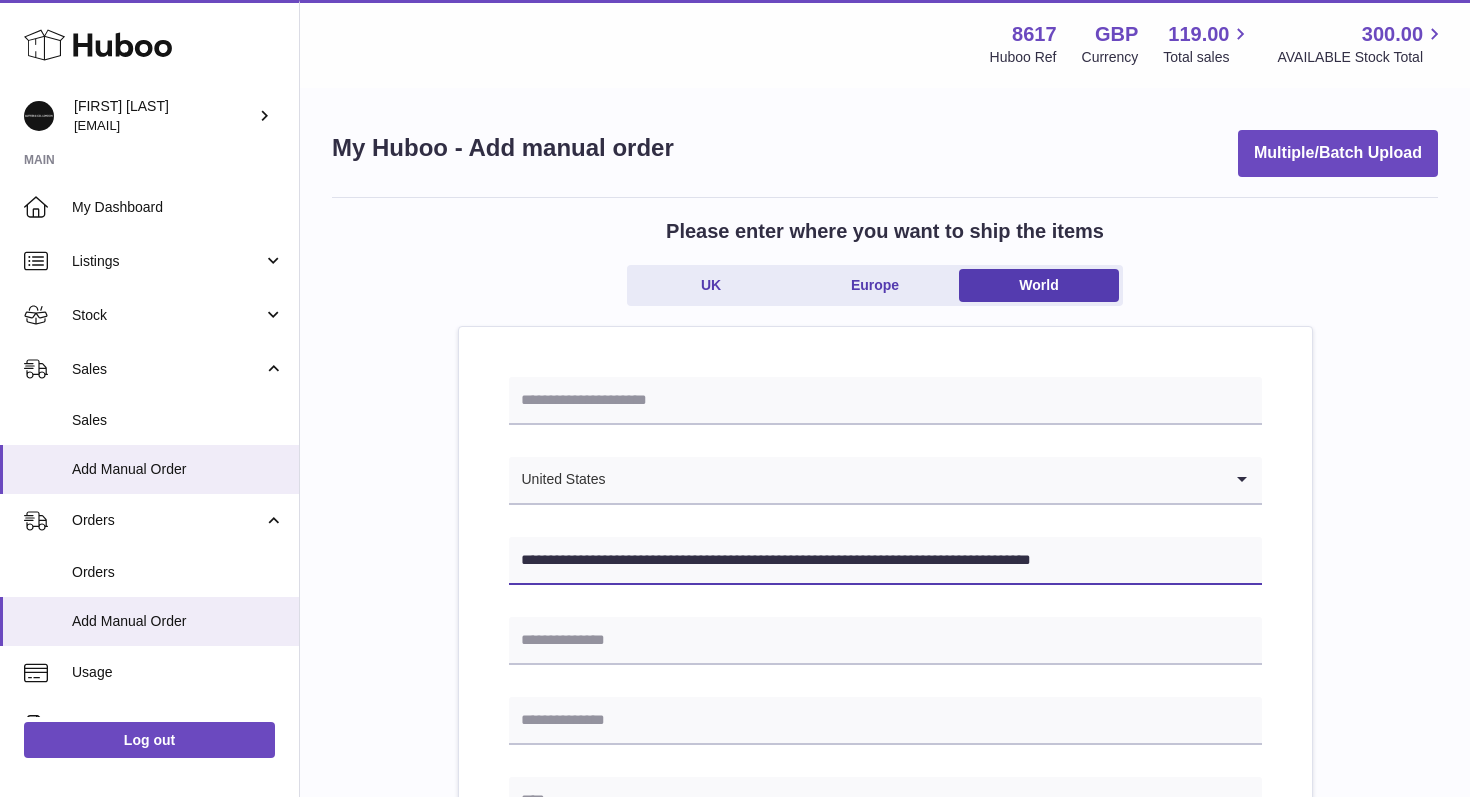 drag, startPoint x: 623, startPoint y: 561, endPoint x: 956, endPoint y: 582, distance: 333.6615 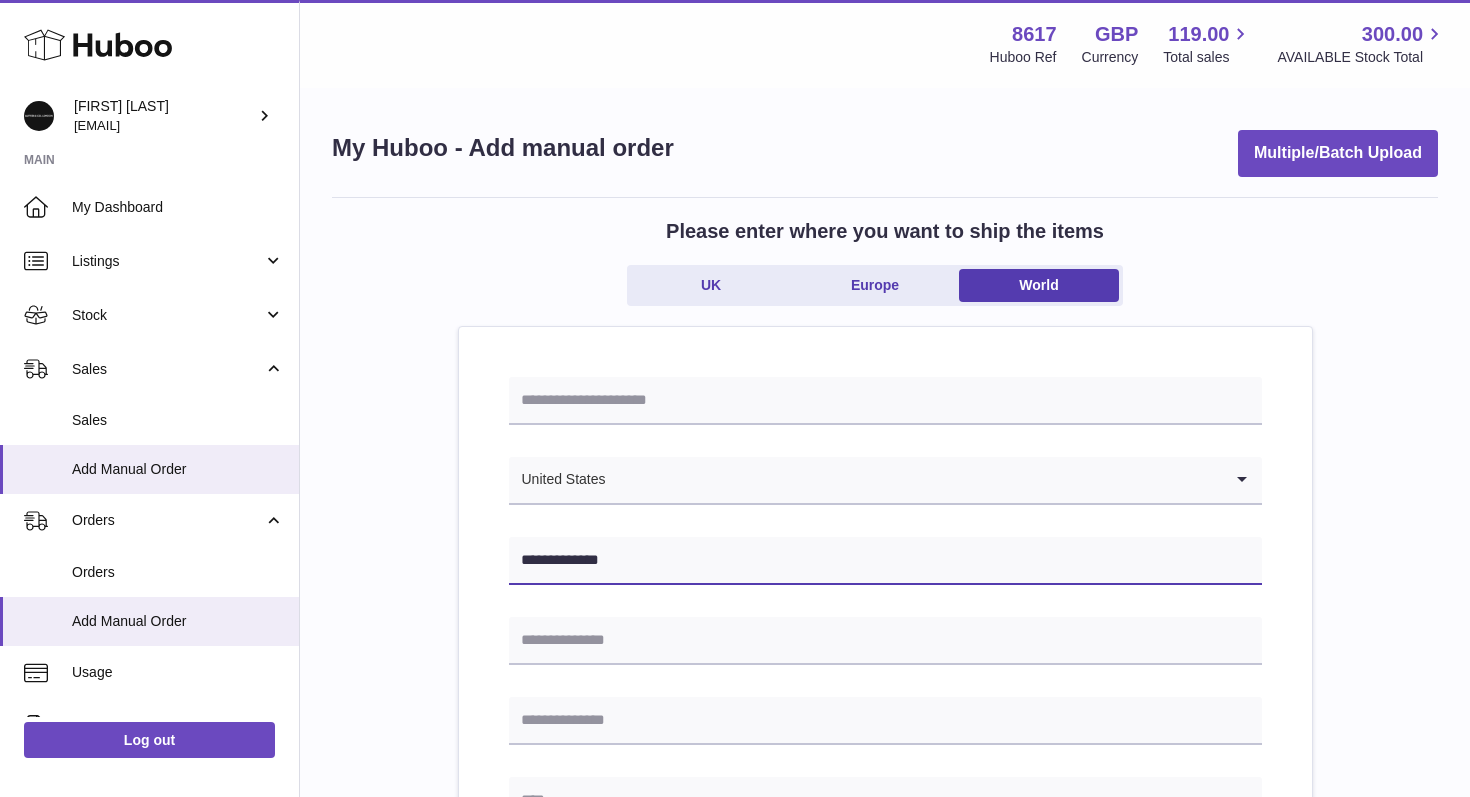 type on "**********" 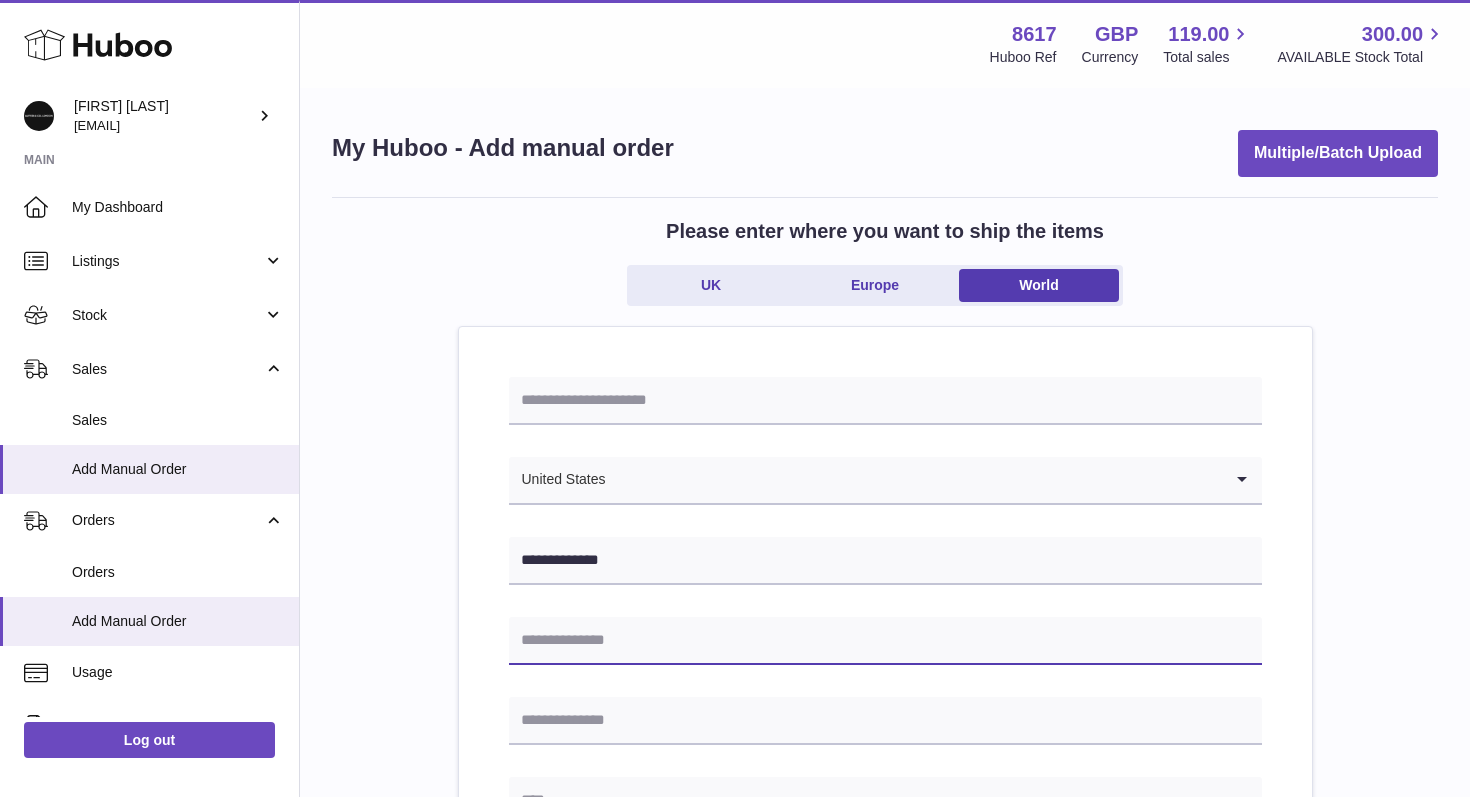click at bounding box center (885, 641) 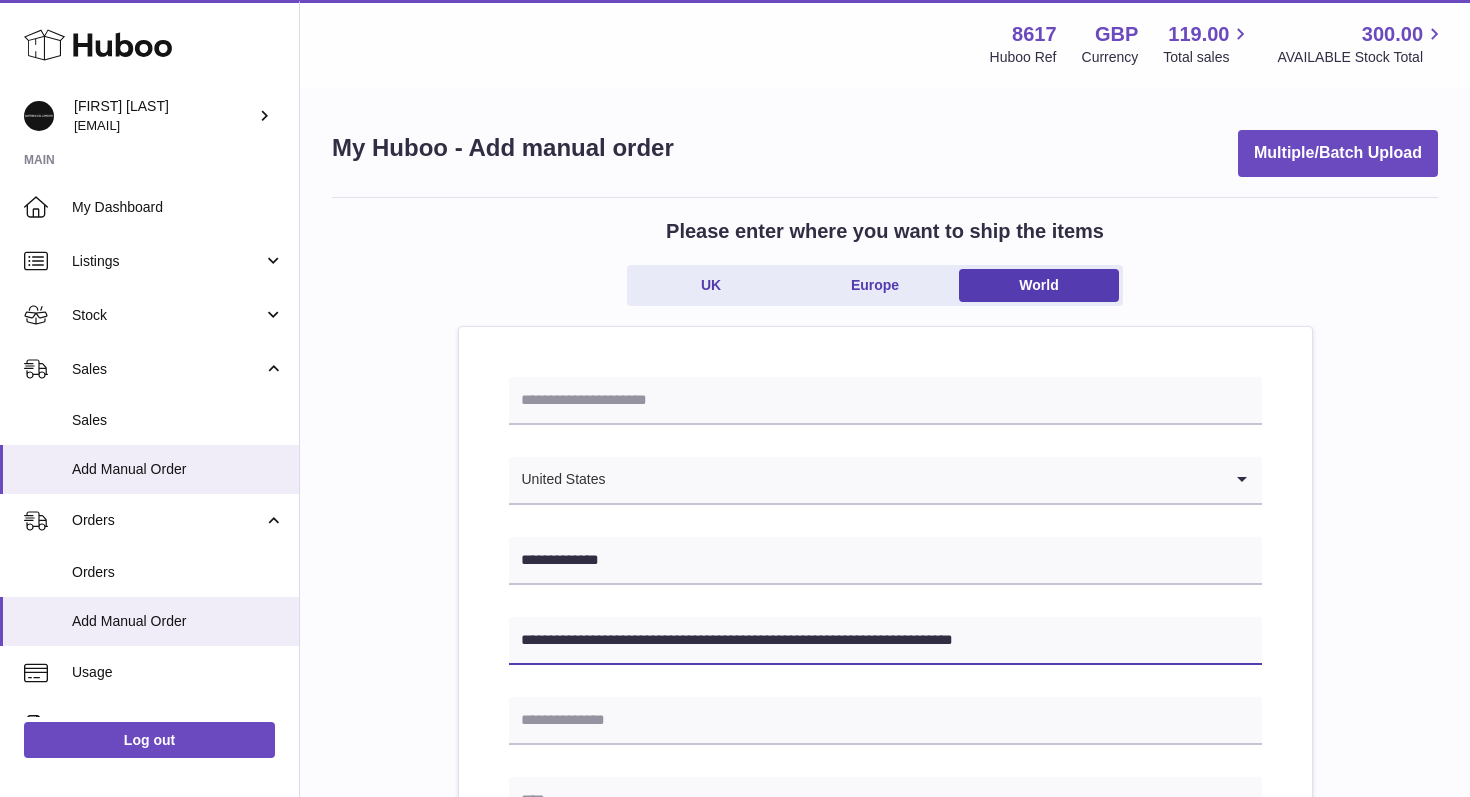 drag, startPoint x: 640, startPoint y: 643, endPoint x: 958, endPoint y: 691, distance: 321.60223 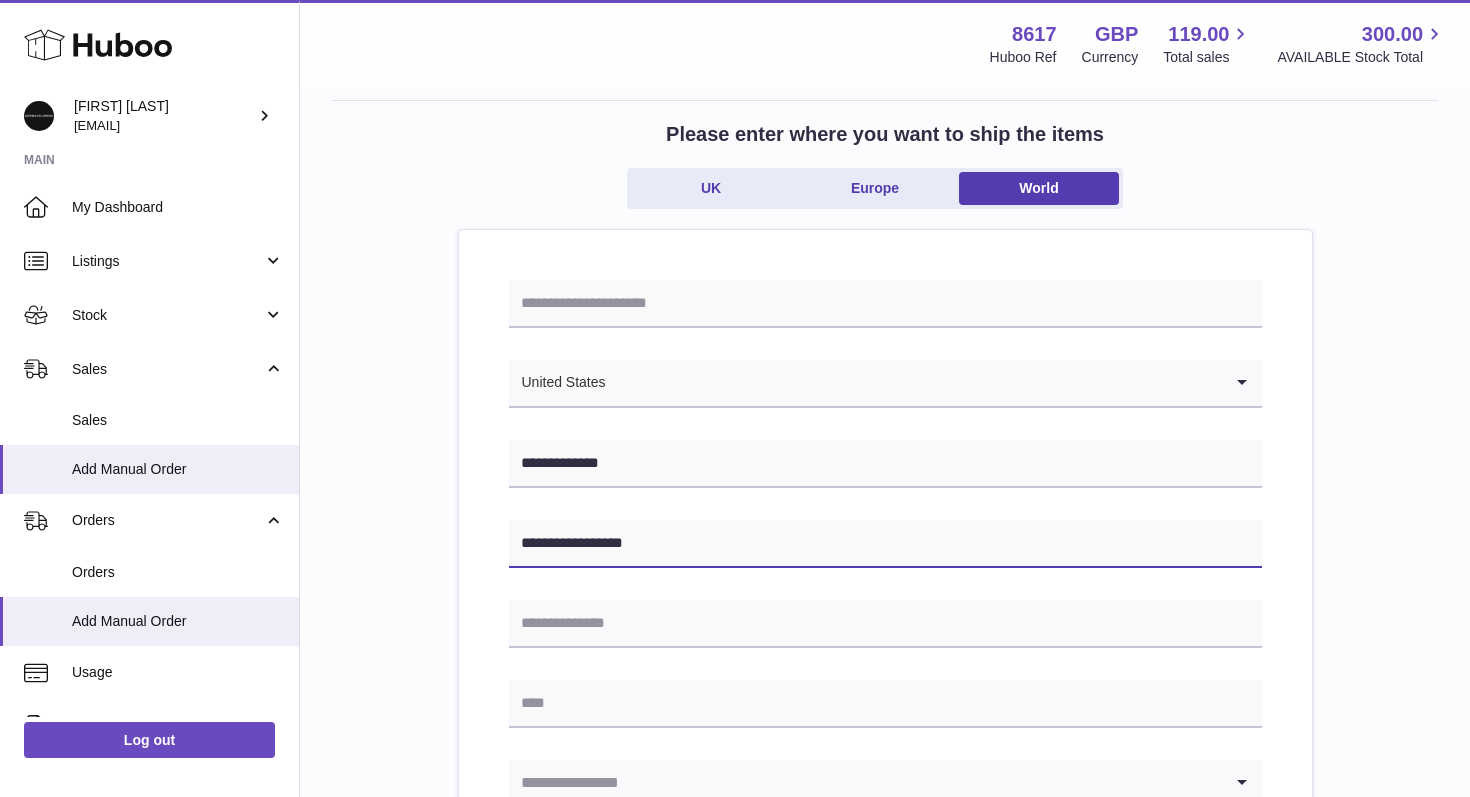 scroll, scrollTop: 110, scrollLeft: 0, axis: vertical 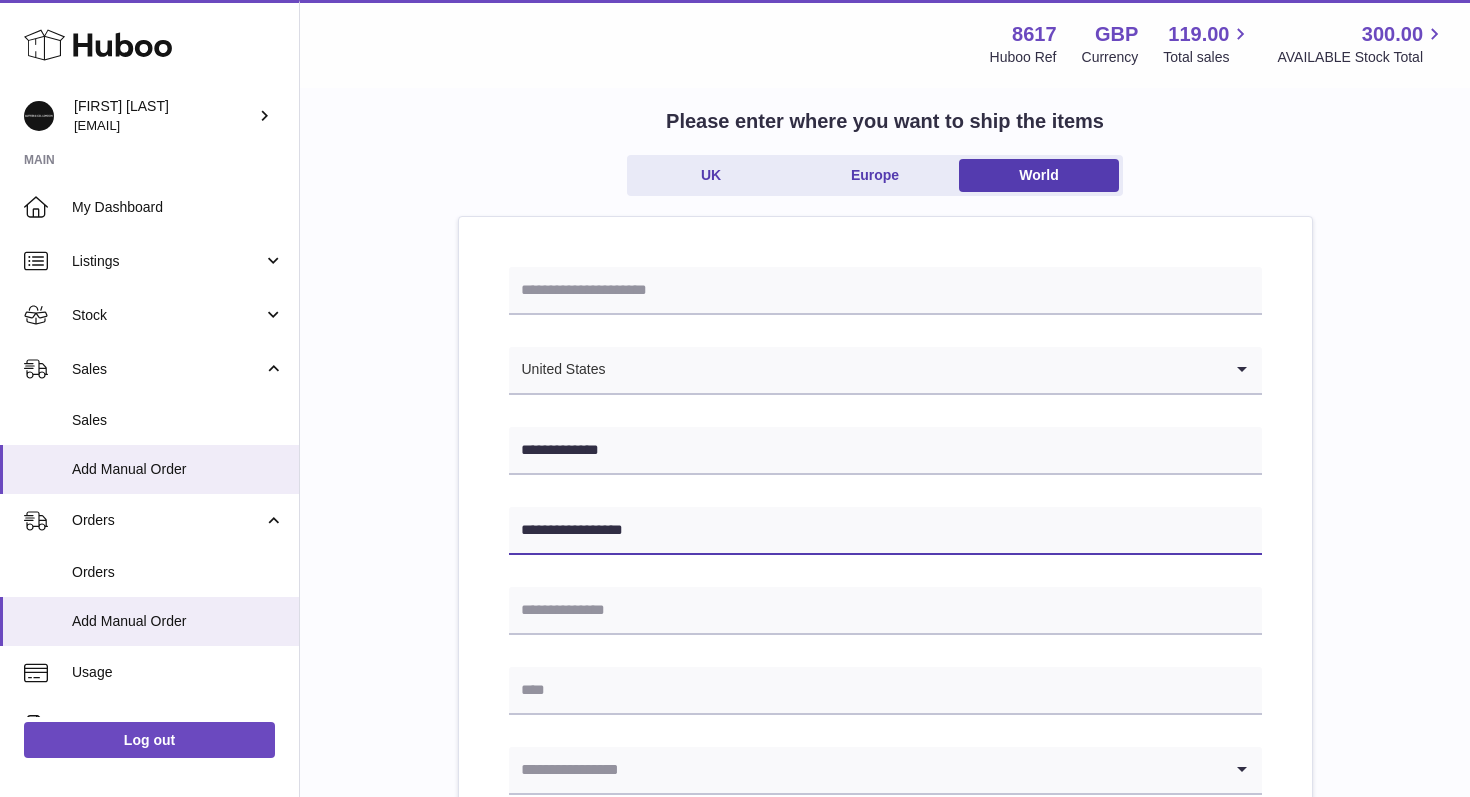 type on "**********" 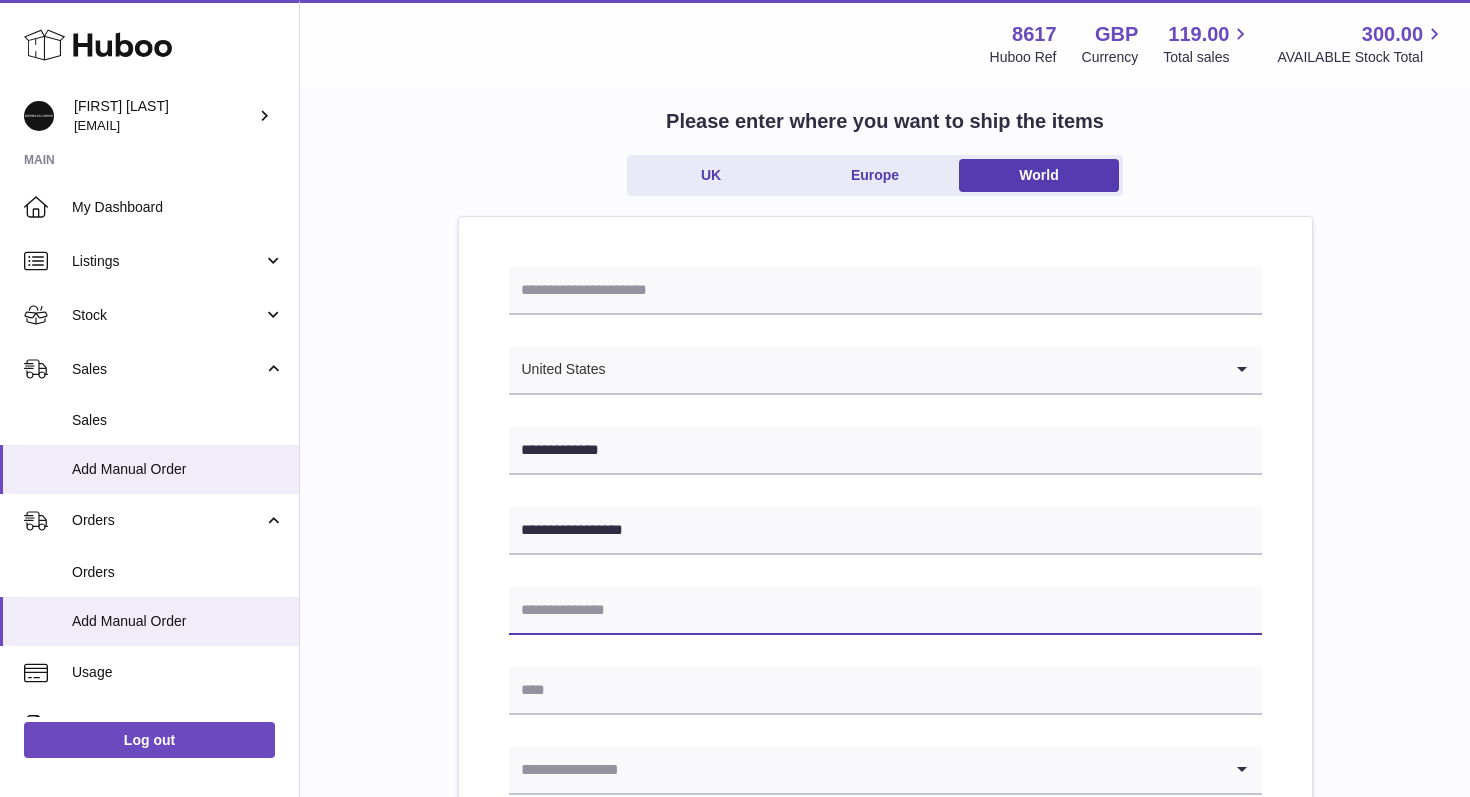 click at bounding box center [885, 611] 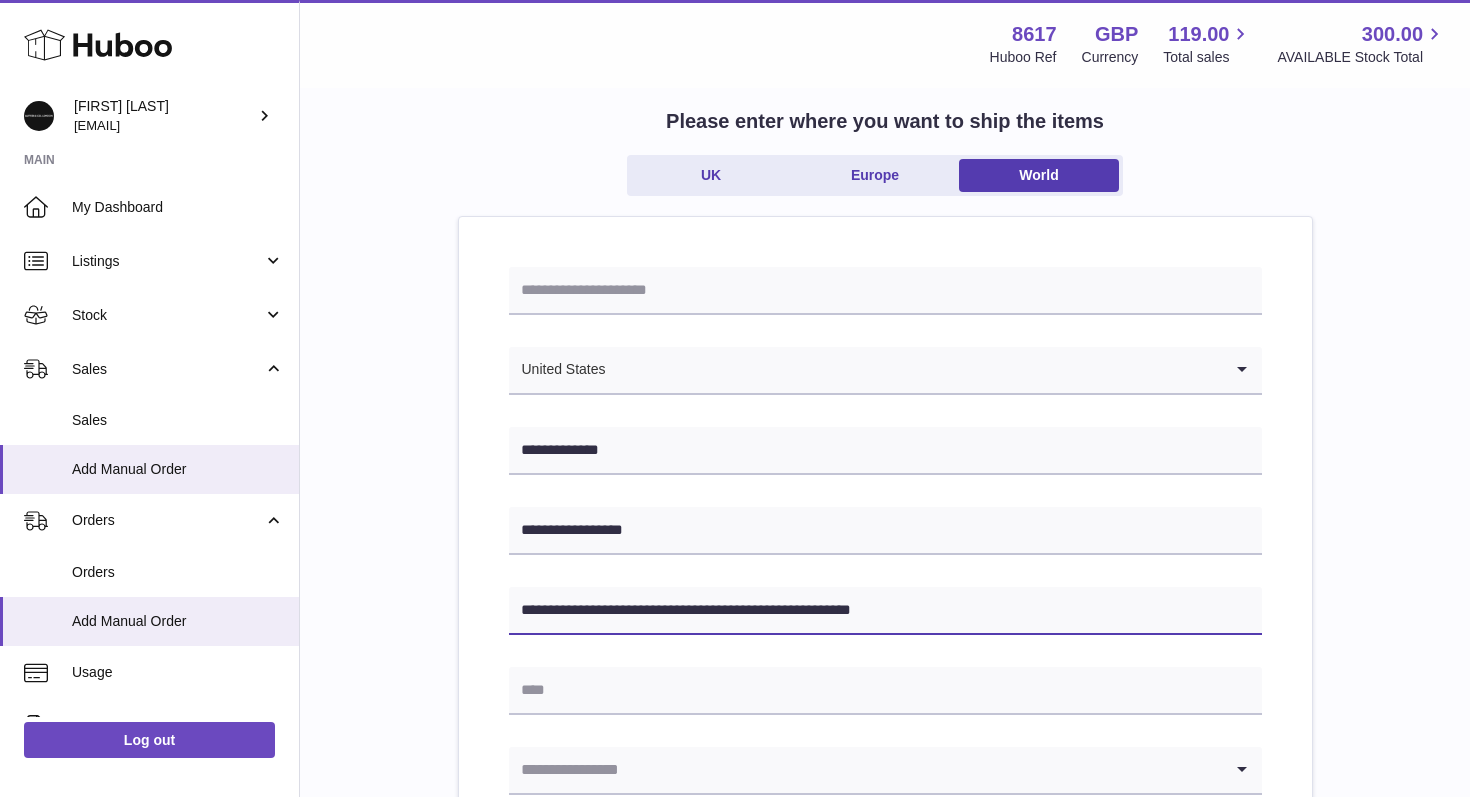 drag, startPoint x: 788, startPoint y: 610, endPoint x: 994, endPoint y: 654, distance: 210.64662 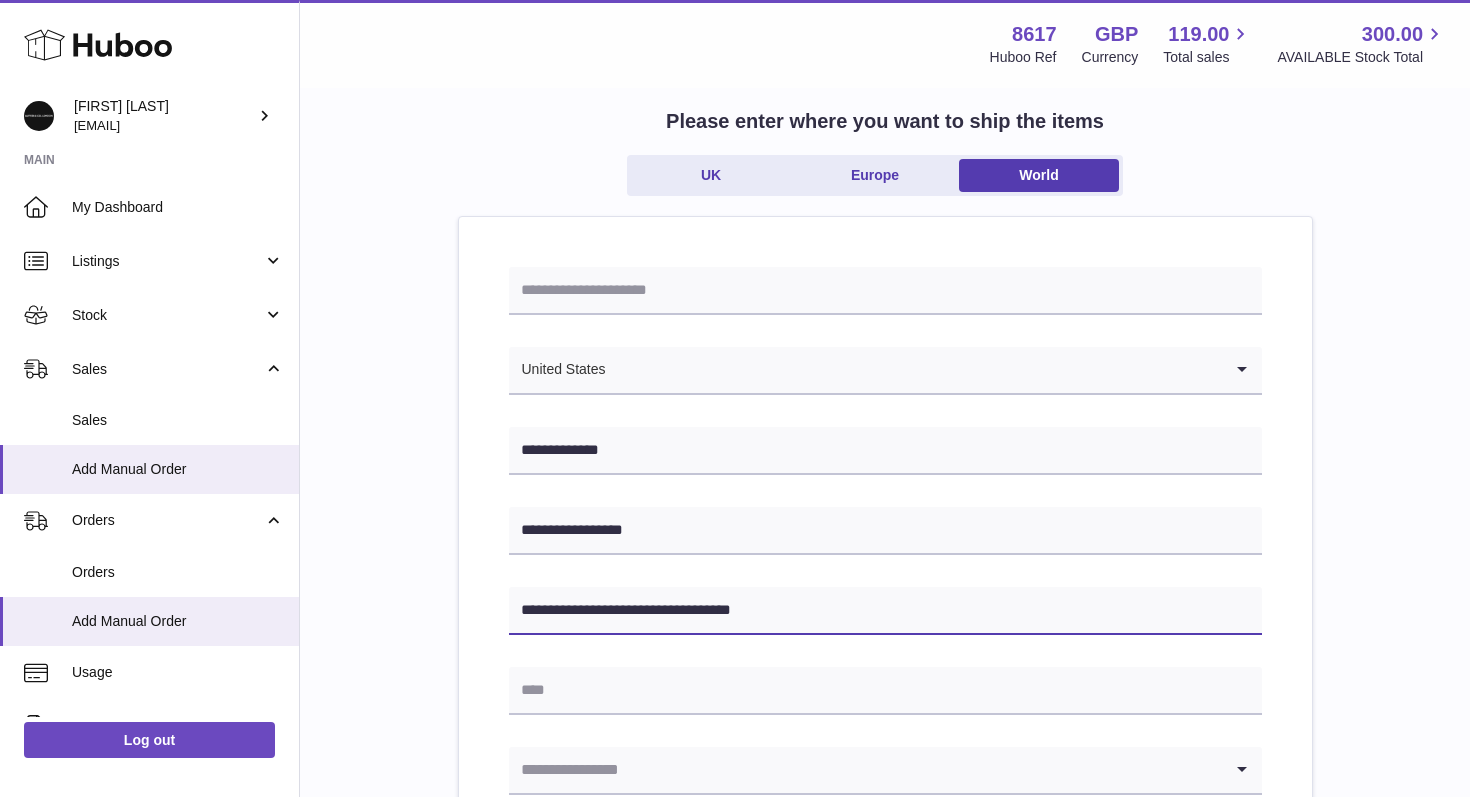 type on "**********" 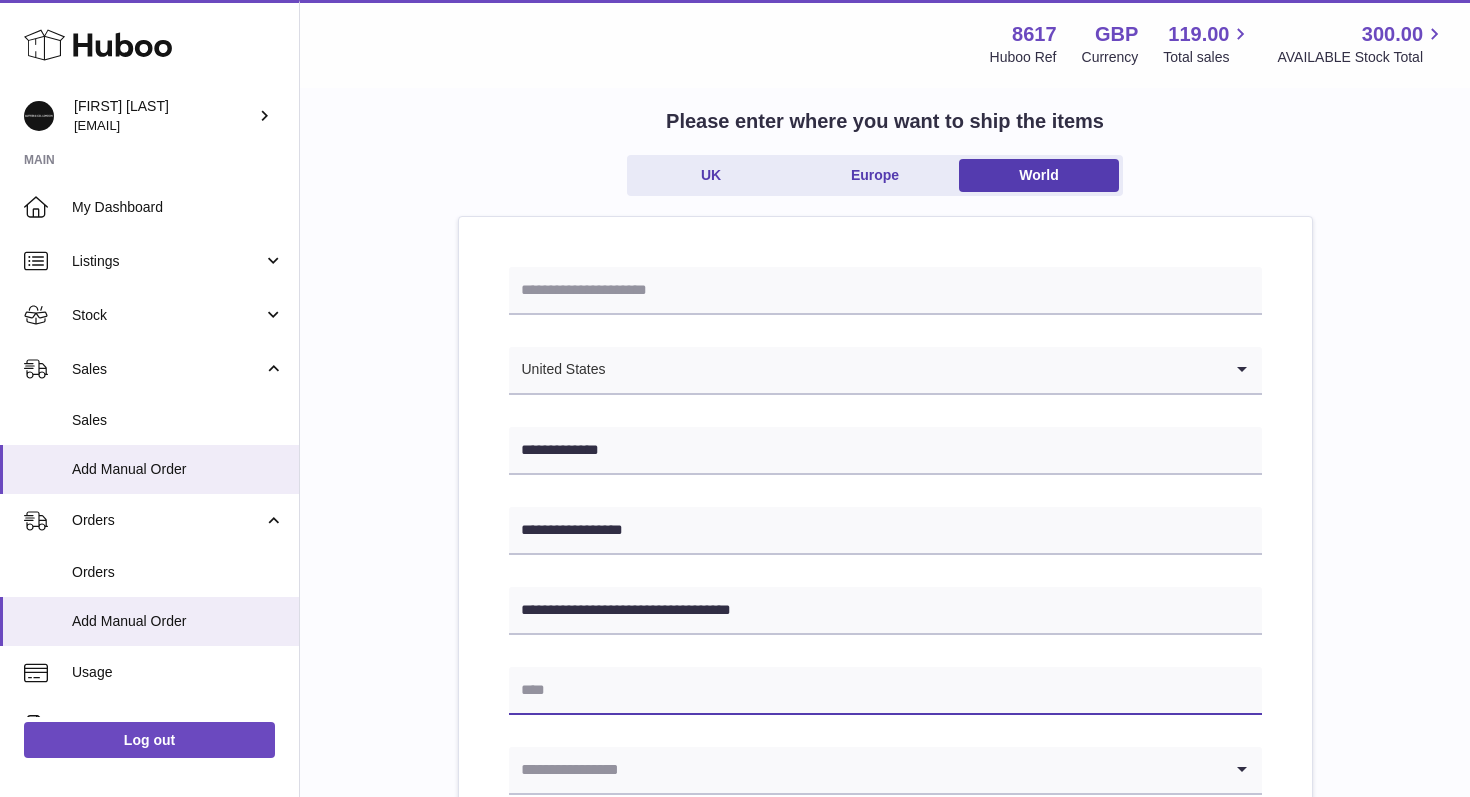 click at bounding box center (885, 691) 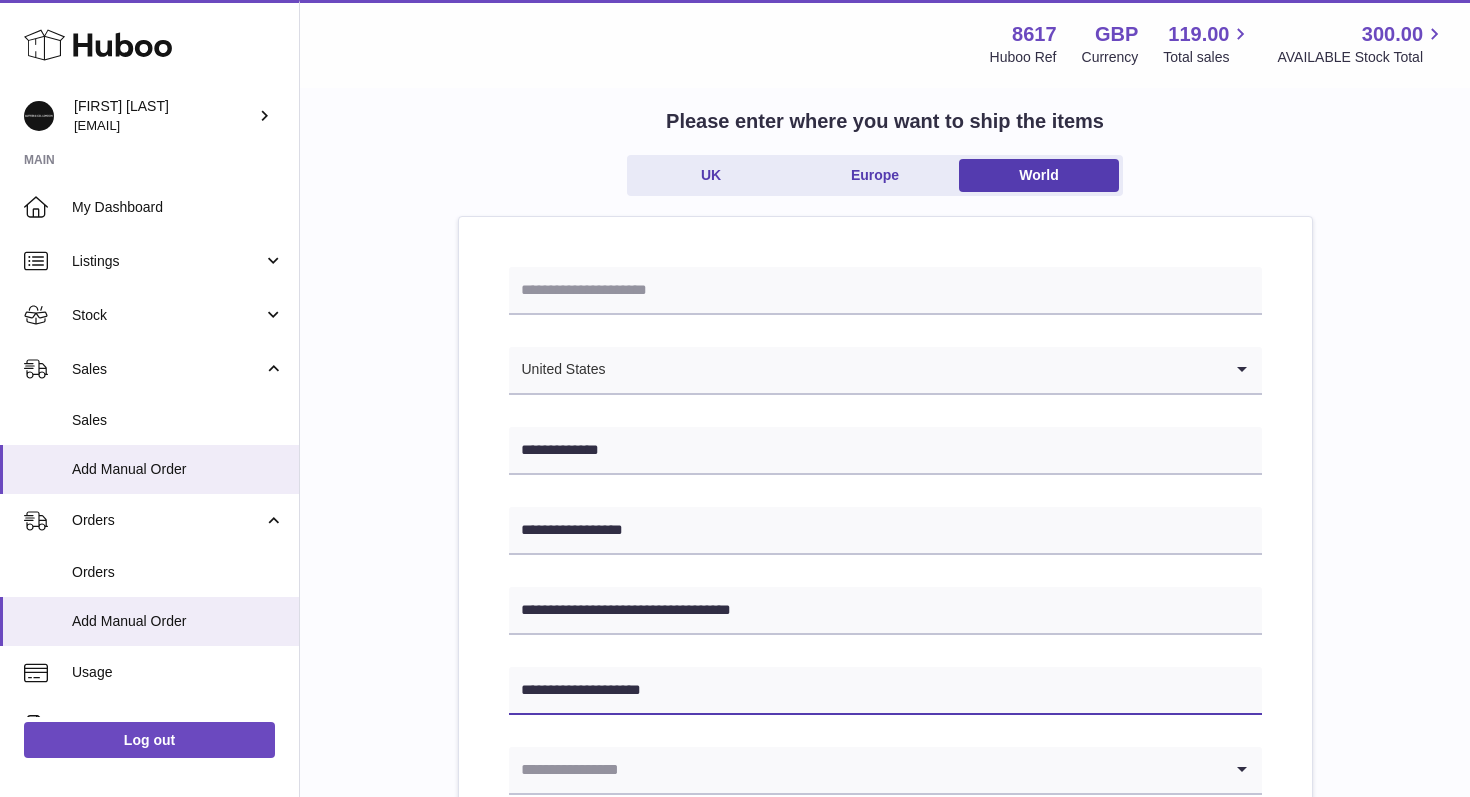 drag, startPoint x: 592, startPoint y: 691, endPoint x: 820, endPoint y: 724, distance: 230.37578 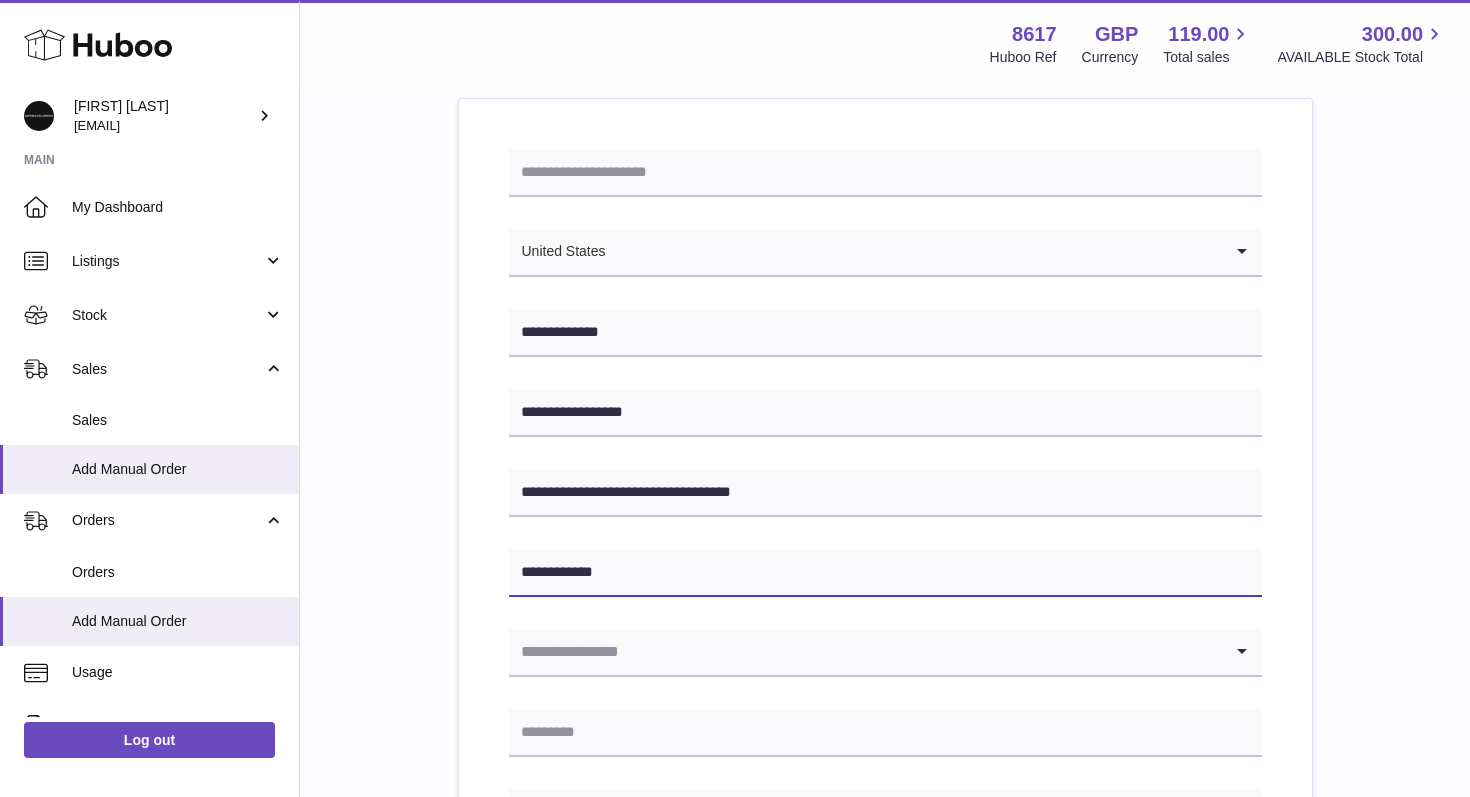 scroll, scrollTop: 247, scrollLeft: 0, axis: vertical 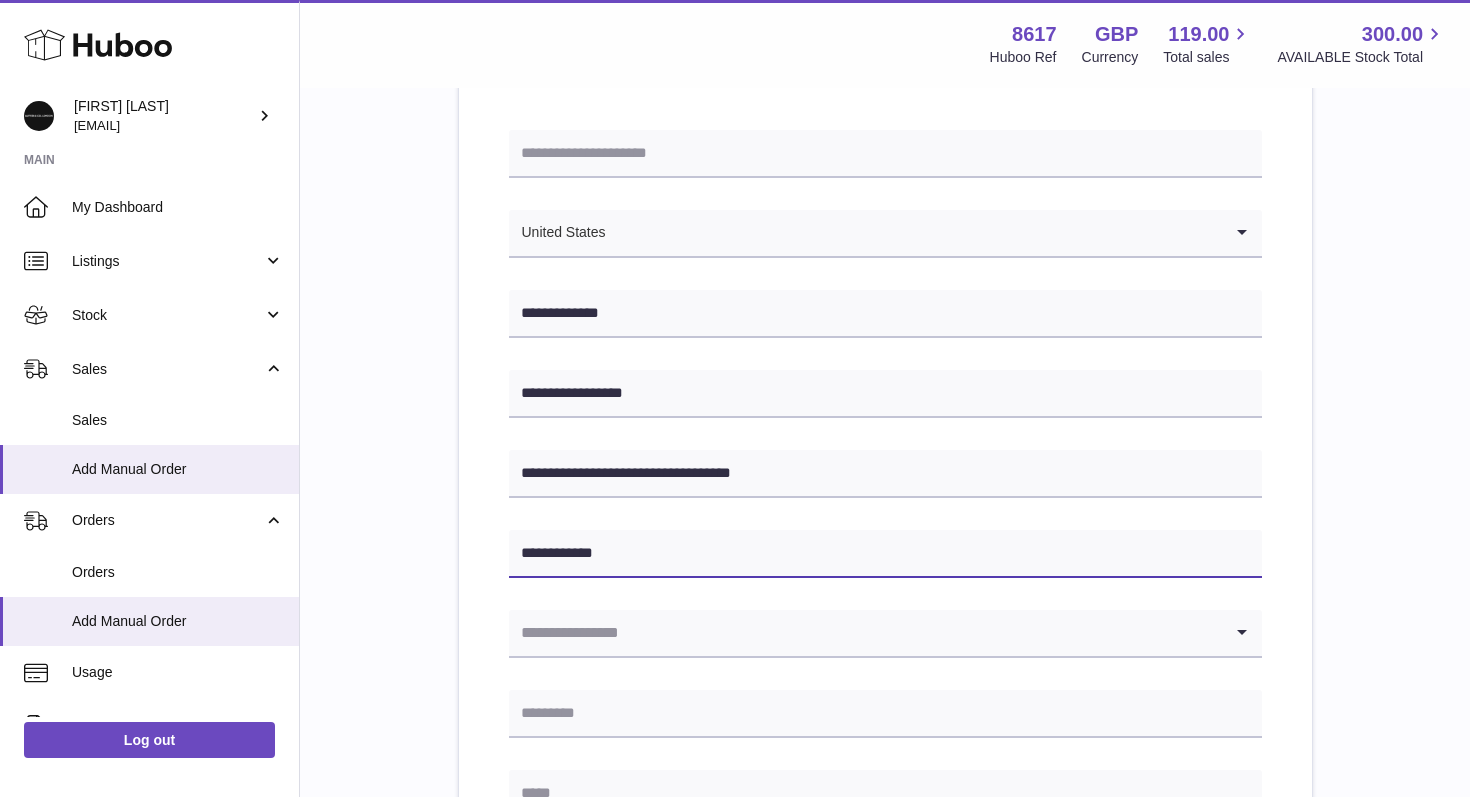 type on "**********" 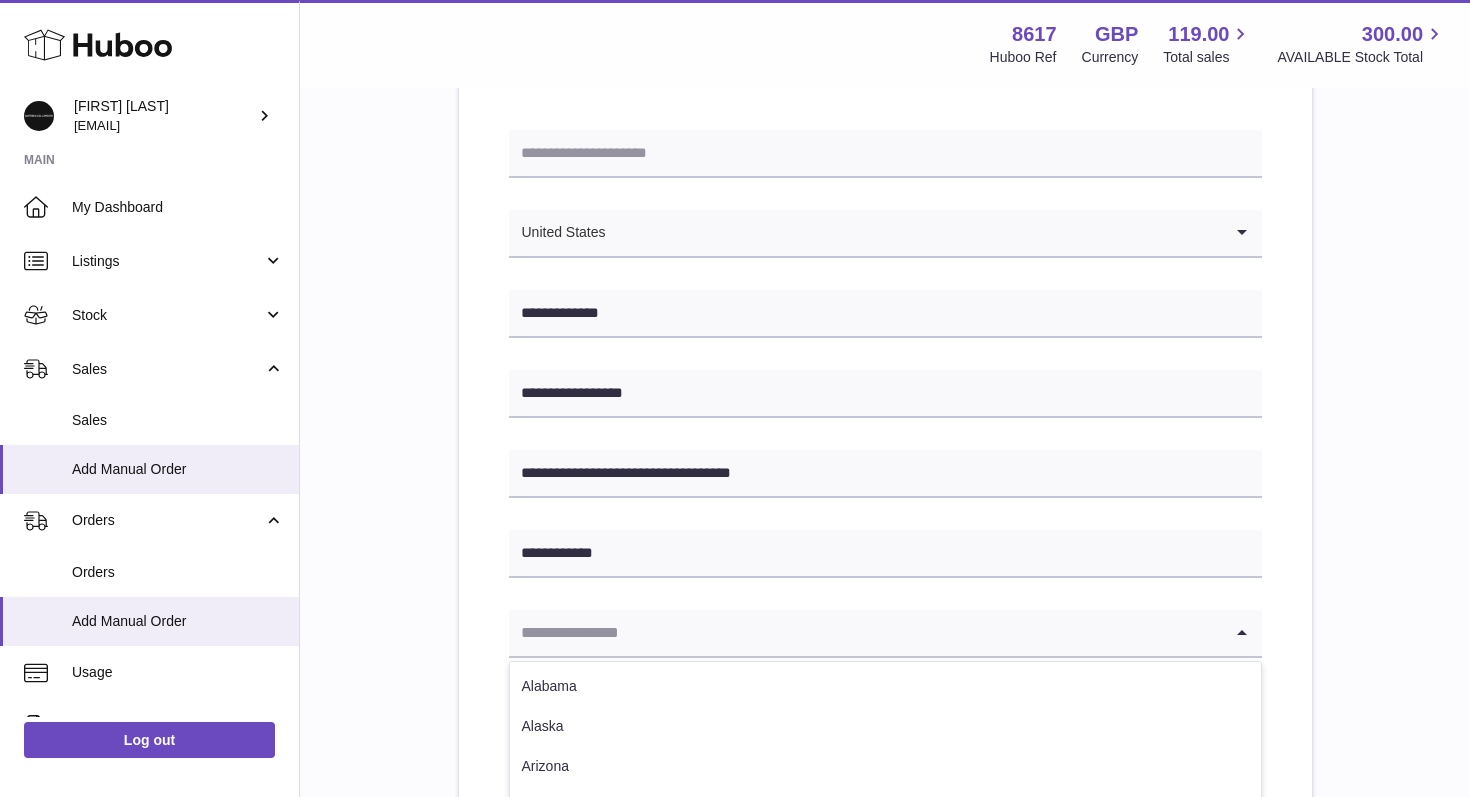 click at bounding box center [865, 633] 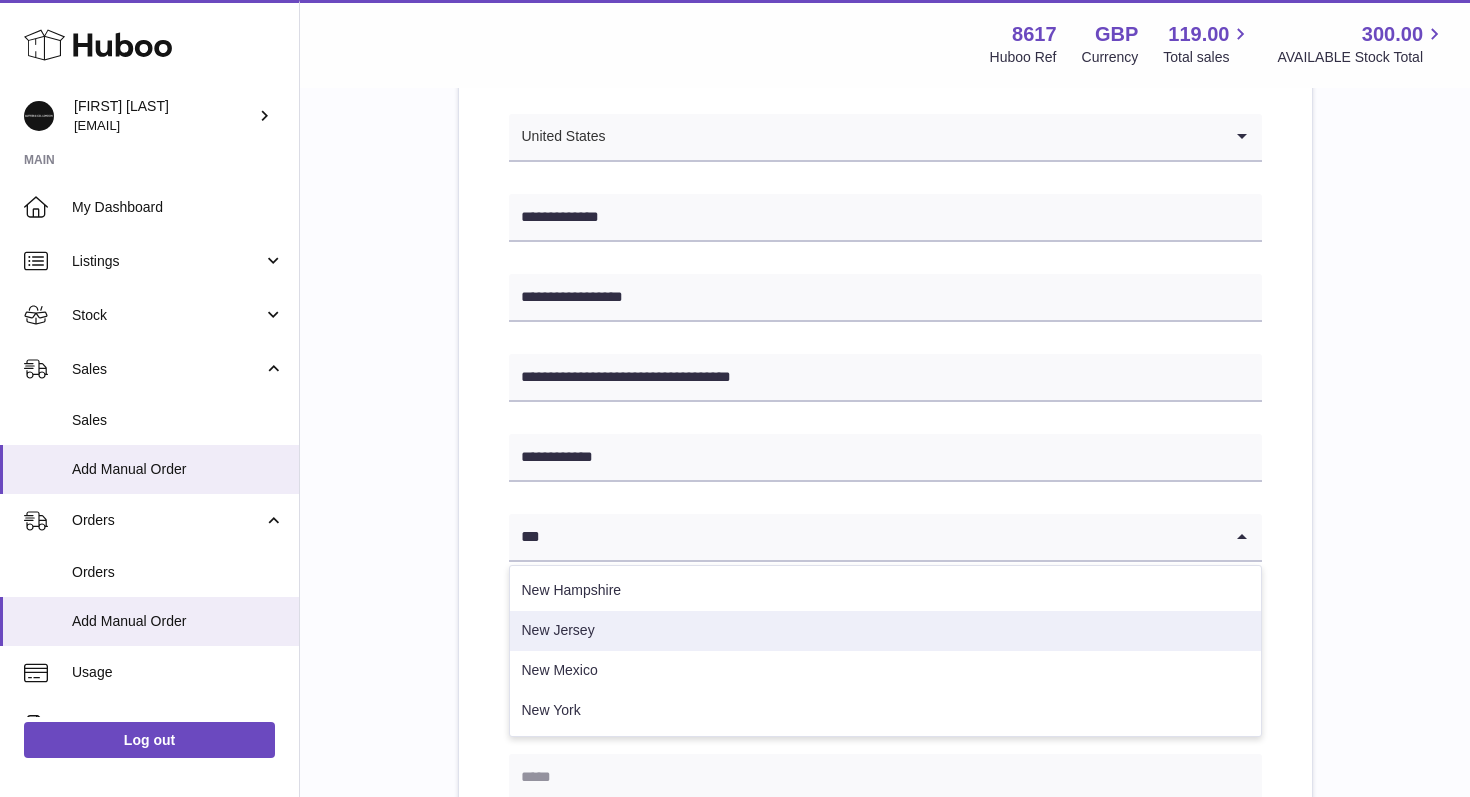 scroll, scrollTop: 357, scrollLeft: 0, axis: vertical 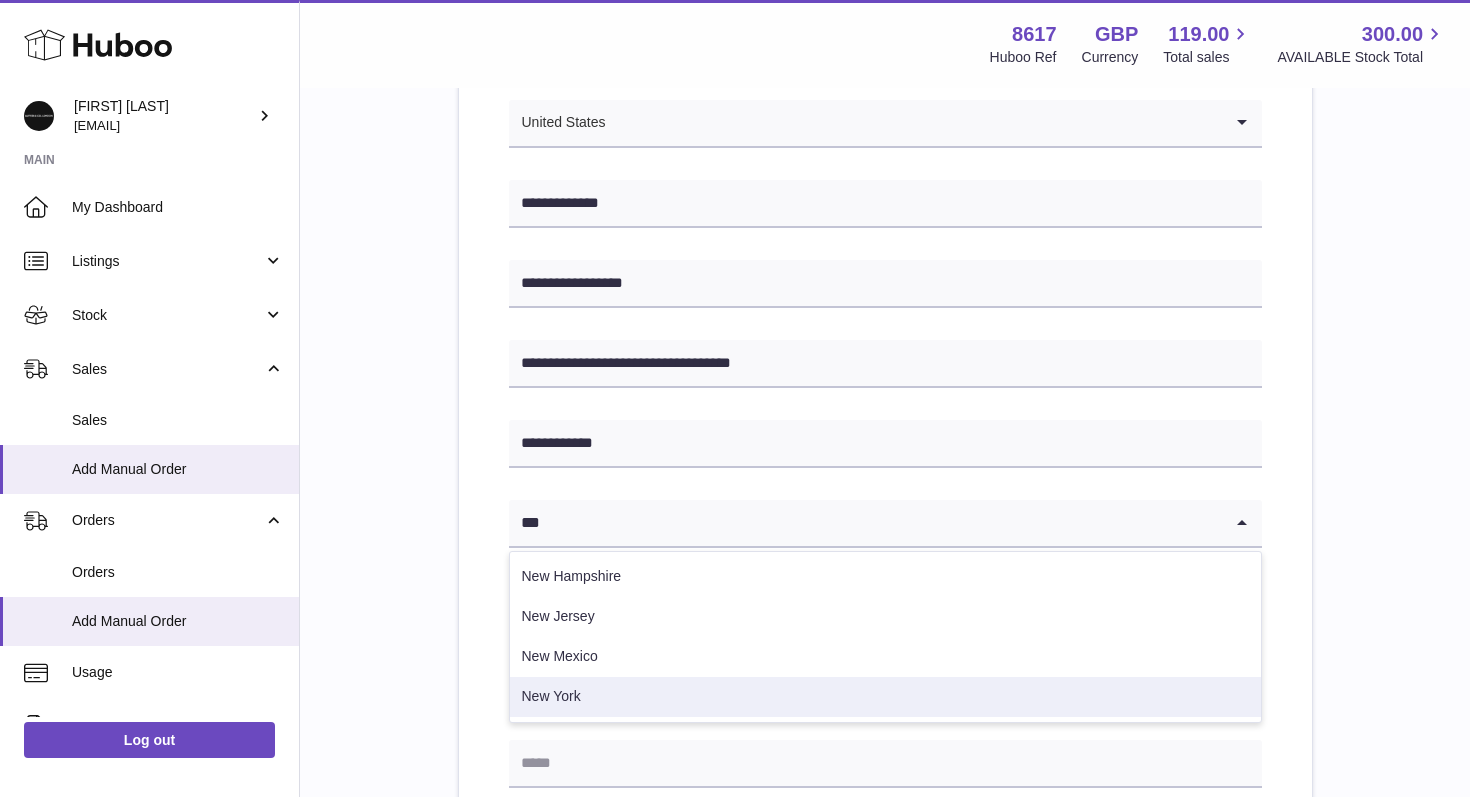 click on "New York" at bounding box center [885, 697] 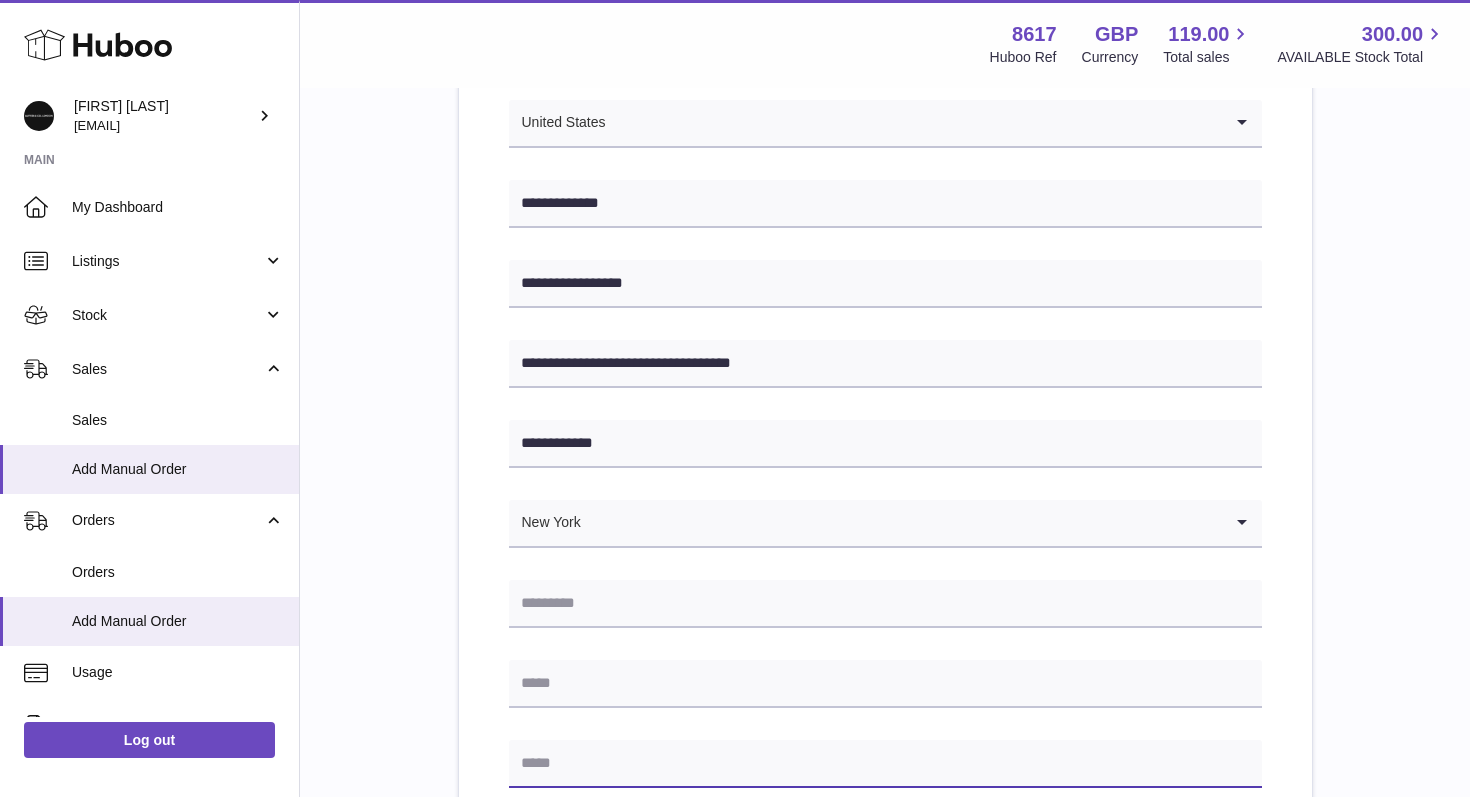 click at bounding box center [885, 764] 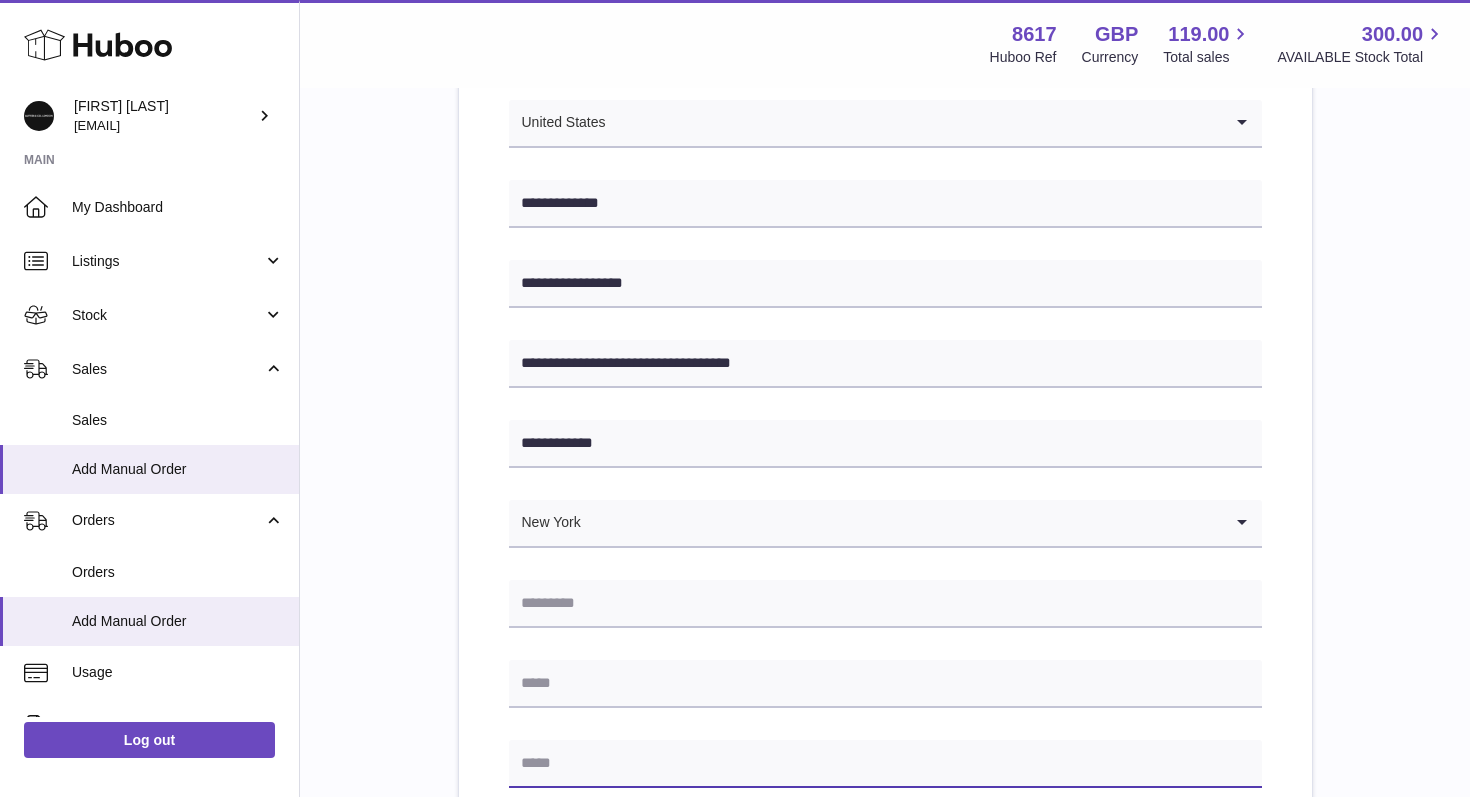 paste on "**********" 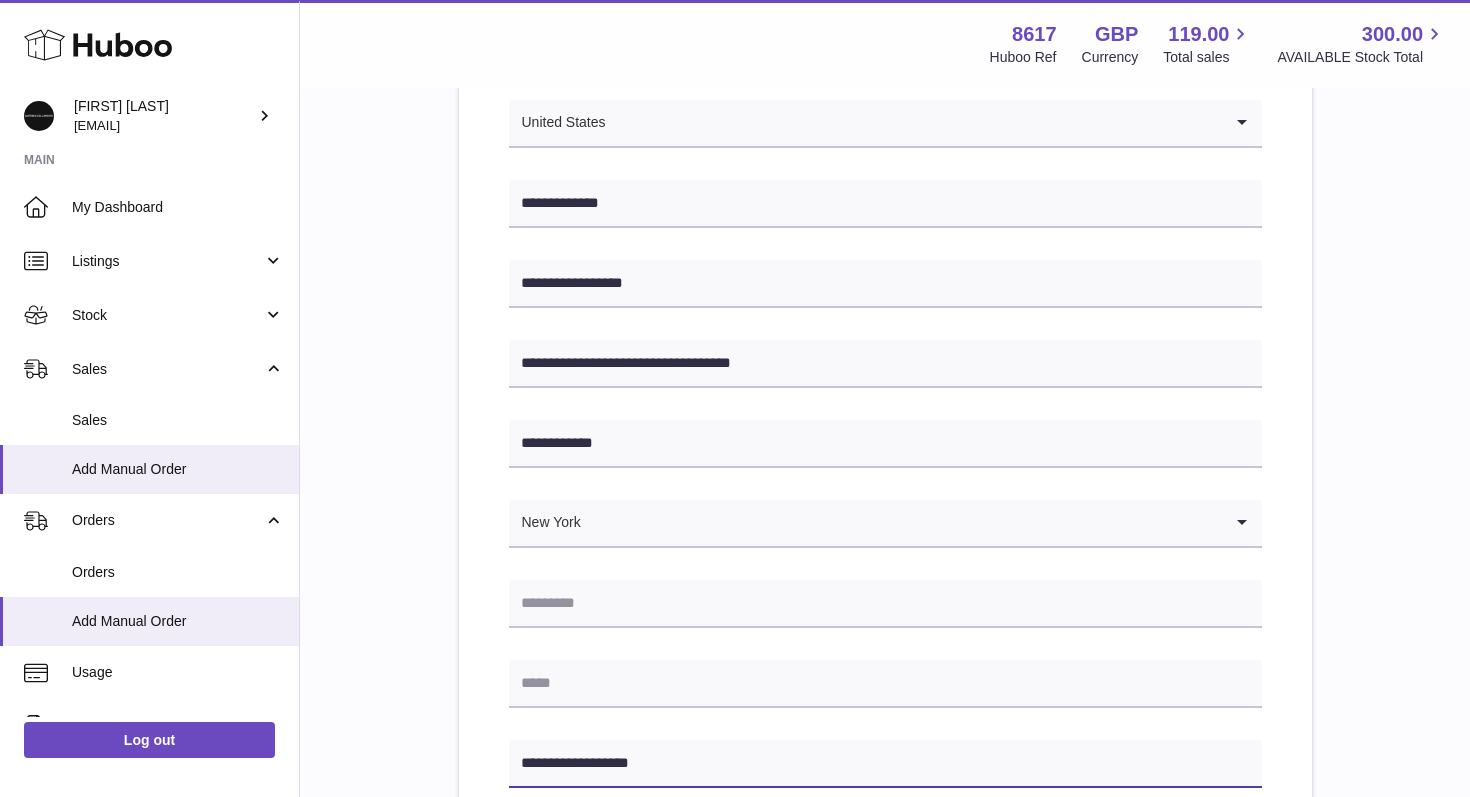 type on "**********" 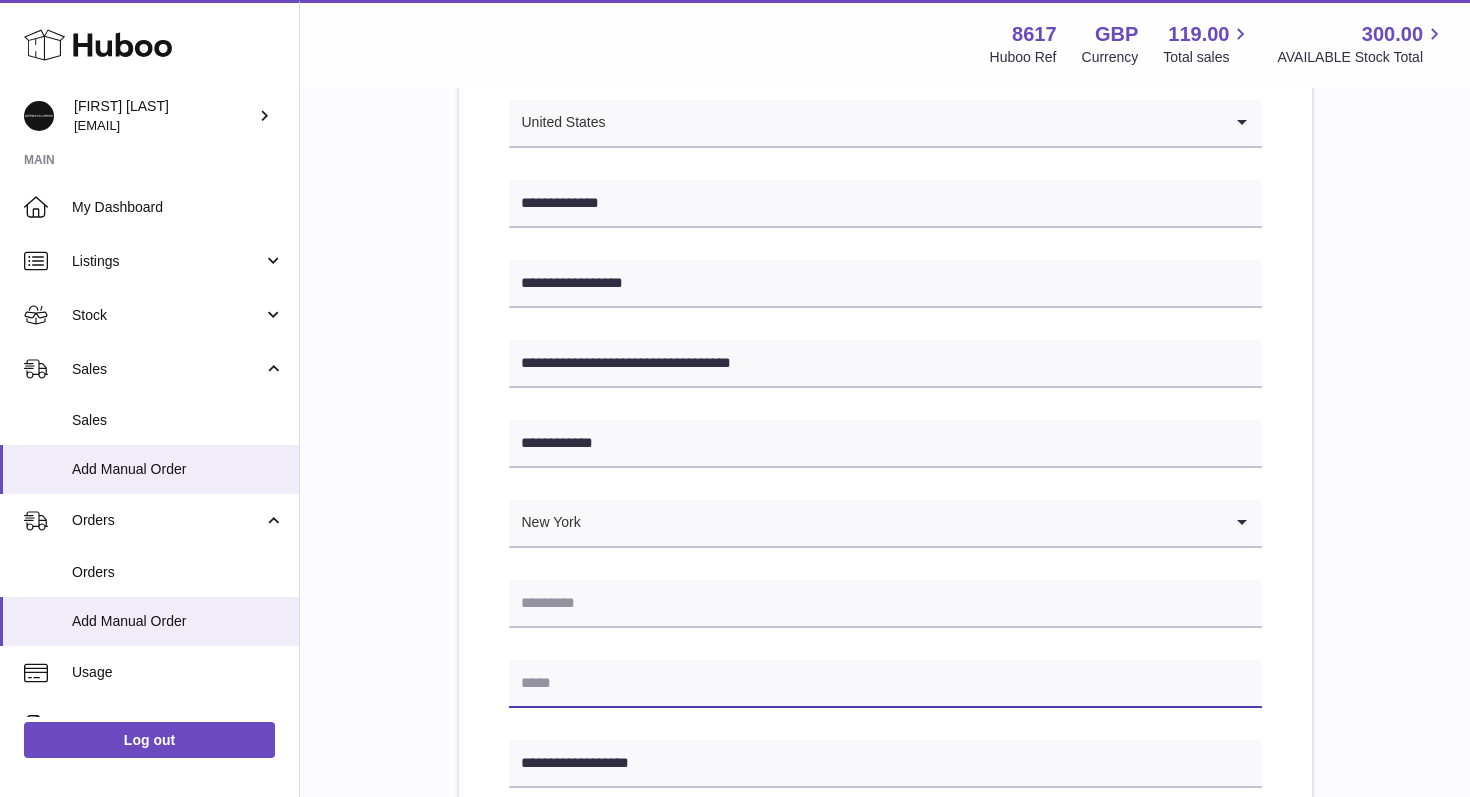 click at bounding box center (885, 684) 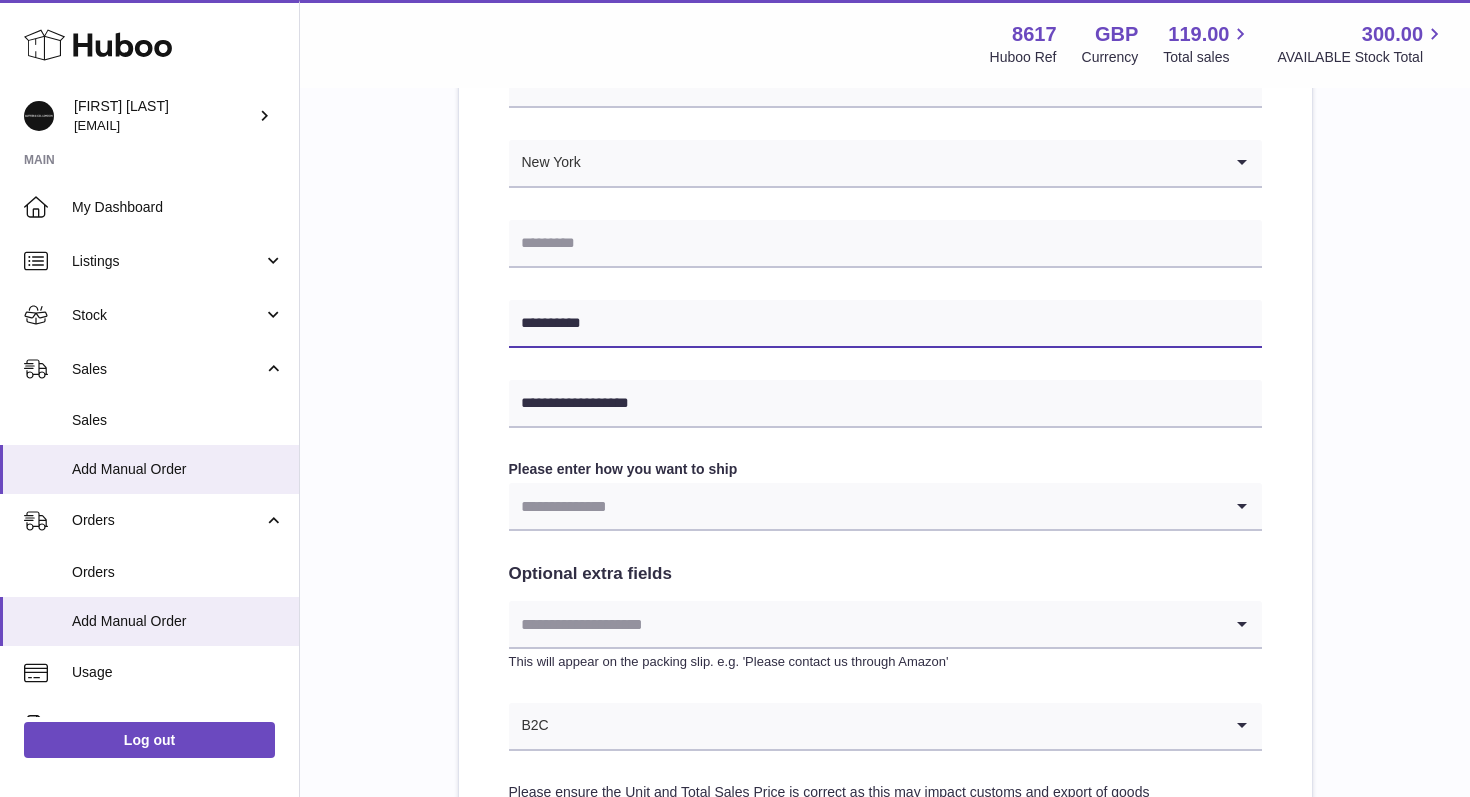 scroll, scrollTop: 857, scrollLeft: 0, axis: vertical 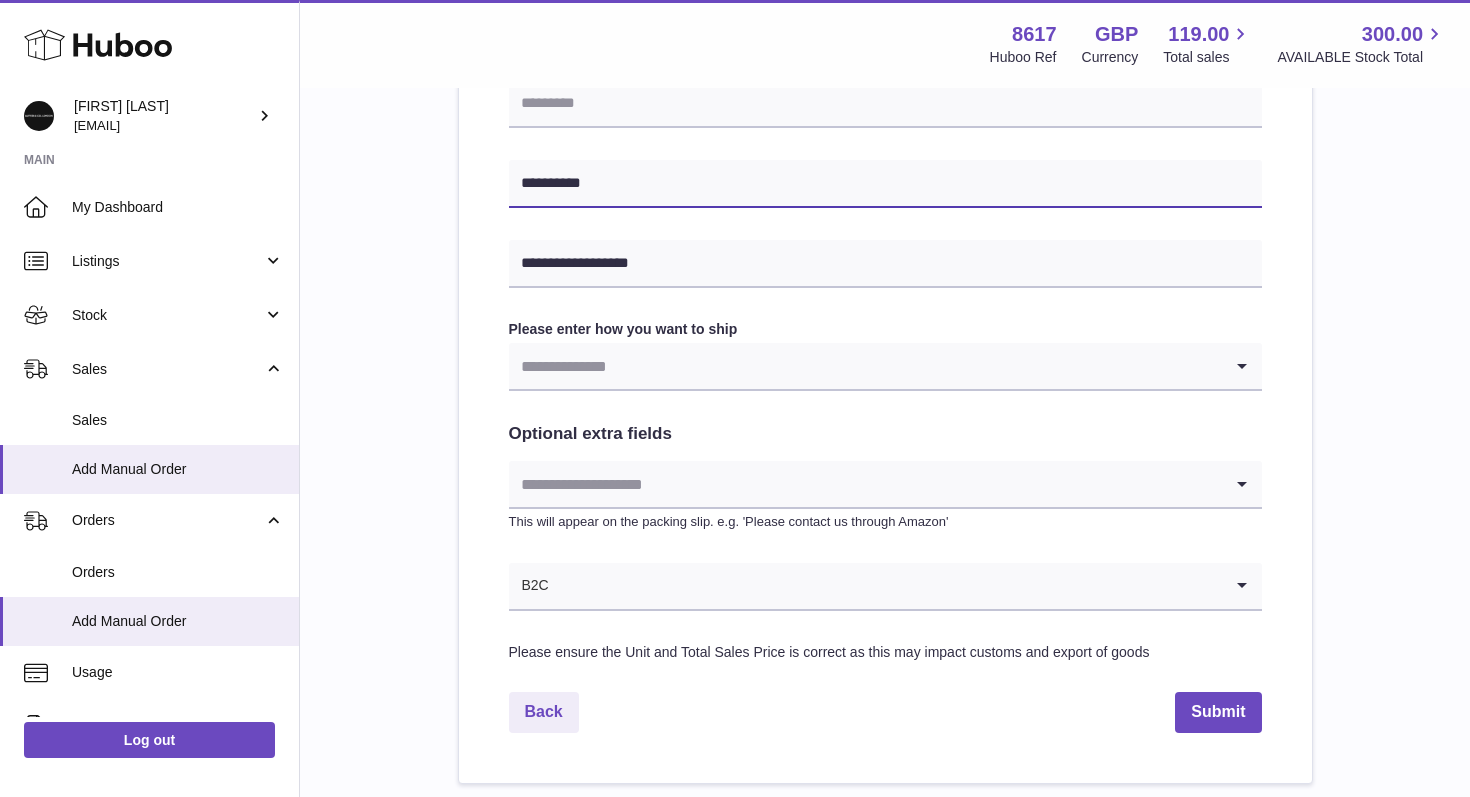type on "**********" 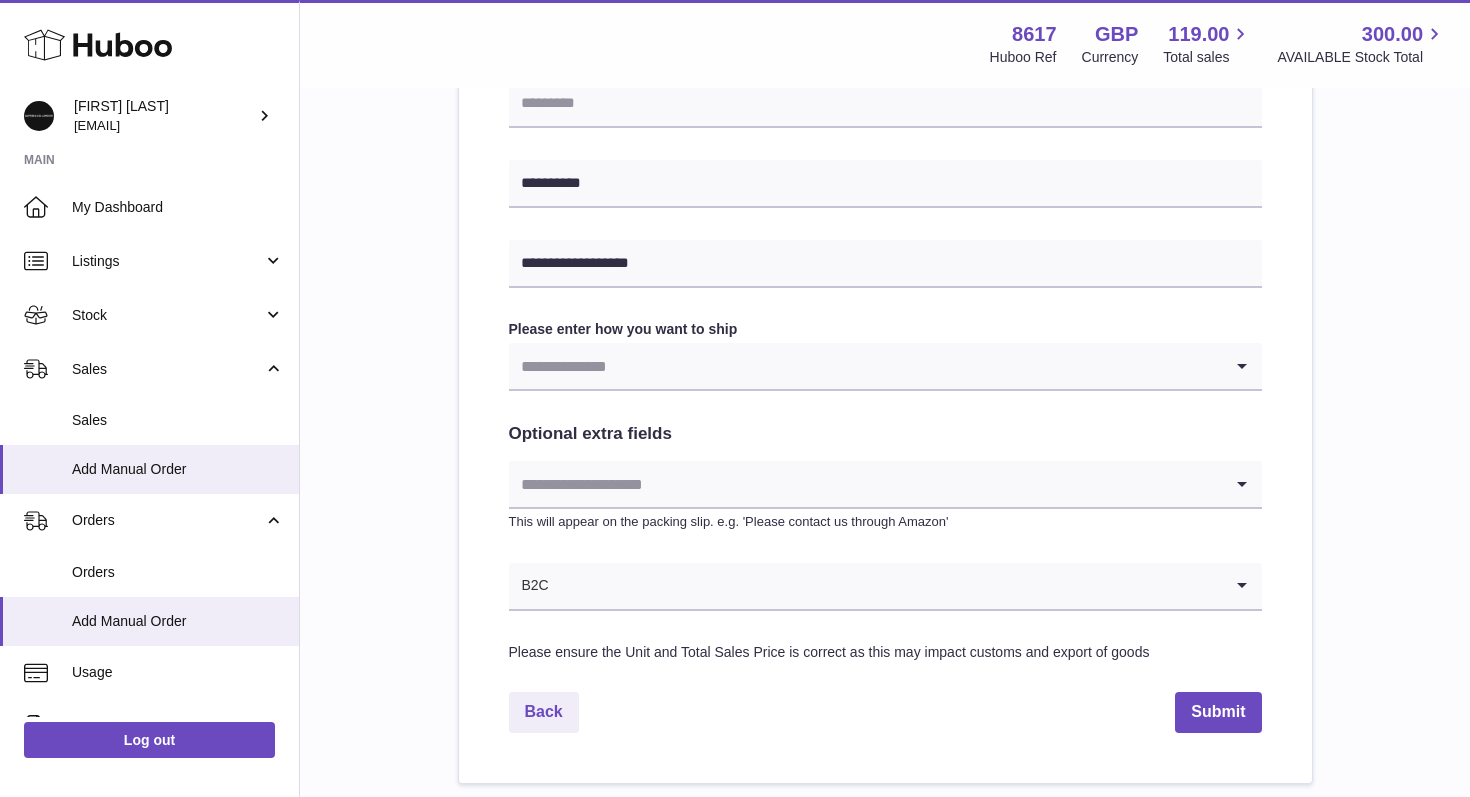 click at bounding box center (865, 366) 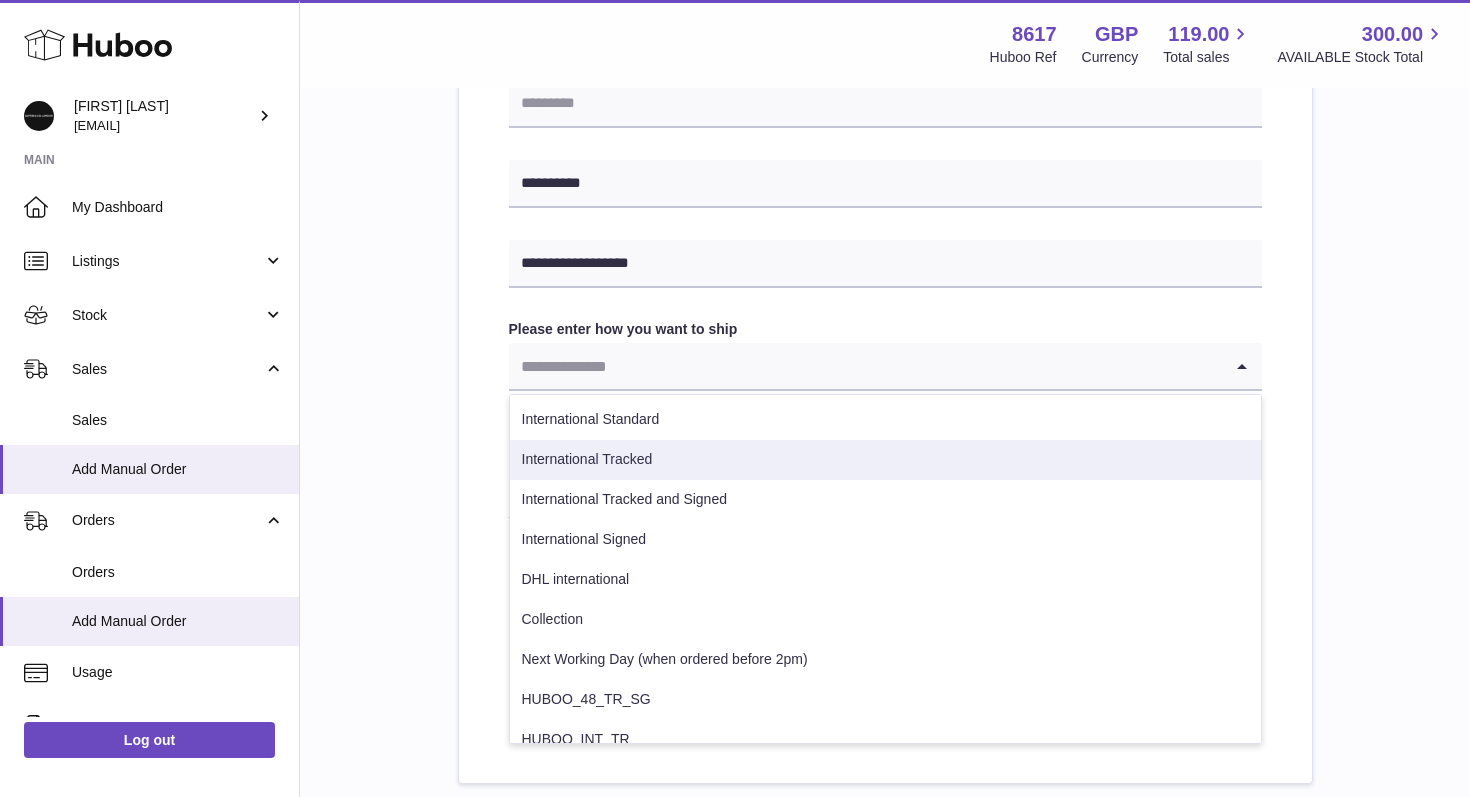 click on "International Tracked" at bounding box center (885, 460) 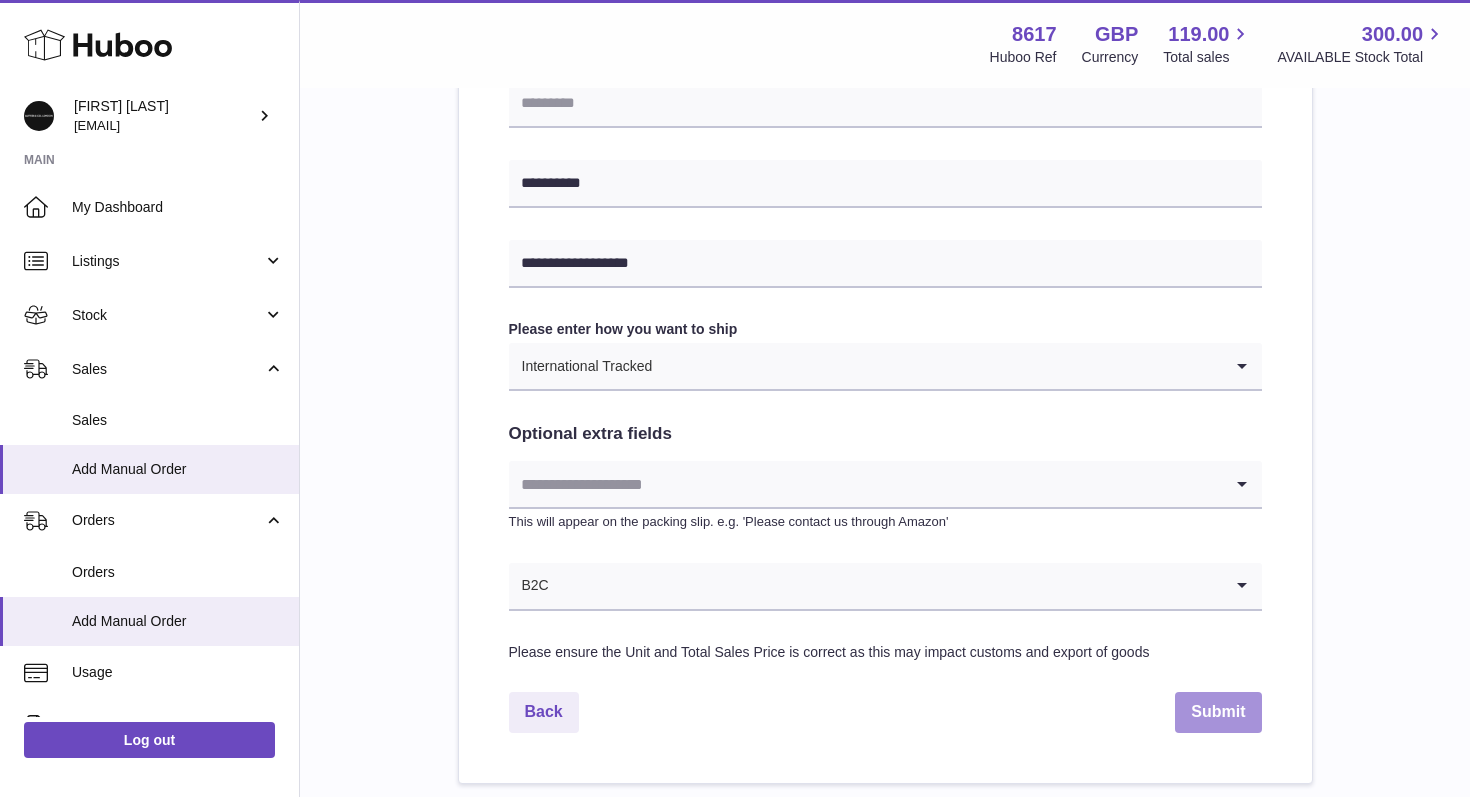 click on "Submit" at bounding box center [1218, 712] 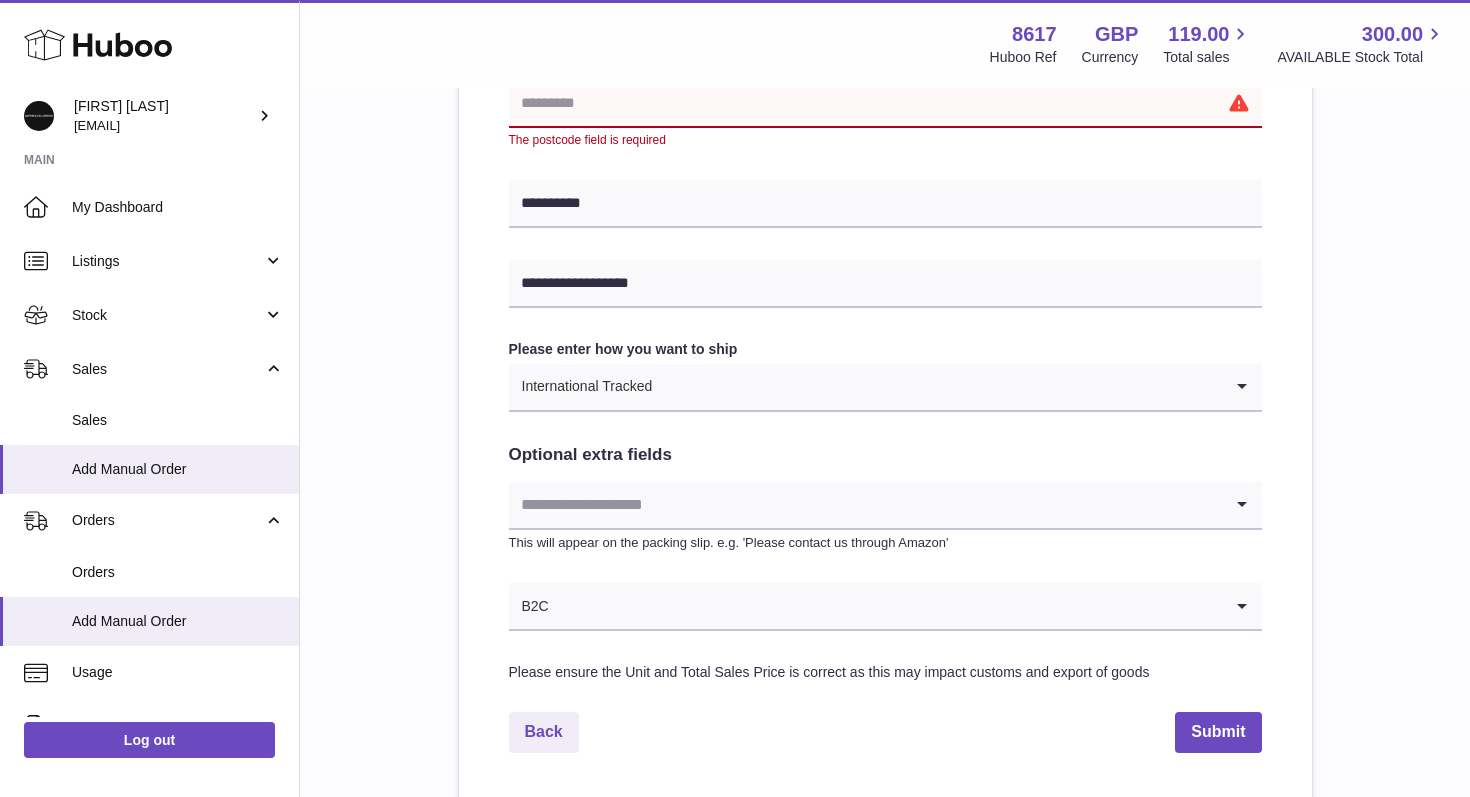 click at bounding box center (885, 104) 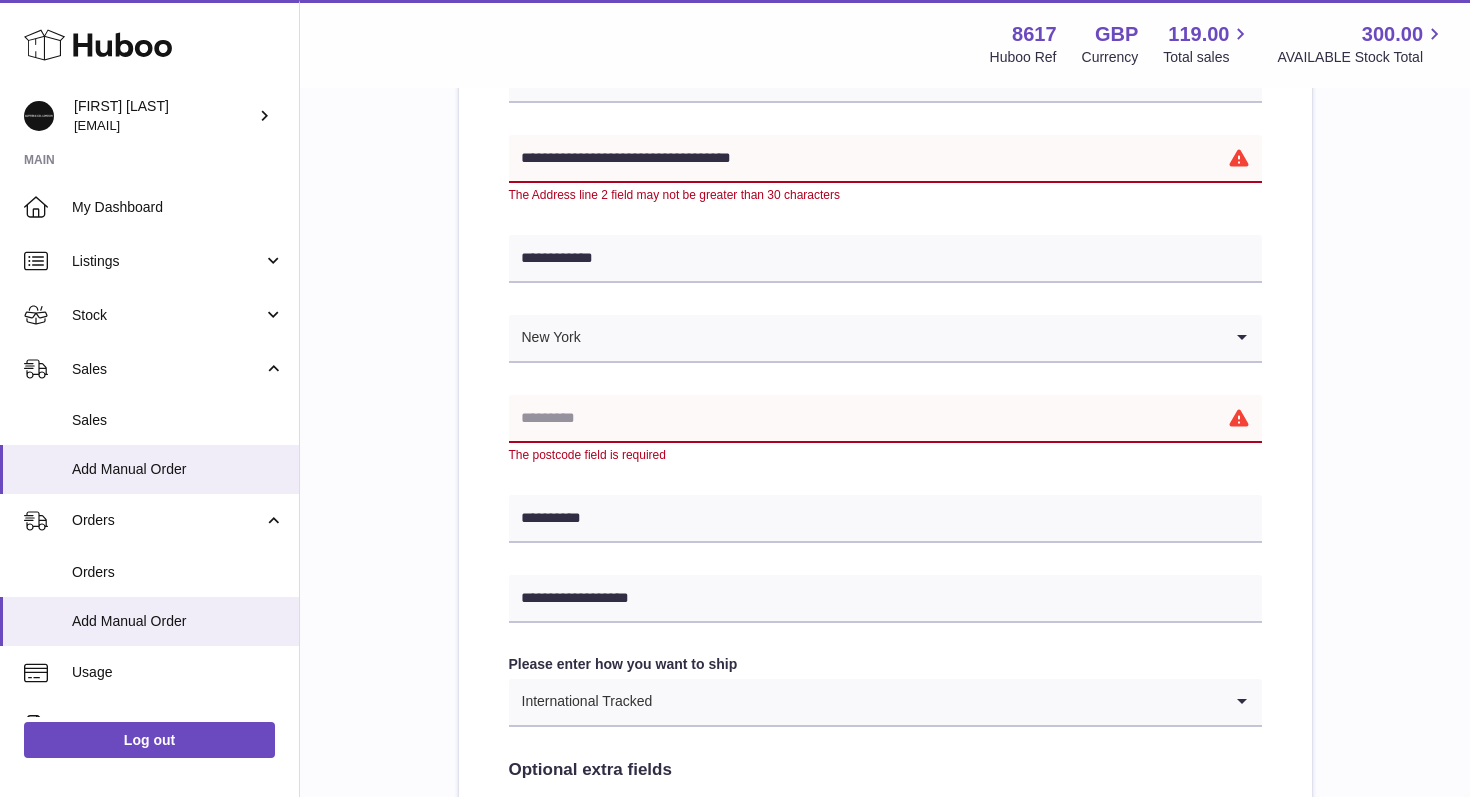 scroll, scrollTop: 534, scrollLeft: 0, axis: vertical 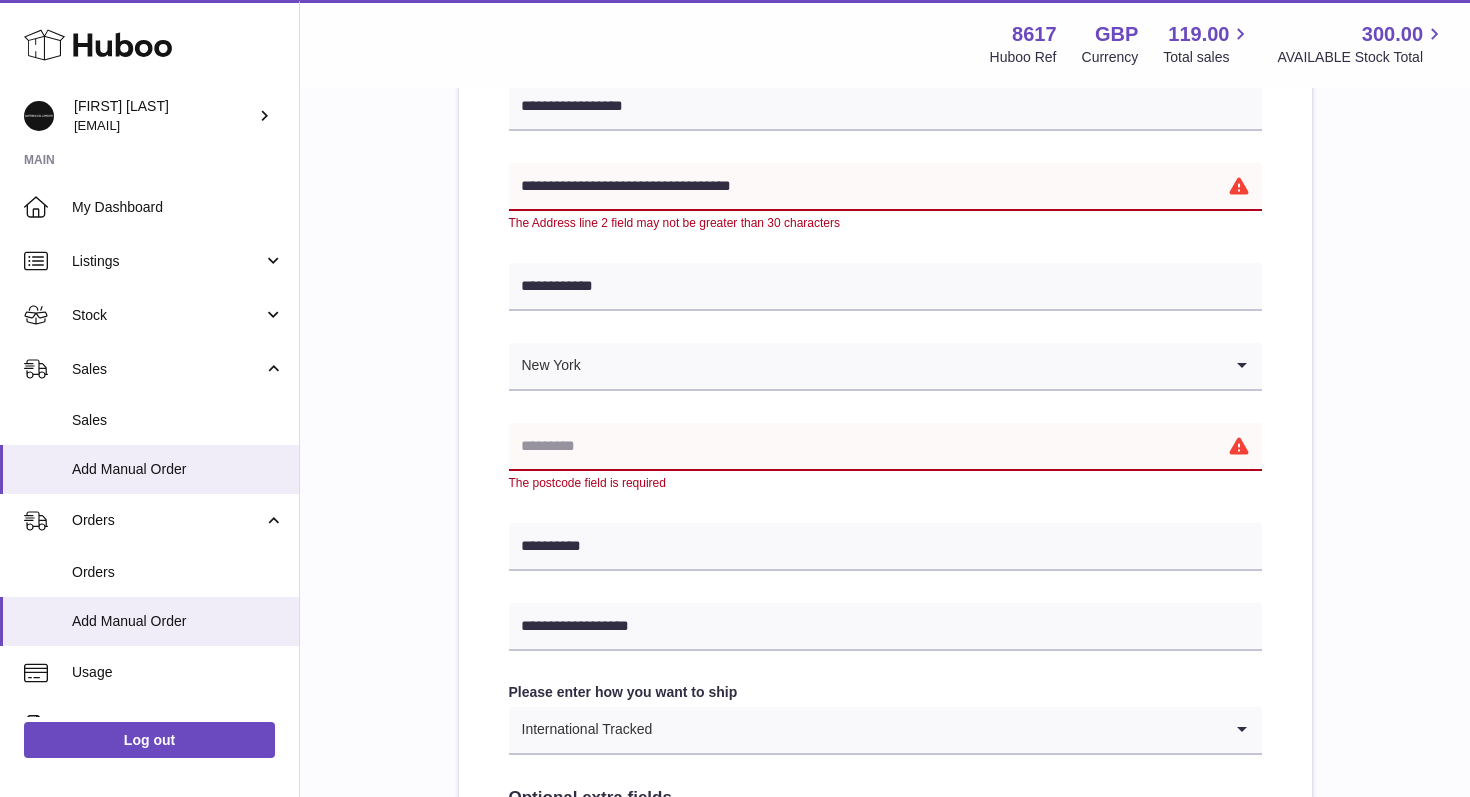 paste on "*****" 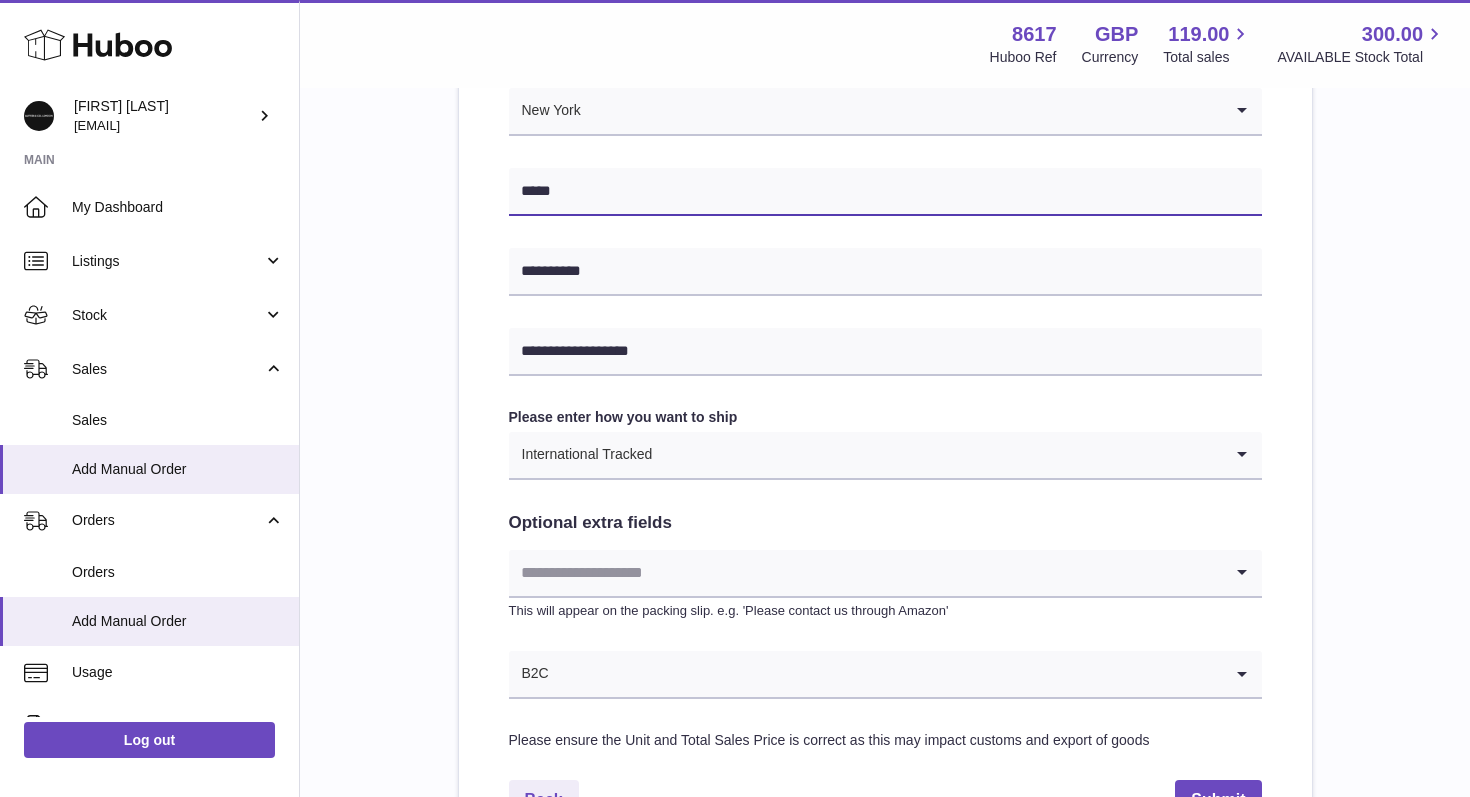 scroll, scrollTop: 1021, scrollLeft: 0, axis: vertical 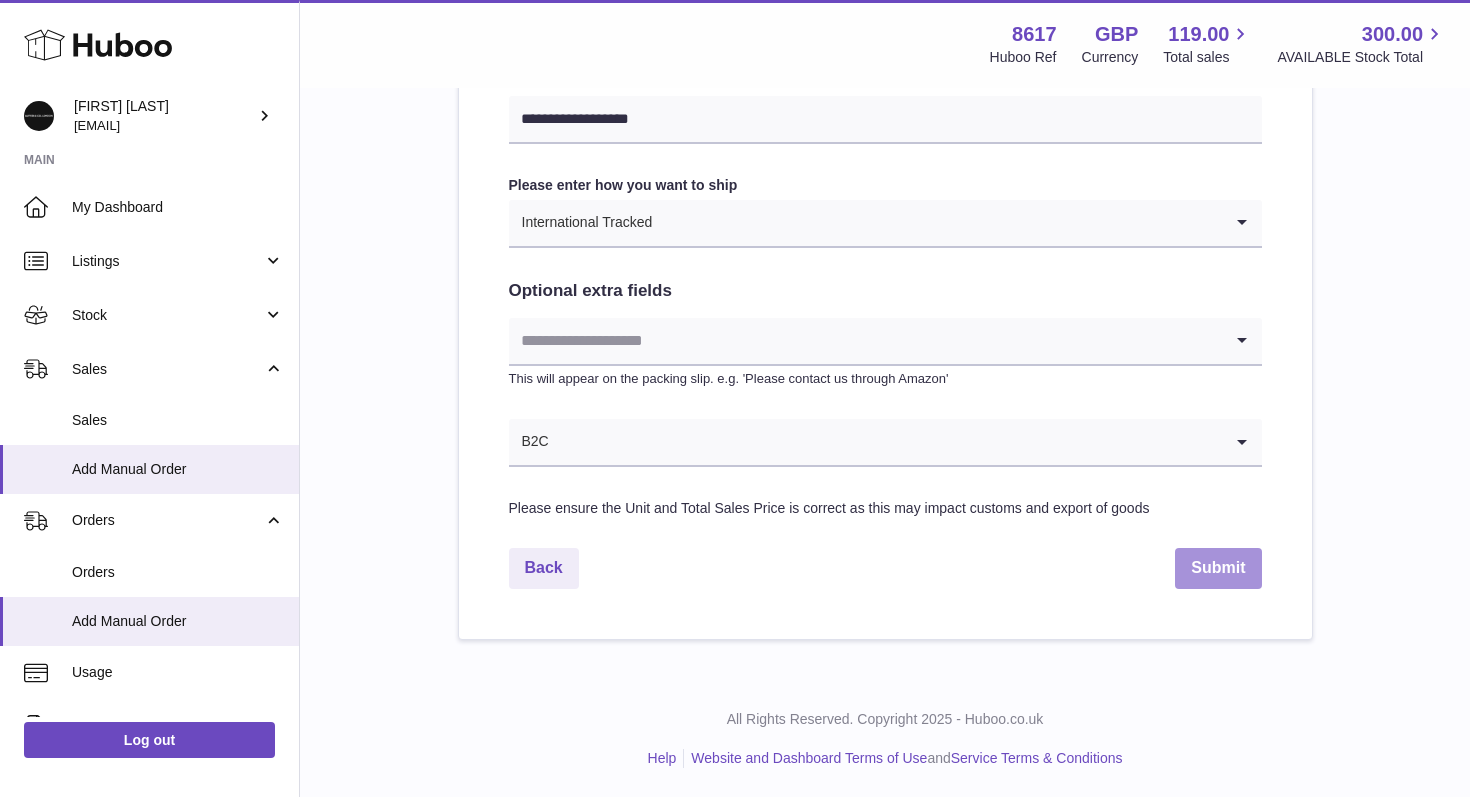 type on "*****" 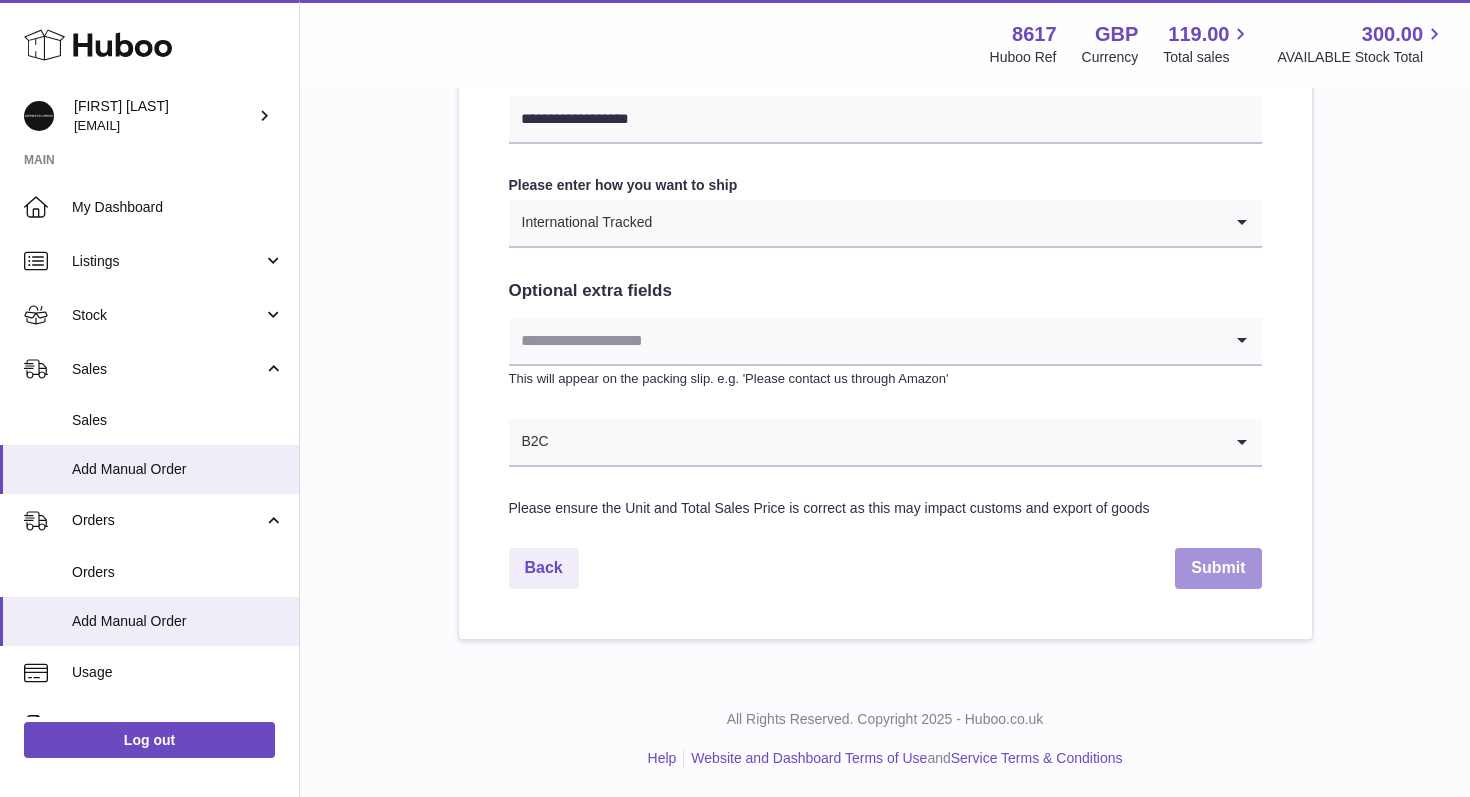 click on "Submit" at bounding box center [1218, 568] 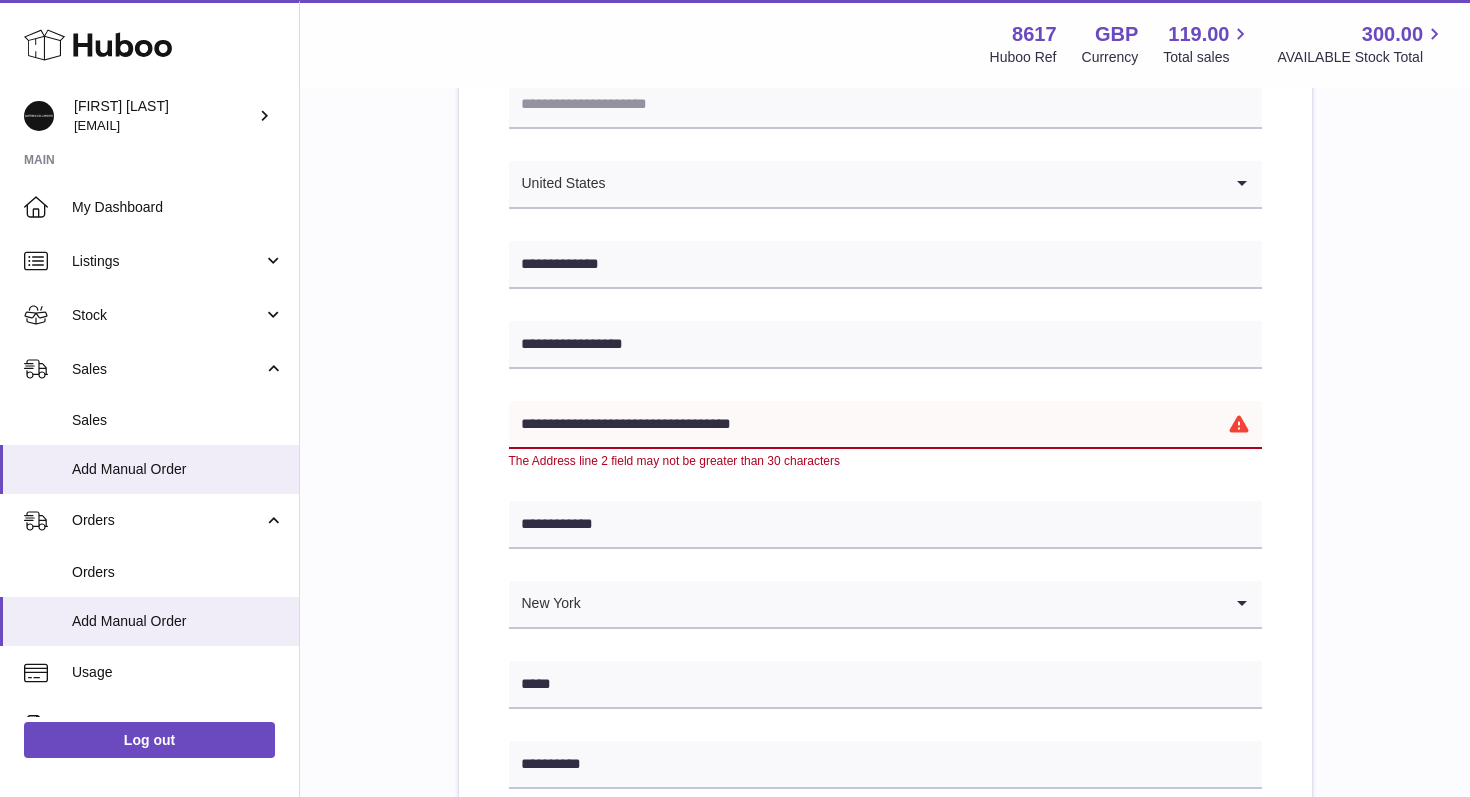 scroll, scrollTop: 305, scrollLeft: 0, axis: vertical 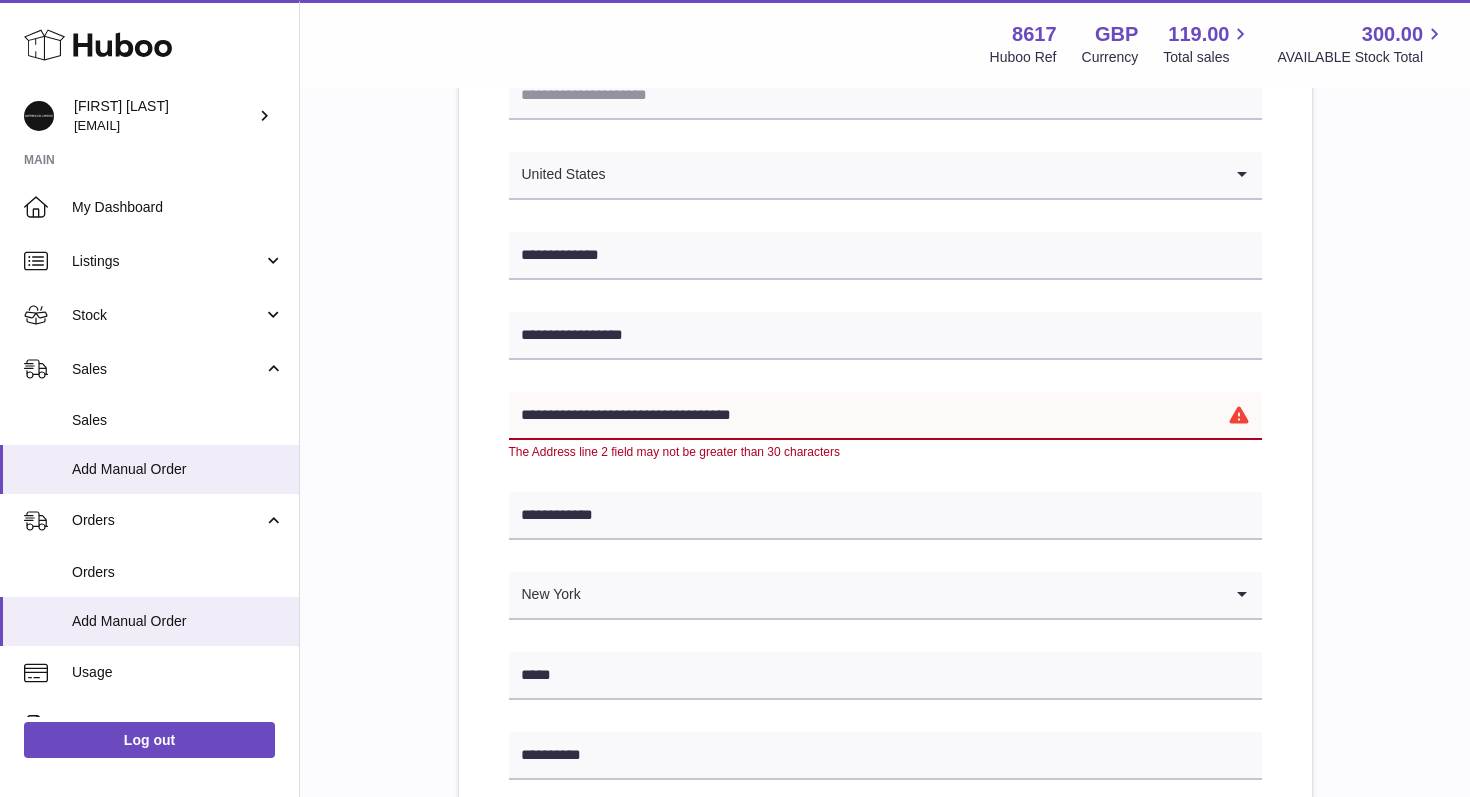 drag, startPoint x: 631, startPoint y: 413, endPoint x: 646, endPoint y: 411, distance: 15.132746 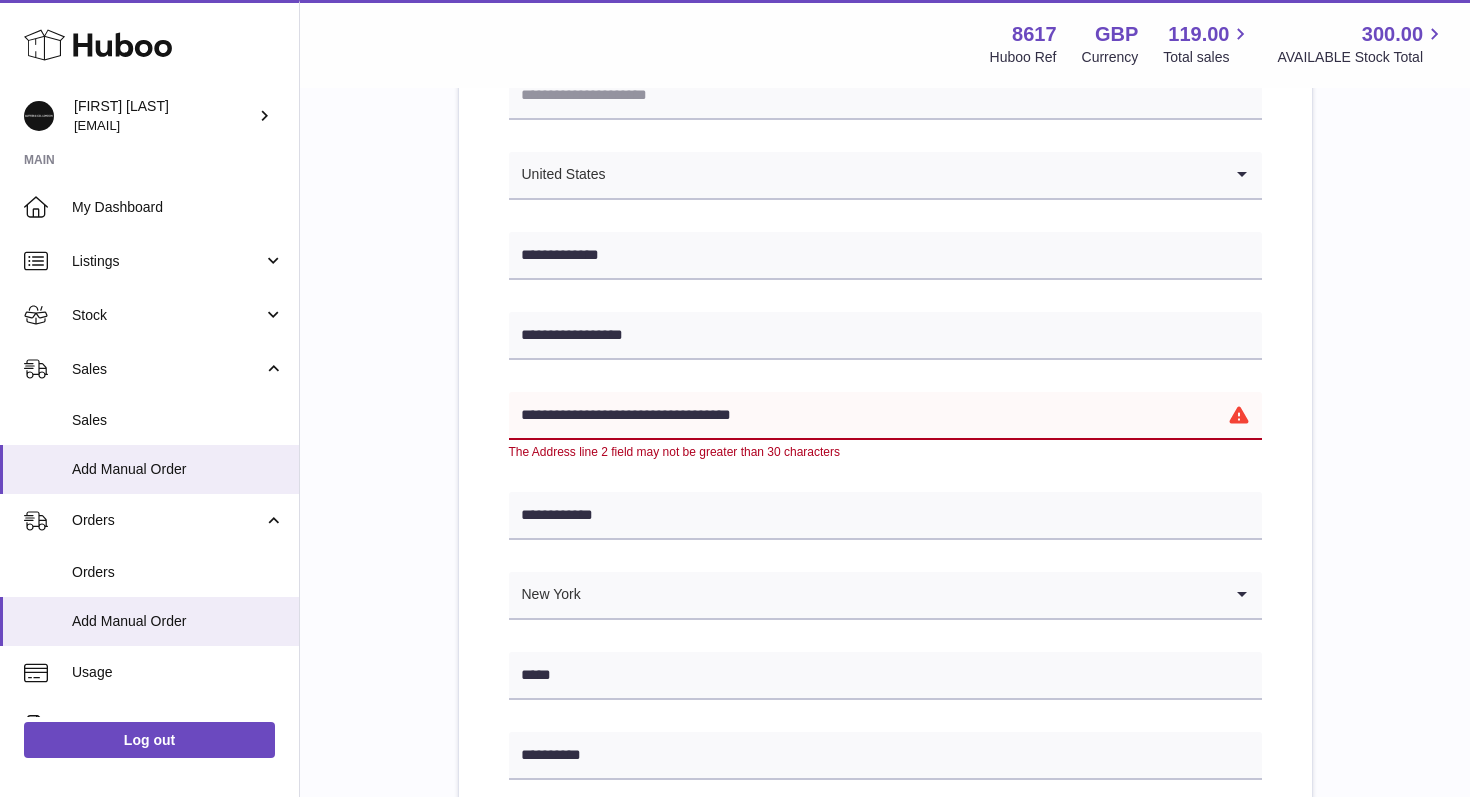 click on "**********" at bounding box center (885, 416) 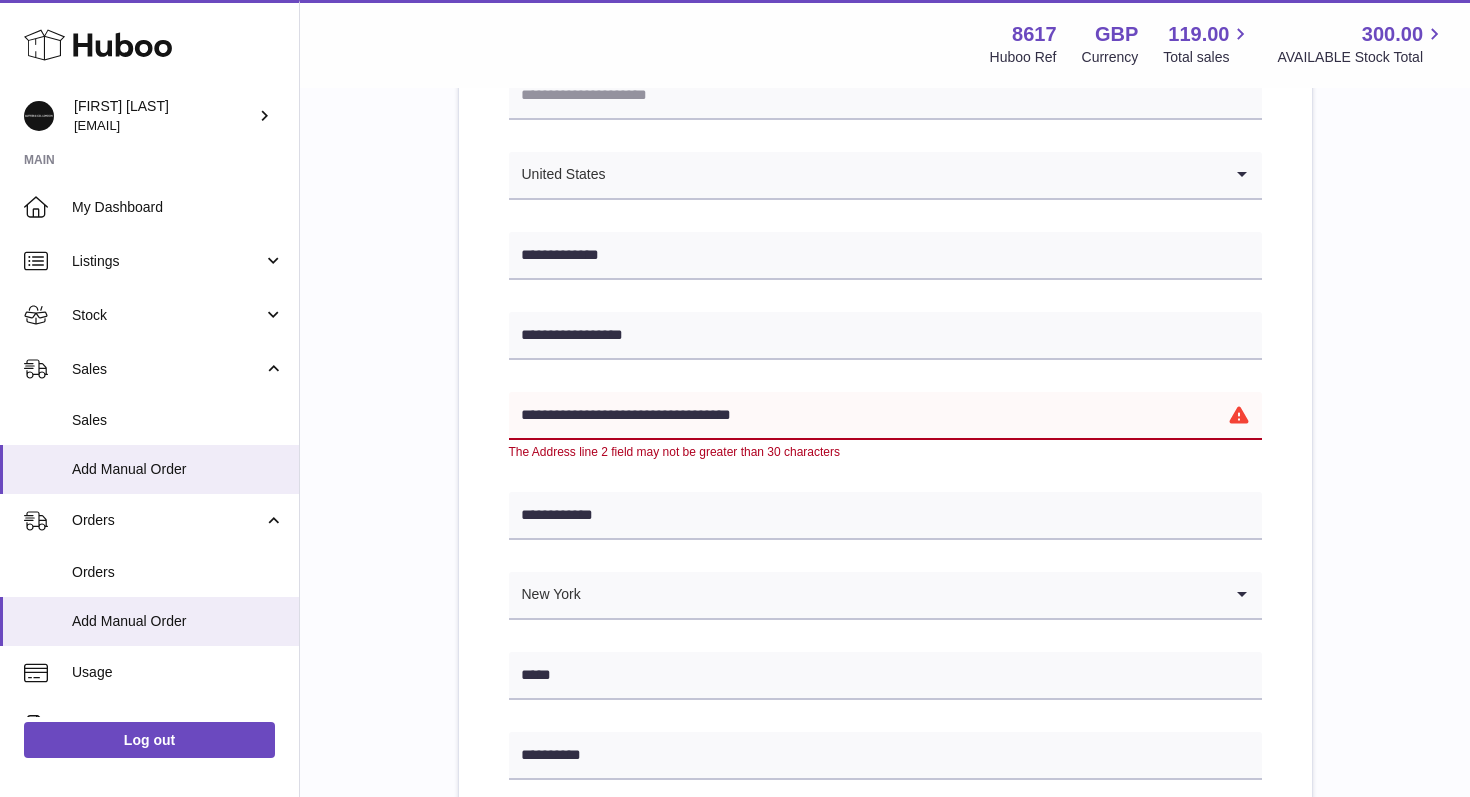 drag, startPoint x: 629, startPoint y: 411, endPoint x: 827, endPoint y: 435, distance: 199.44925 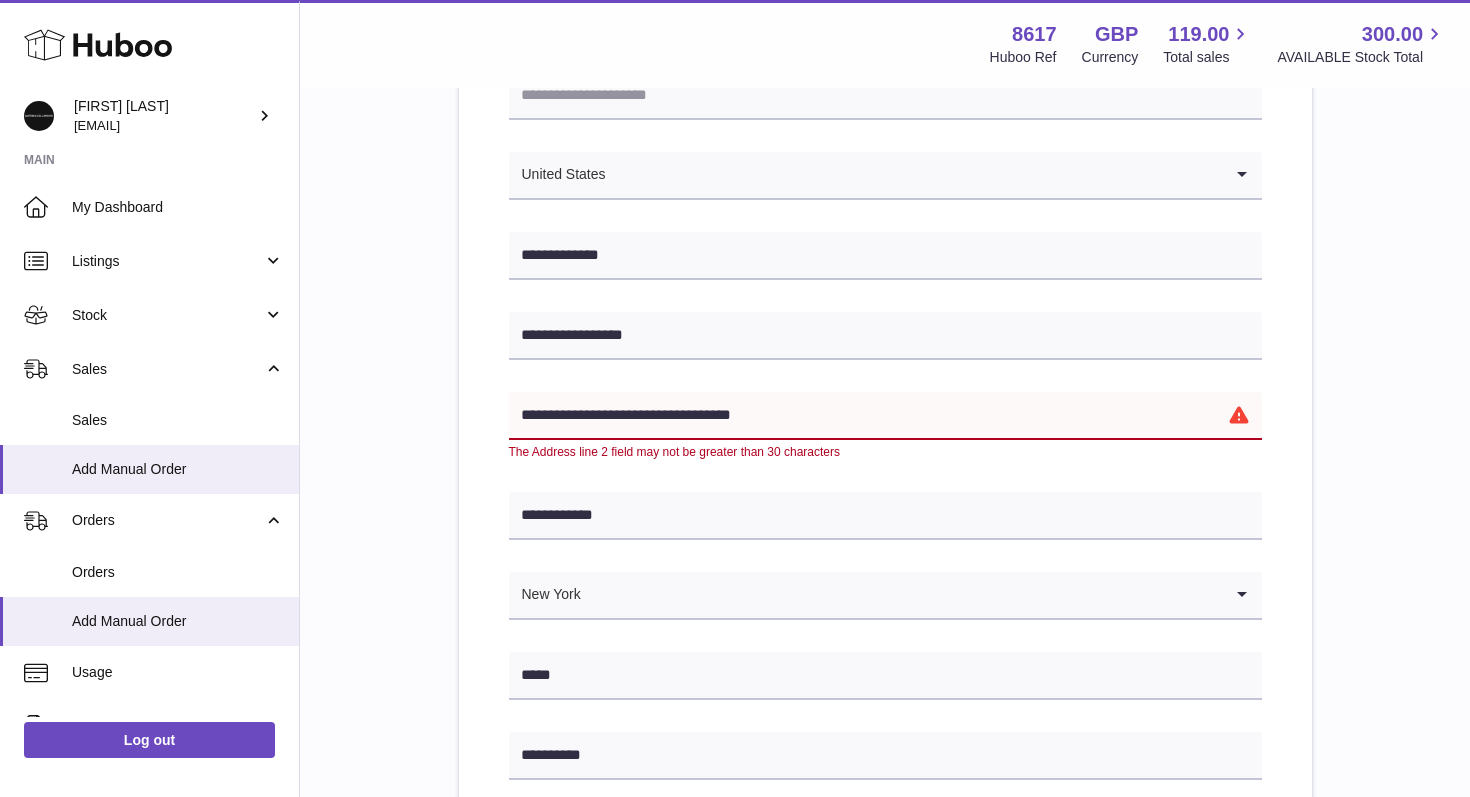 click on "**********" at bounding box center [885, 416] 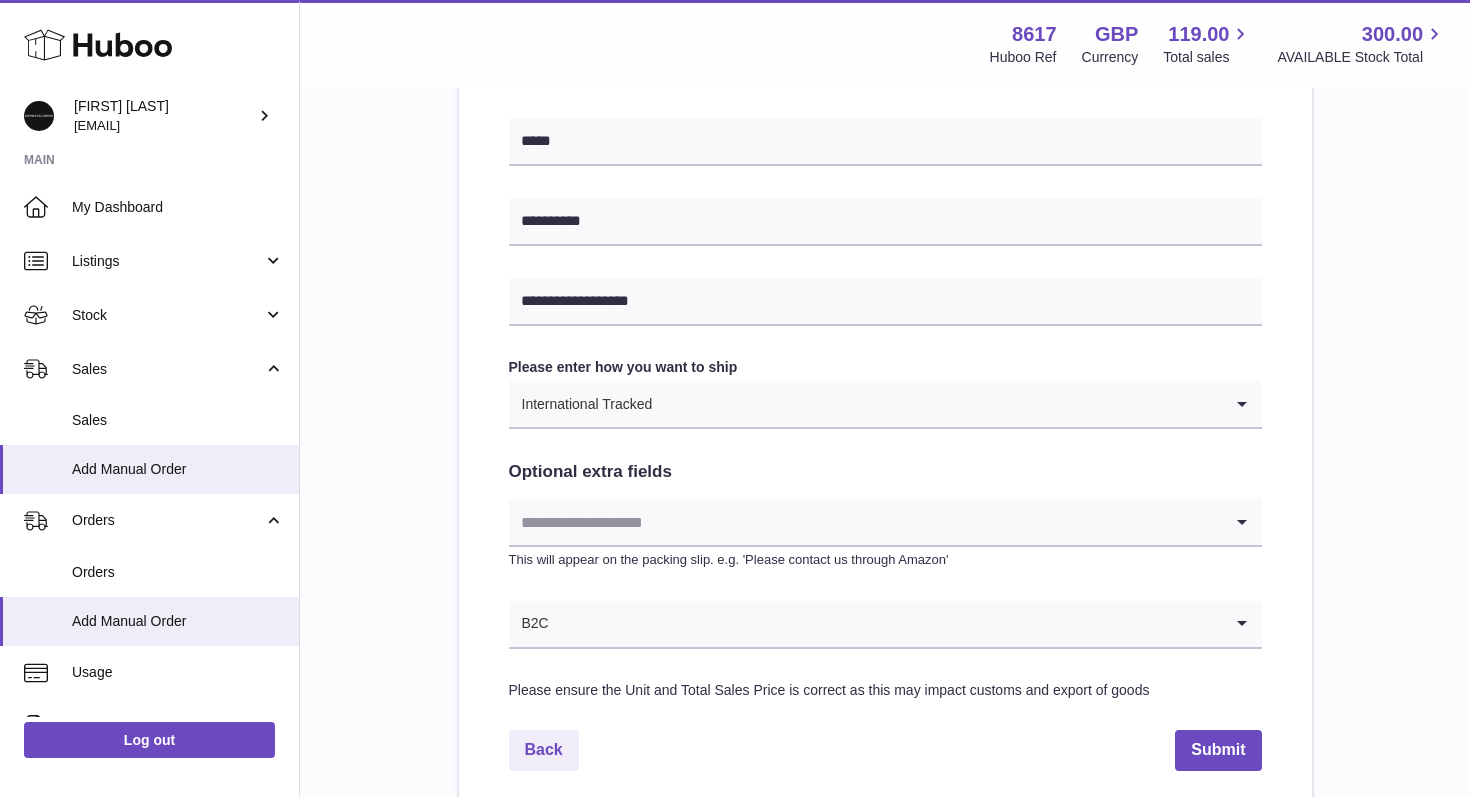 scroll, scrollTop: 837, scrollLeft: 0, axis: vertical 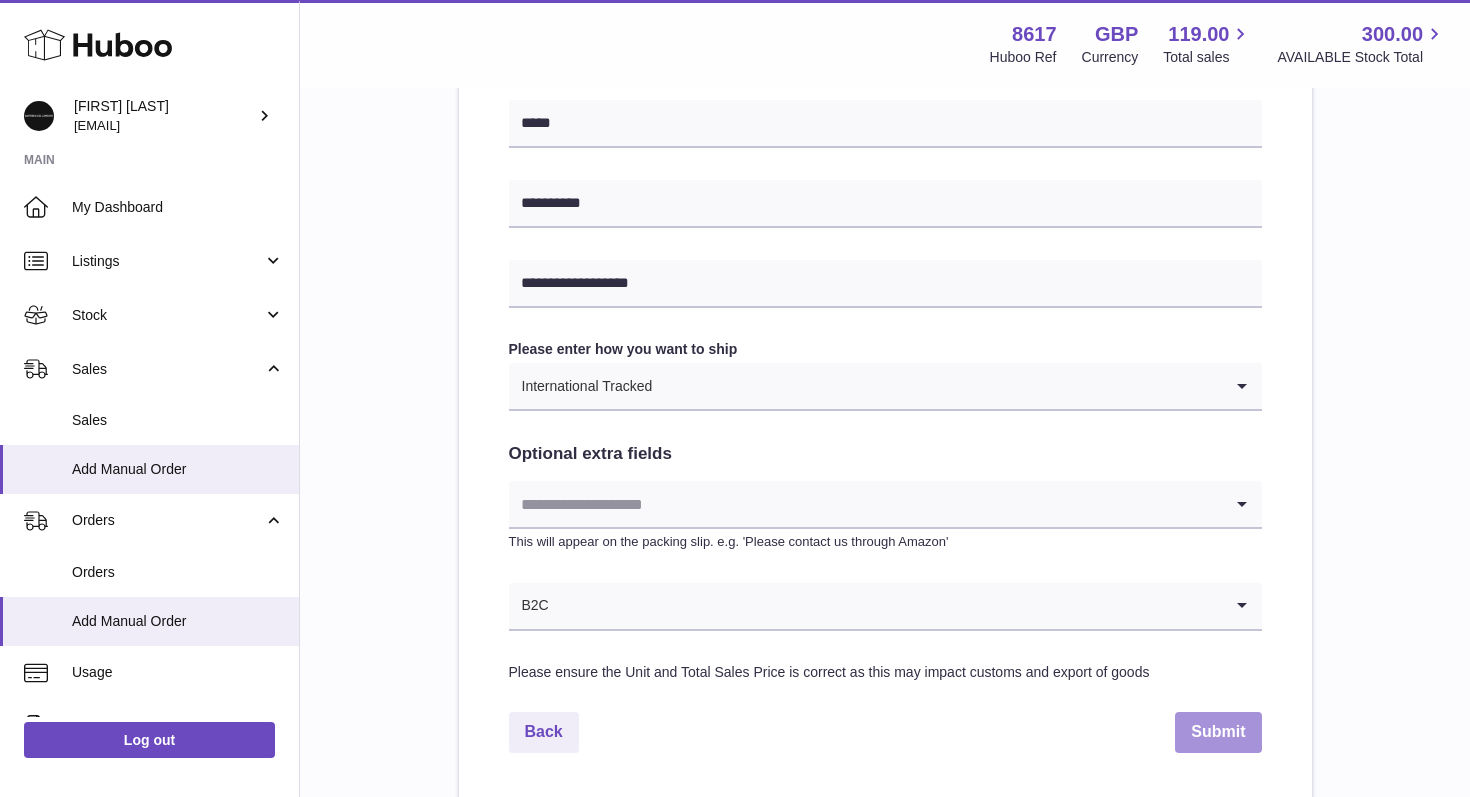 type on "**********" 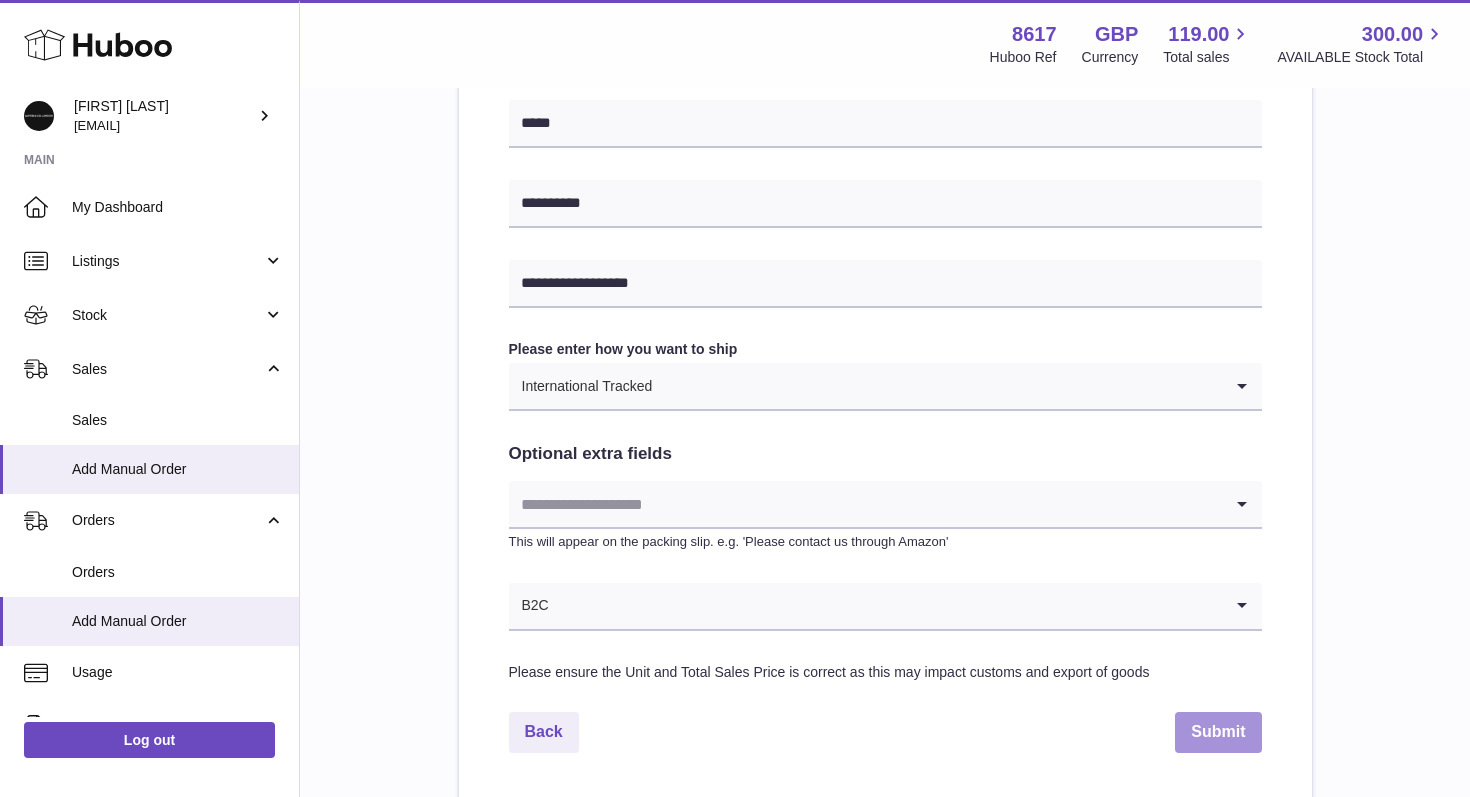 click on "Submit" at bounding box center (1218, 732) 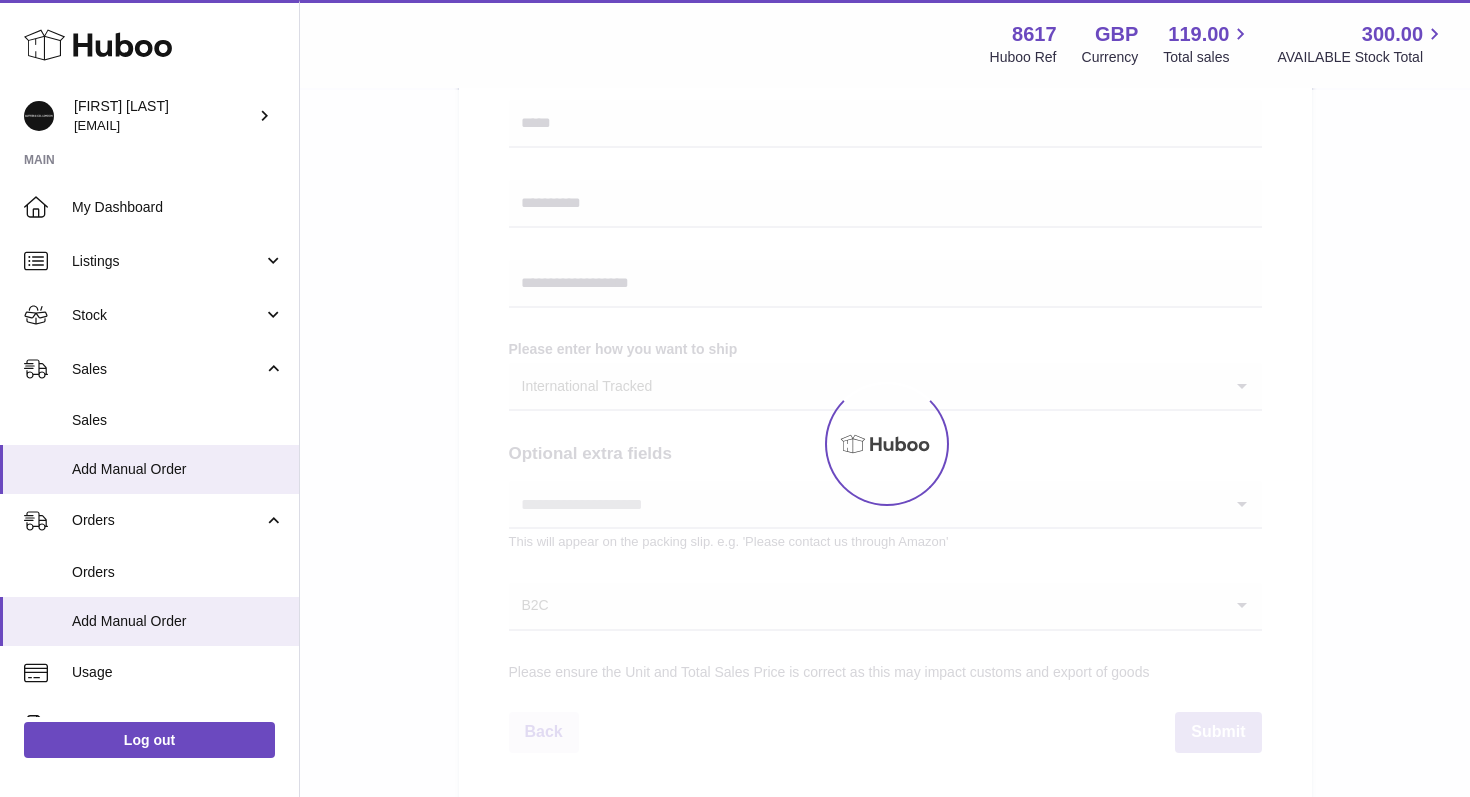 type 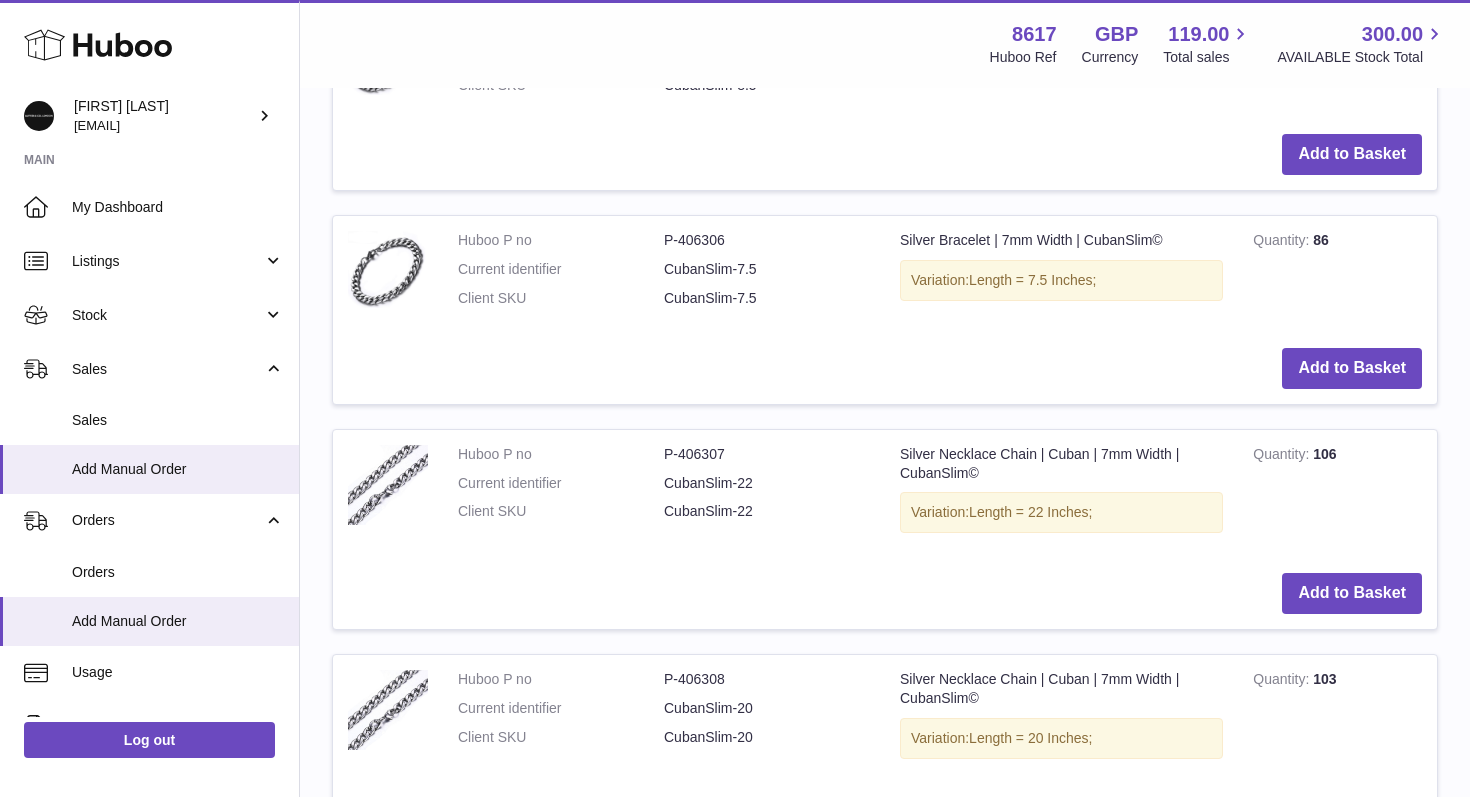 scroll, scrollTop: 0, scrollLeft: 0, axis: both 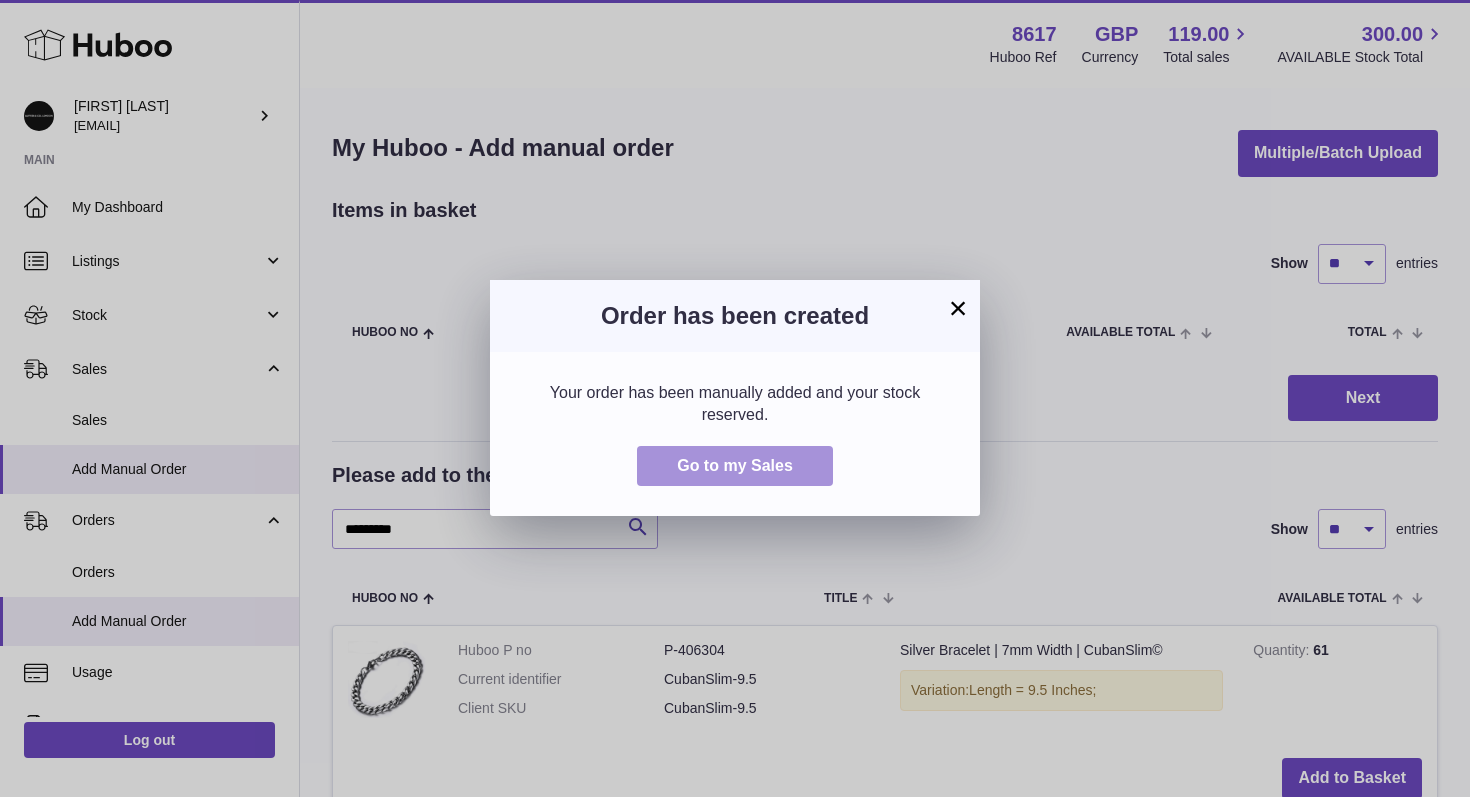 click on "Go to my Sales" at bounding box center [735, 465] 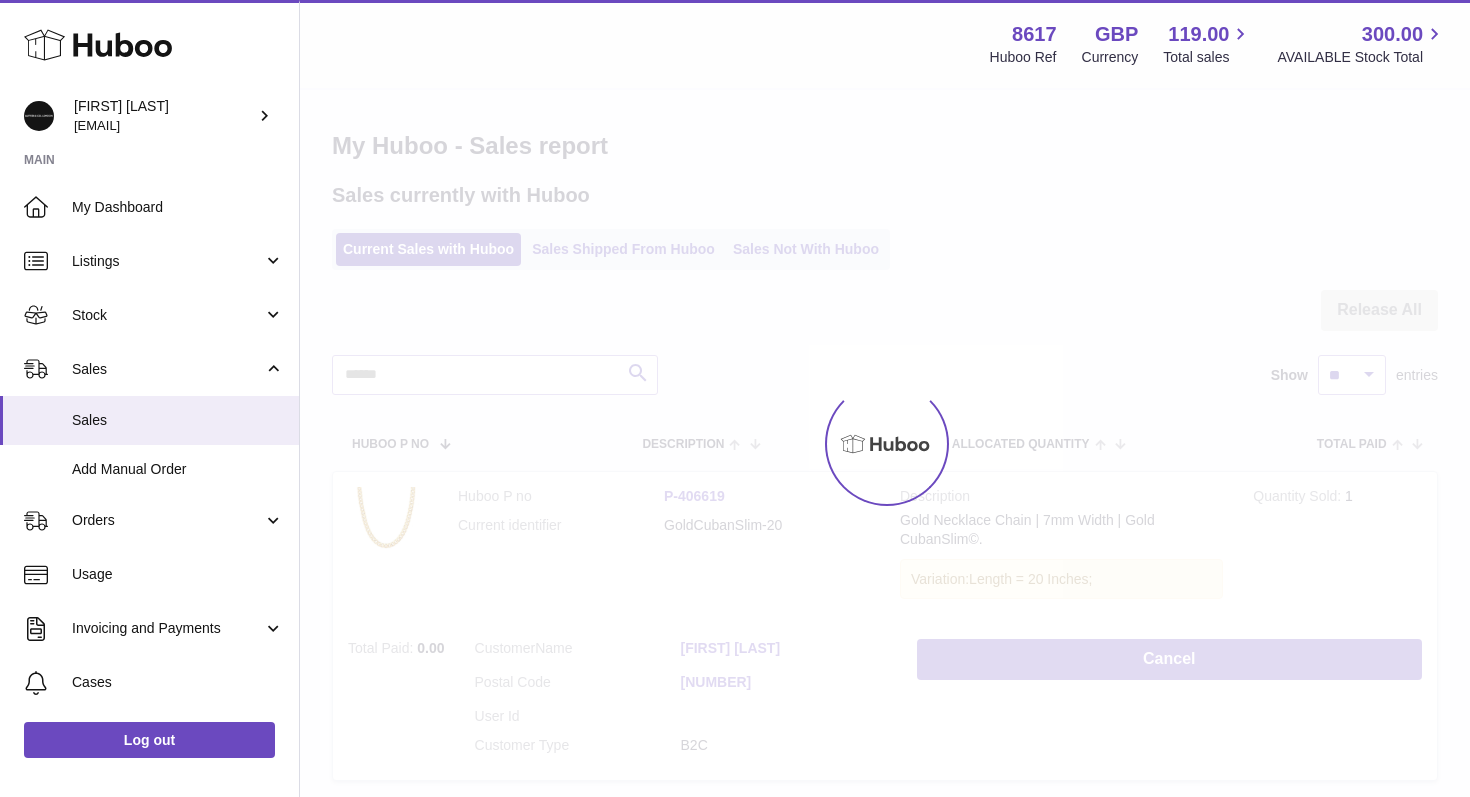 scroll, scrollTop: 0, scrollLeft: 0, axis: both 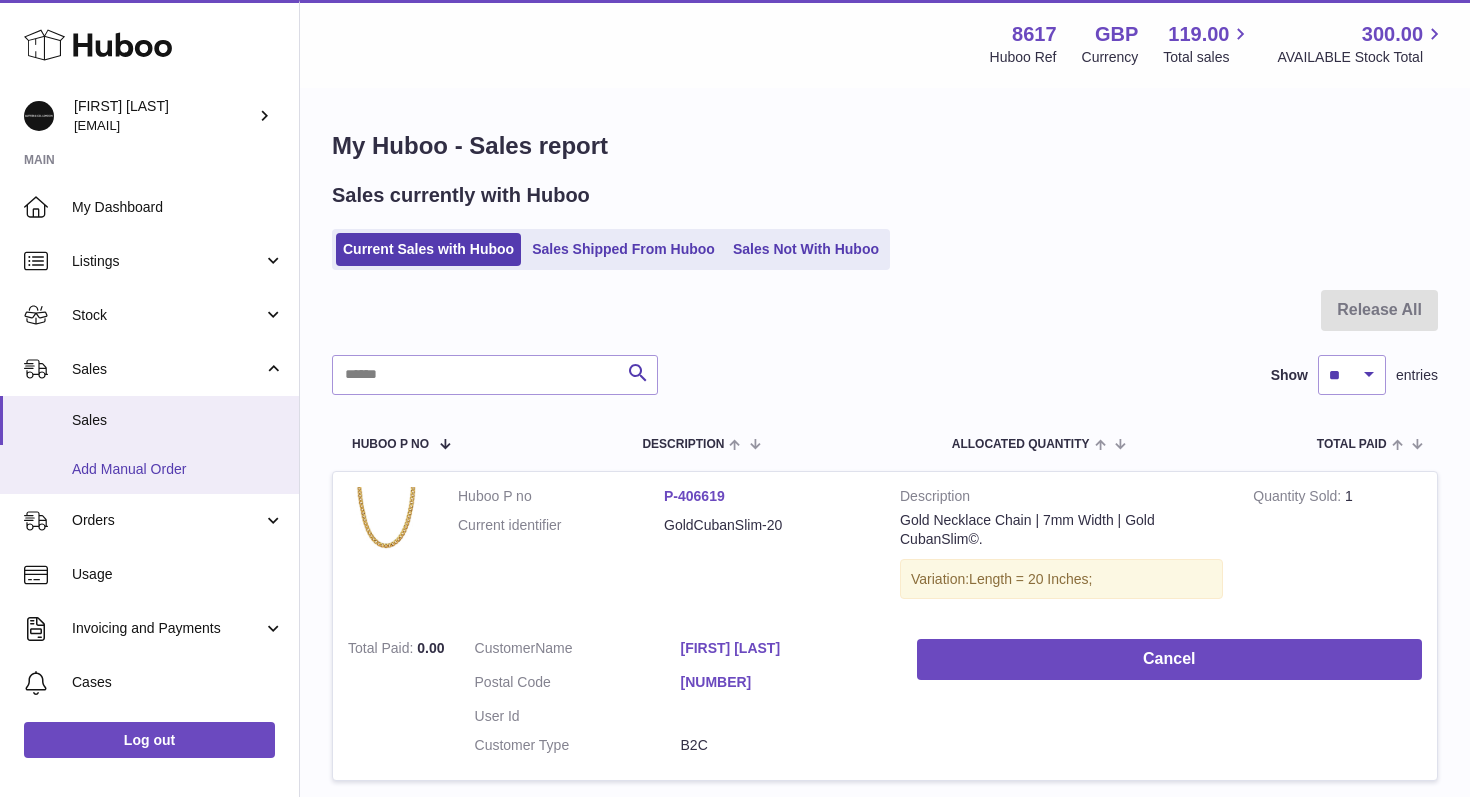 click on "Add Manual Order" at bounding box center [149, 469] 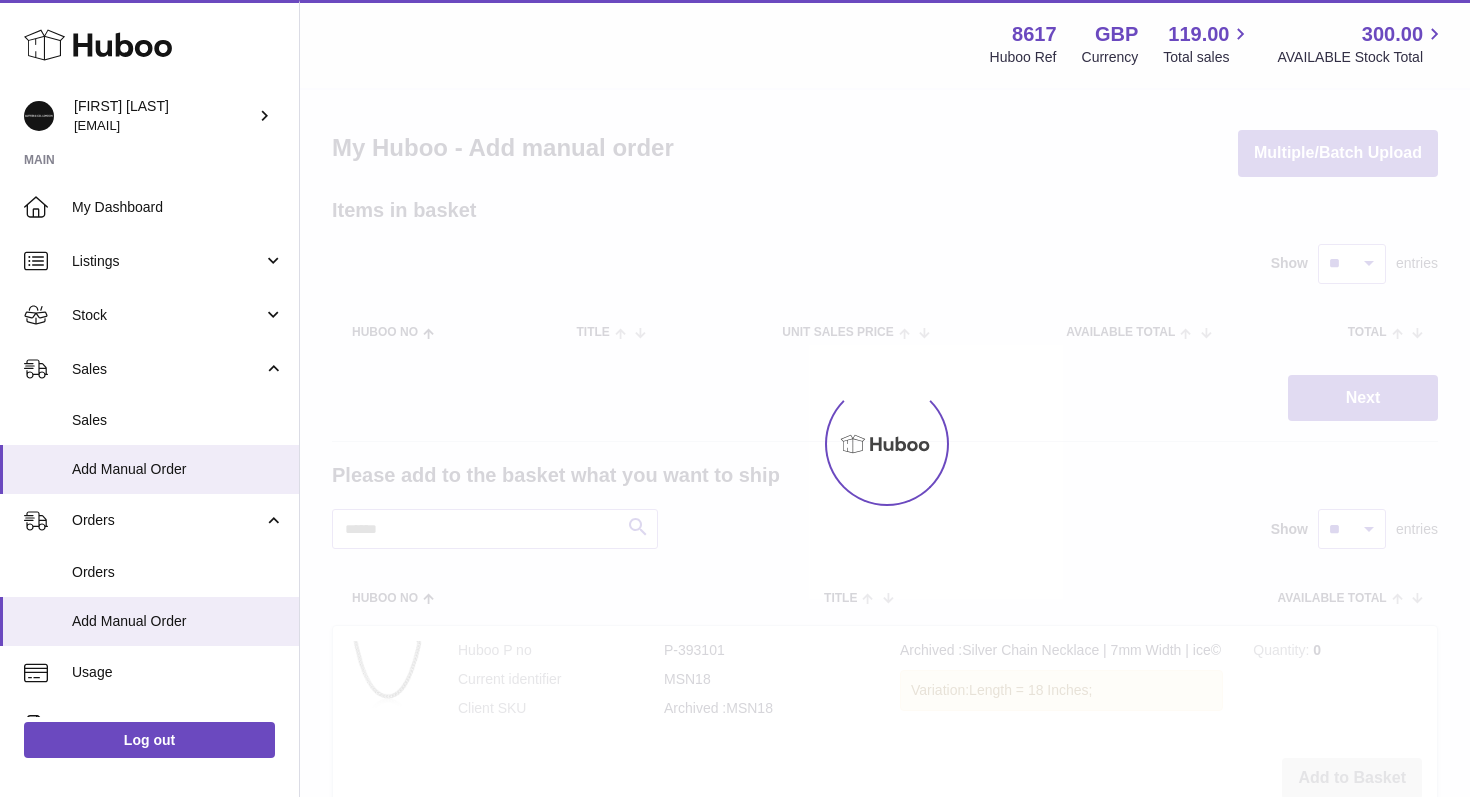 scroll, scrollTop: 0, scrollLeft: 0, axis: both 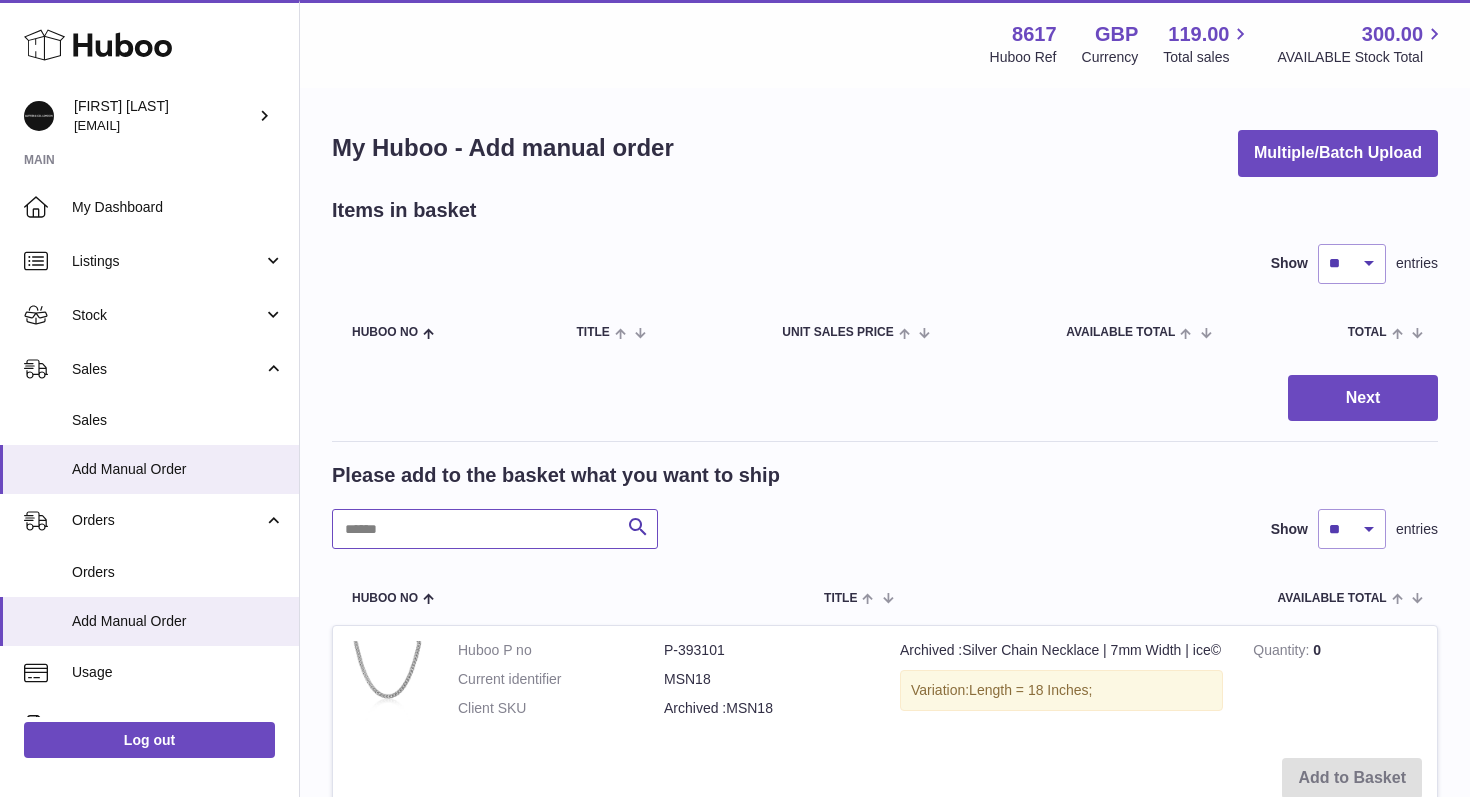 click at bounding box center [495, 529] 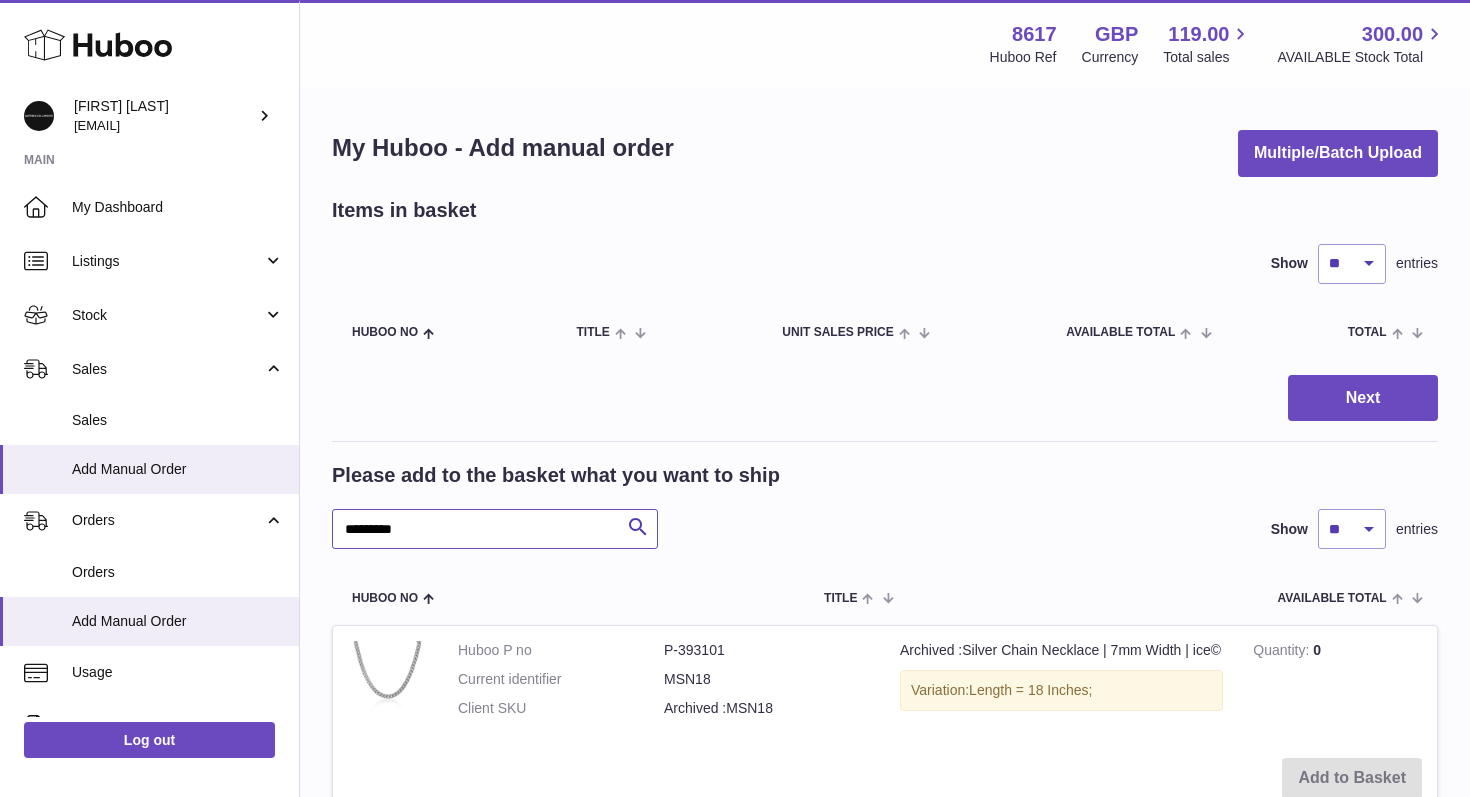 type on "*********" 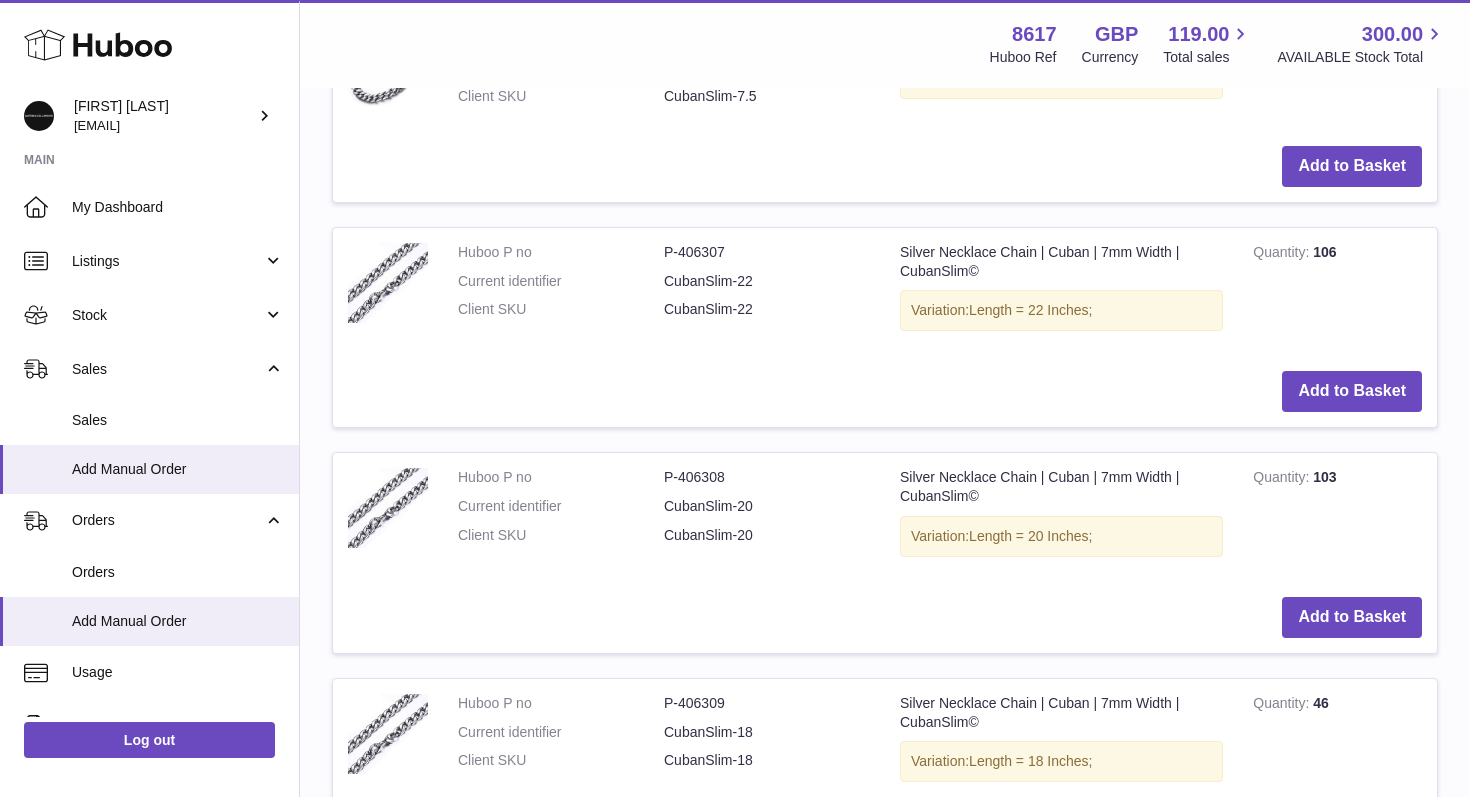 scroll, scrollTop: 1076, scrollLeft: 0, axis: vertical 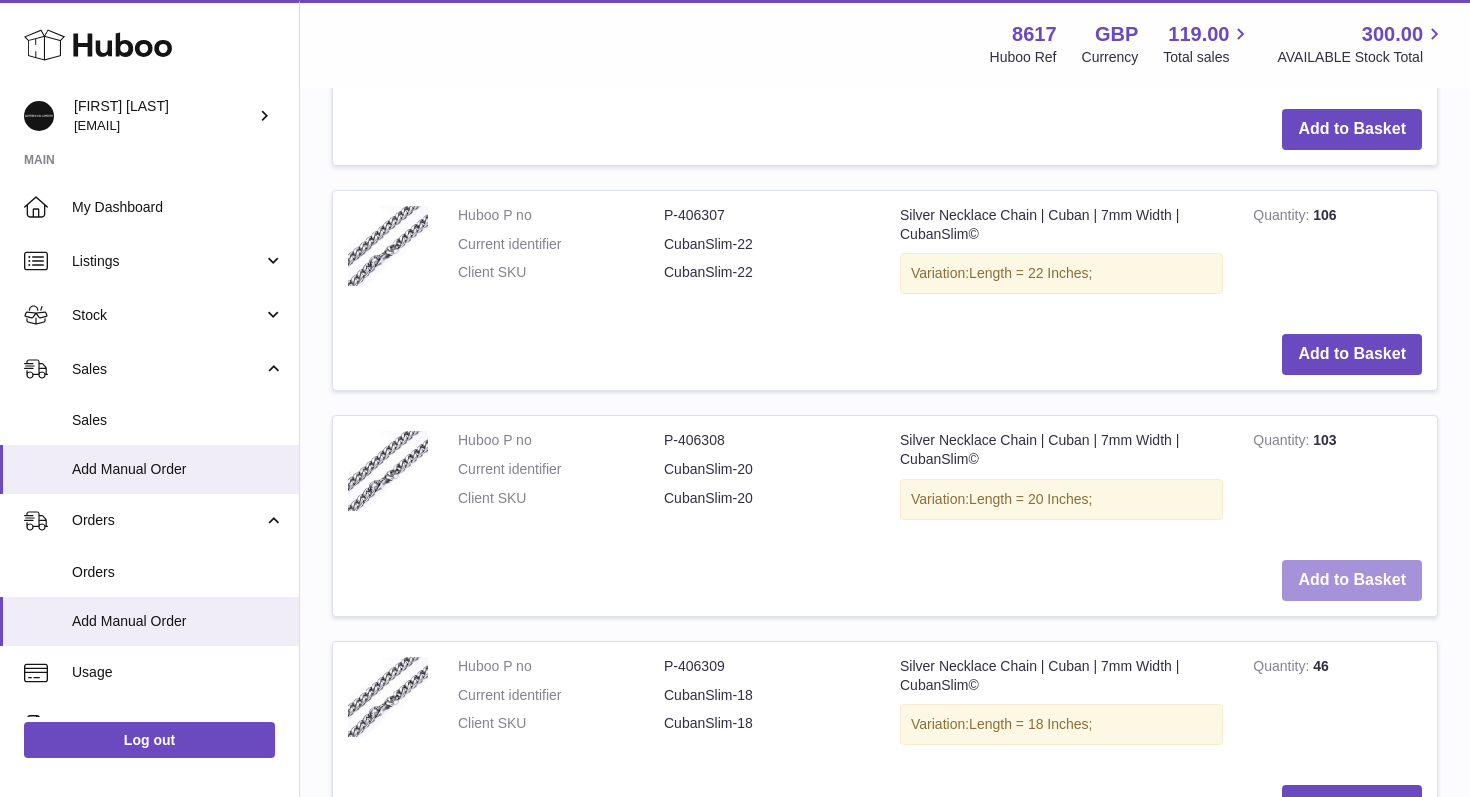 click on "Add to Basket" at bounding box center (1352, 580) 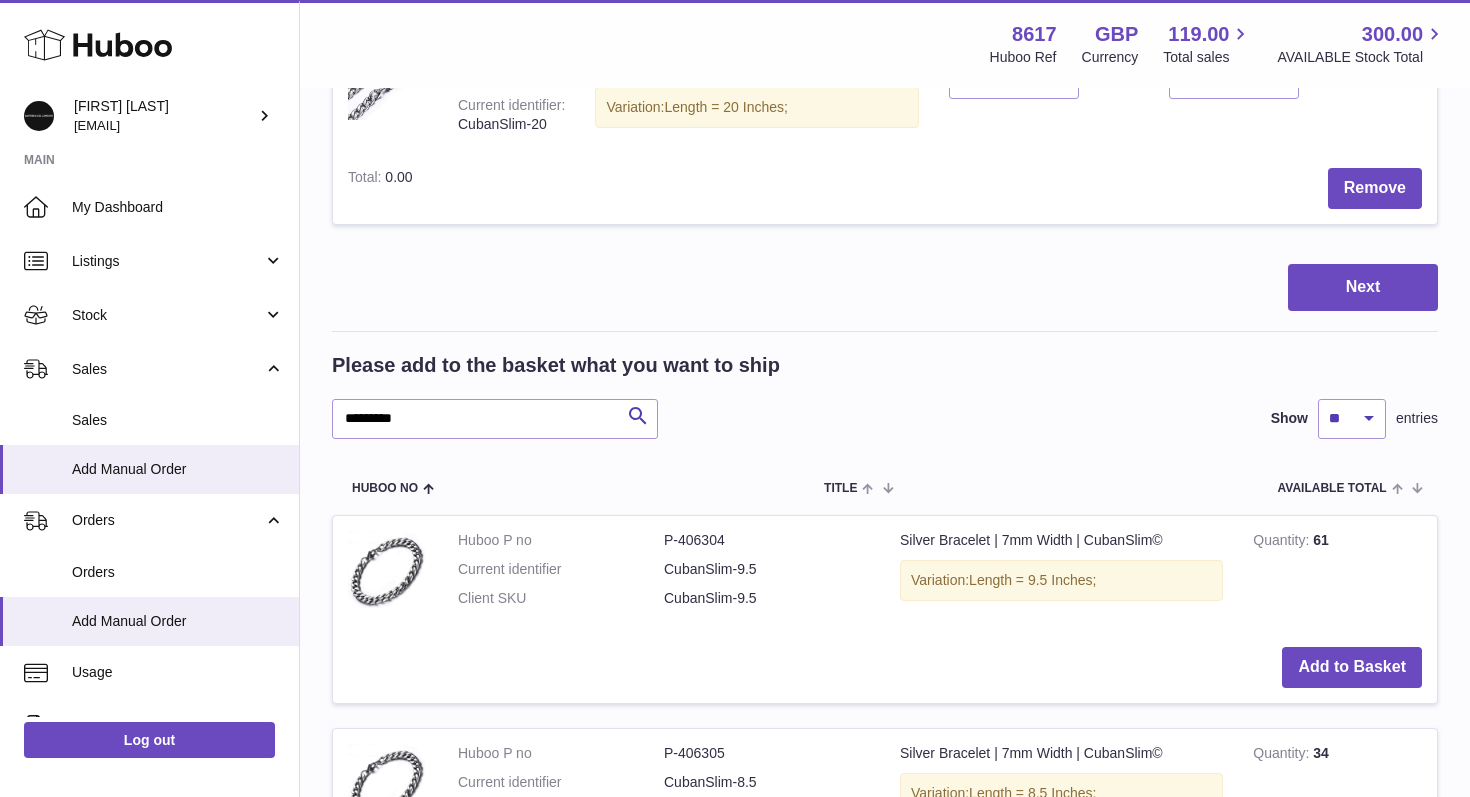 scroll, scrollTop: 0, scrollLeft: 0, axis: both 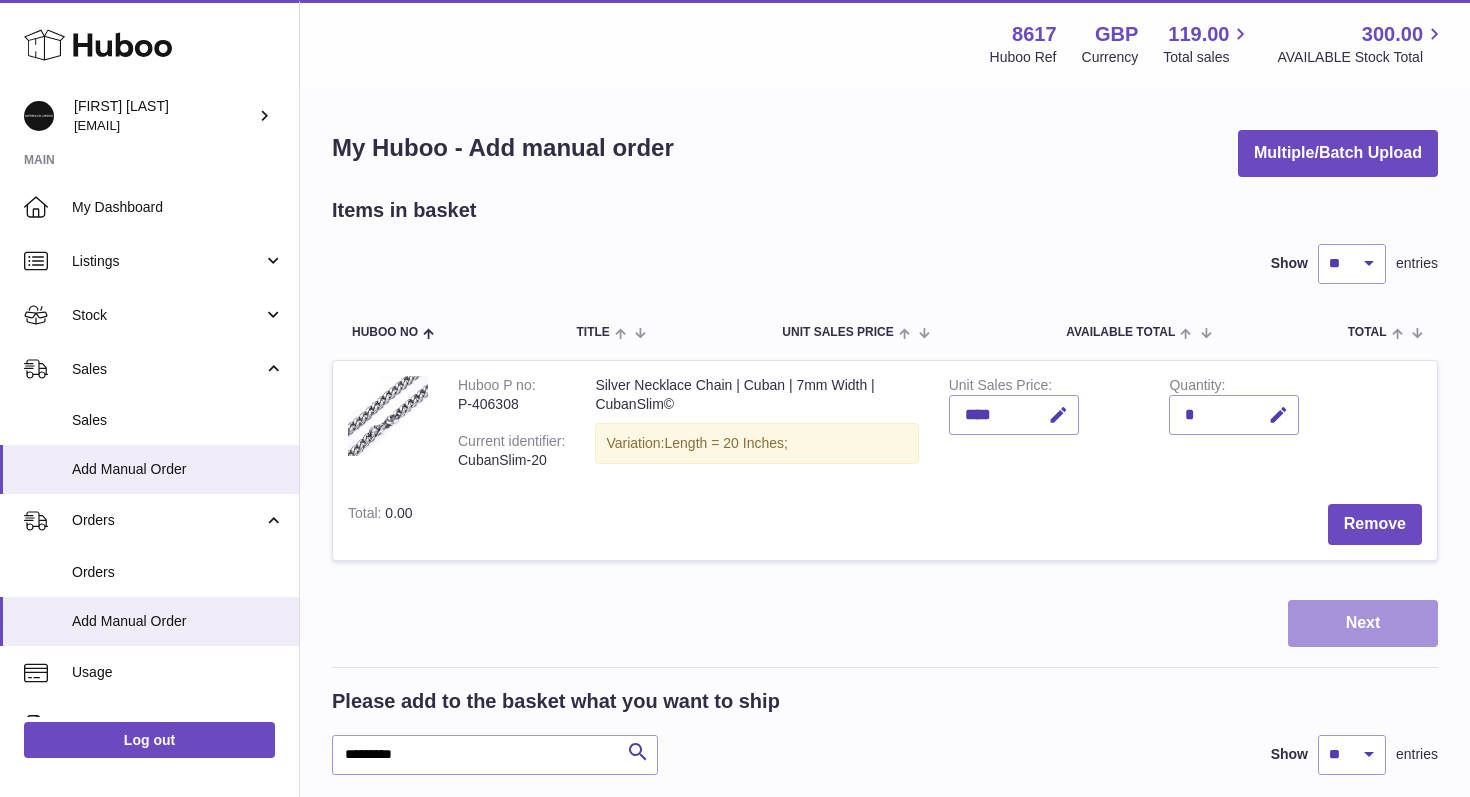 click on "Next" at bounding box center [1363, 623] 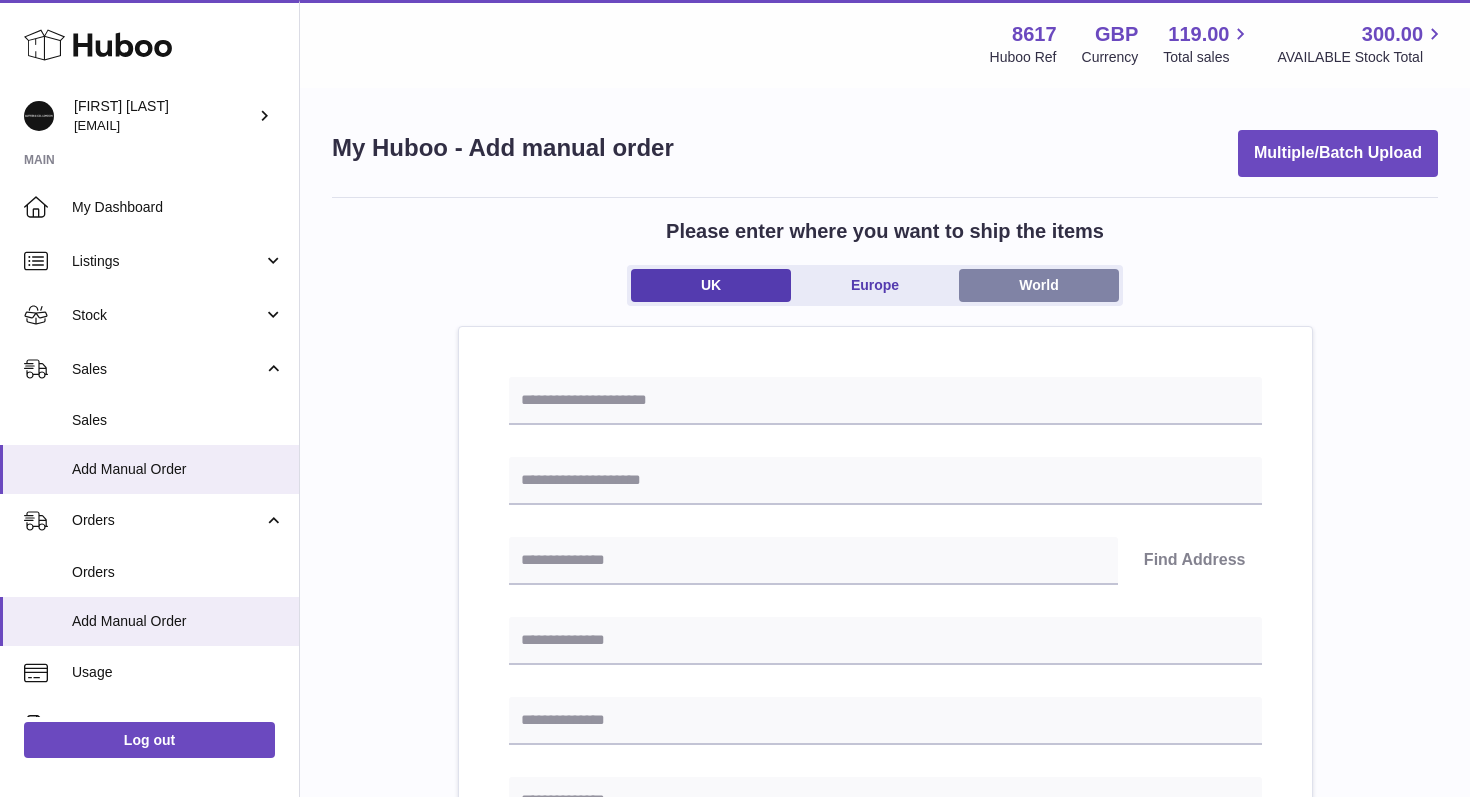 click on "World" at bounding box center (1039, 285) 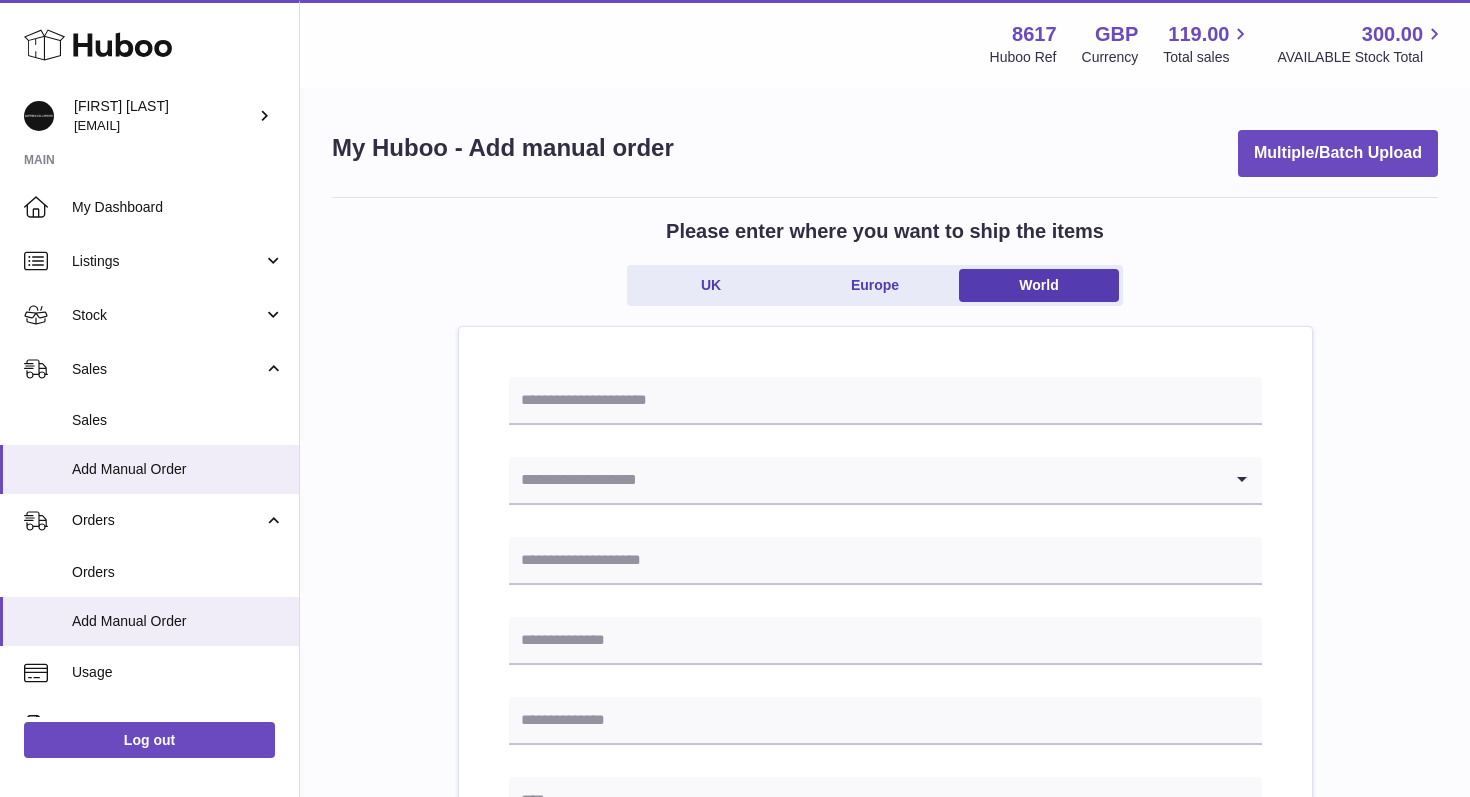 click at bounding box center (865, 480) 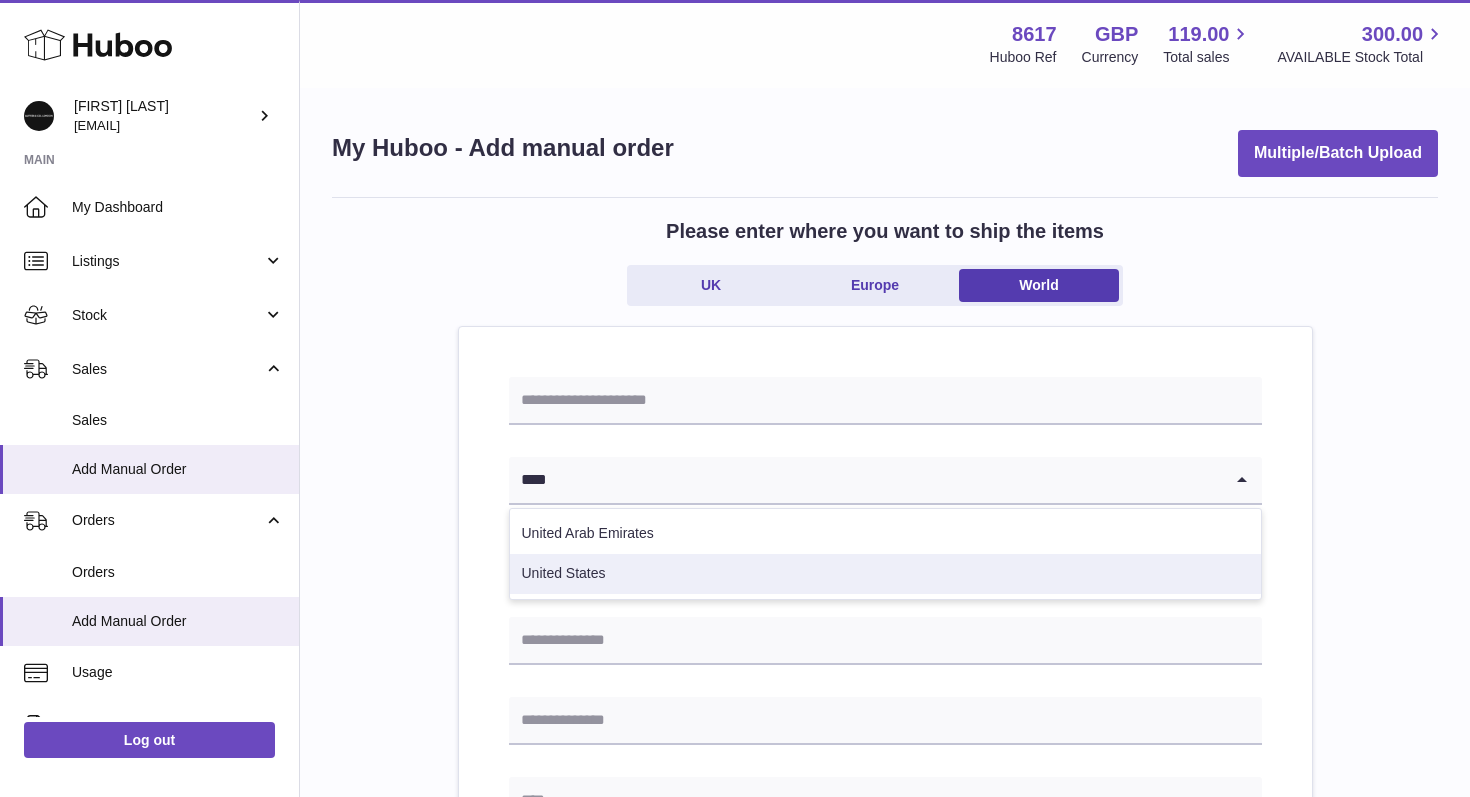 click on "United States" at bounding box center (885, 574) 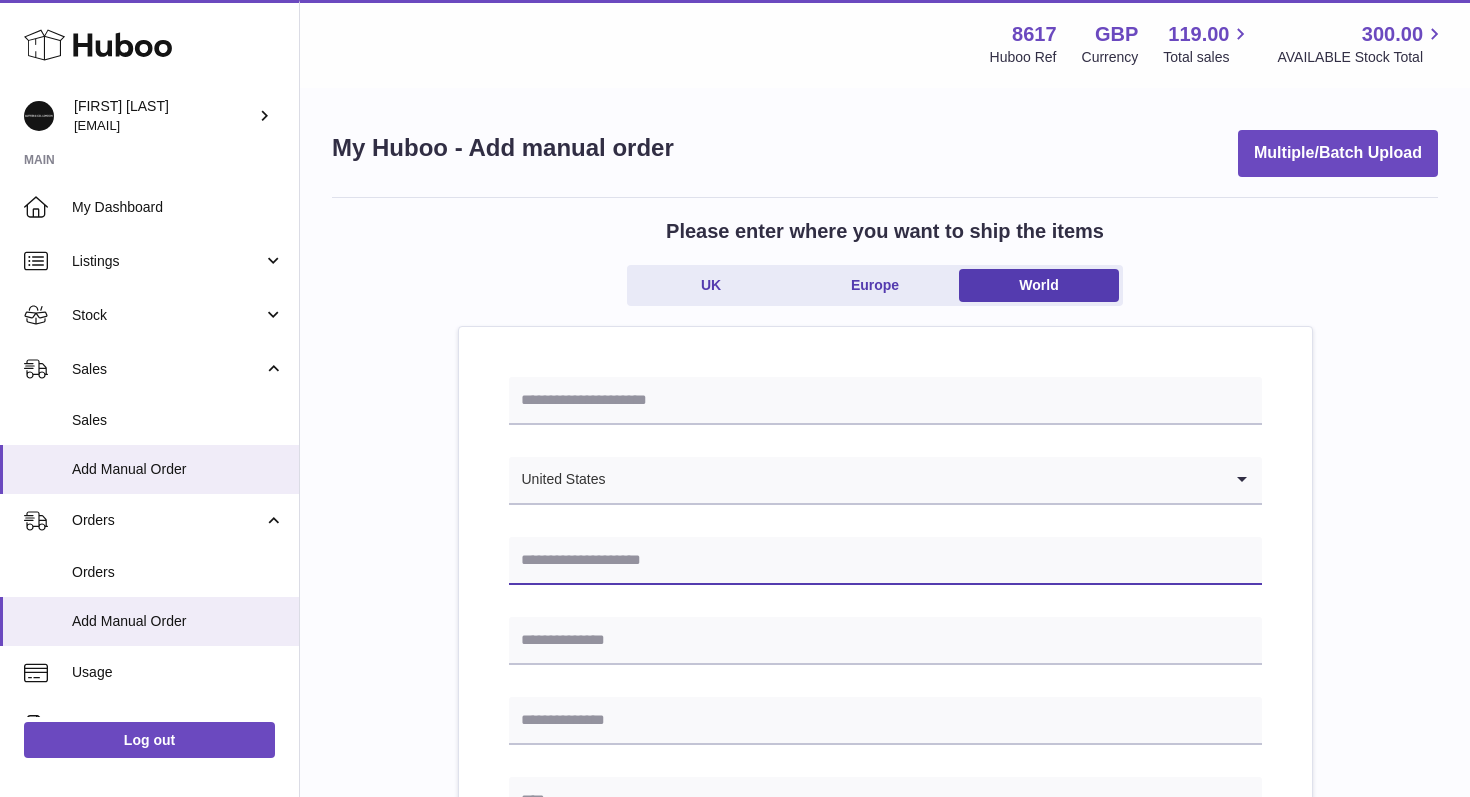 click at bounding box center [885, 561] 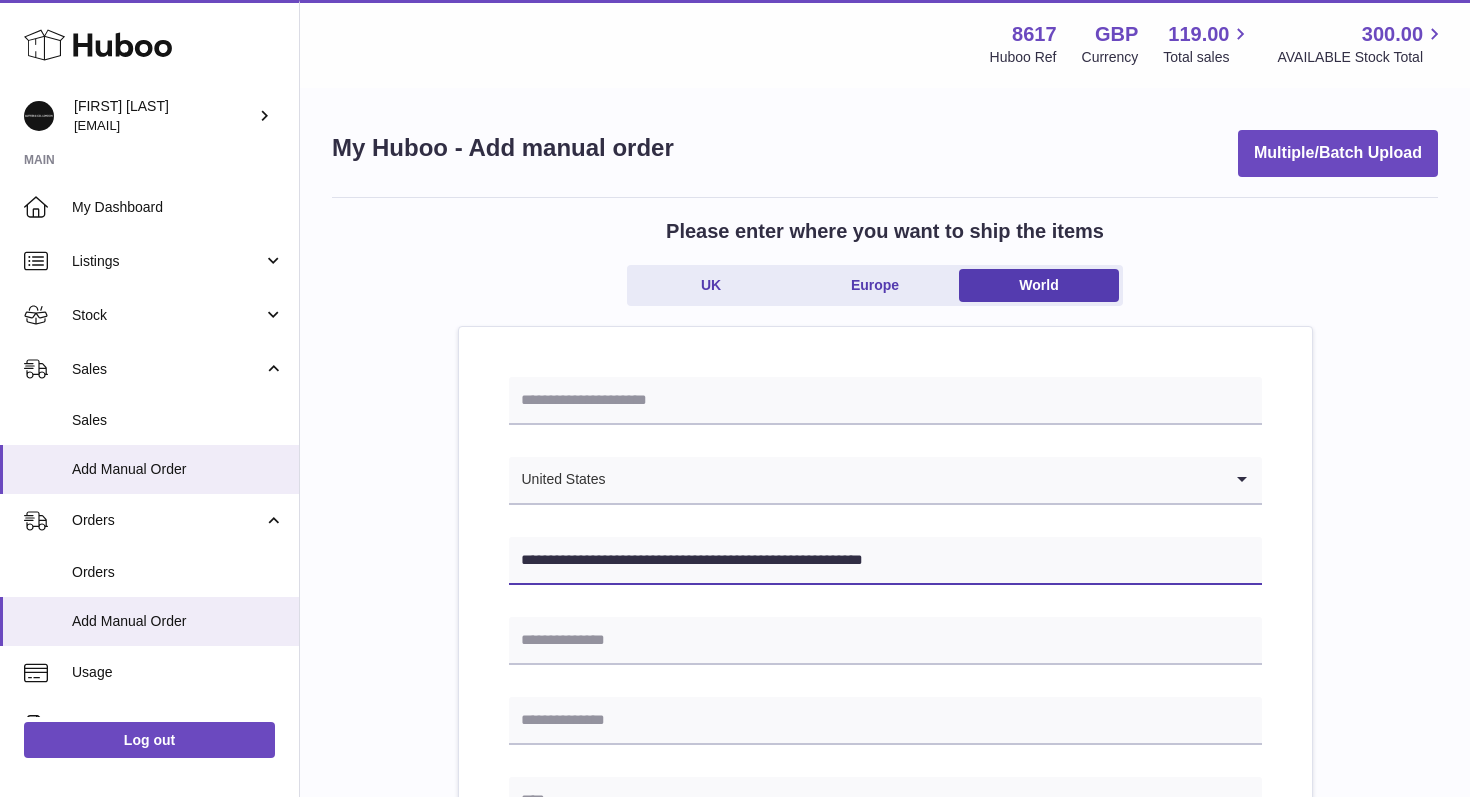 drag, startPoint x: 594, startPoint y: 554, endPoint x: 940, endPoint y: 602, distance: 349.3136 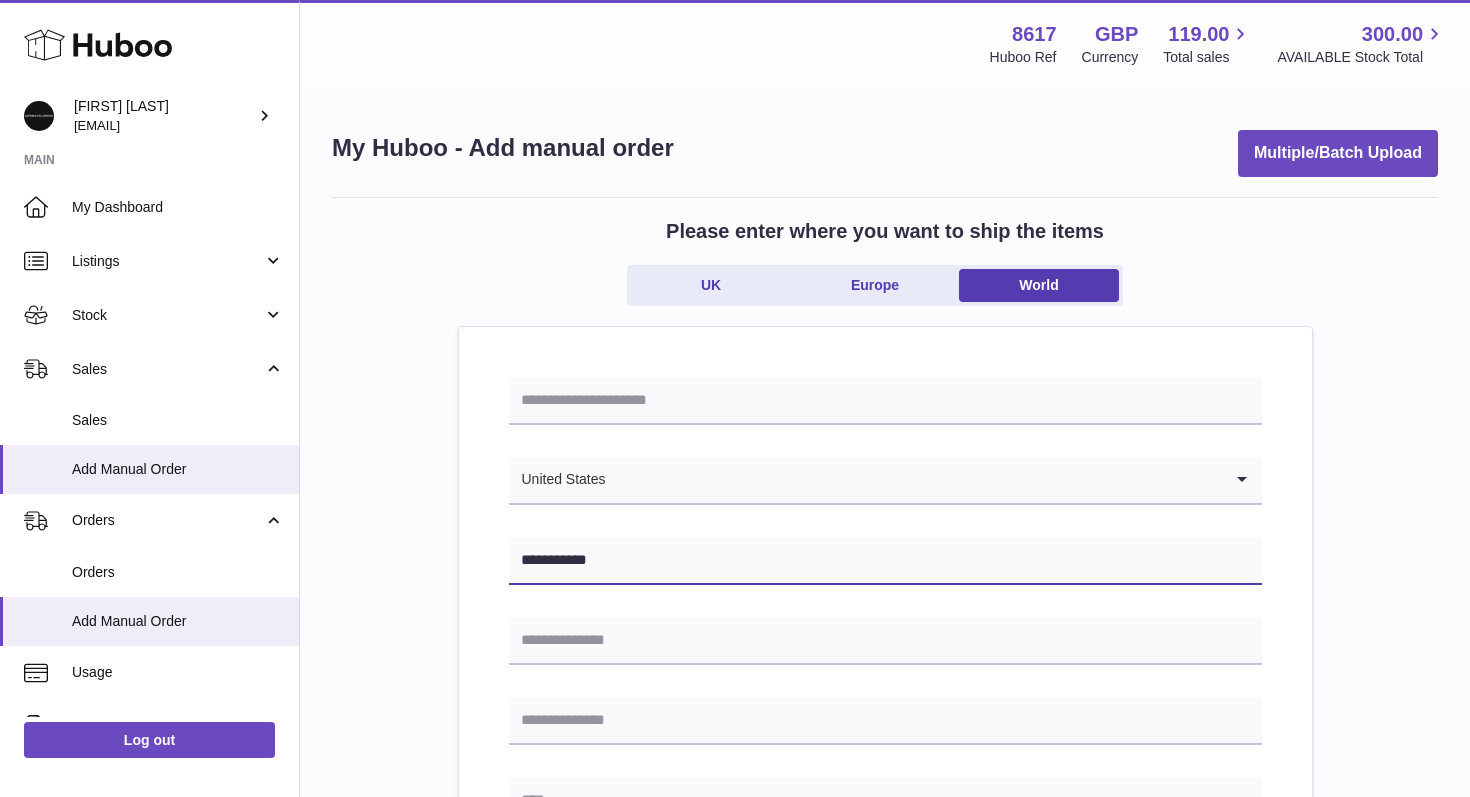 type on "**********" 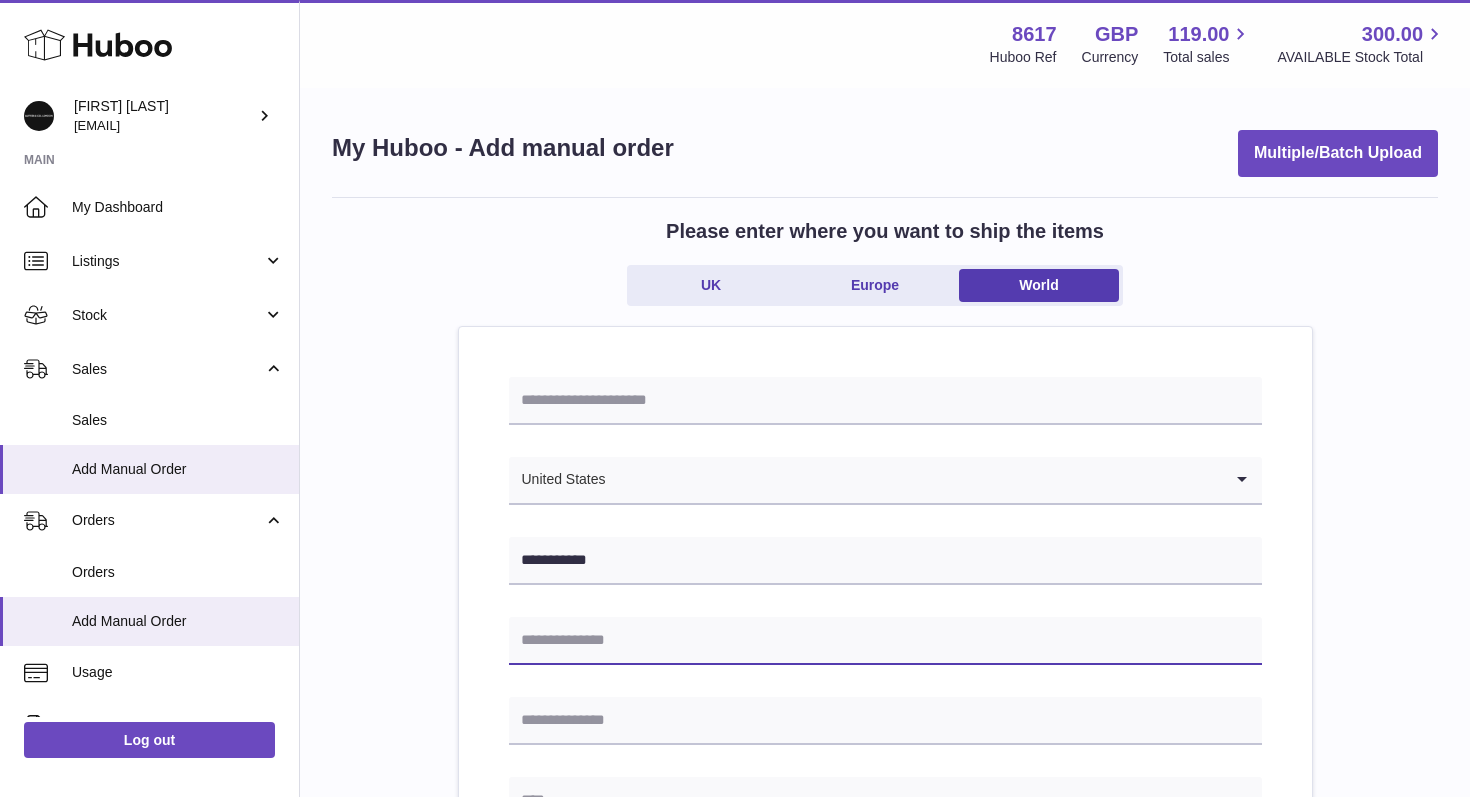 click at bounding box center [885, 641] 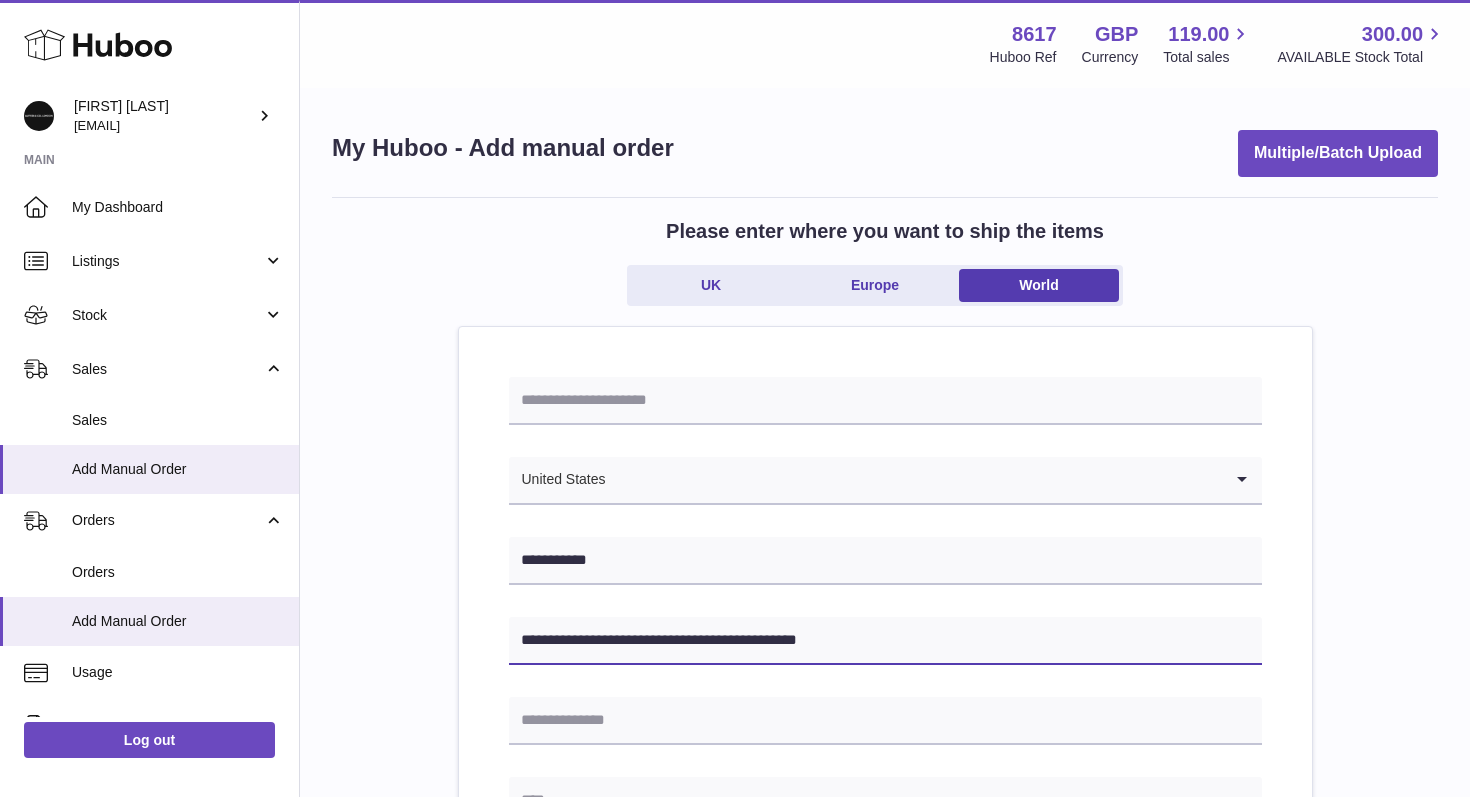 drag, startPoint x: 625, startPoint y: 644, endPoint x: 934, endPoint y: 693, distance: 312.861 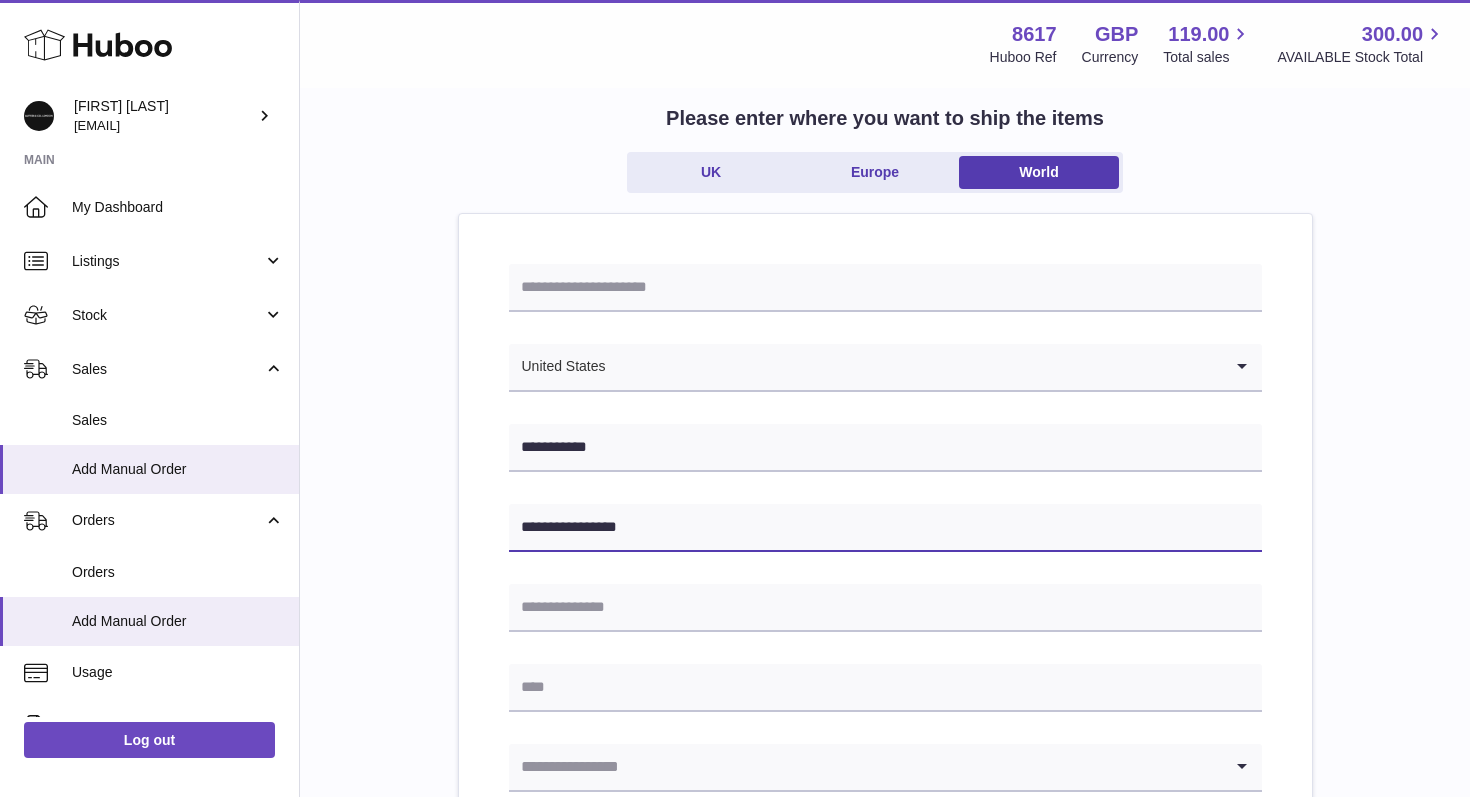 scroll, scrollTop: 158, scrollLeft: 0, axis: vertical 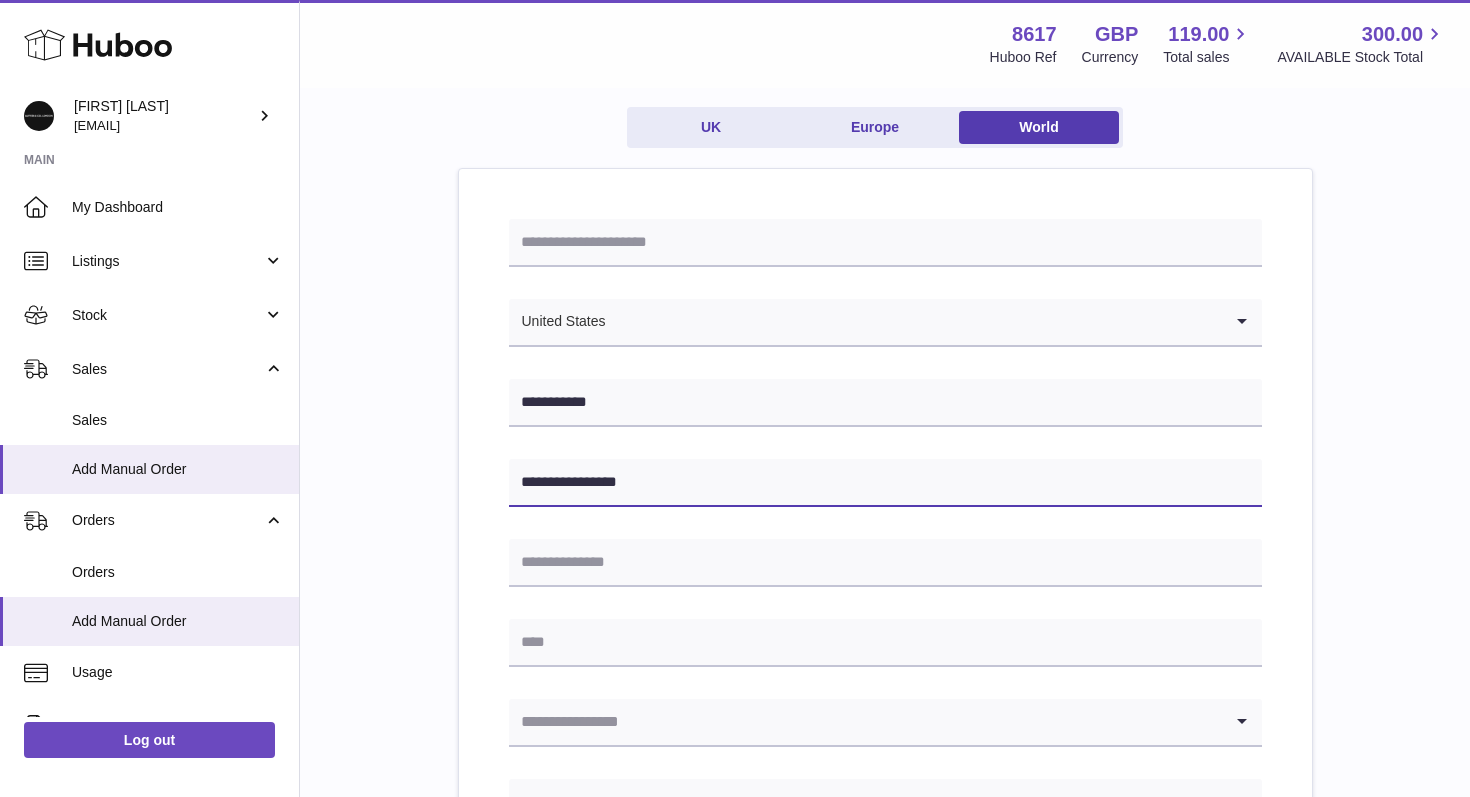 type on "**********" 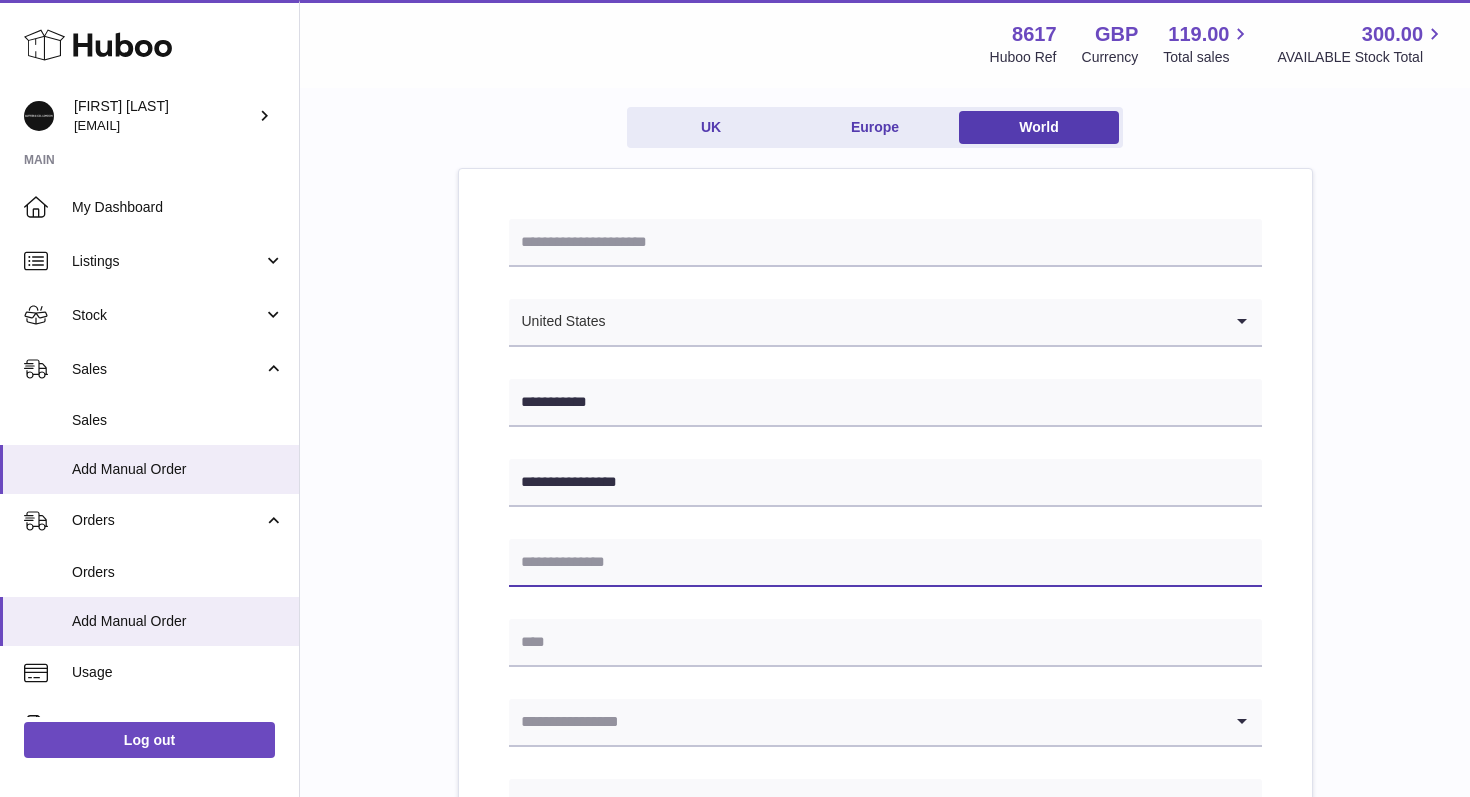 click at bounding box center [885, 563] 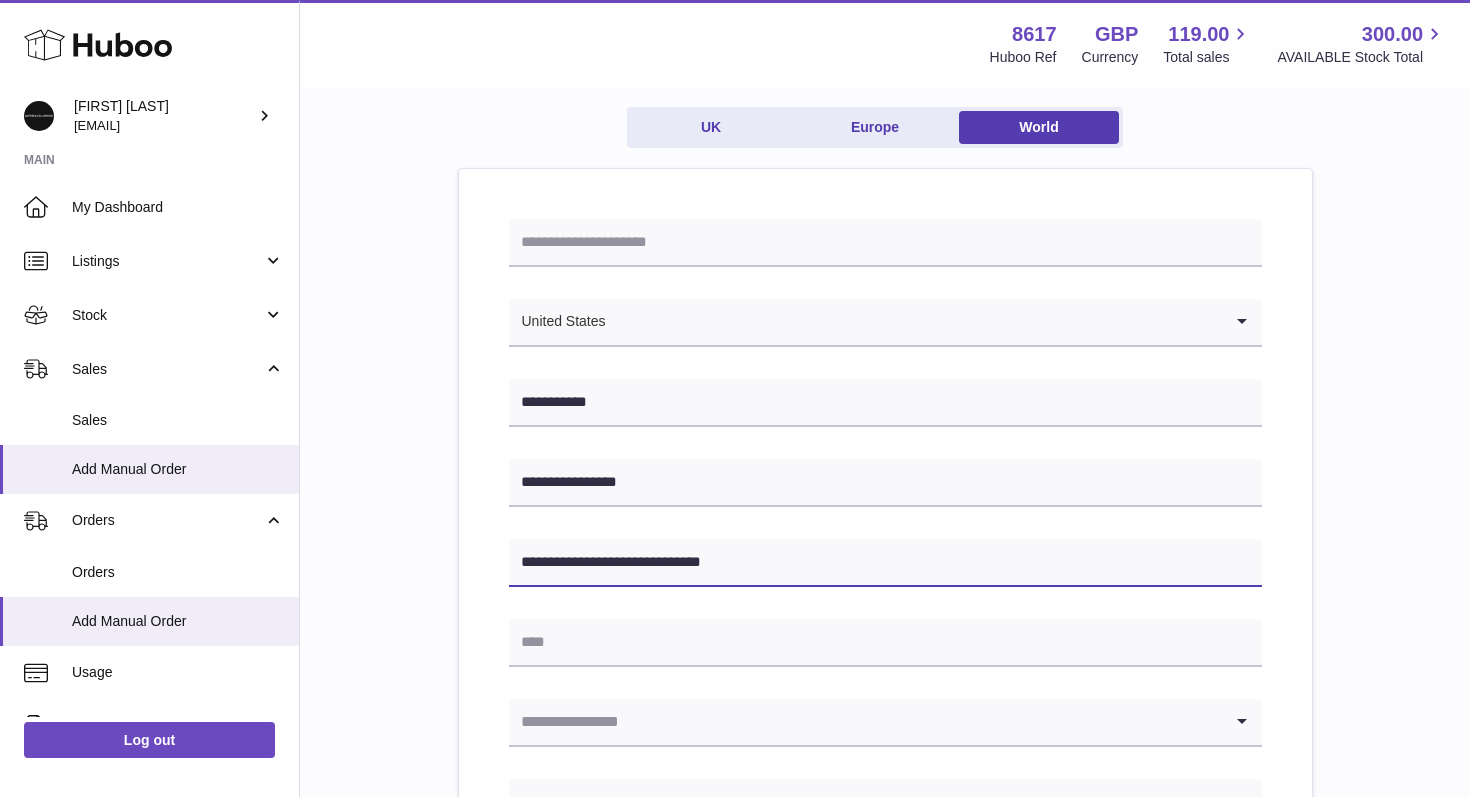 drag, startPoint x: 586, startPoint y: 559, endPoint x: 802, endPoint y: 583, distance: 217.32924 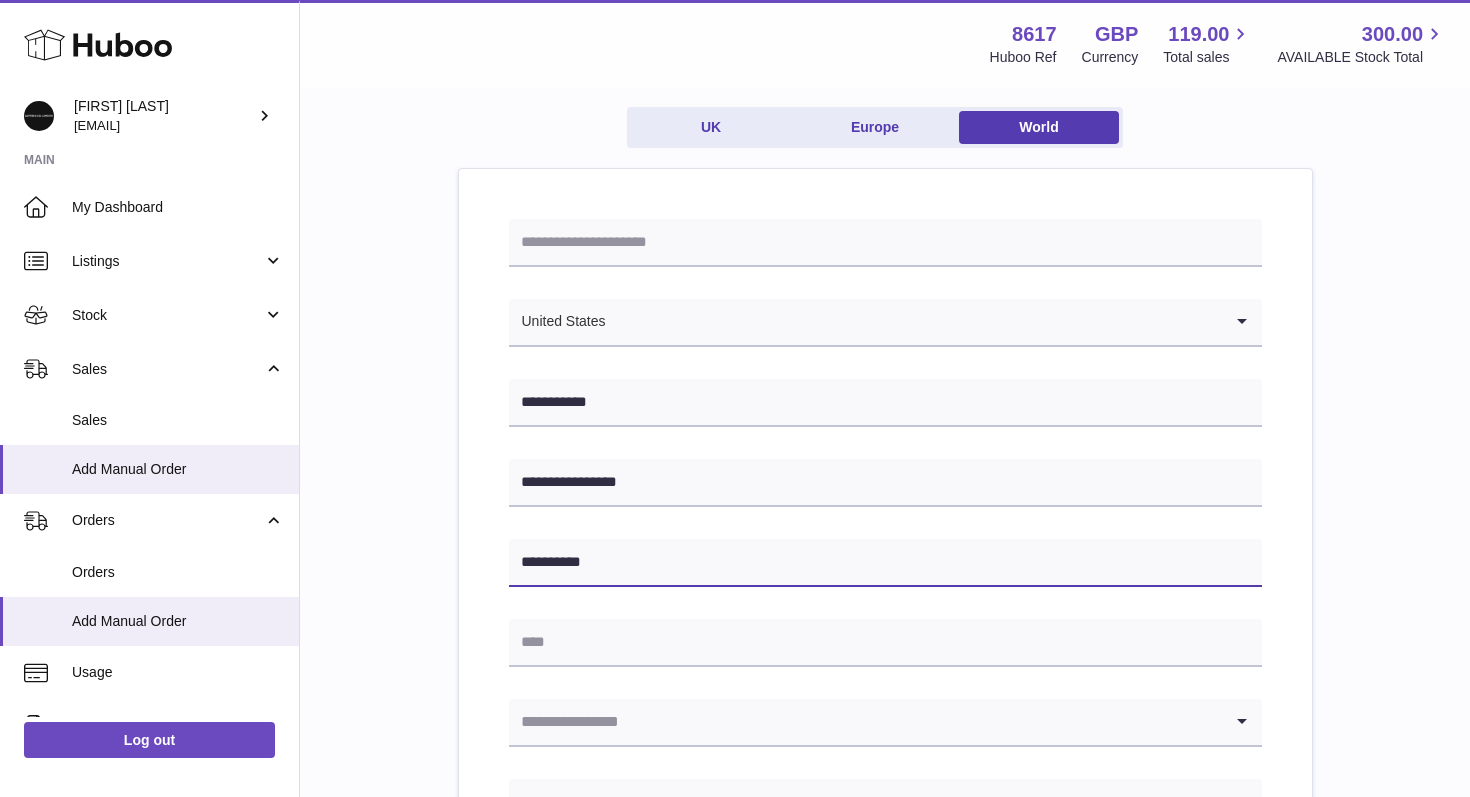 type on "*********" 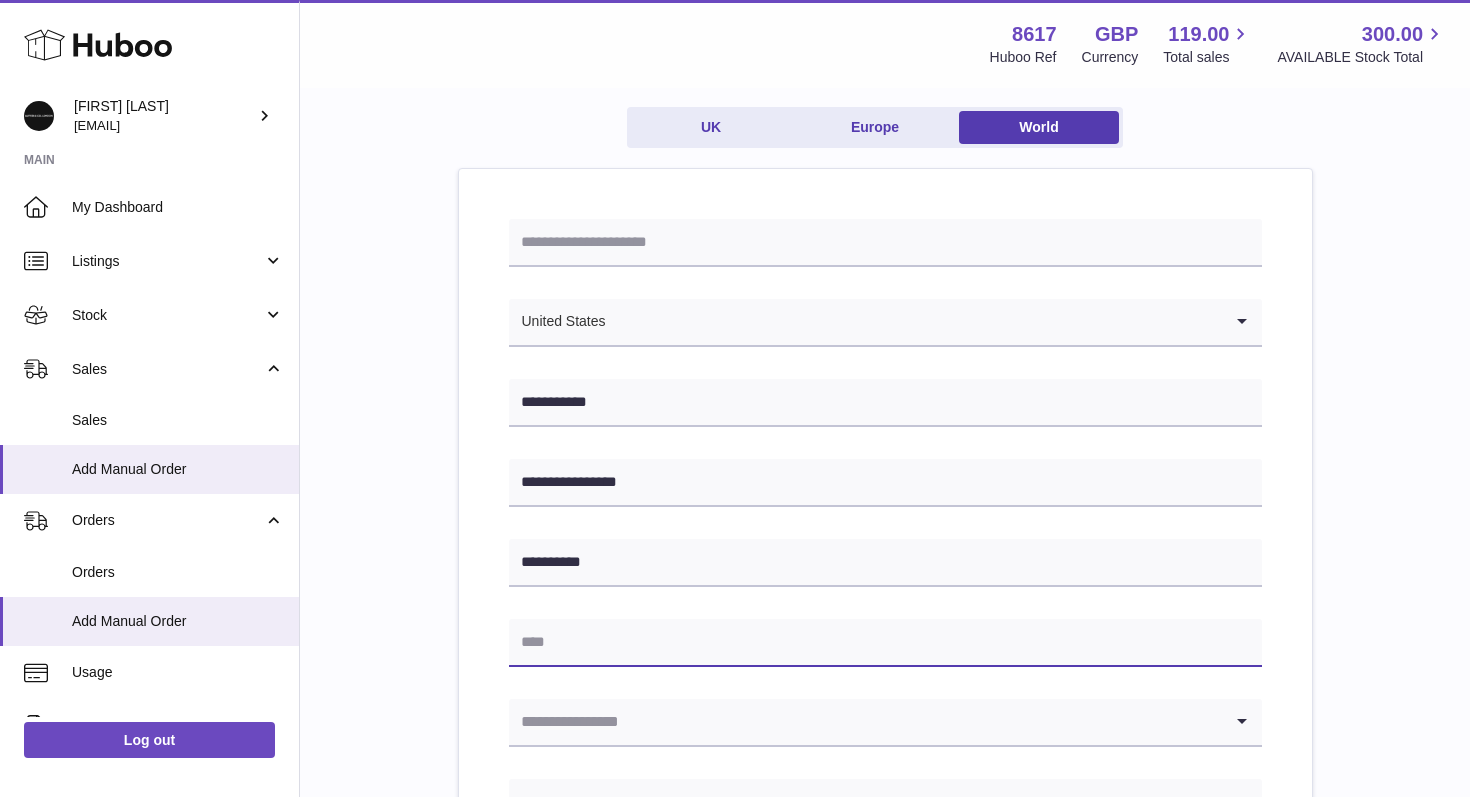 click at bounding box center [885, 643] 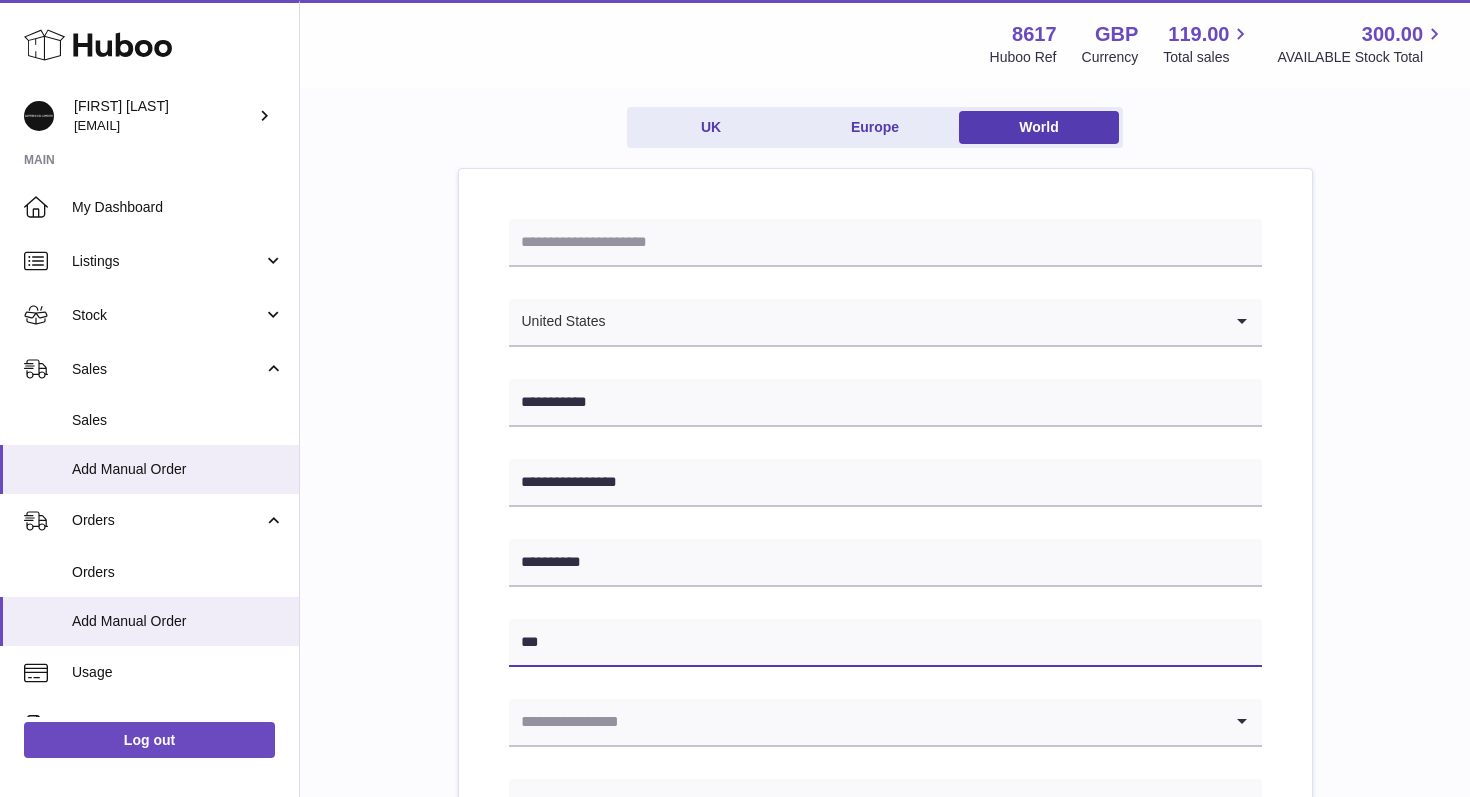 click on "***" at bounding box center [885, 643] 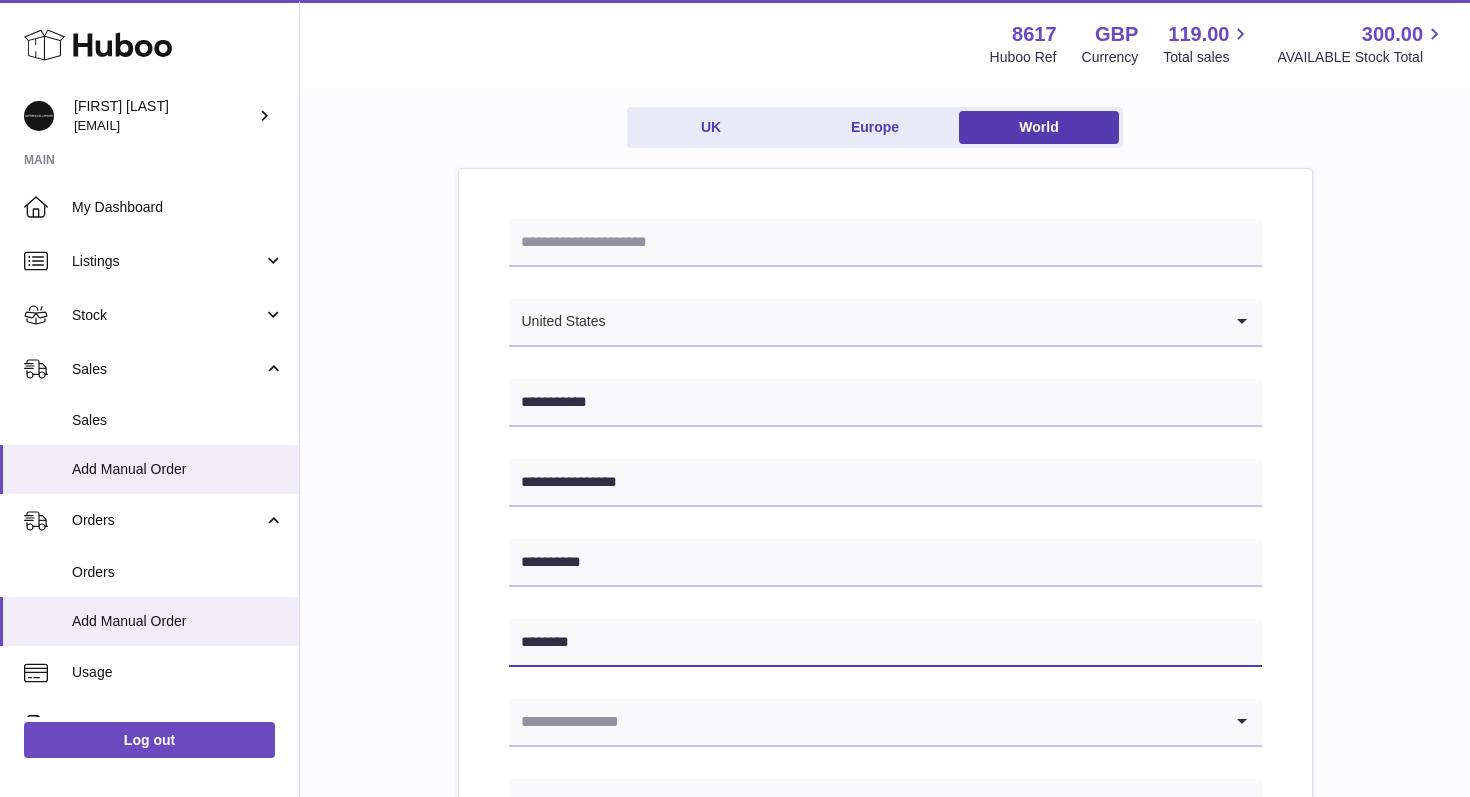 type on "********" 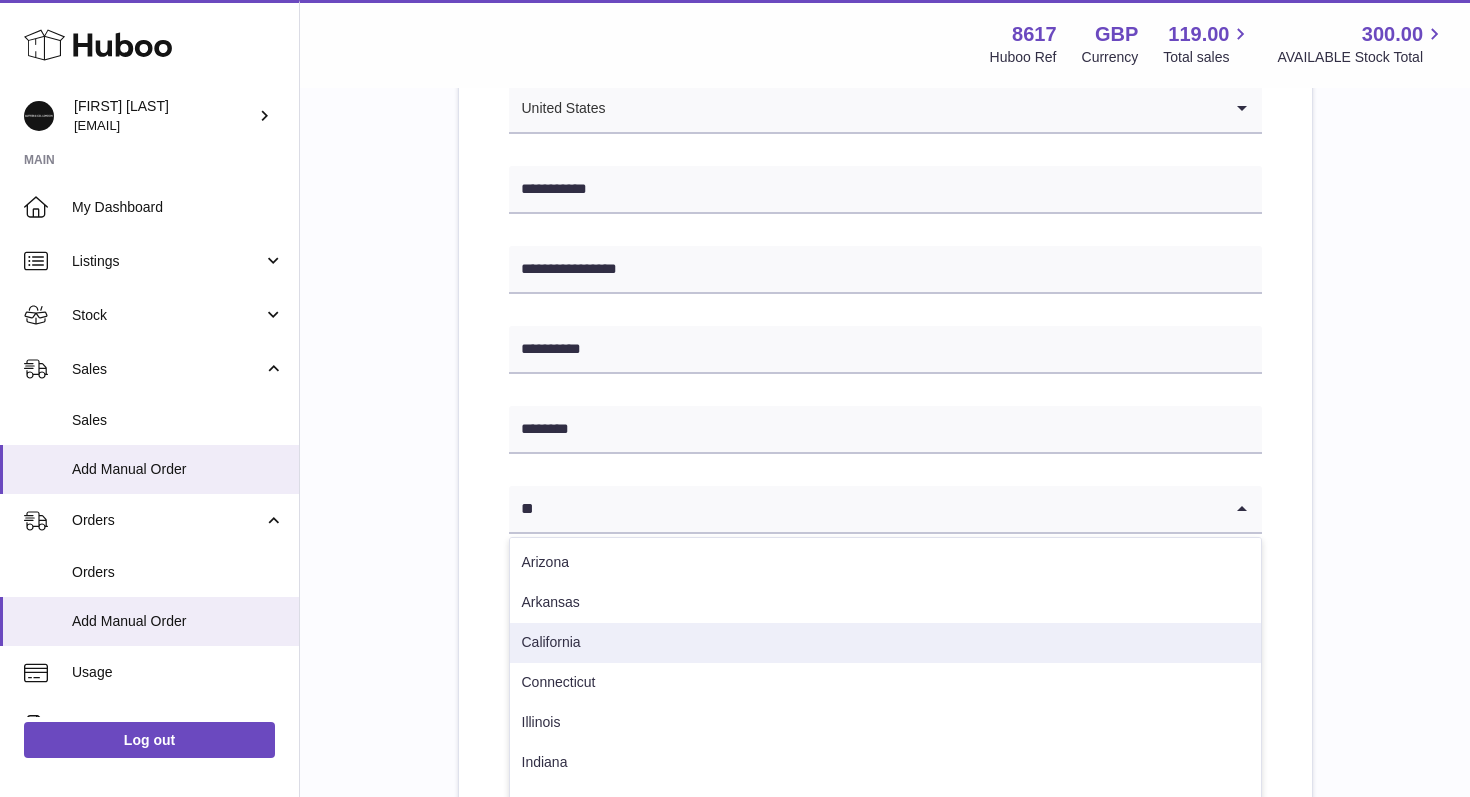 scroll, scrollTop: 373, scrollLeft: 0, axis: vertical 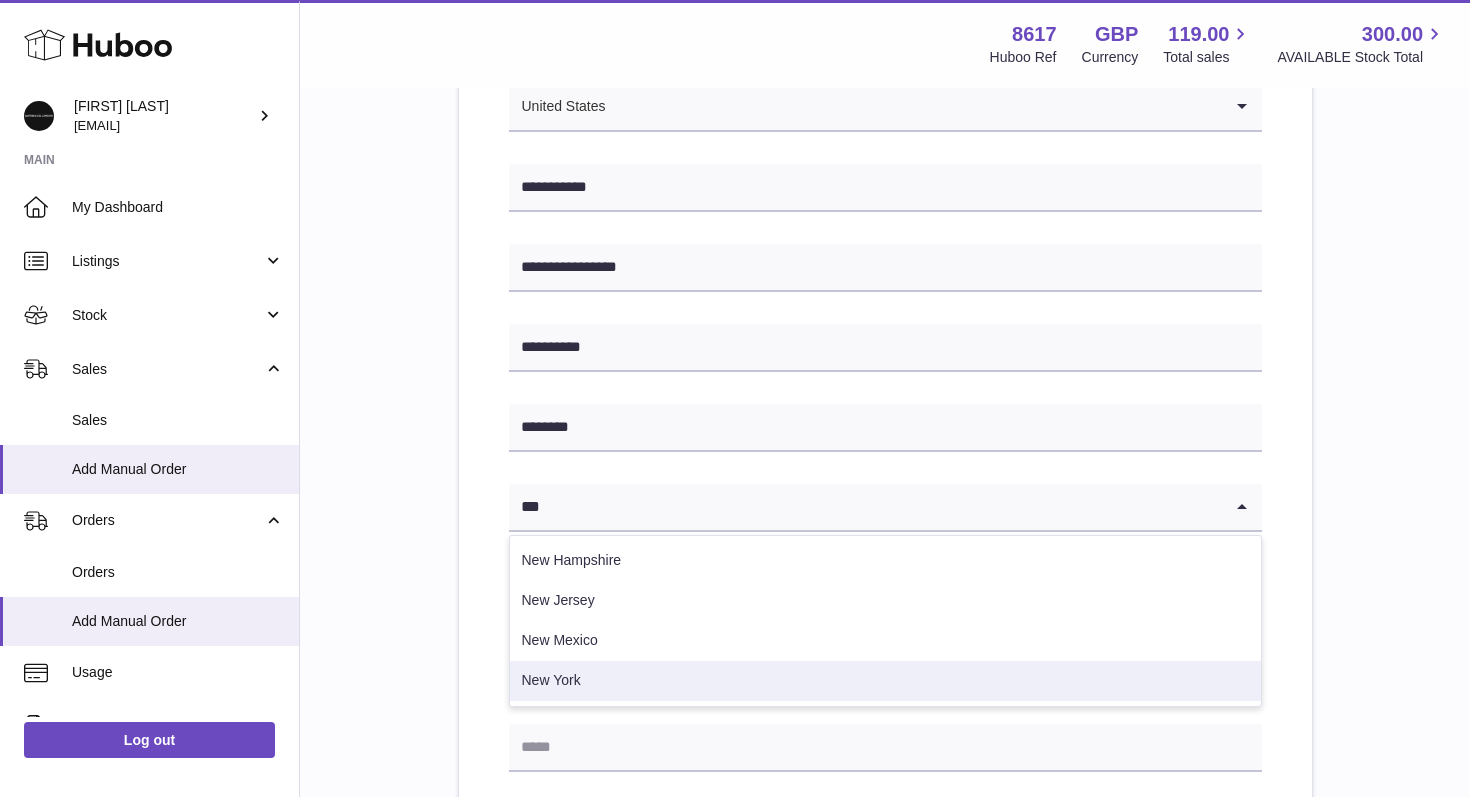 click on "New York" at bounding box center [885, 681] 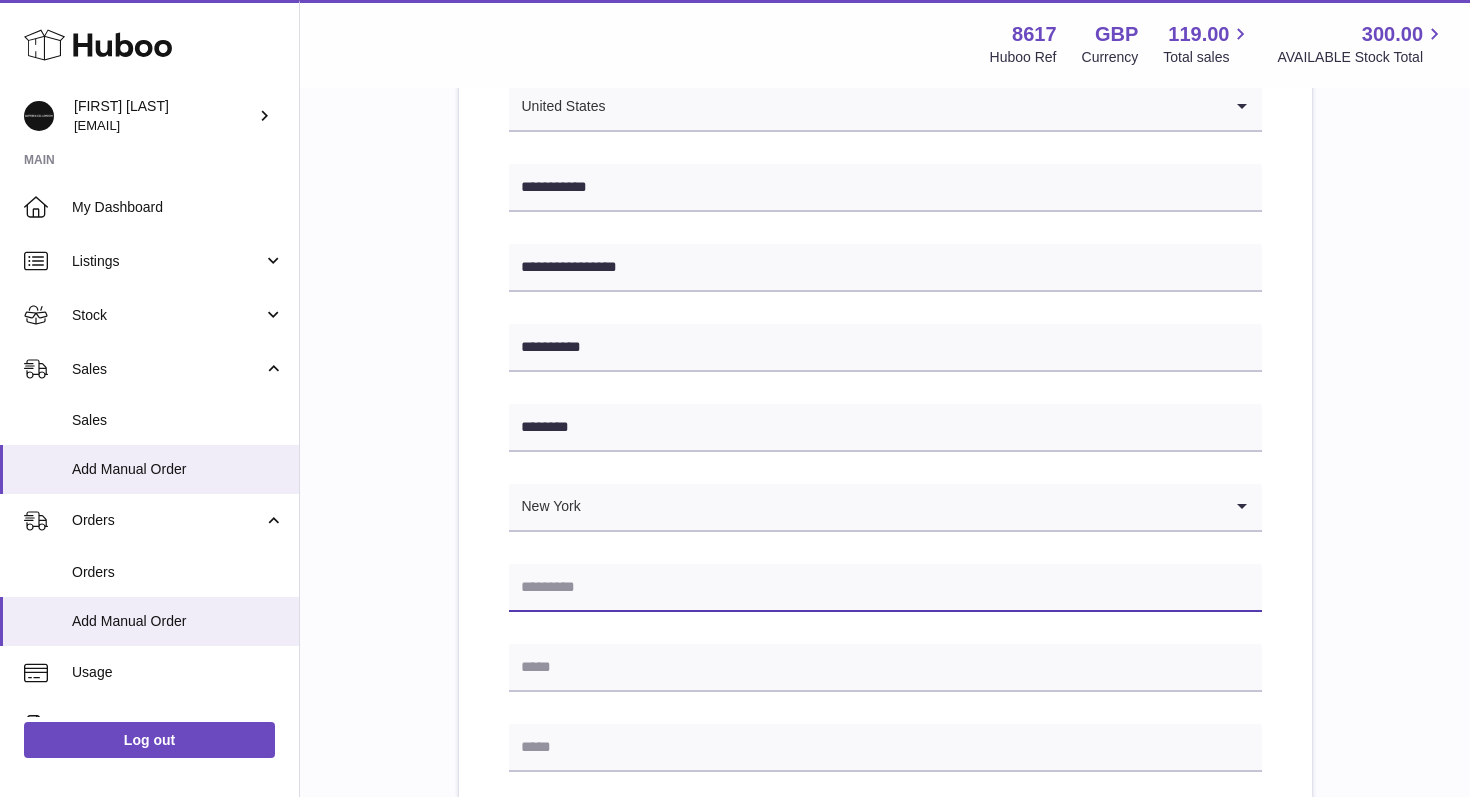 click at bounding box center [885, 588] 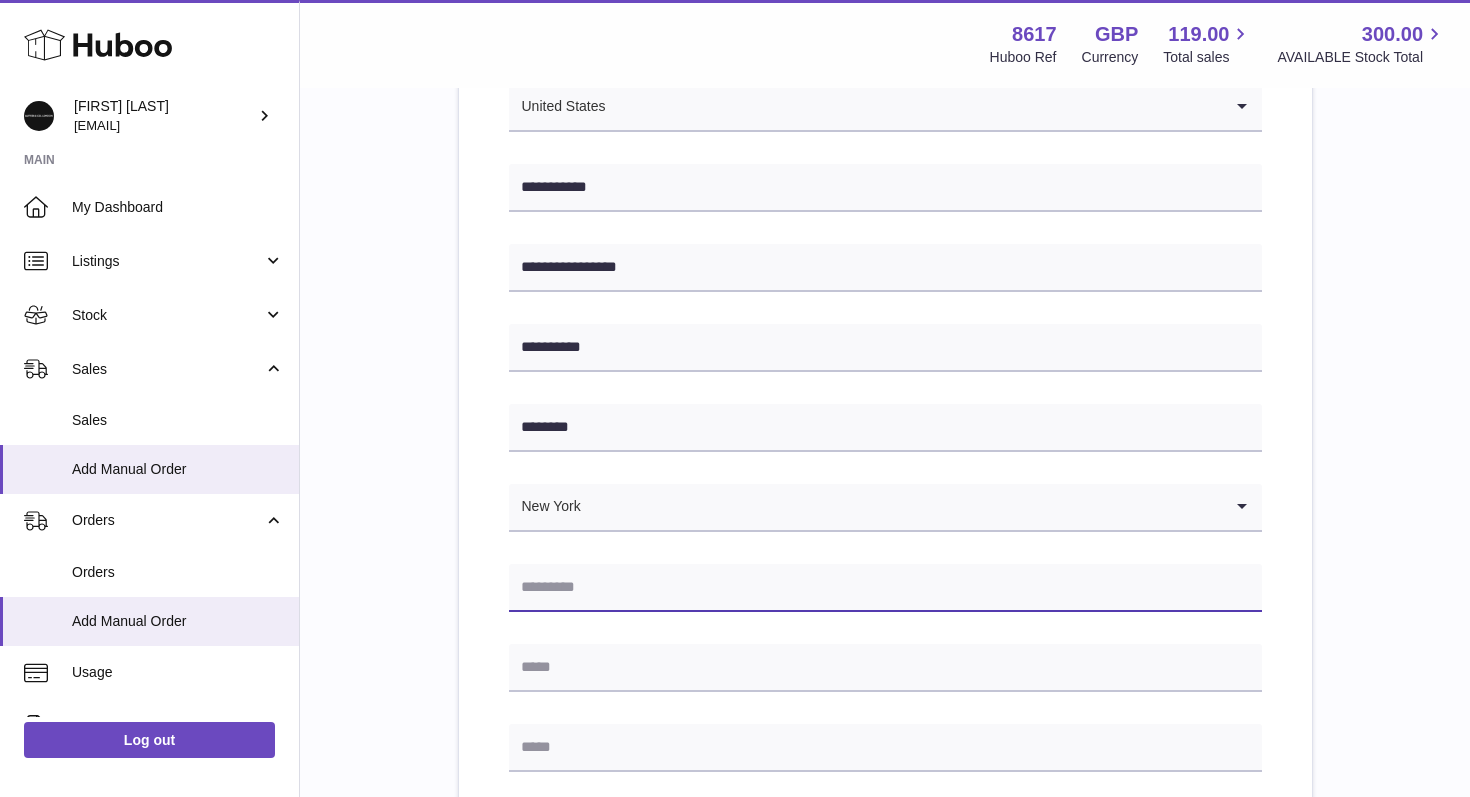 paste on "**********" 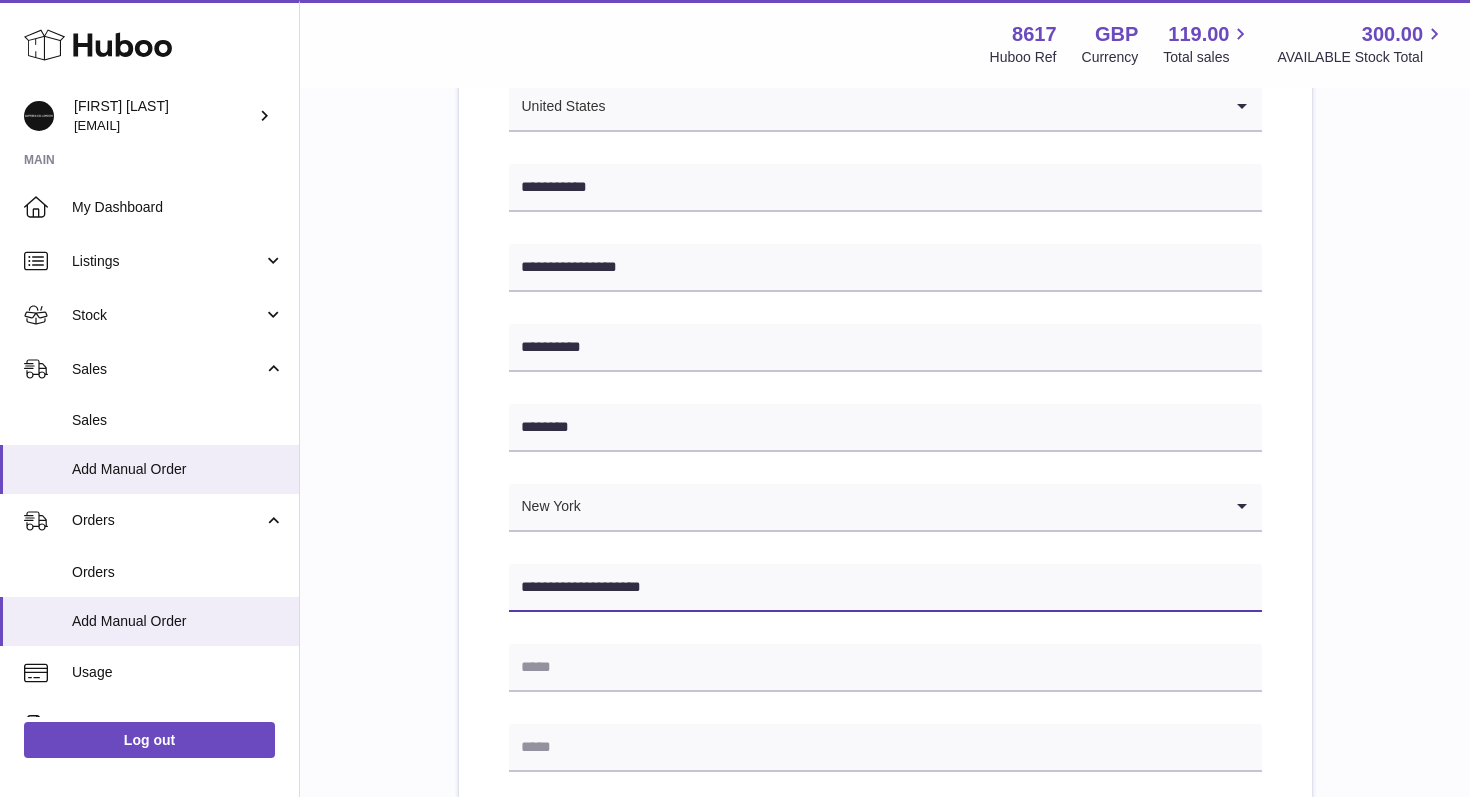 drag, startPoint x: 547, startPoint y: 581, endPoint x: 503, endPoint y: 576, distance: 44.28318 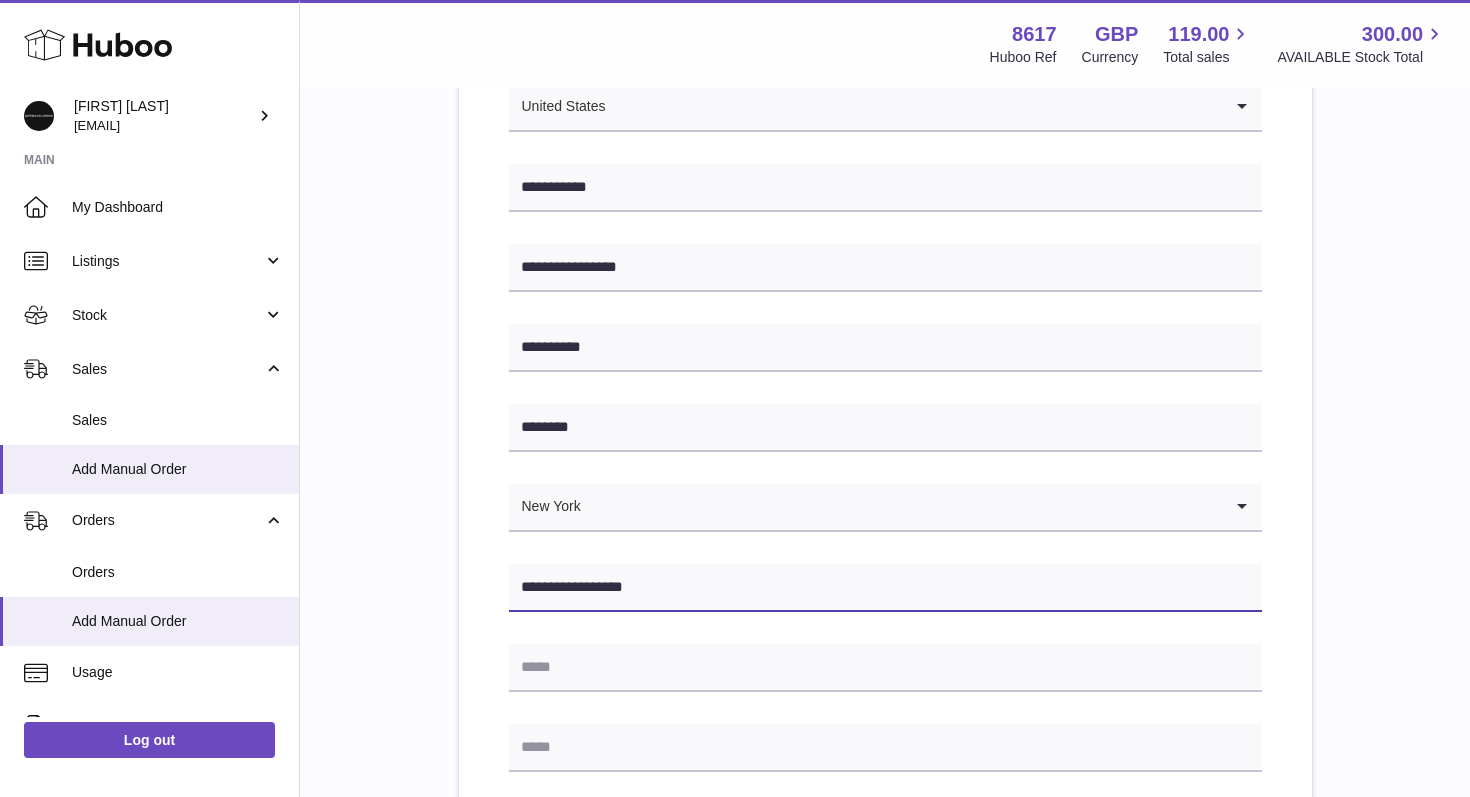 drag, startPoint x: 566, startPoint y: 584, endPoint x: 748, endPoint y: 628, distance: 187.24316 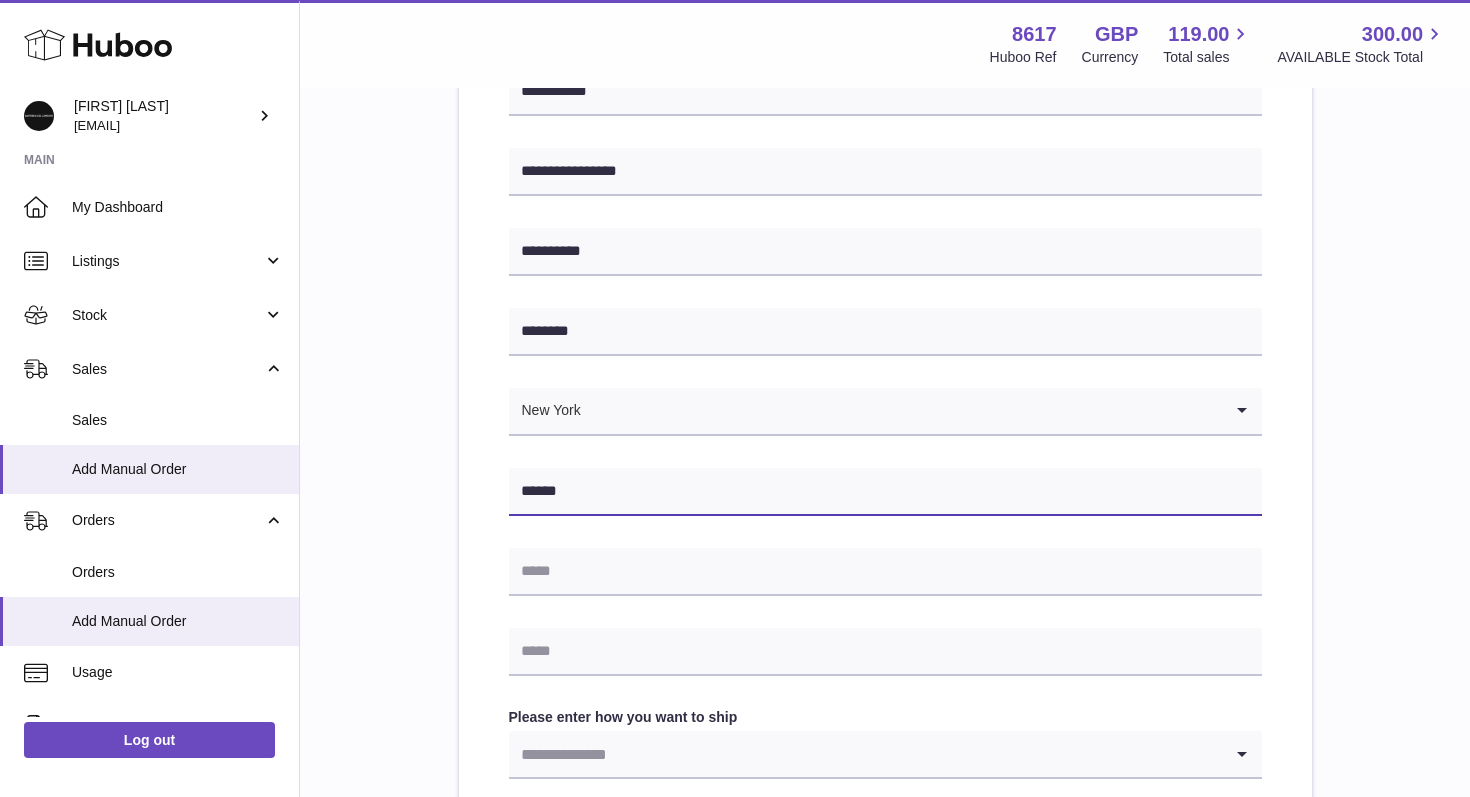 scroll, scrollTop: 479, scrollLeft: 0, axis: vertical 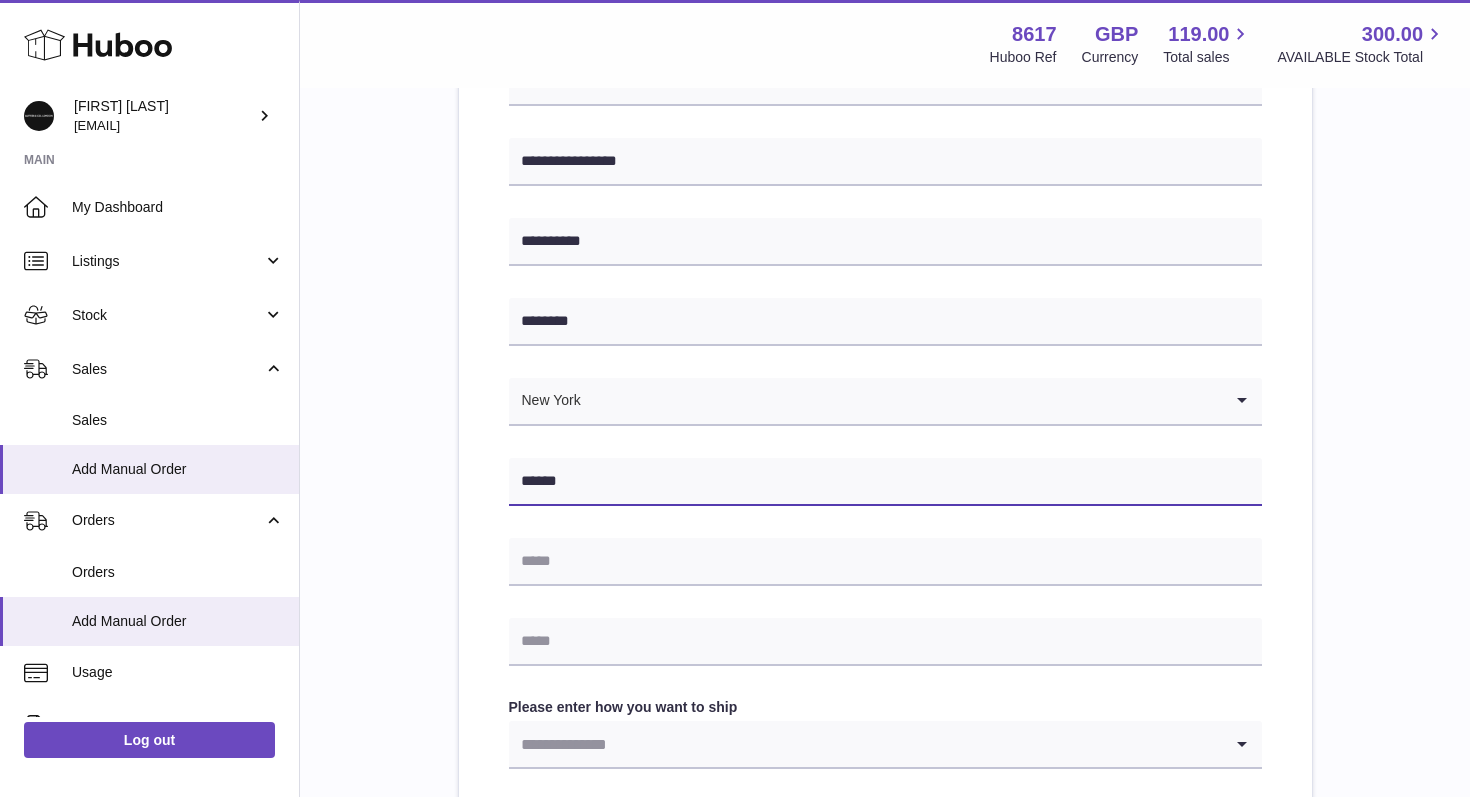 type on "*****" 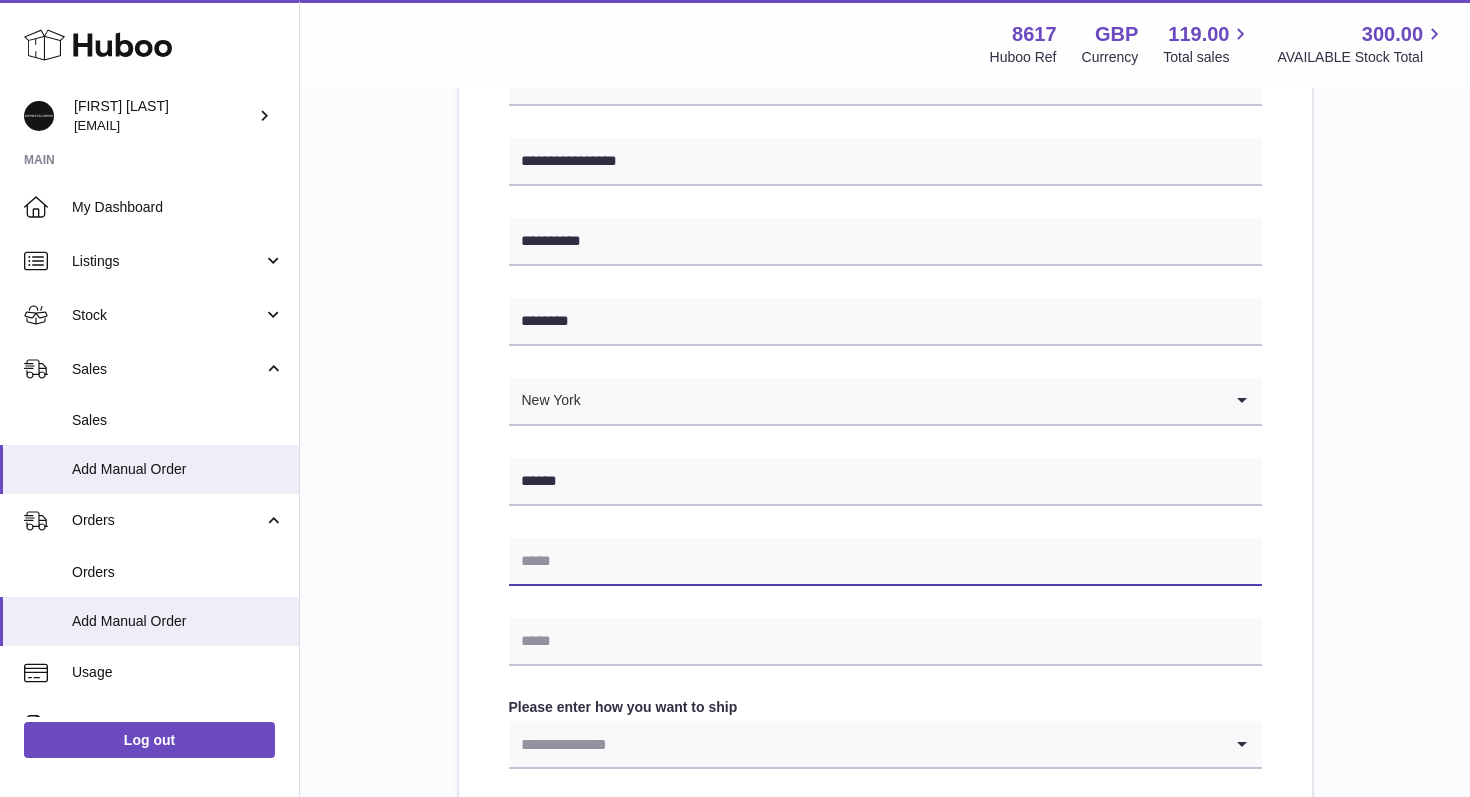 click at bounding box center (885, 562) 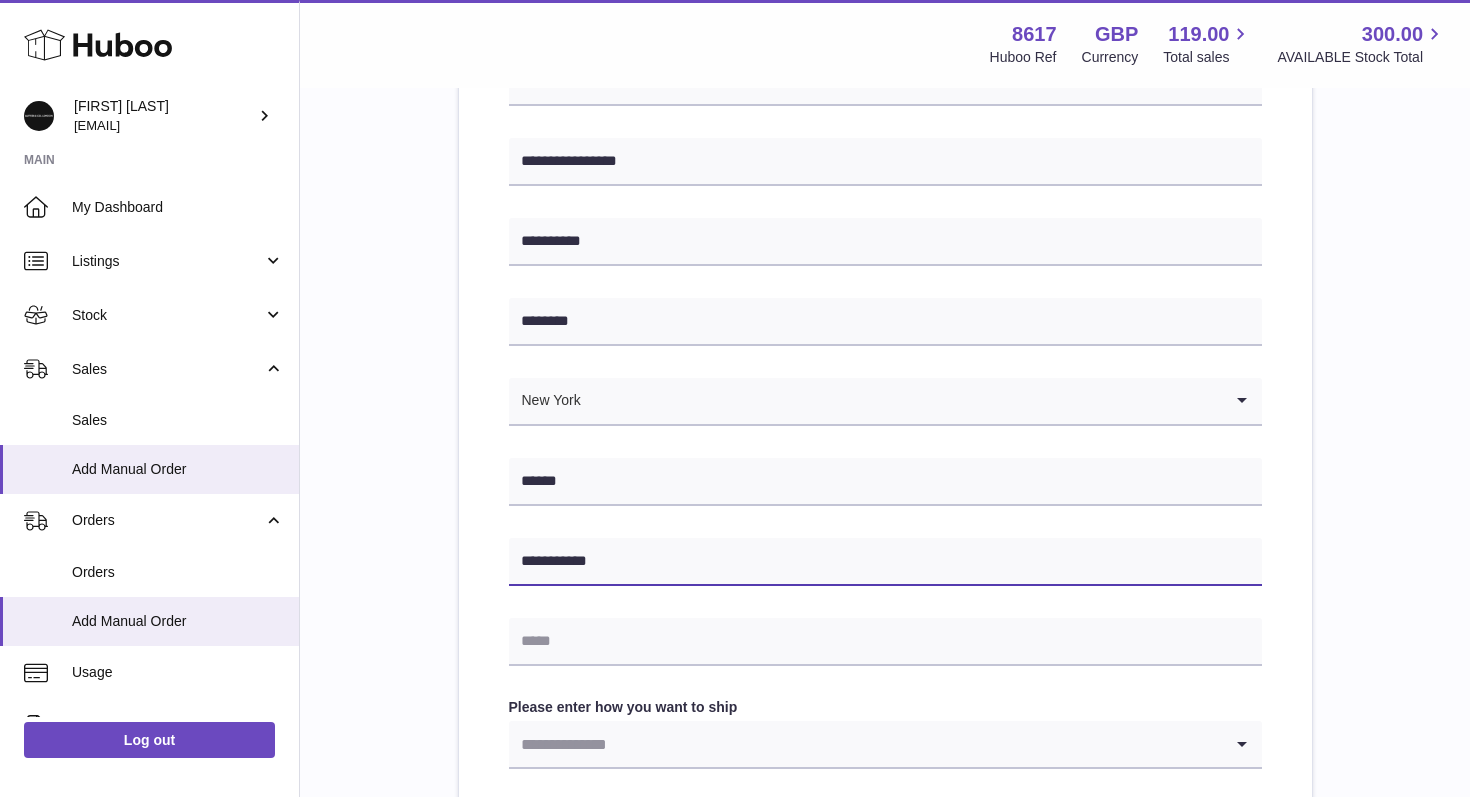 type on "**********" 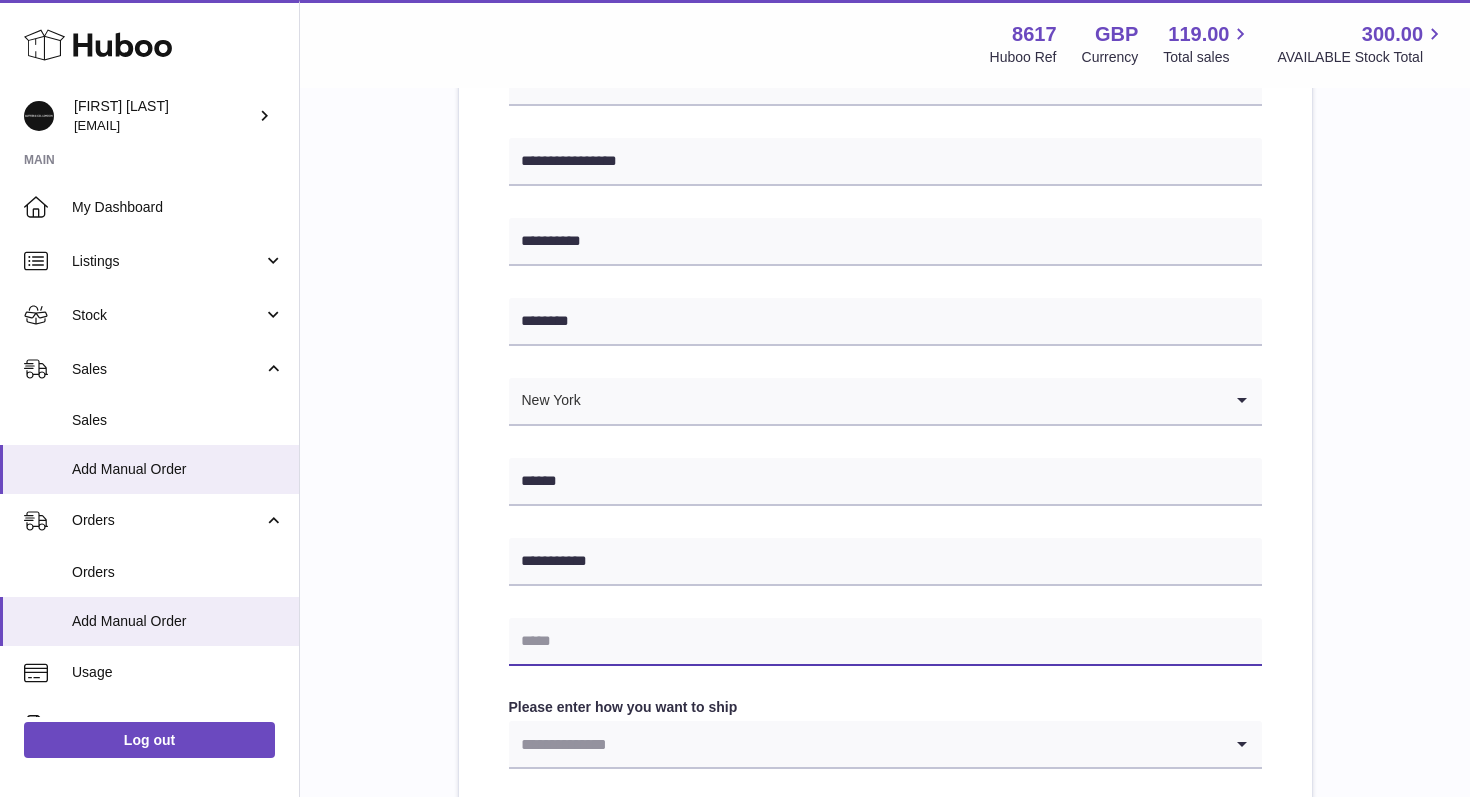 click at bounding box center [885, 642] 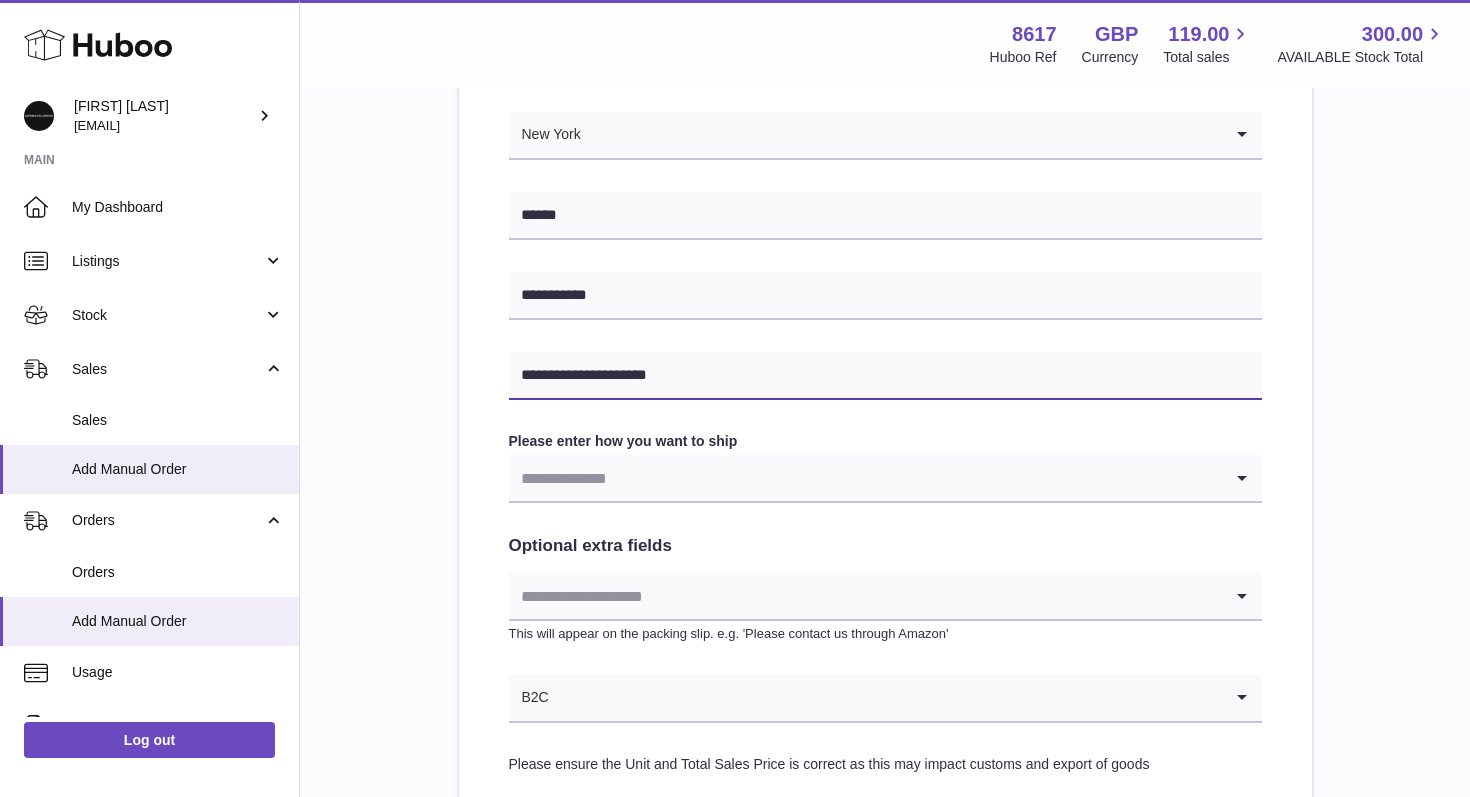 scroll, scrollTop: 754, scrollLeft: 0, axis: vertical 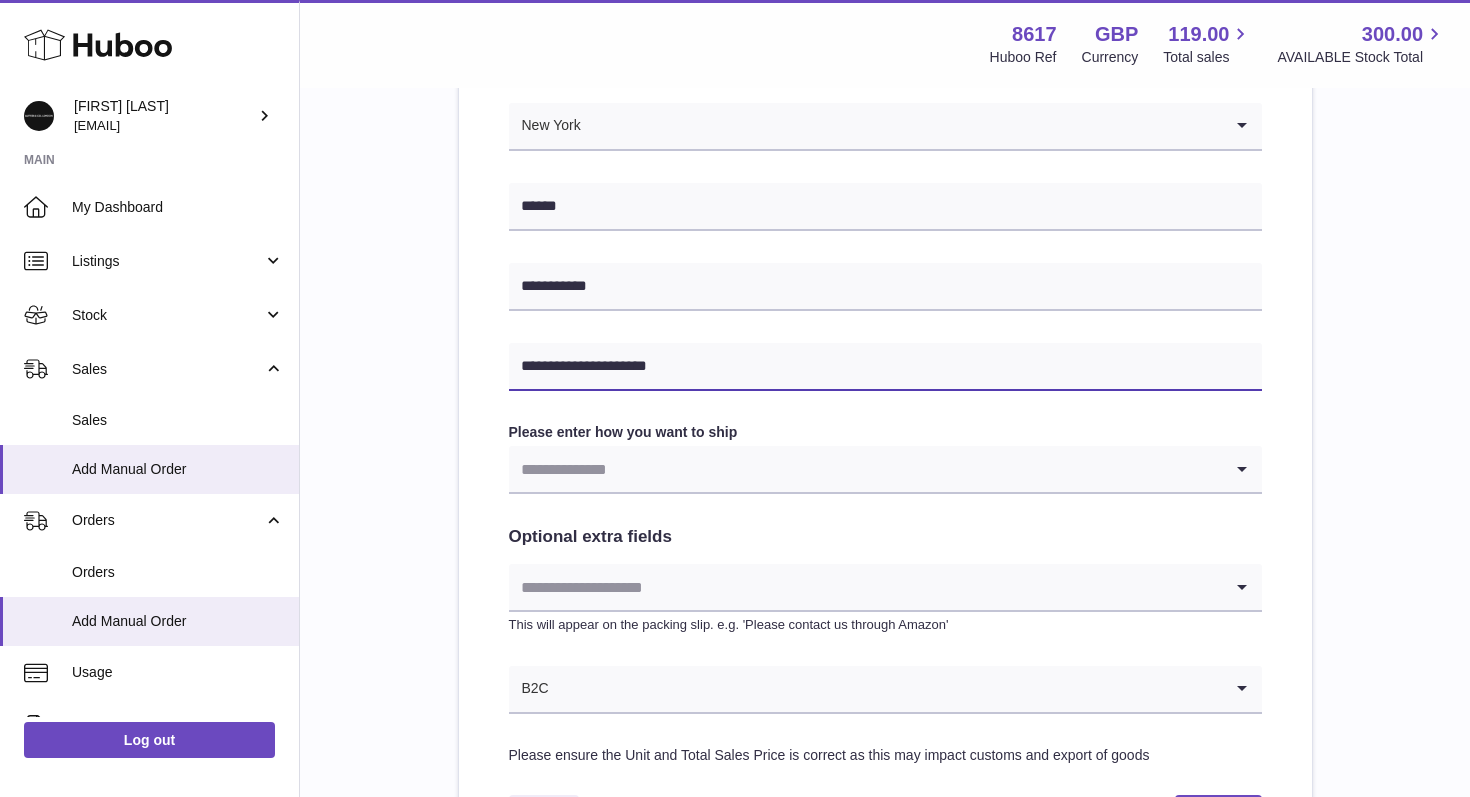 type on "**********" 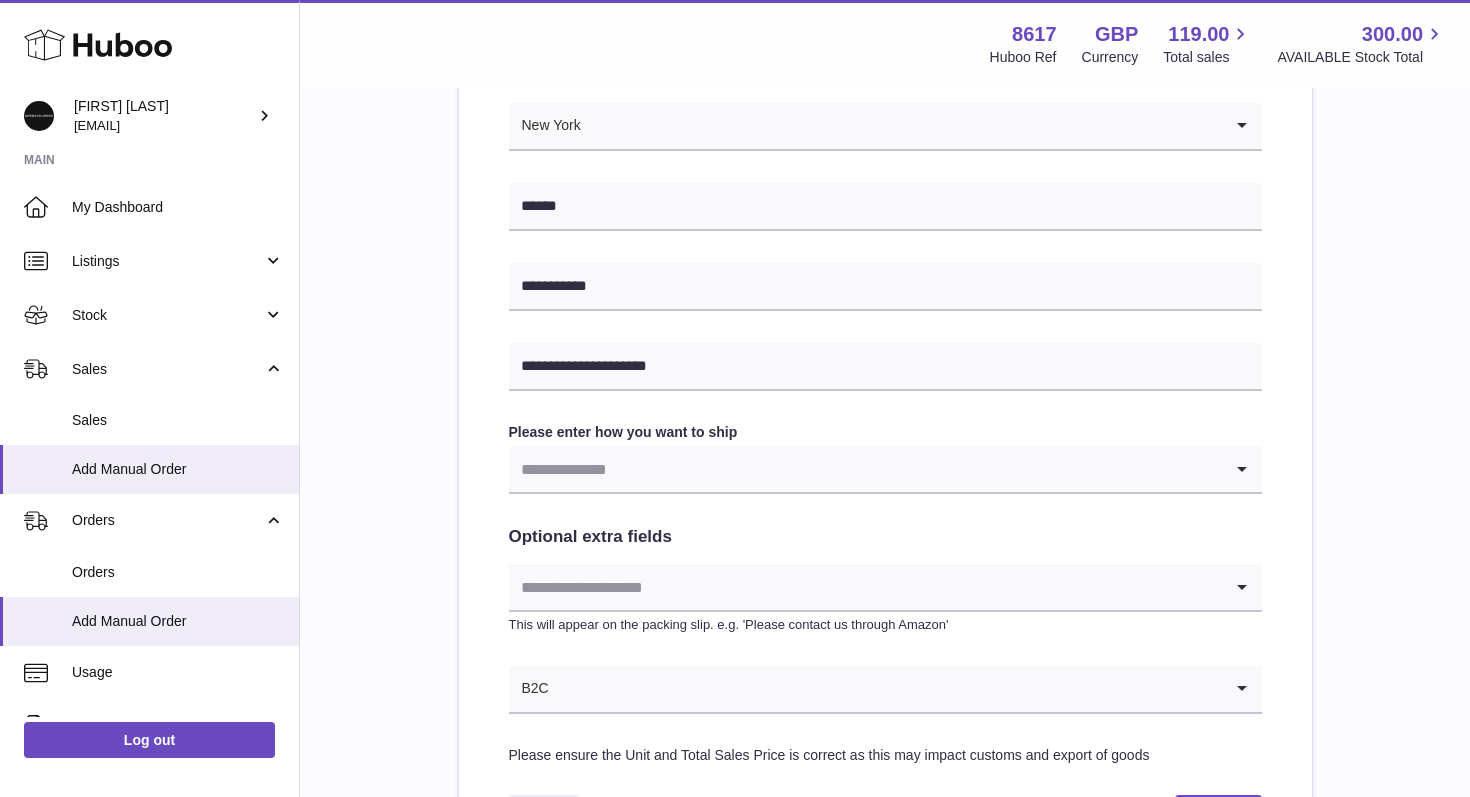 click at bounding box center (865, 469) 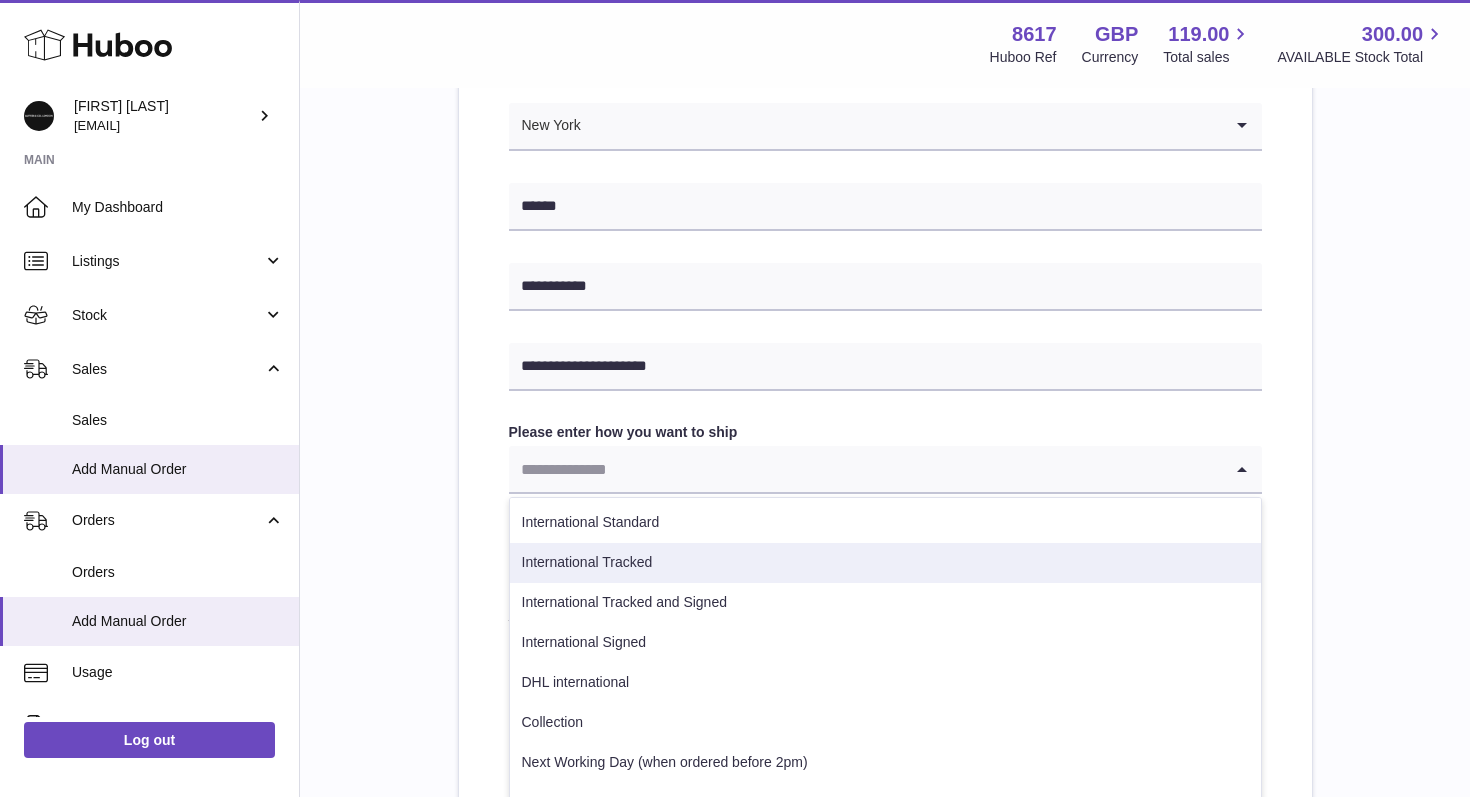 click on "International Tracked" at bounding box center (885, 563) 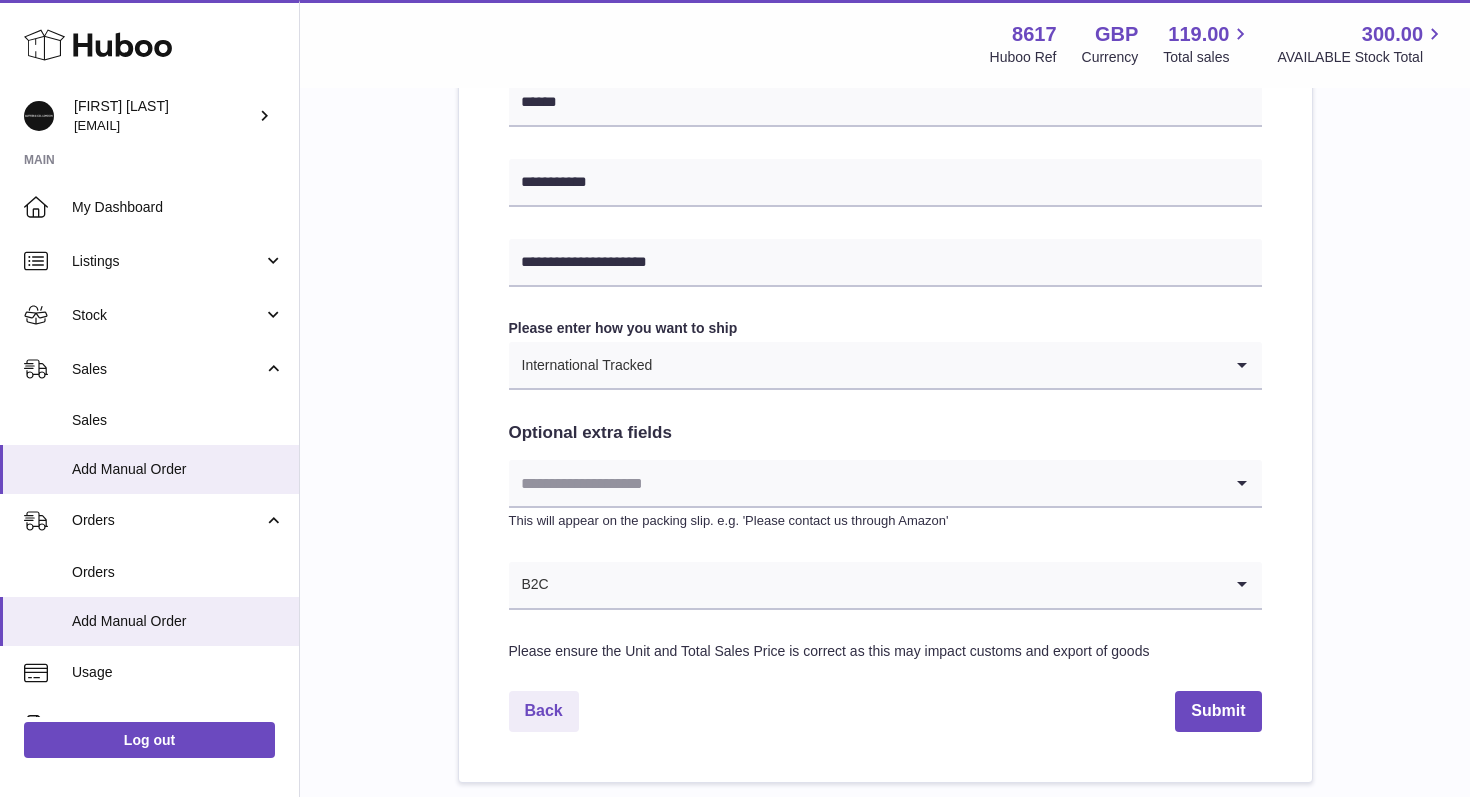 scroll, scrollTop: 1001, scrollLeft: 0, axis: vertical 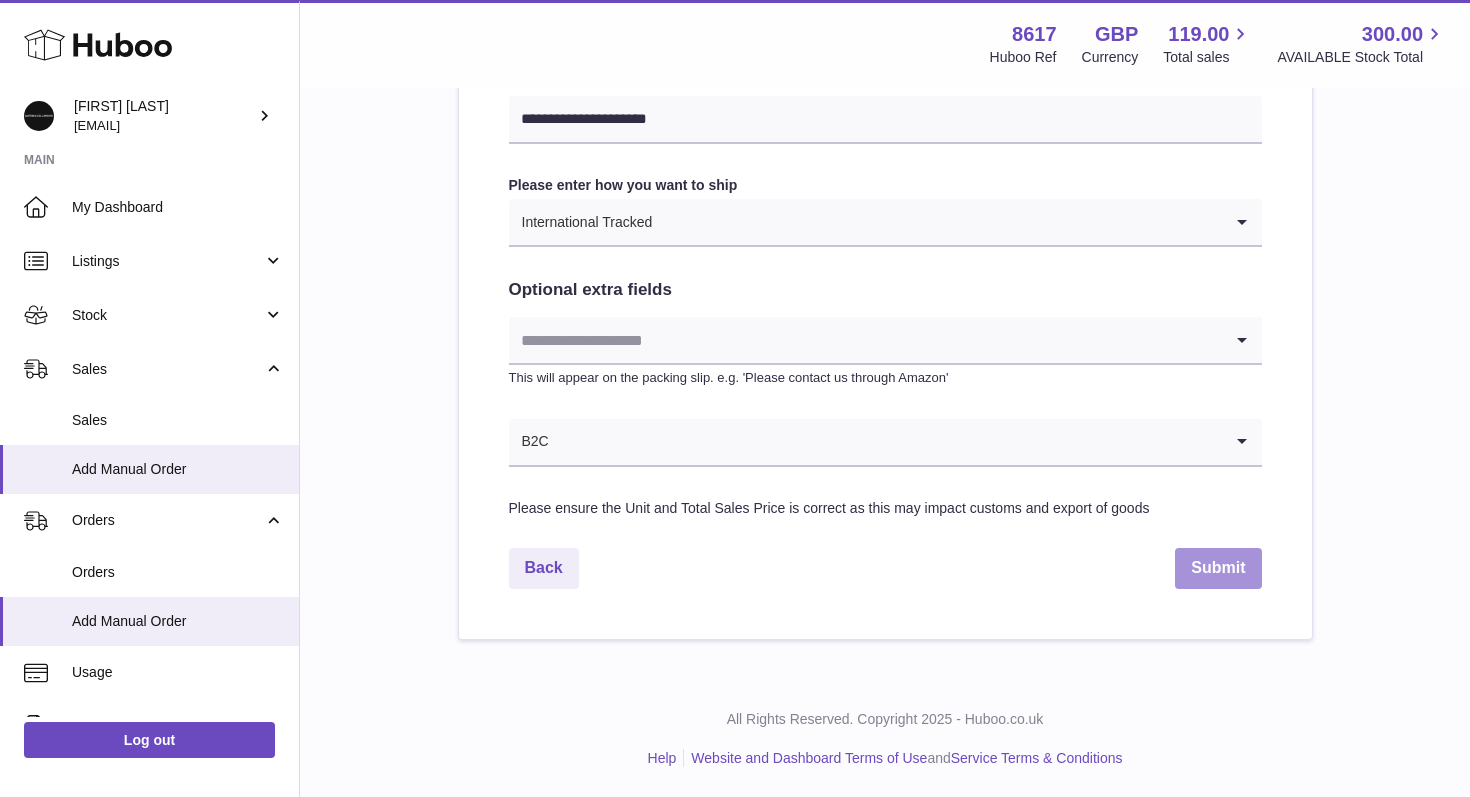 click on "Submit" at bounding box center (1218, 568) 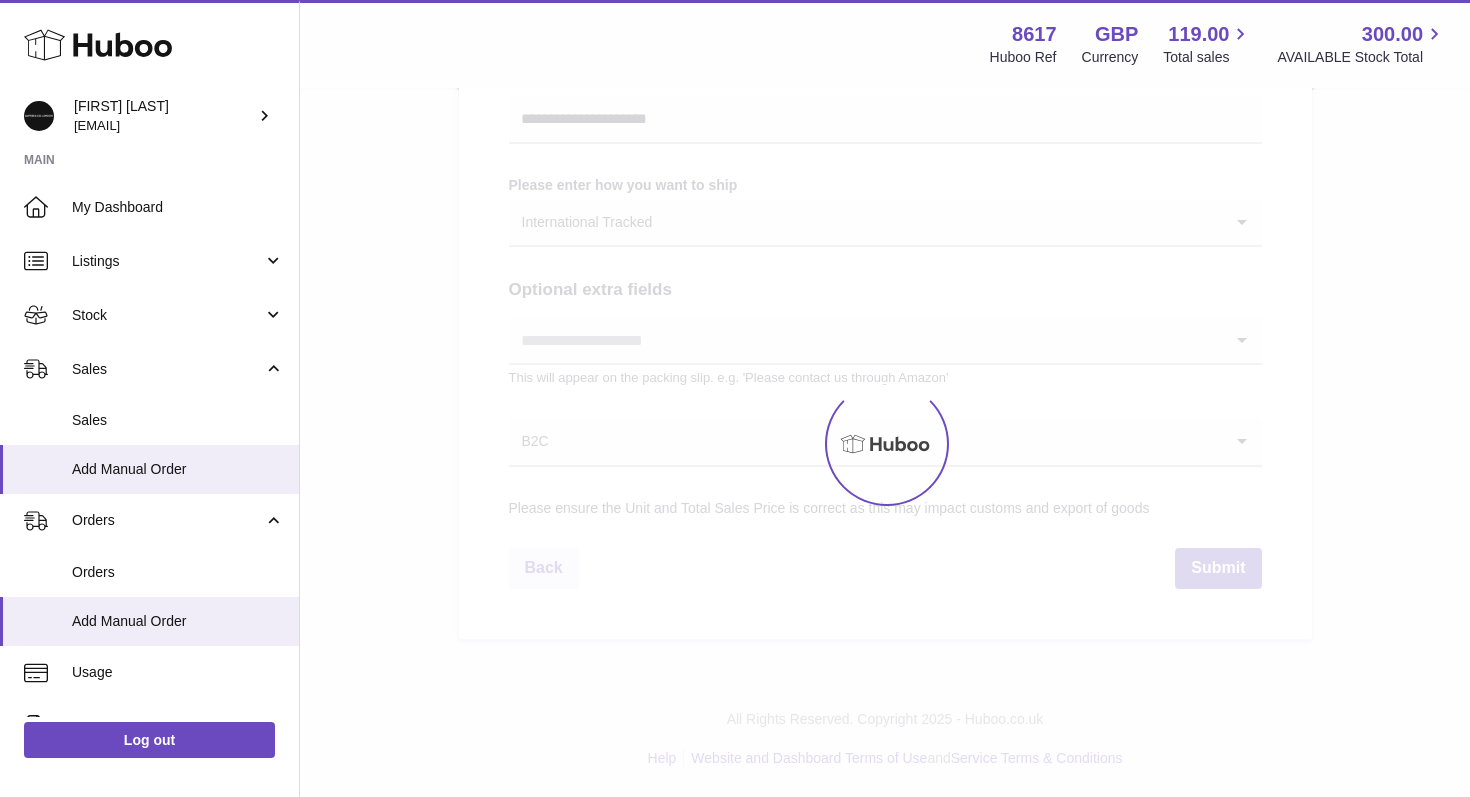 scroll, scrollTop: 0, scrollLeft: 0, axis: both 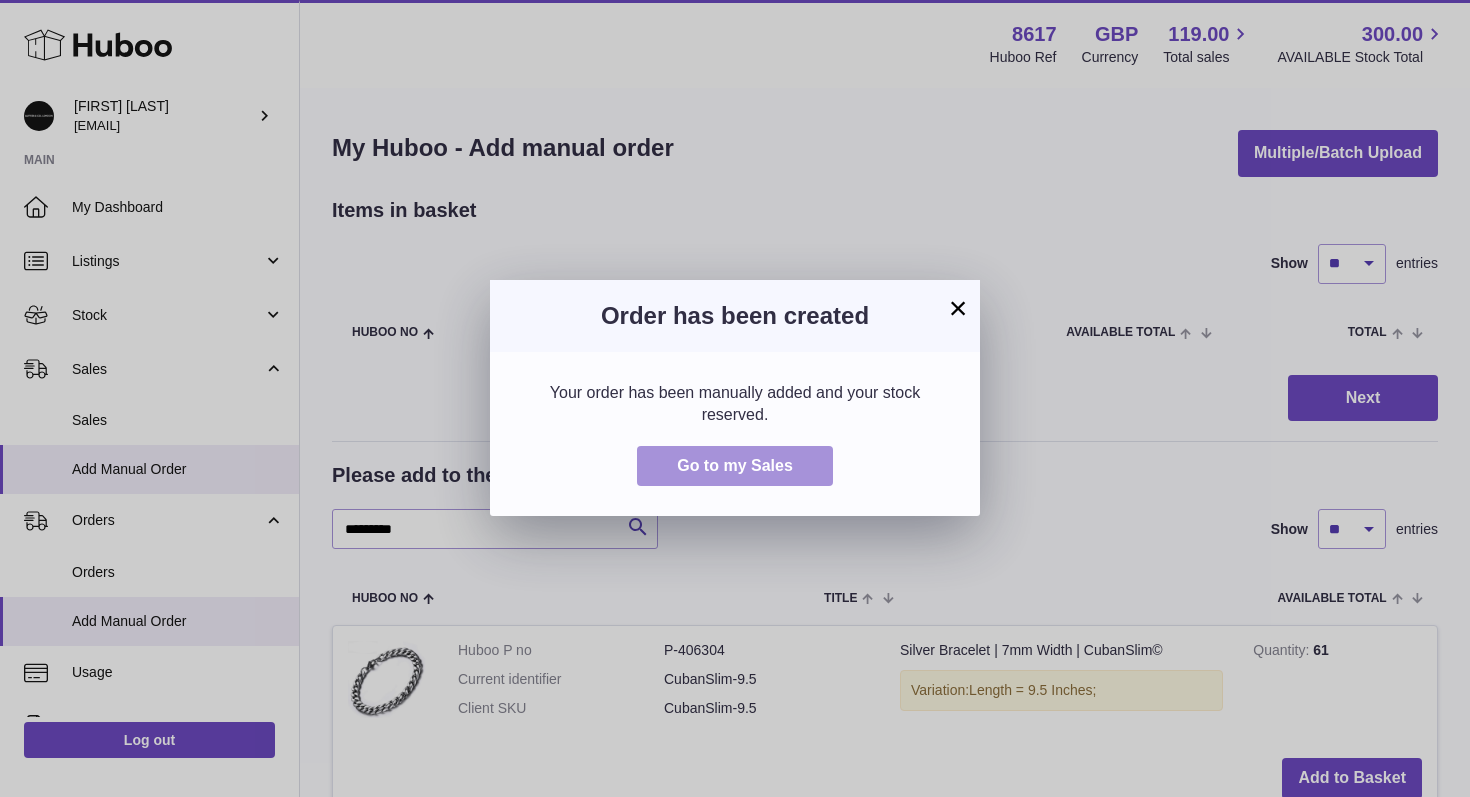 click on "Go to my Sales" at bounding box center (735, 465) 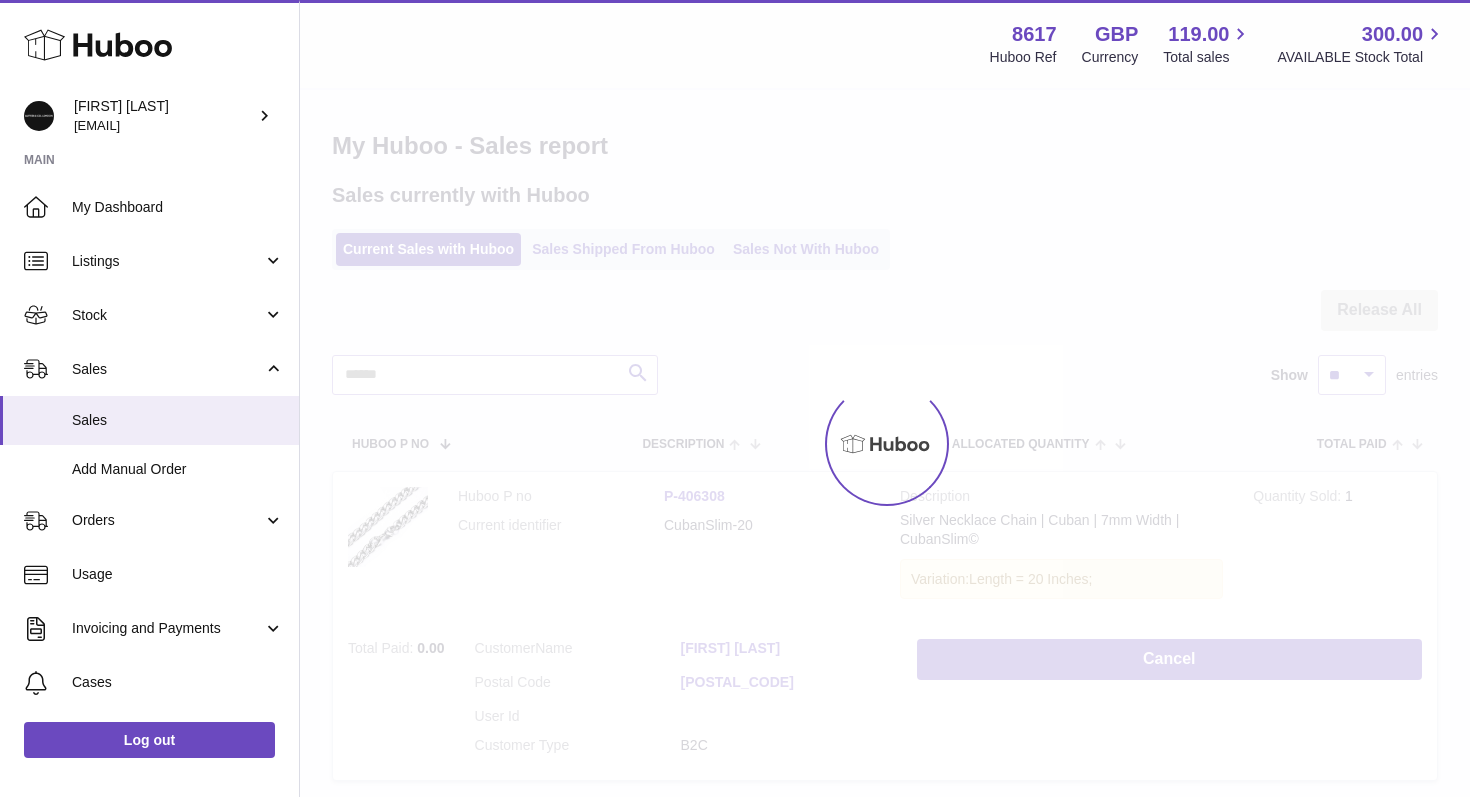 scroll, scrollTop: 0, scrollLeft: 0, axis: both 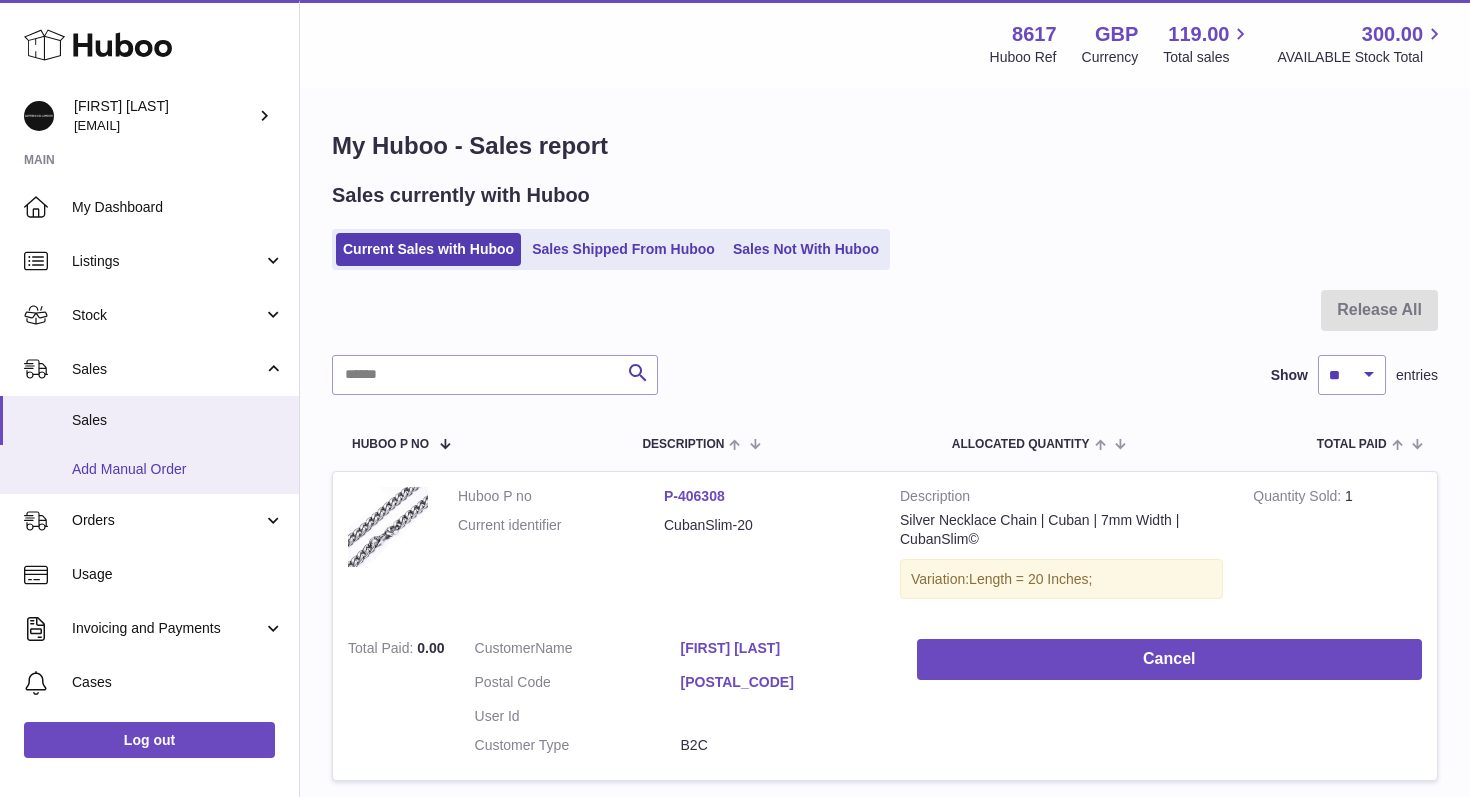 click on "Add Manual Order" at bounding box center (178, 469) 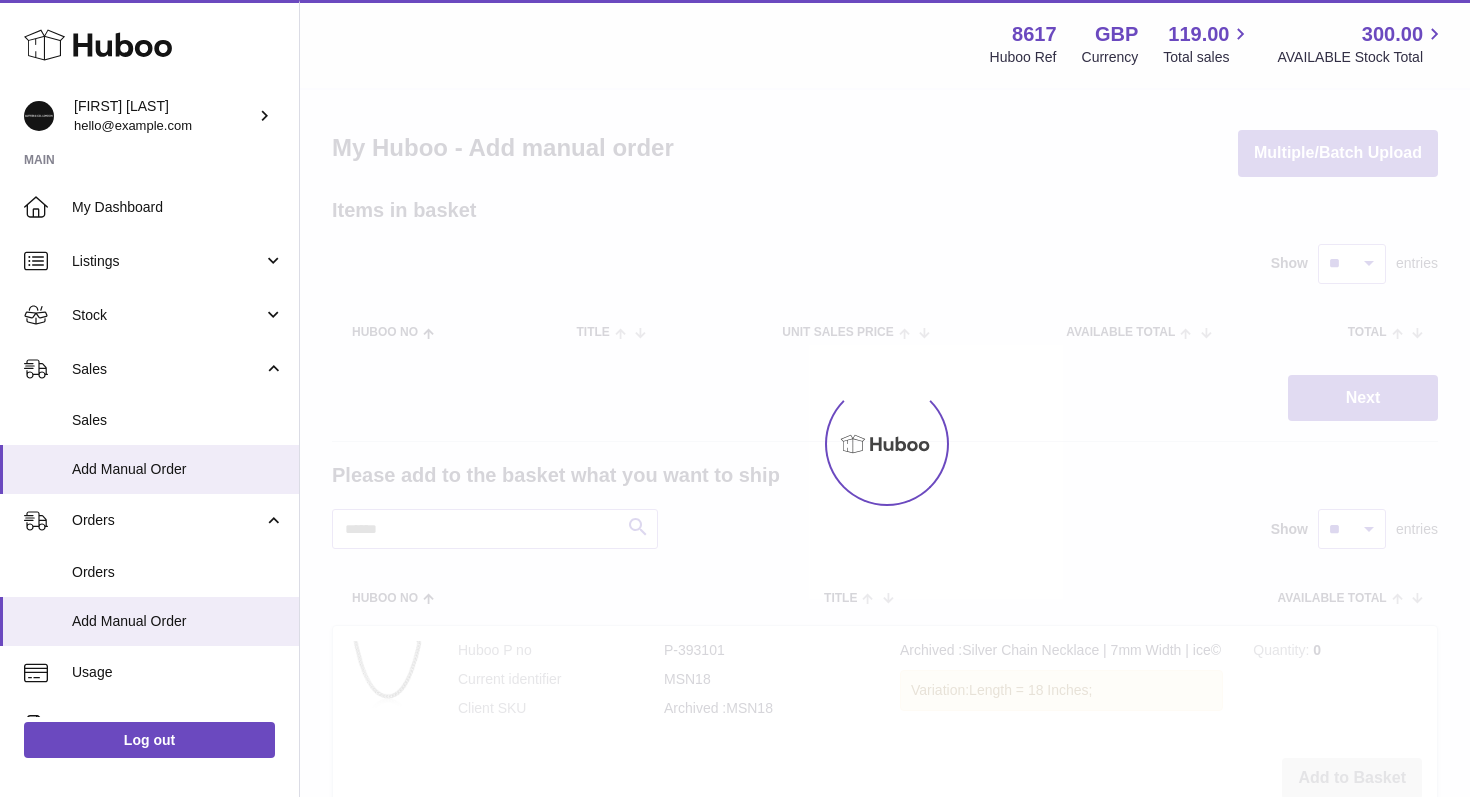scroll, scrollTop: 0, scrollLeft: 0, axis: both 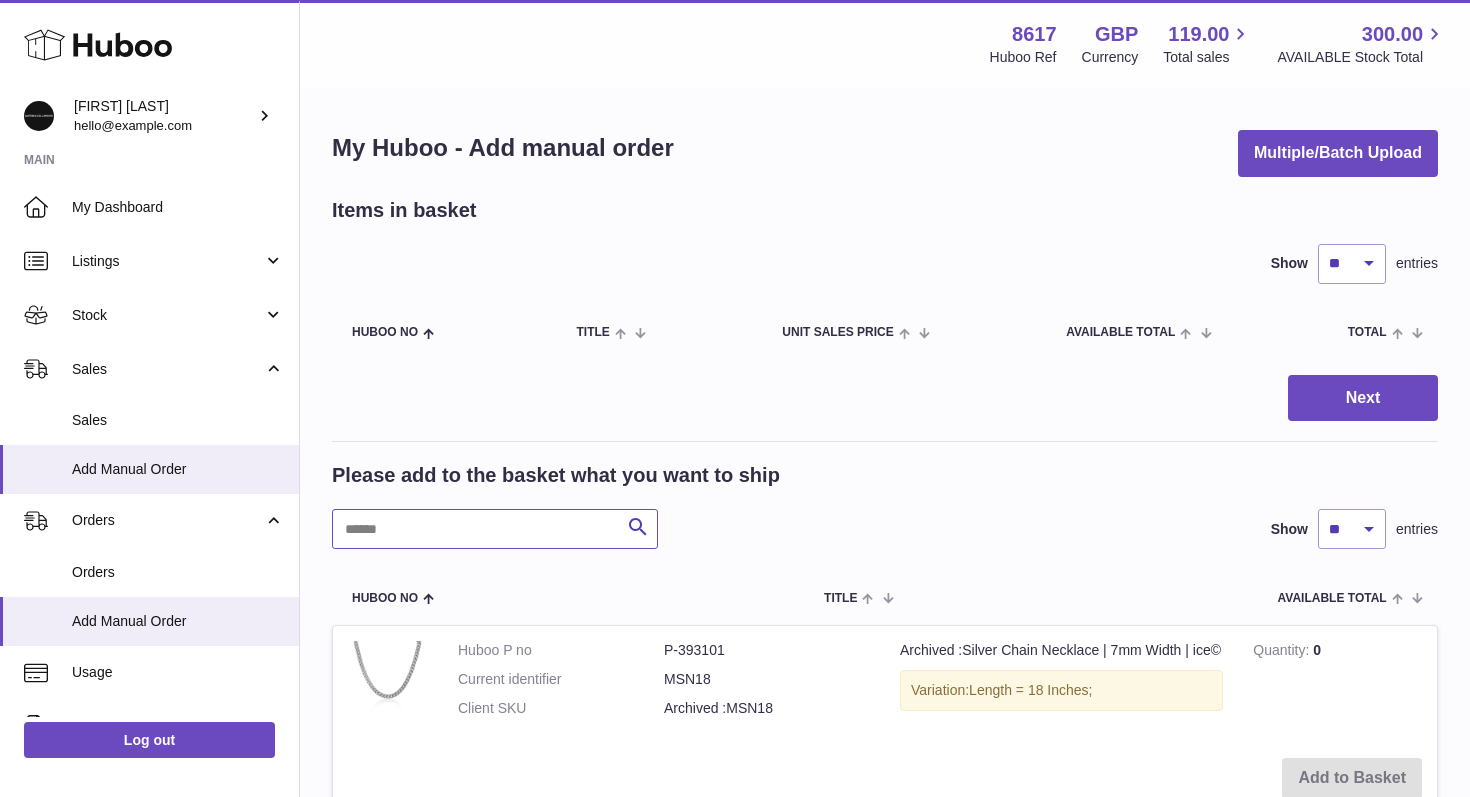 click at bounding box center [495, 529] 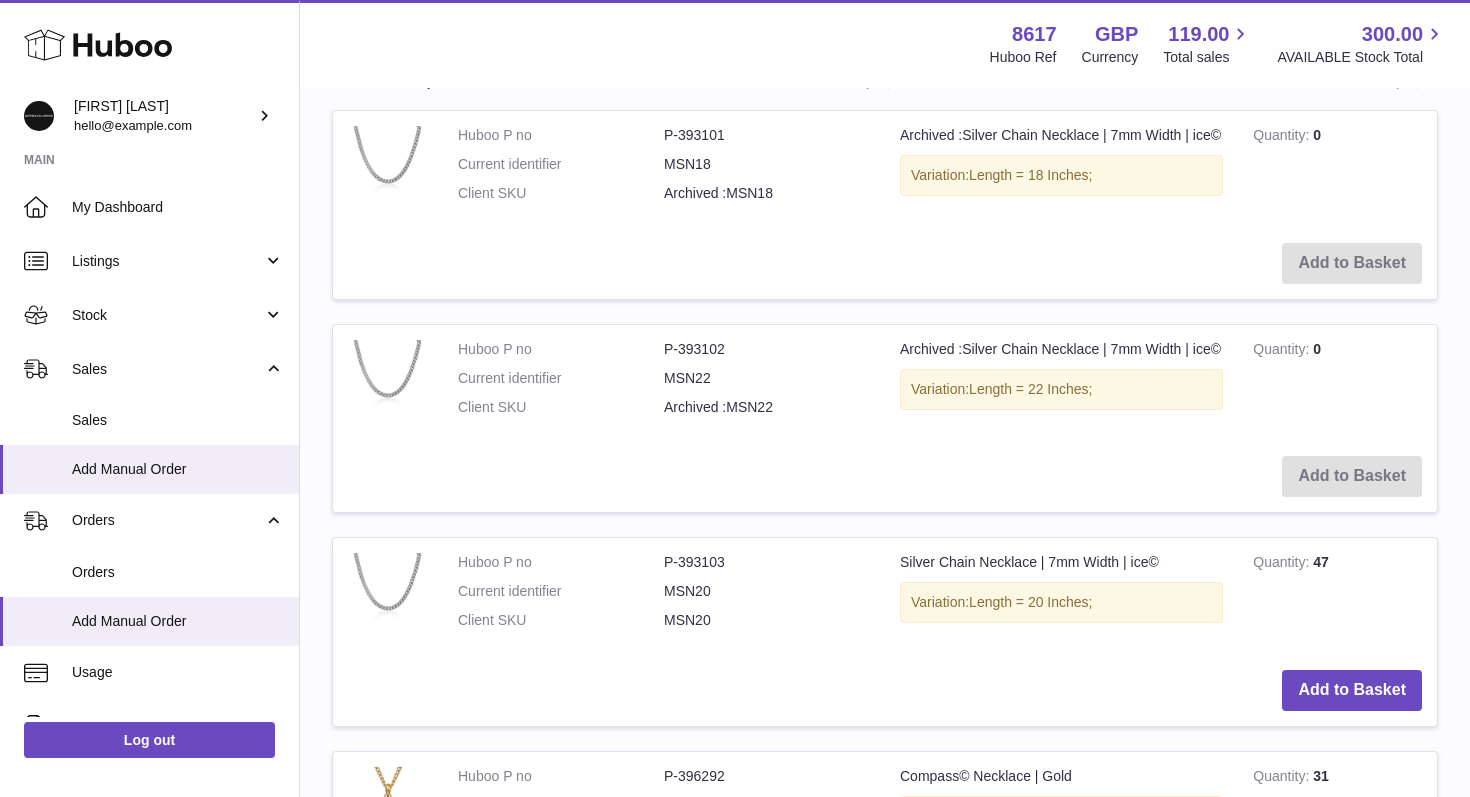 scroll, scrollTop: 660, scrollLeft: 0, axis: vertical 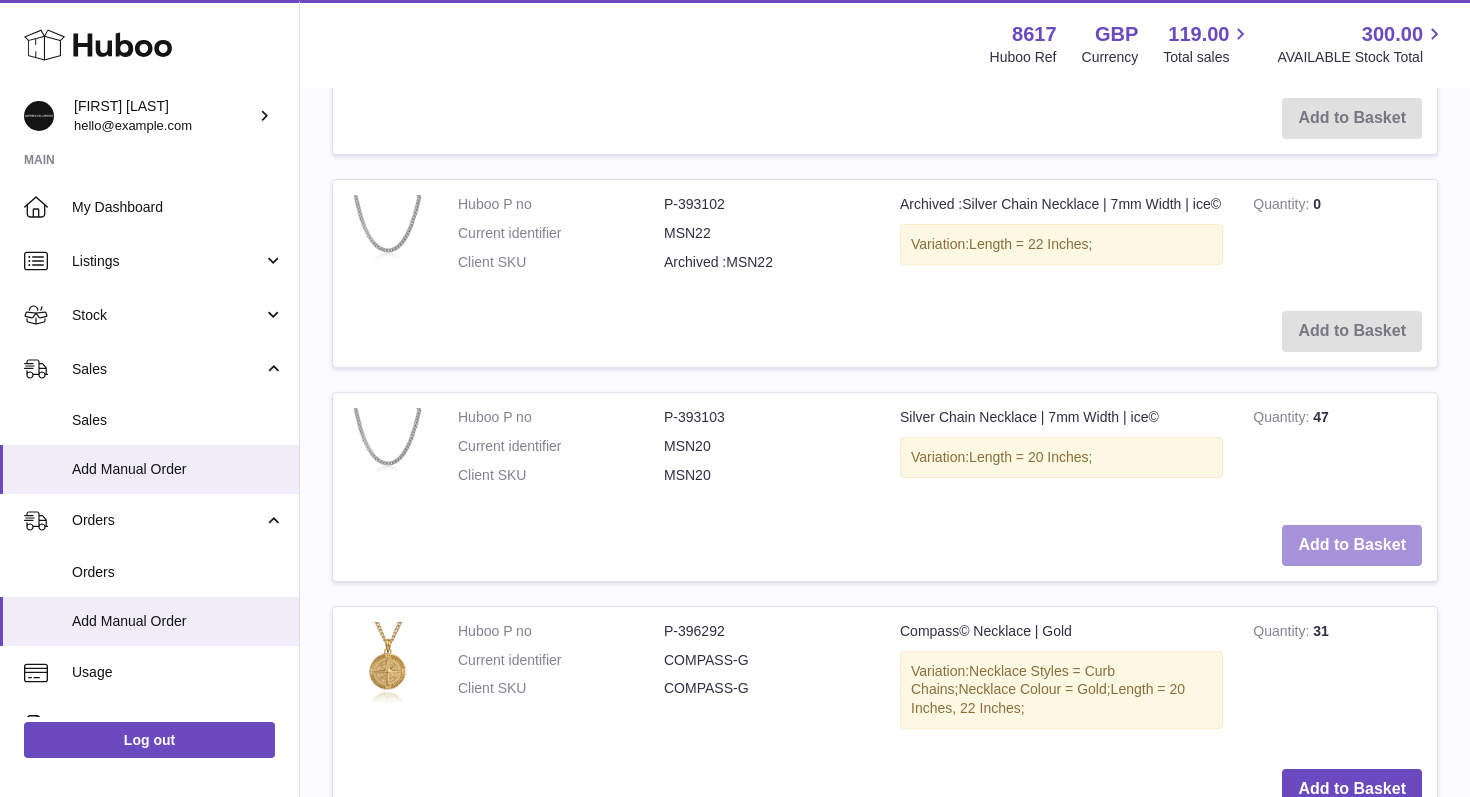 click on "Add to Basket" at bounding box center [1352, 545] 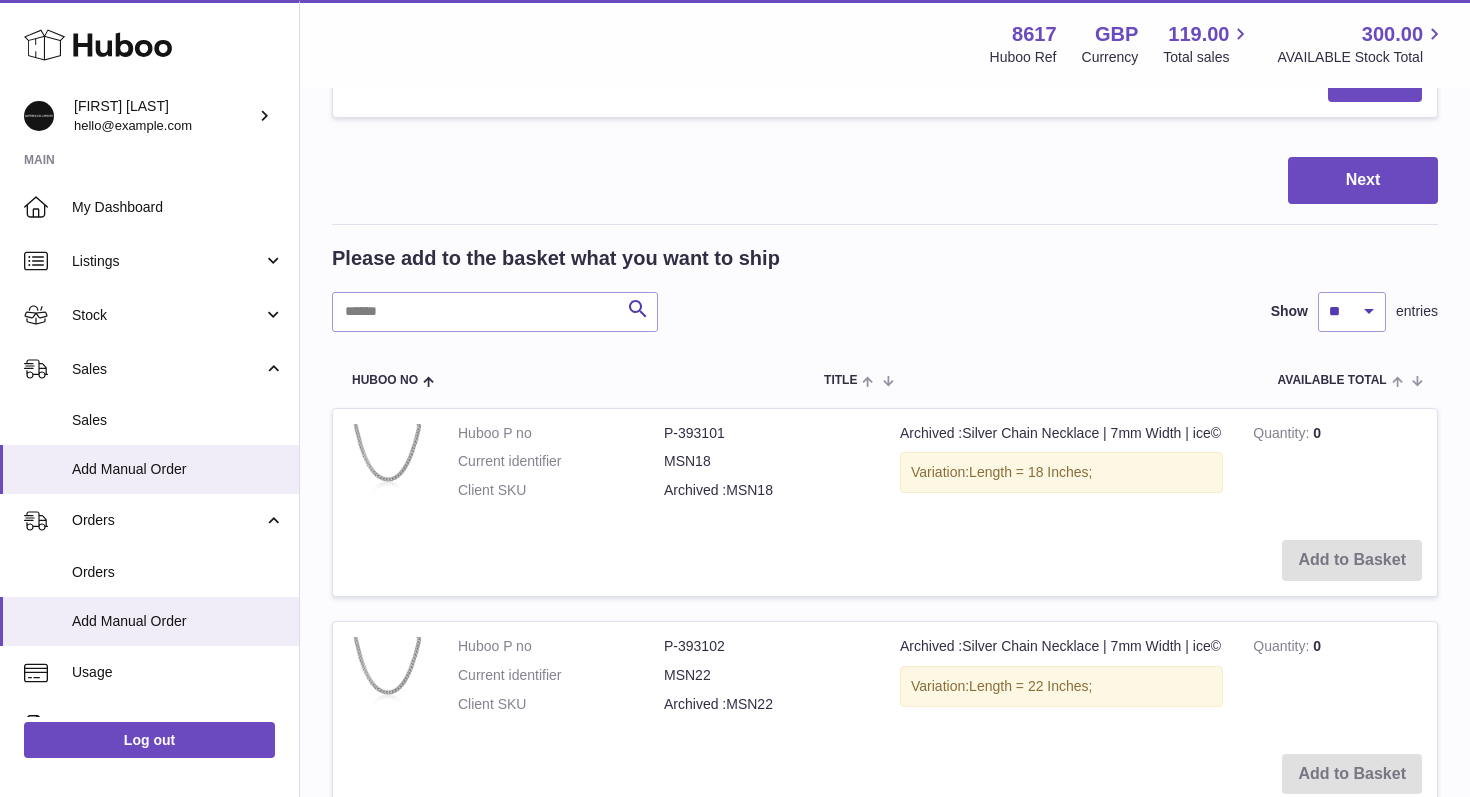 scroll, scrollTop: 0, scrollLeft: 0, axis: both 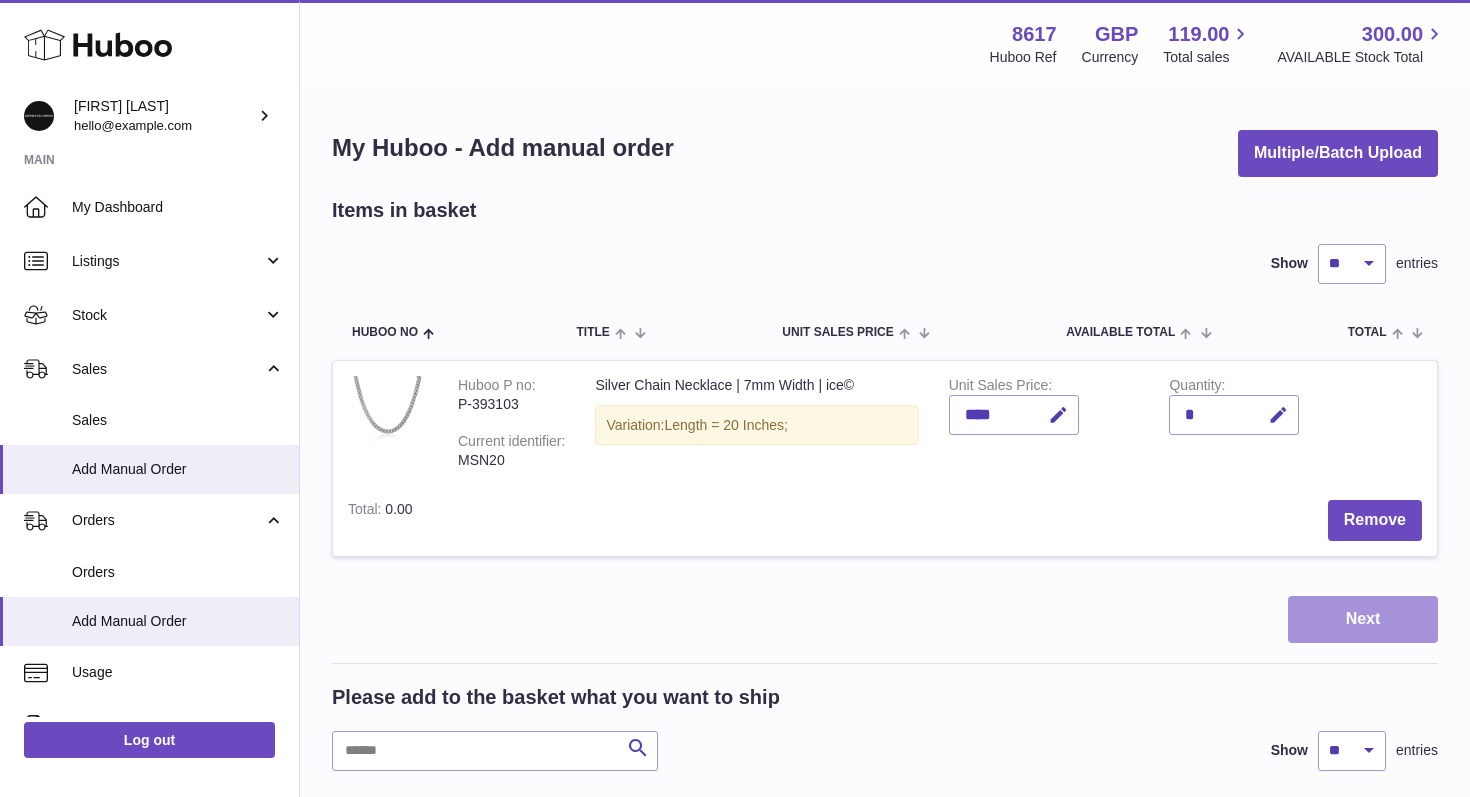 click on "Next" at bounding box center [1363, 619] 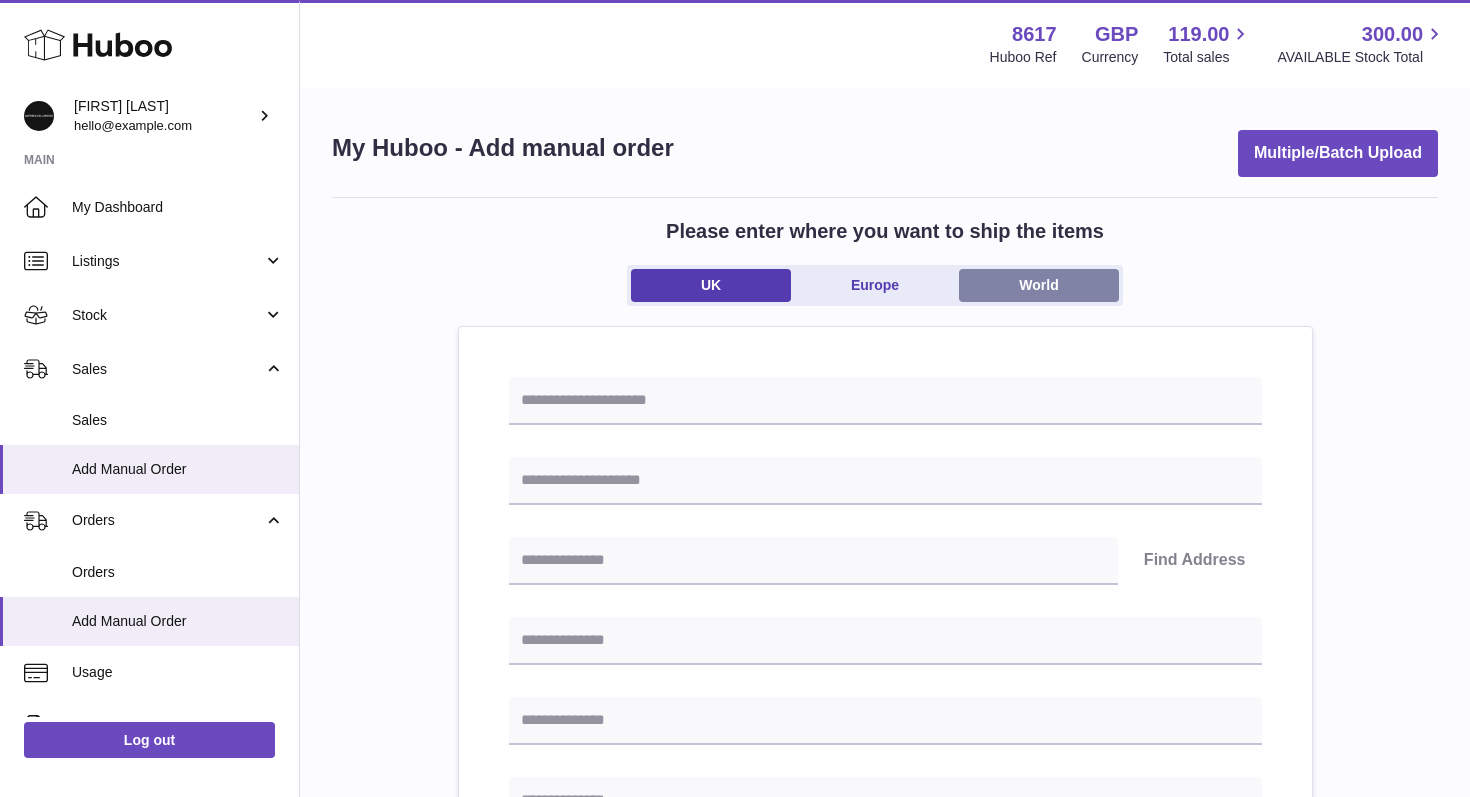 click on "World" at bounding box center (1039, 285) 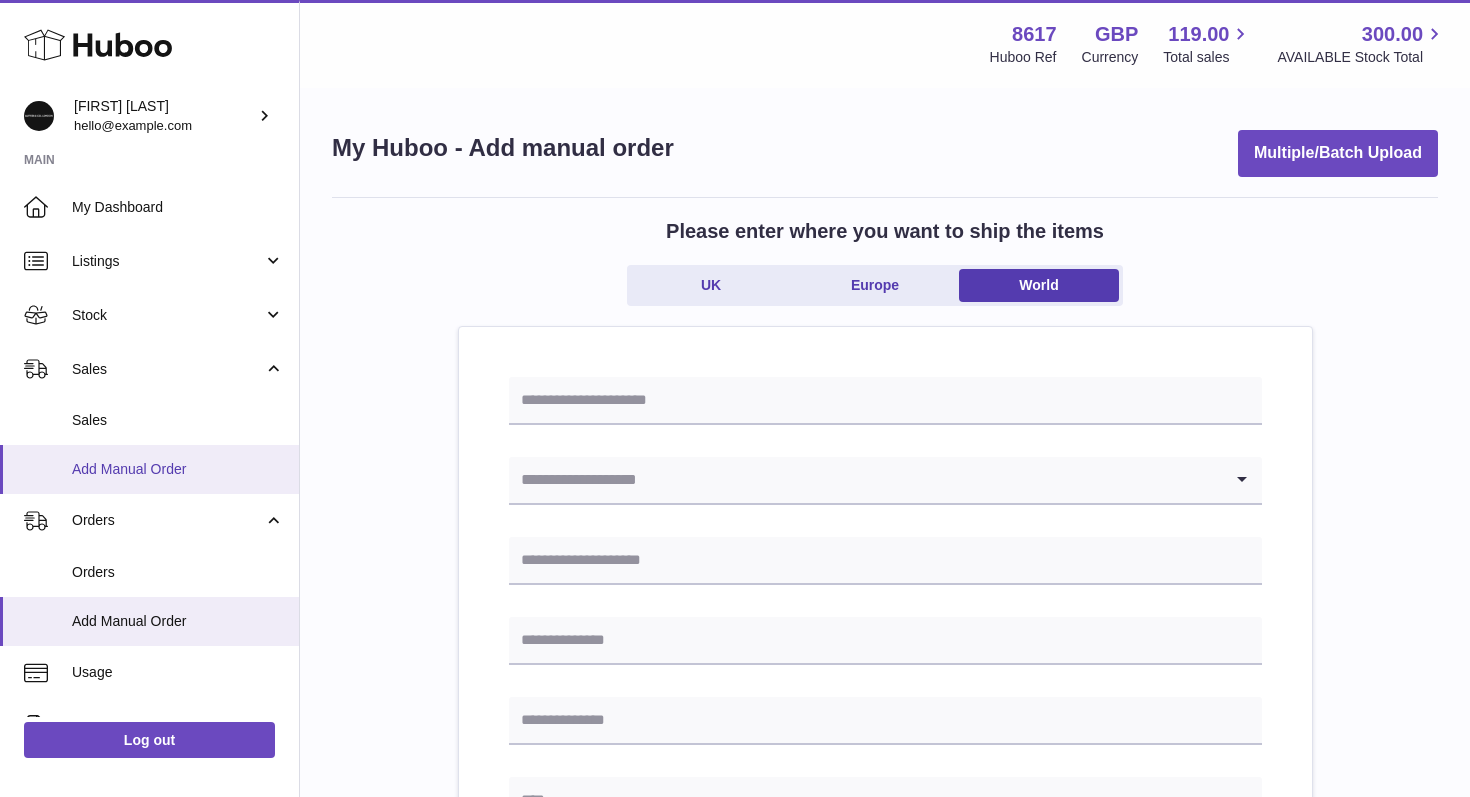 click on "Add Manual Order" at bounding box center [178, 469] 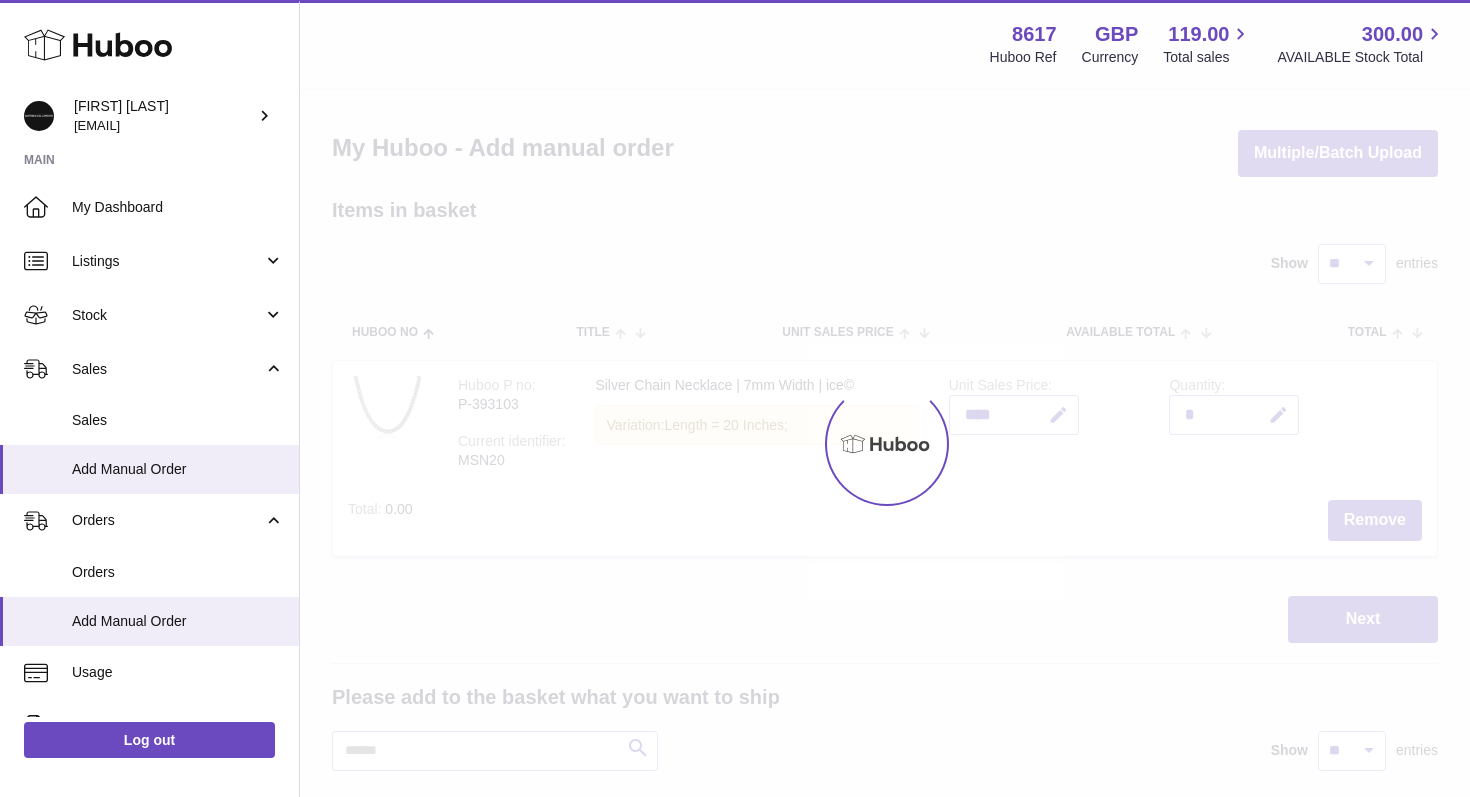scroll, scrollTop: 0, scrollLeft: 0, axis: both 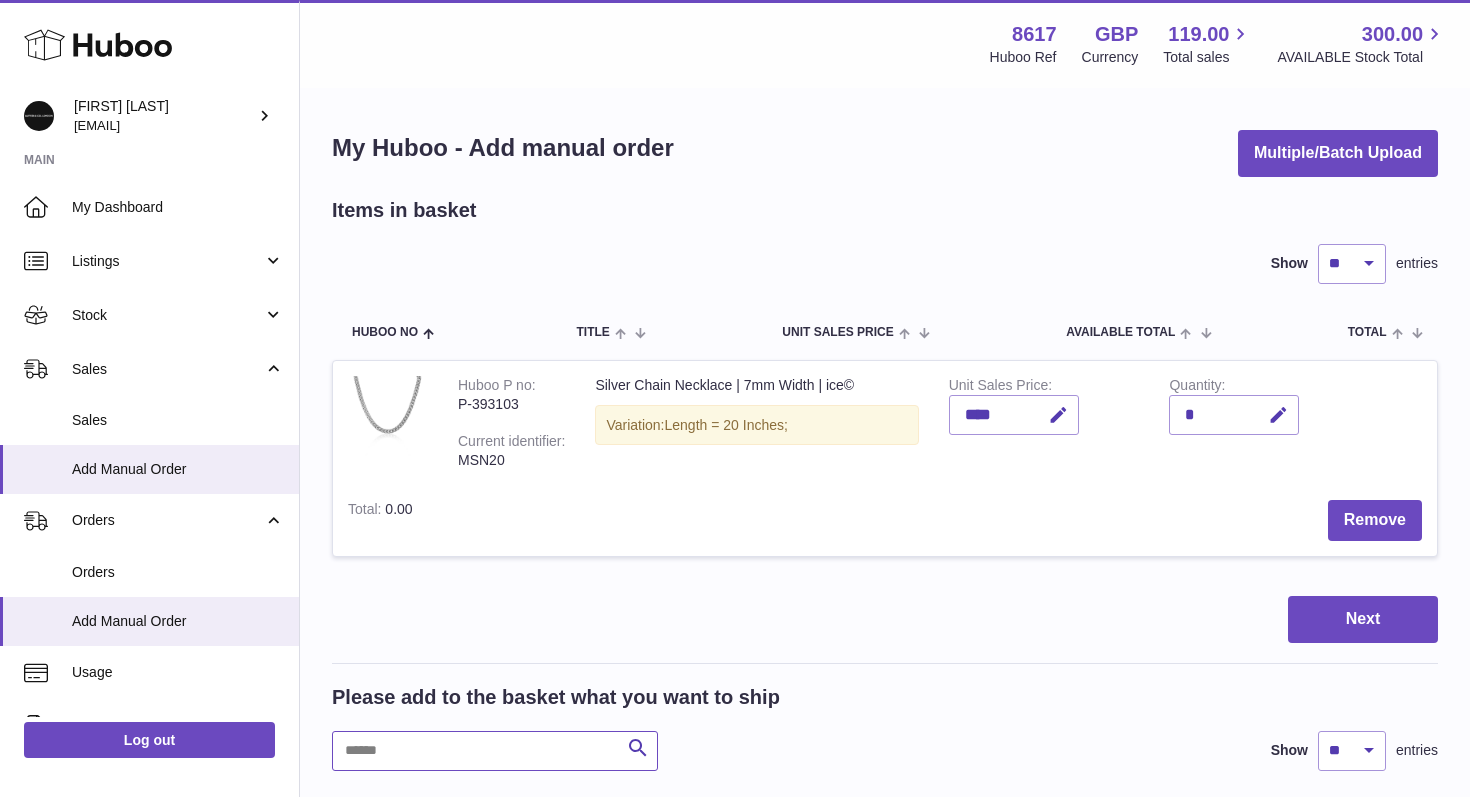 click at bounding box center (495, 751) 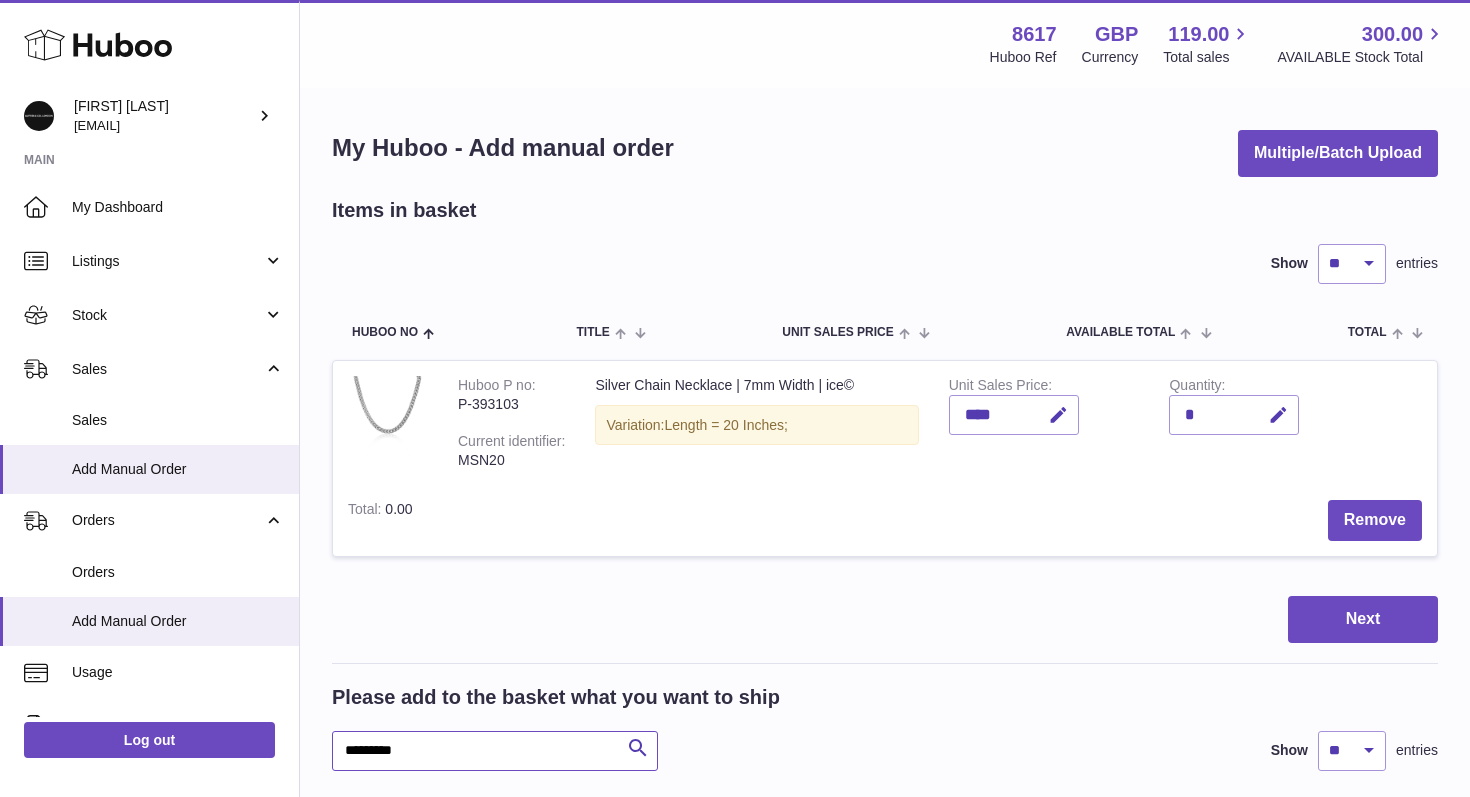 type on "*********" 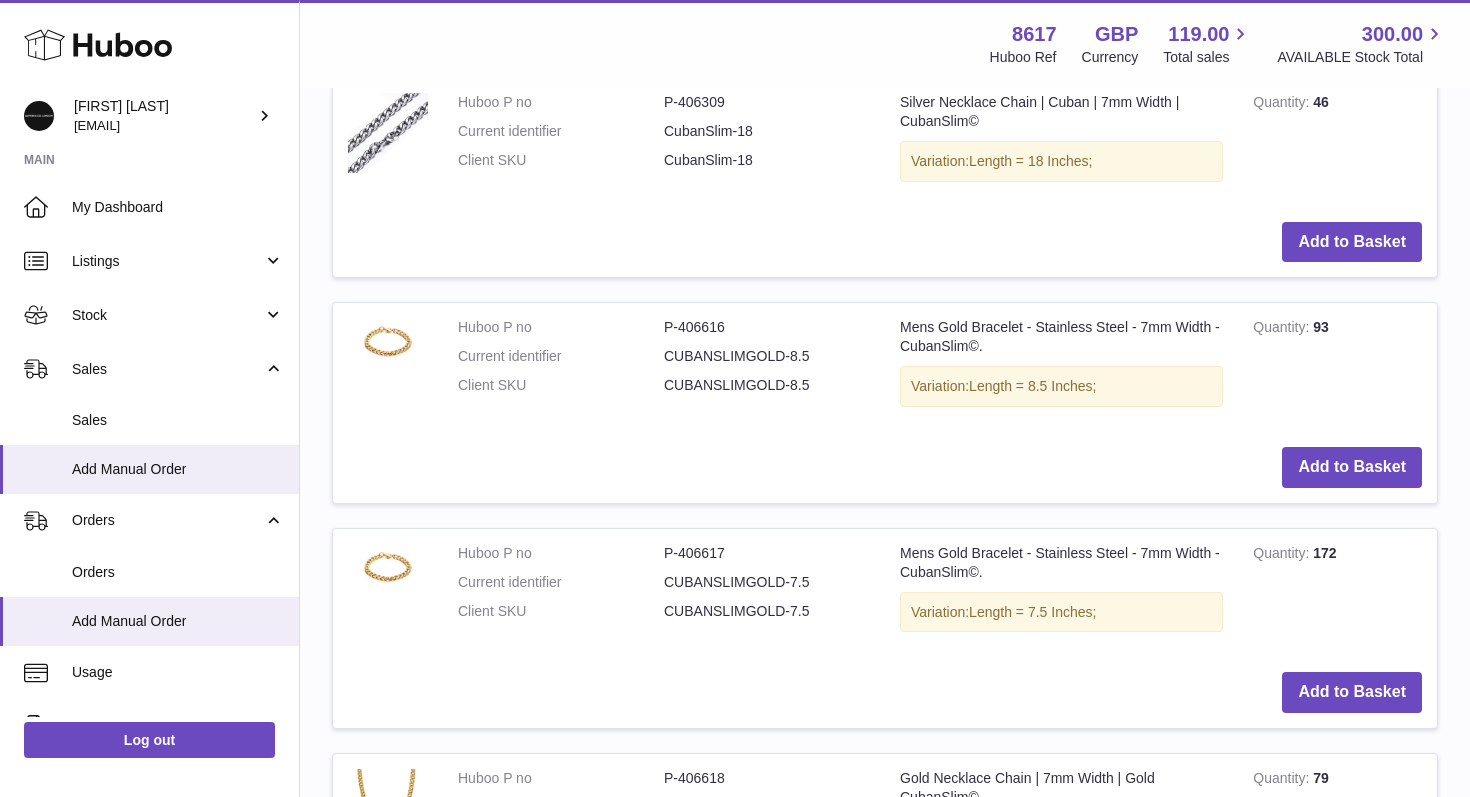 scroll, scrollTop: 1890, scrollLeft: 0, axis: vertical 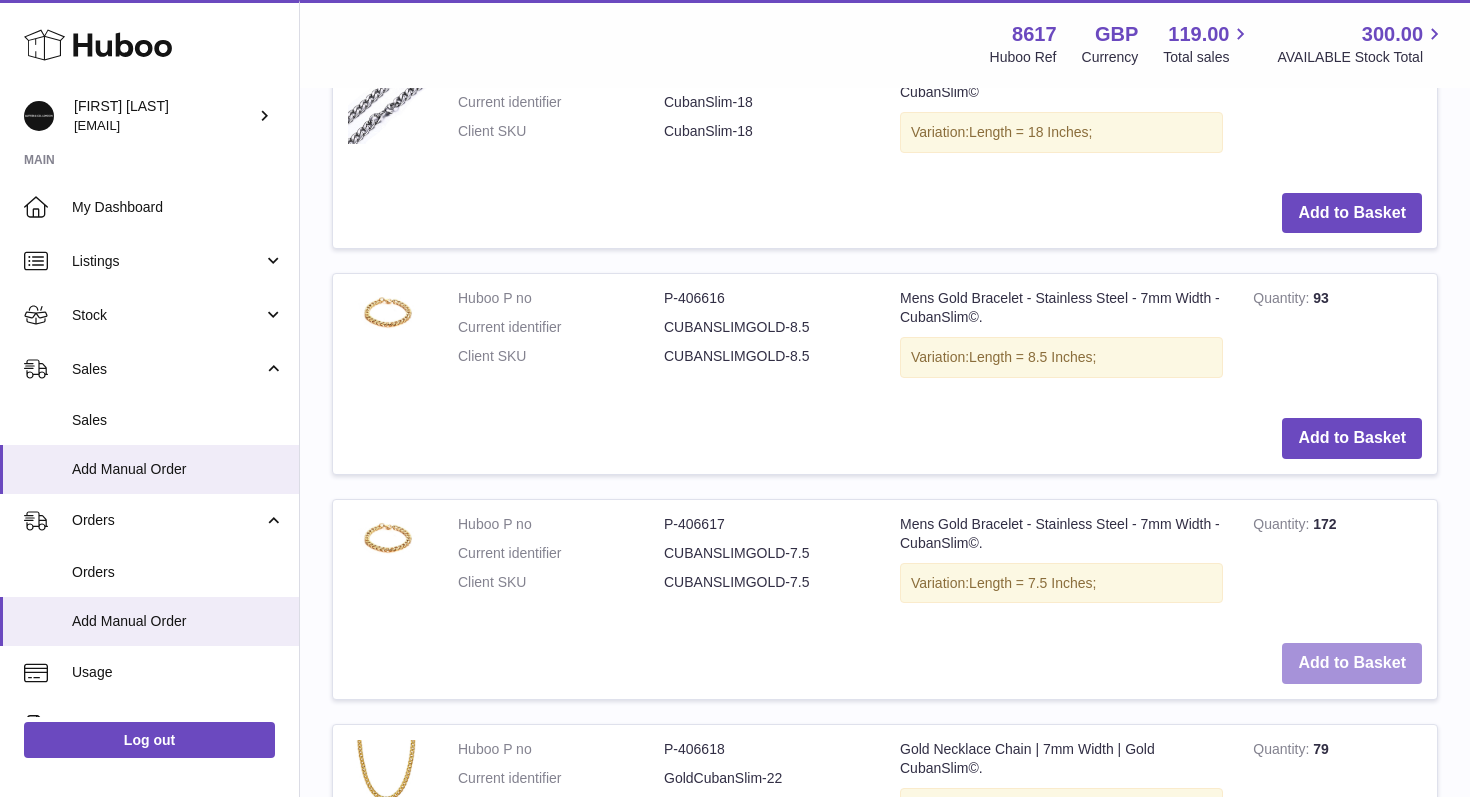 click on "Add to Basket" at bounding box center [1352, 663] 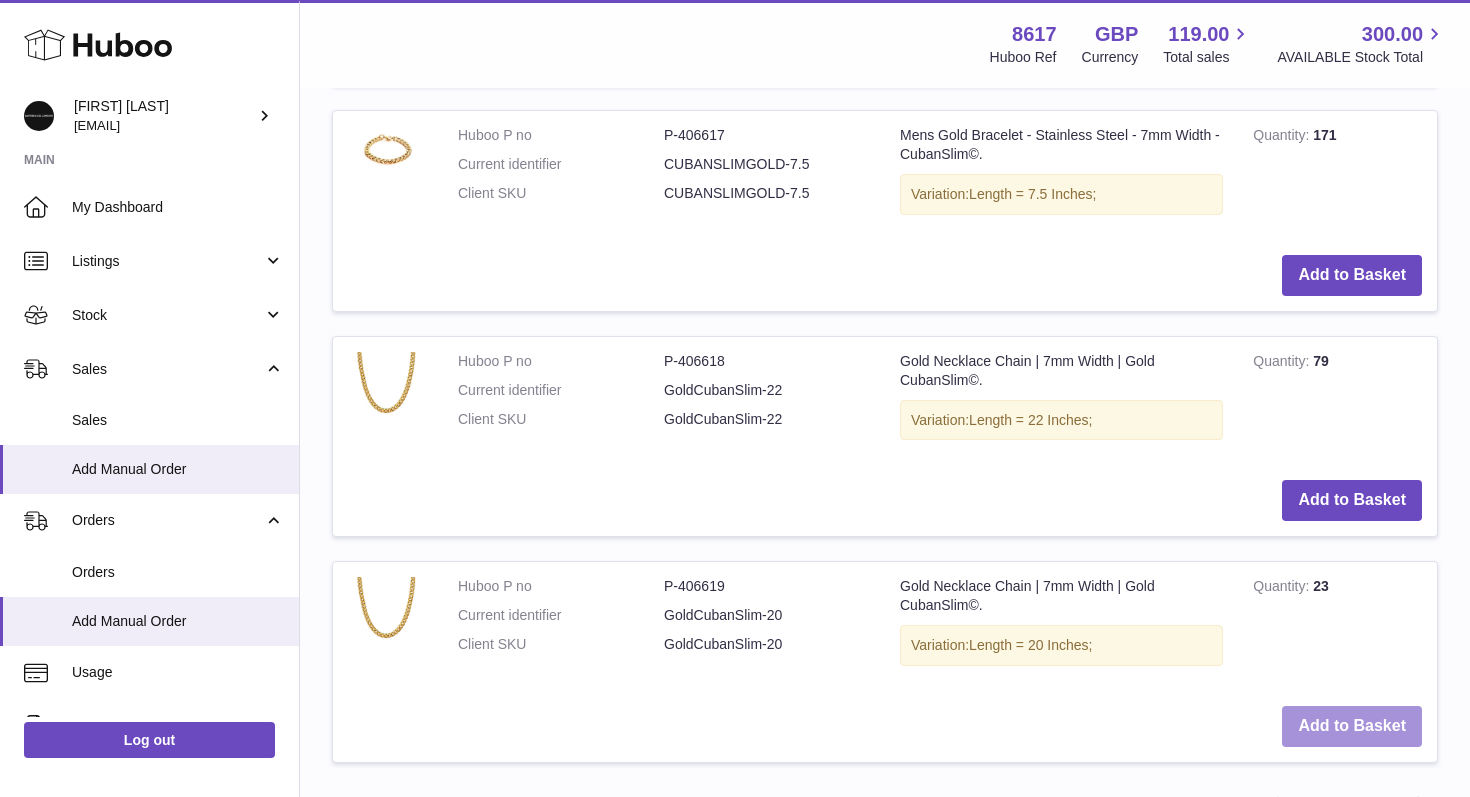 click on "Add to Basket" at bounding box center (1352, 726) 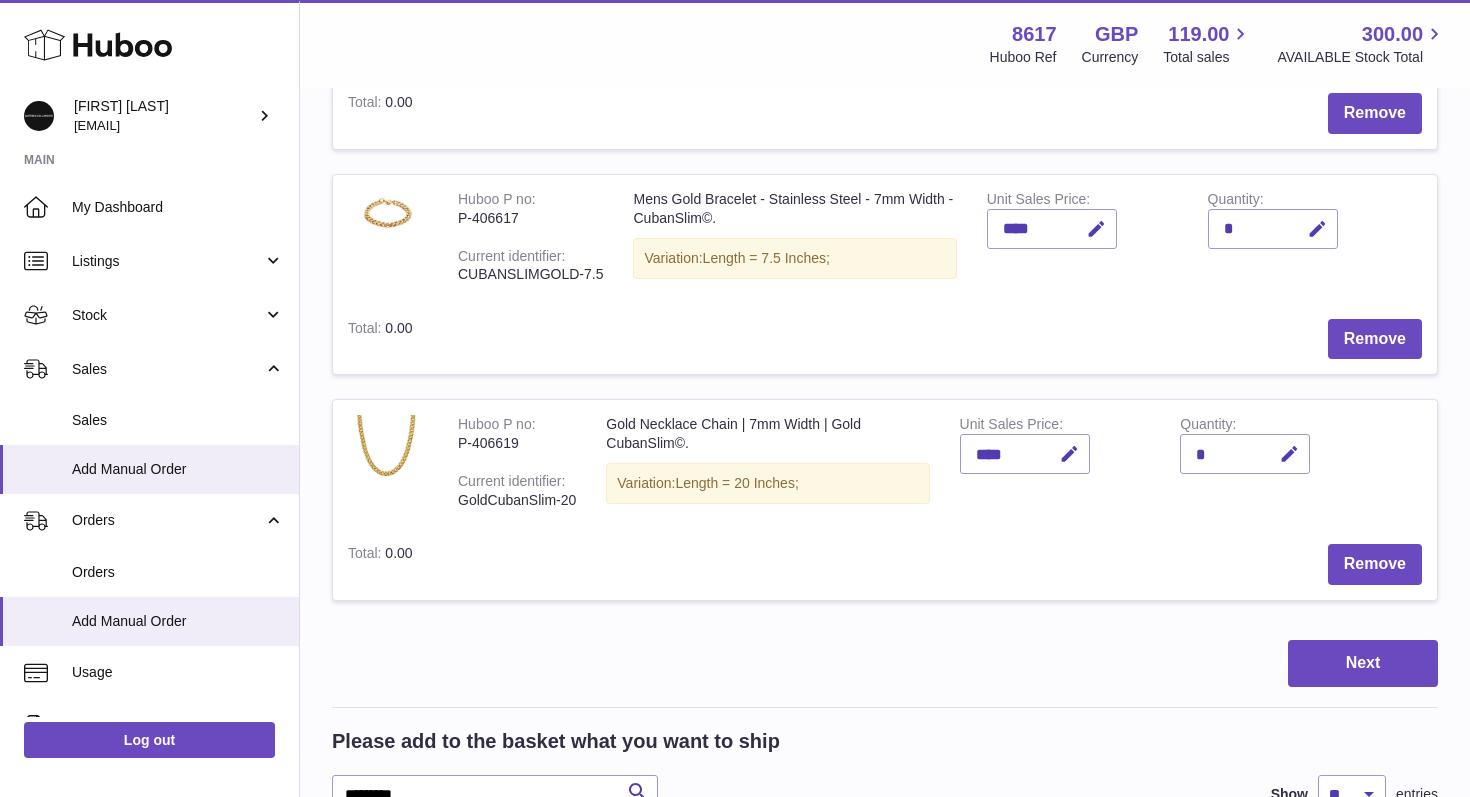 scroll, scrollTop: 413, scrollLeft: 0, axis: vertical 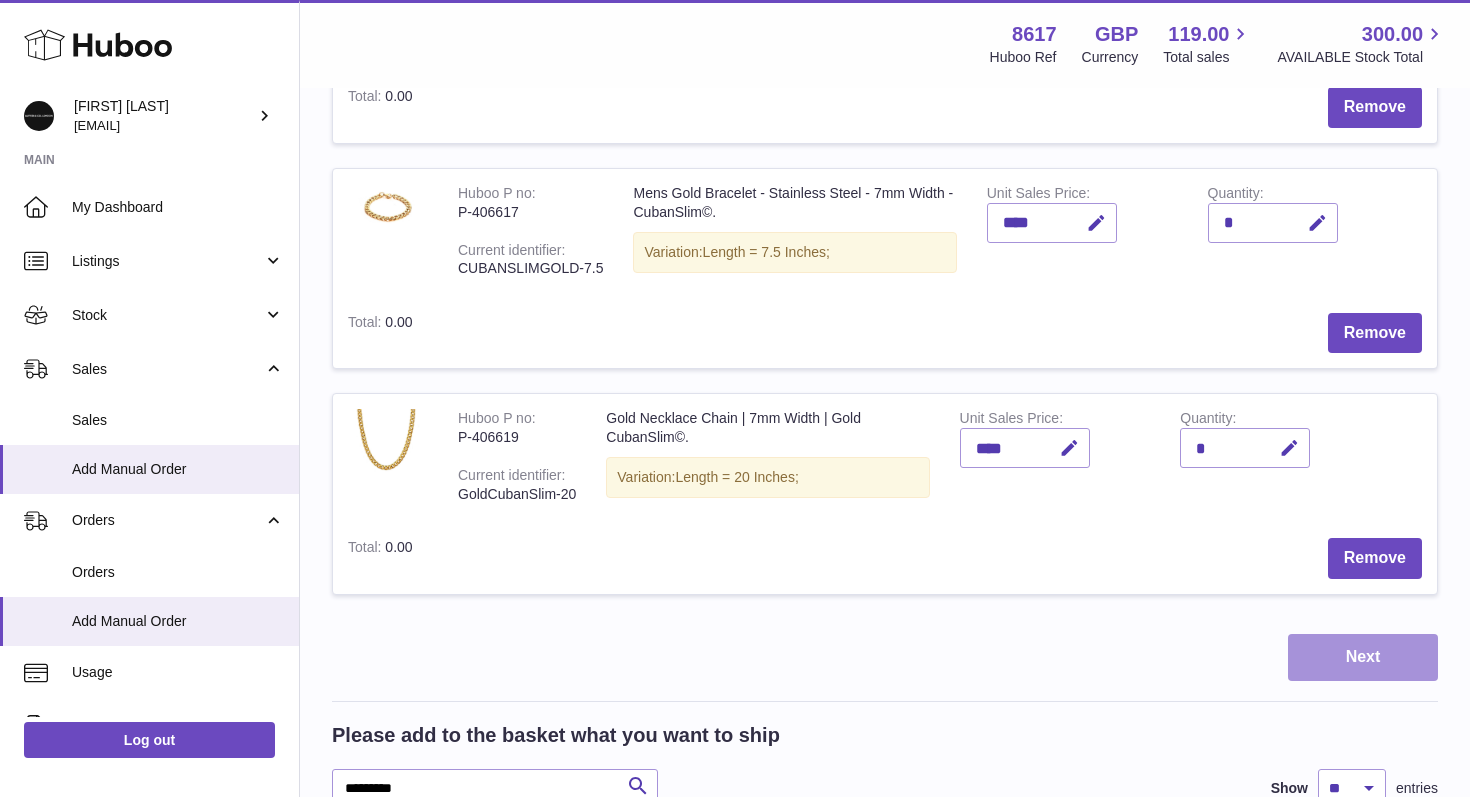 click on "Next" at bounding box center (1363, 657) 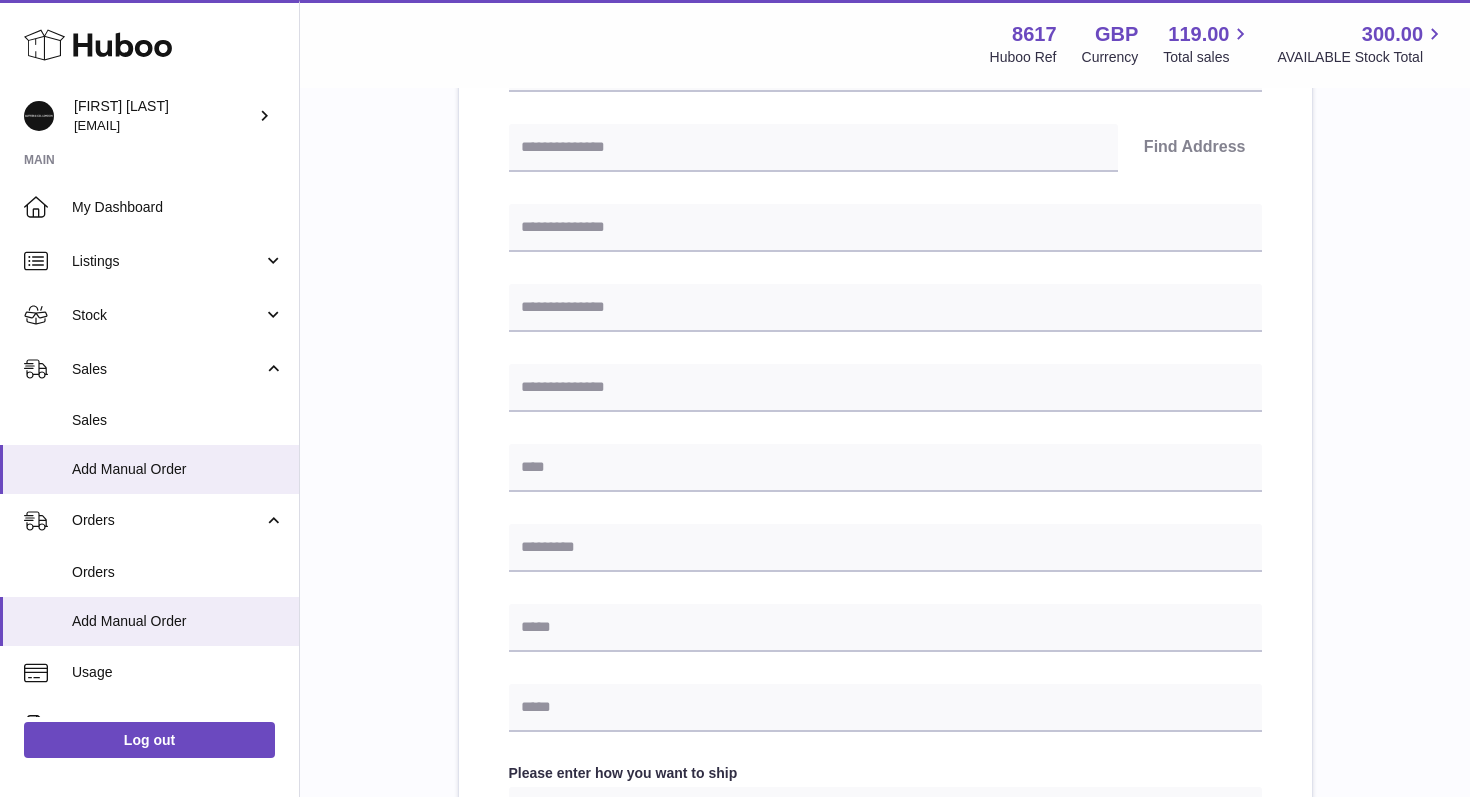scroll, scrollTop: 0, scrollLeft: 0, axis: both 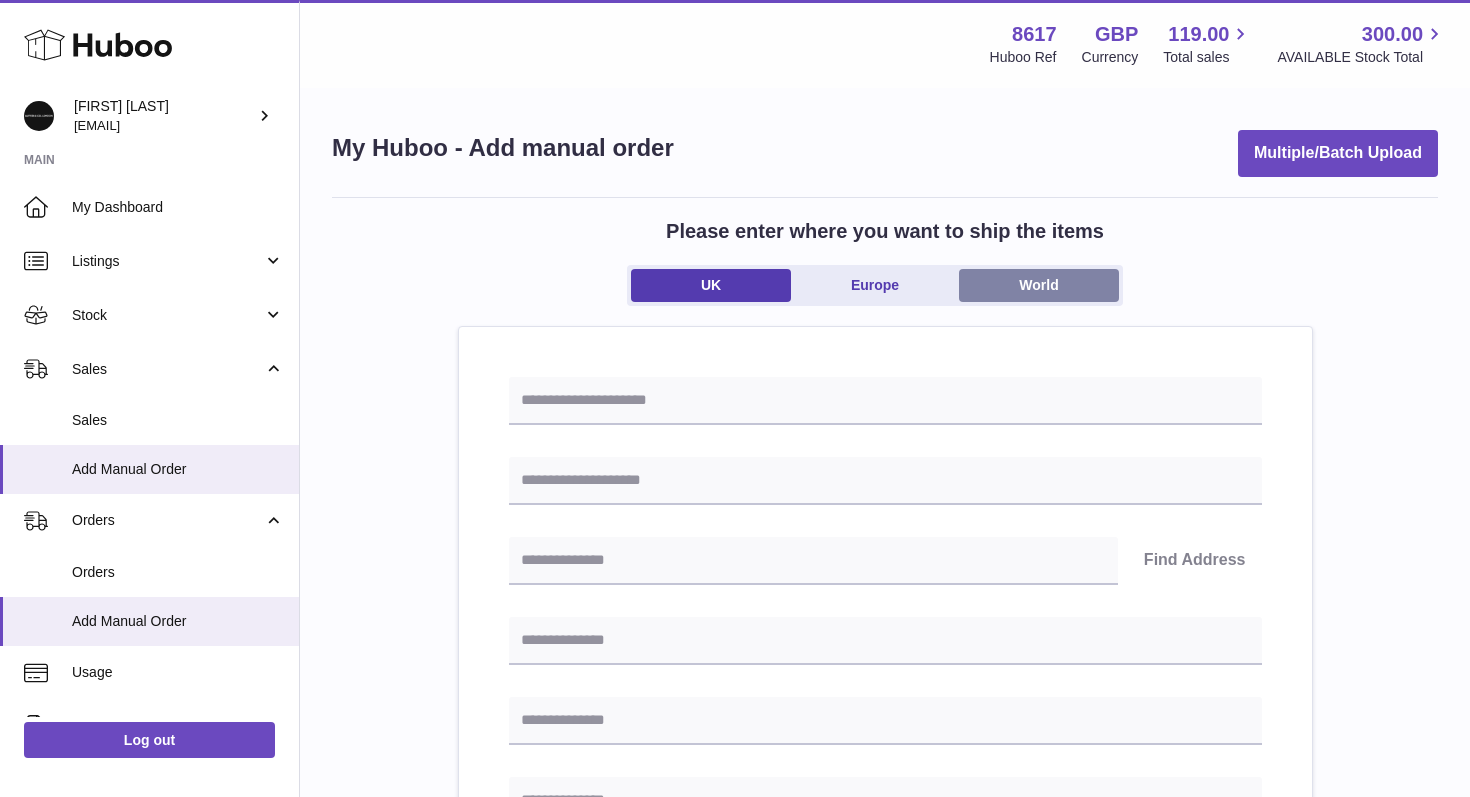 click on "World" at bounding box center [1039, 285] 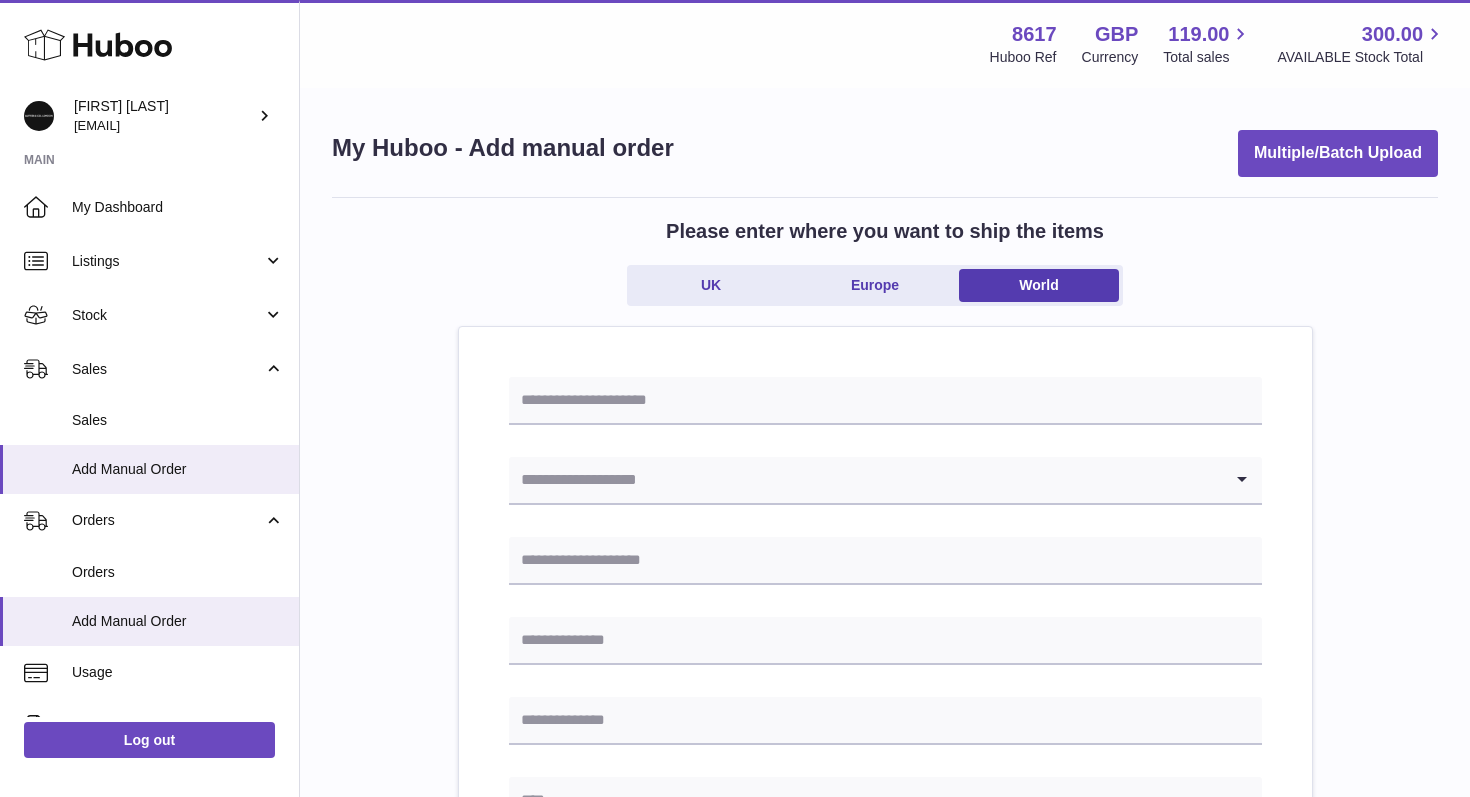 click at bounding box center [865, 480] 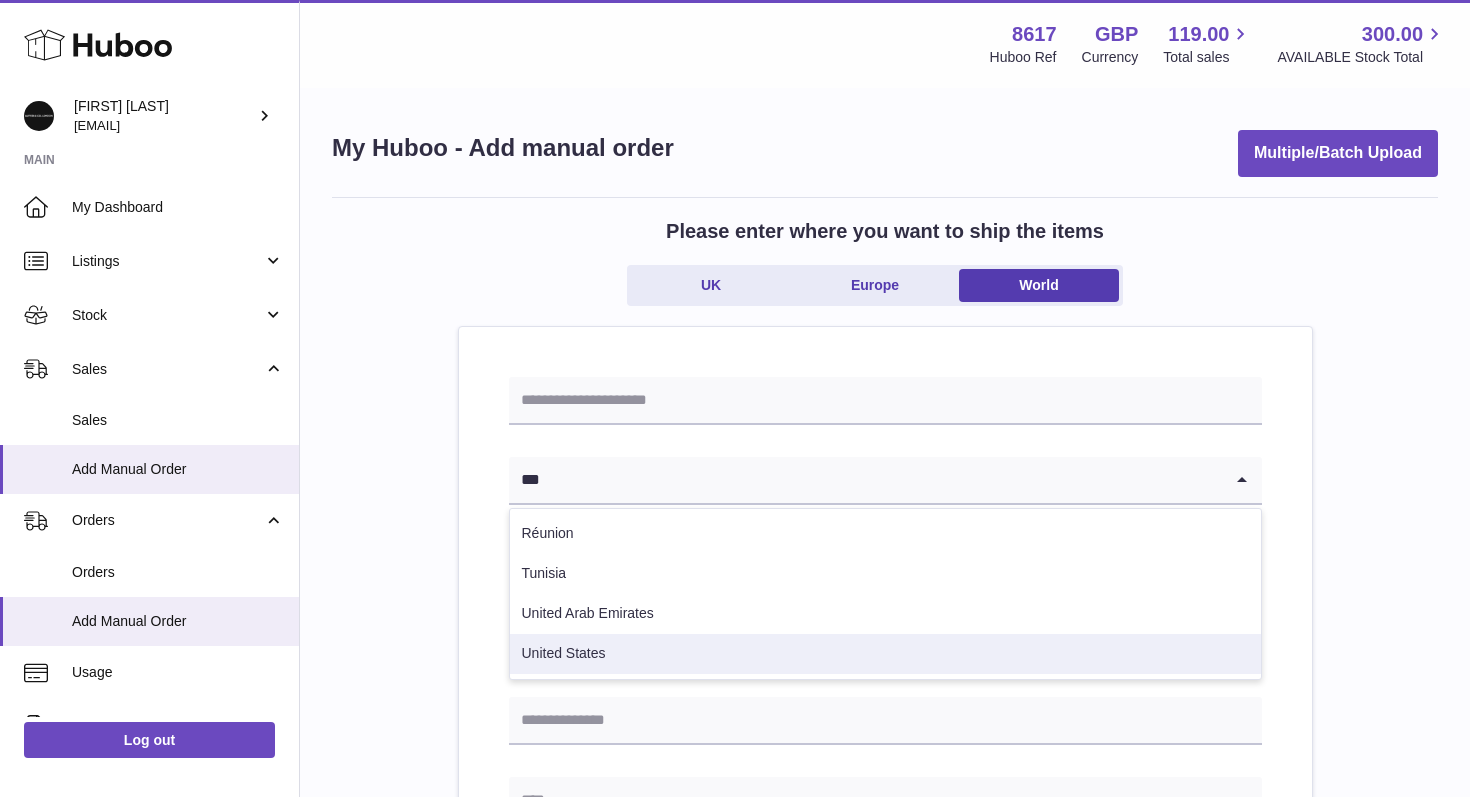 click on "United States" at bounding box center [885, 654] 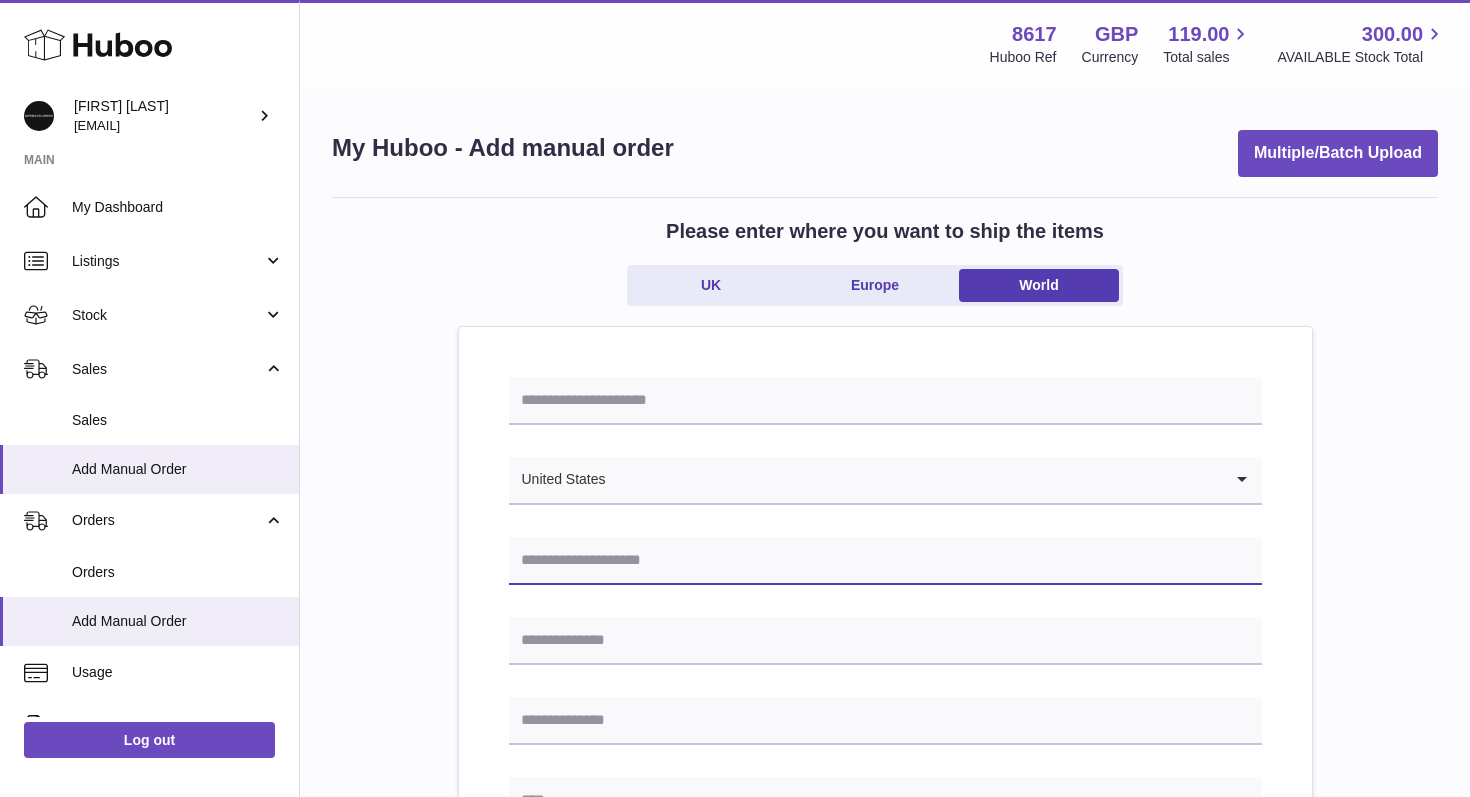 click at bounding box center [885, 561] 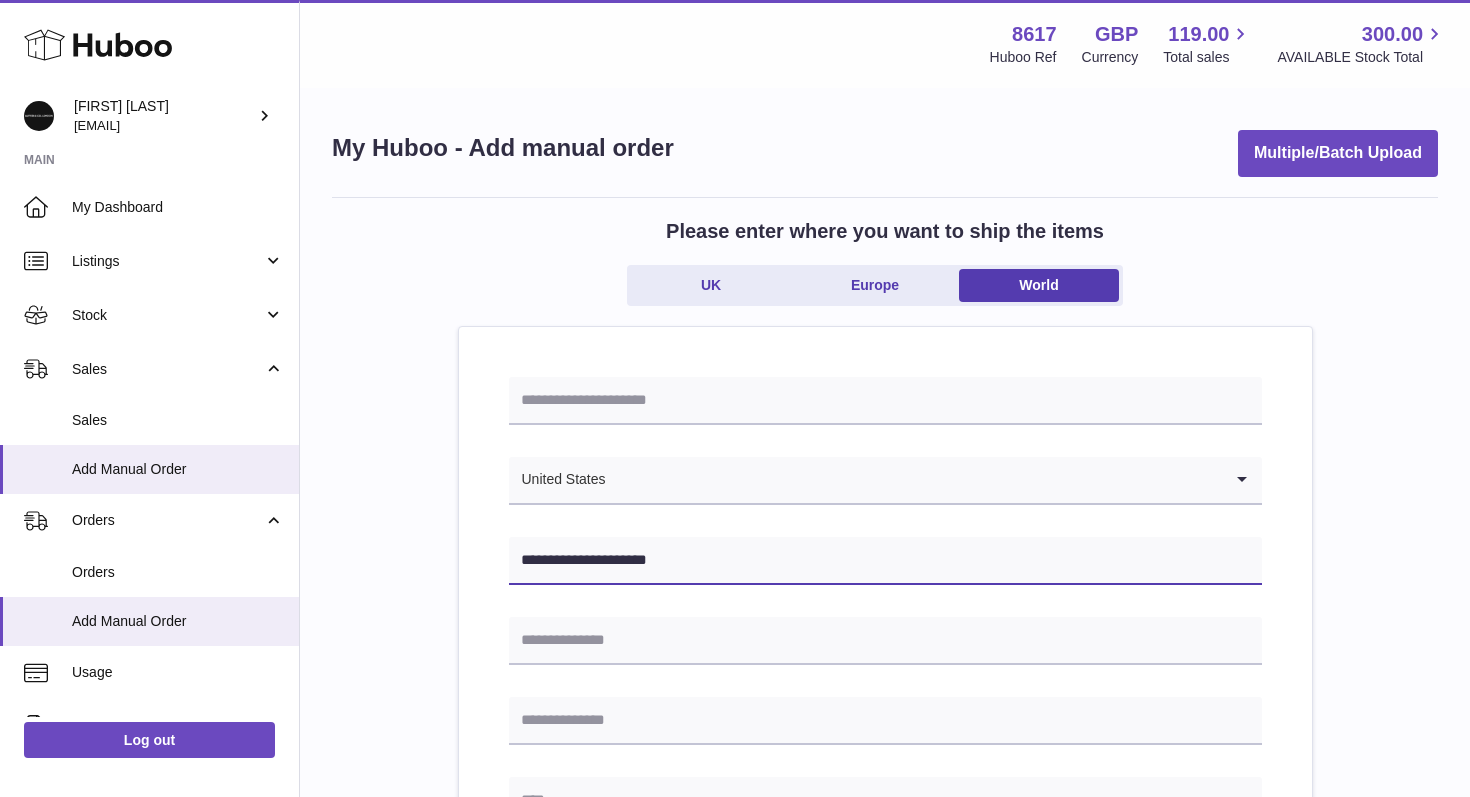 click on "**********" at bounding box center (885, 561) 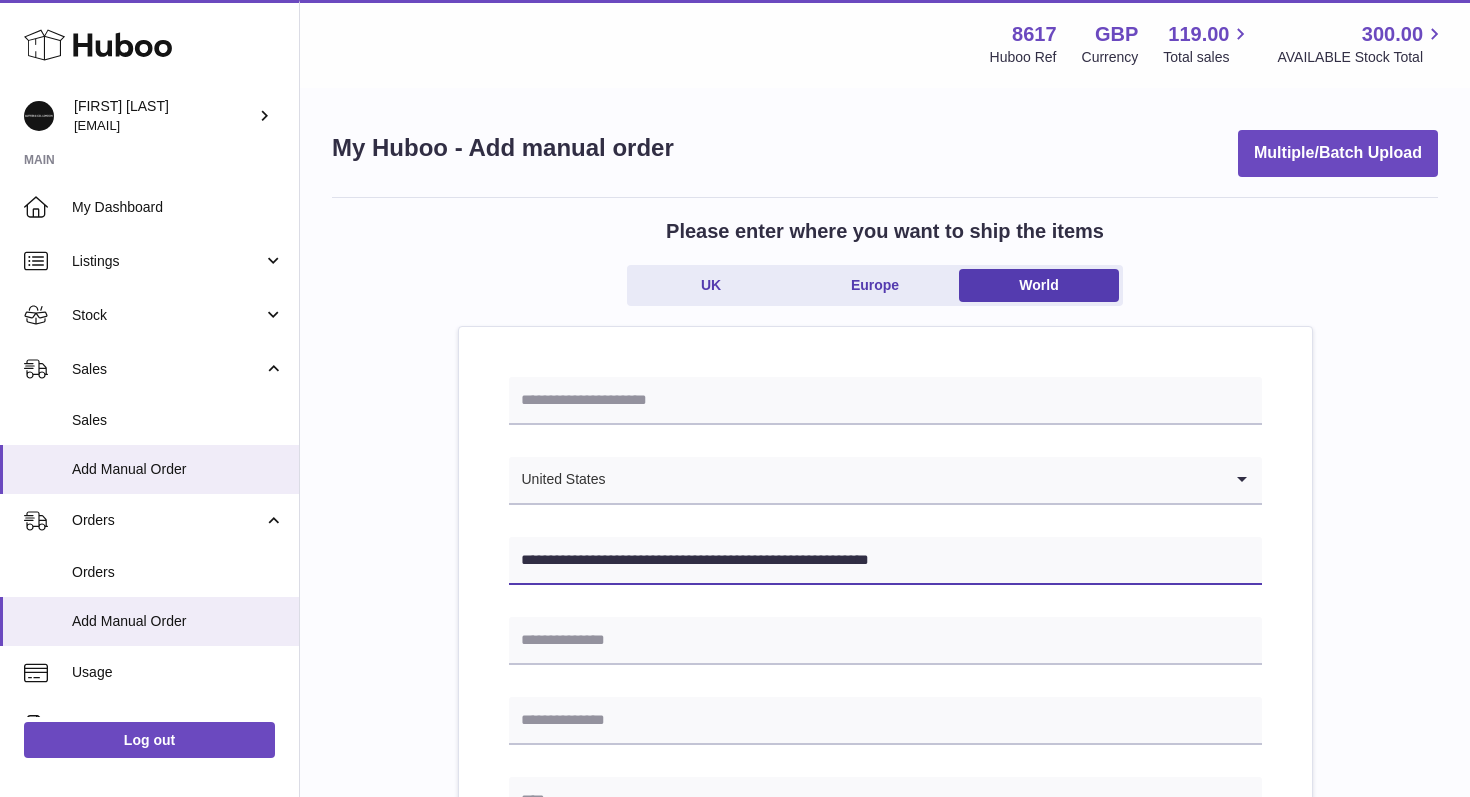 drag, startPoint x: 620, startPoint y: 556, endPoint x: 970, endPoint y: 589, distance: 351.55228 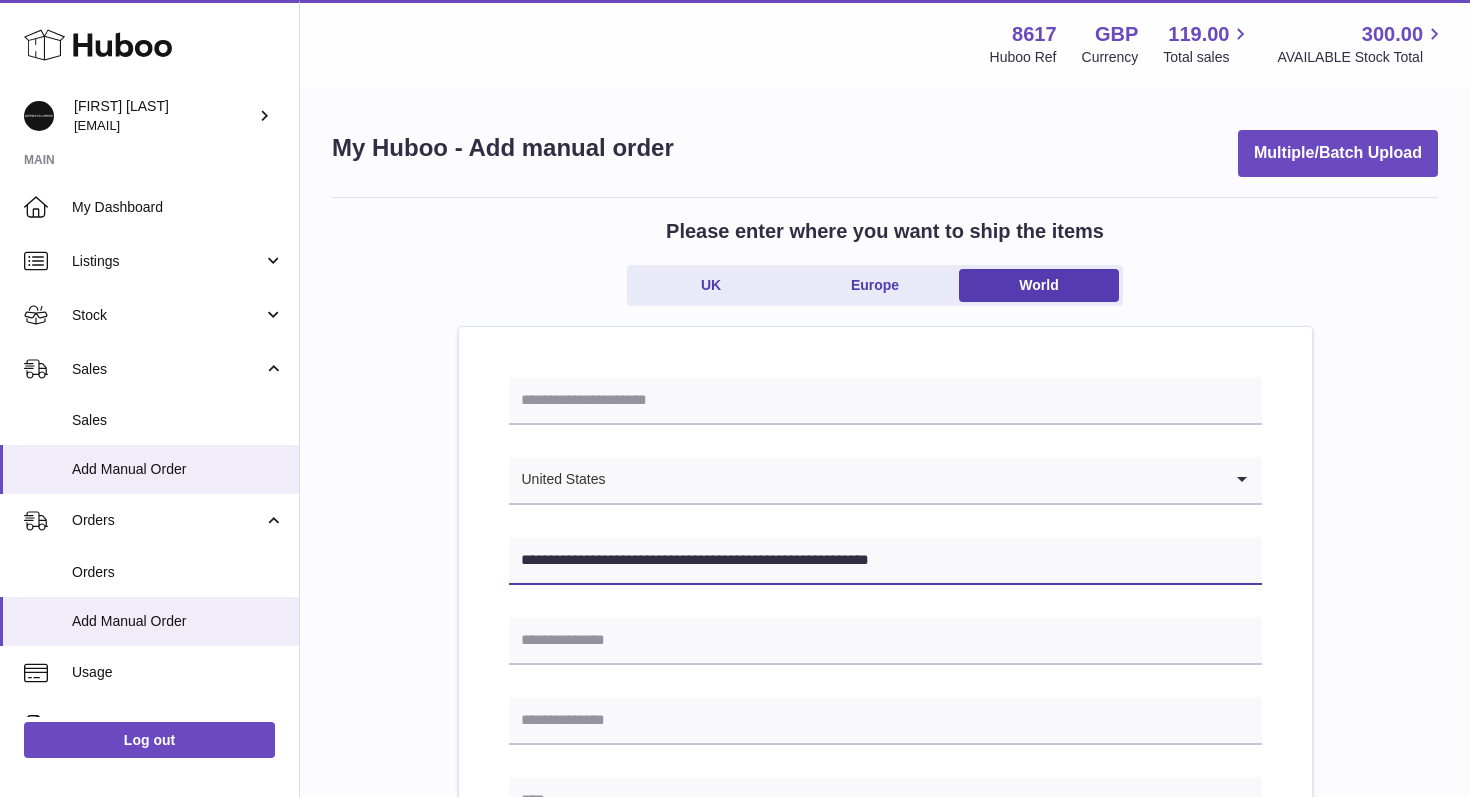 click on "**********" at bounding box center (885, 948) 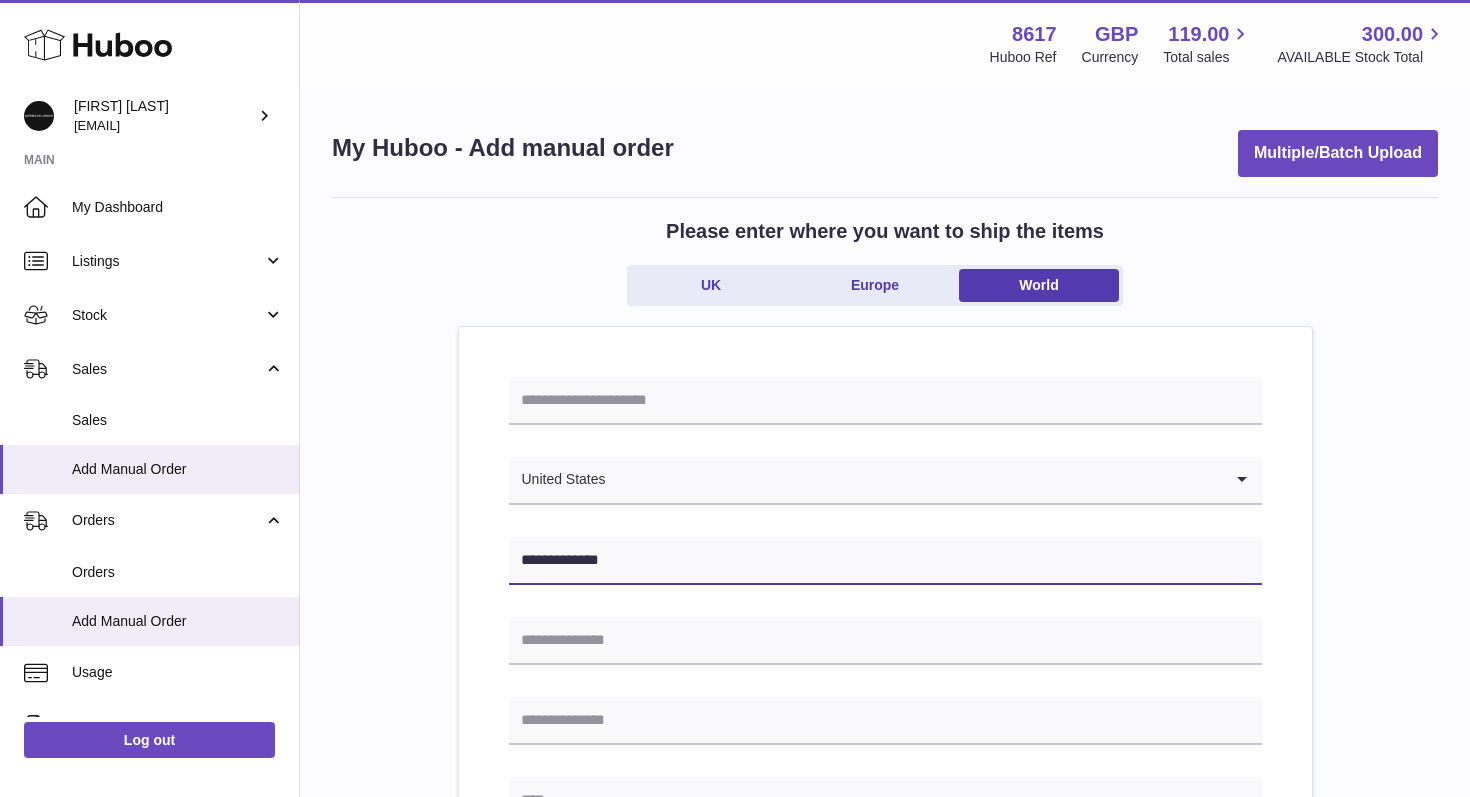 type on "**********" 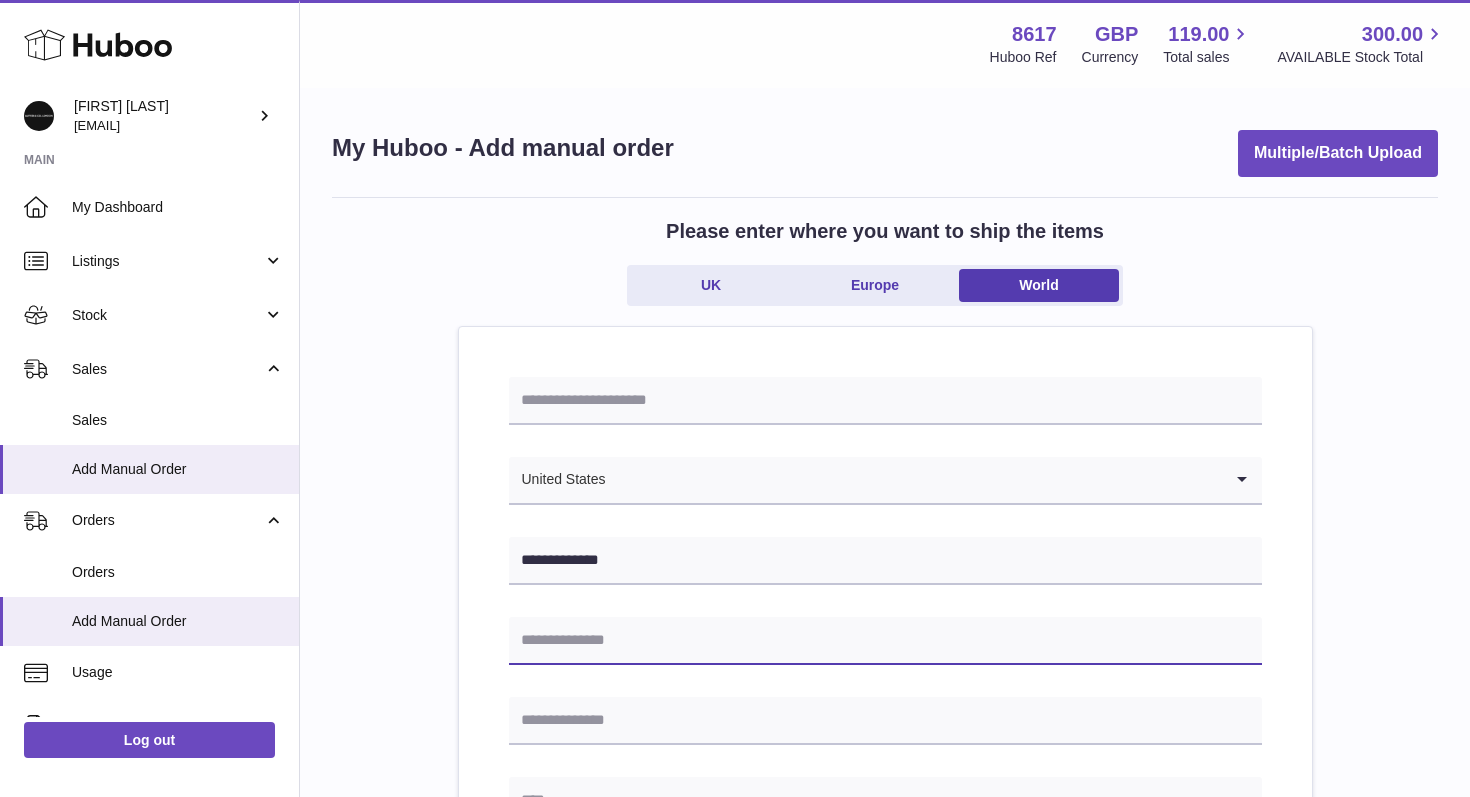 paste on "**********" 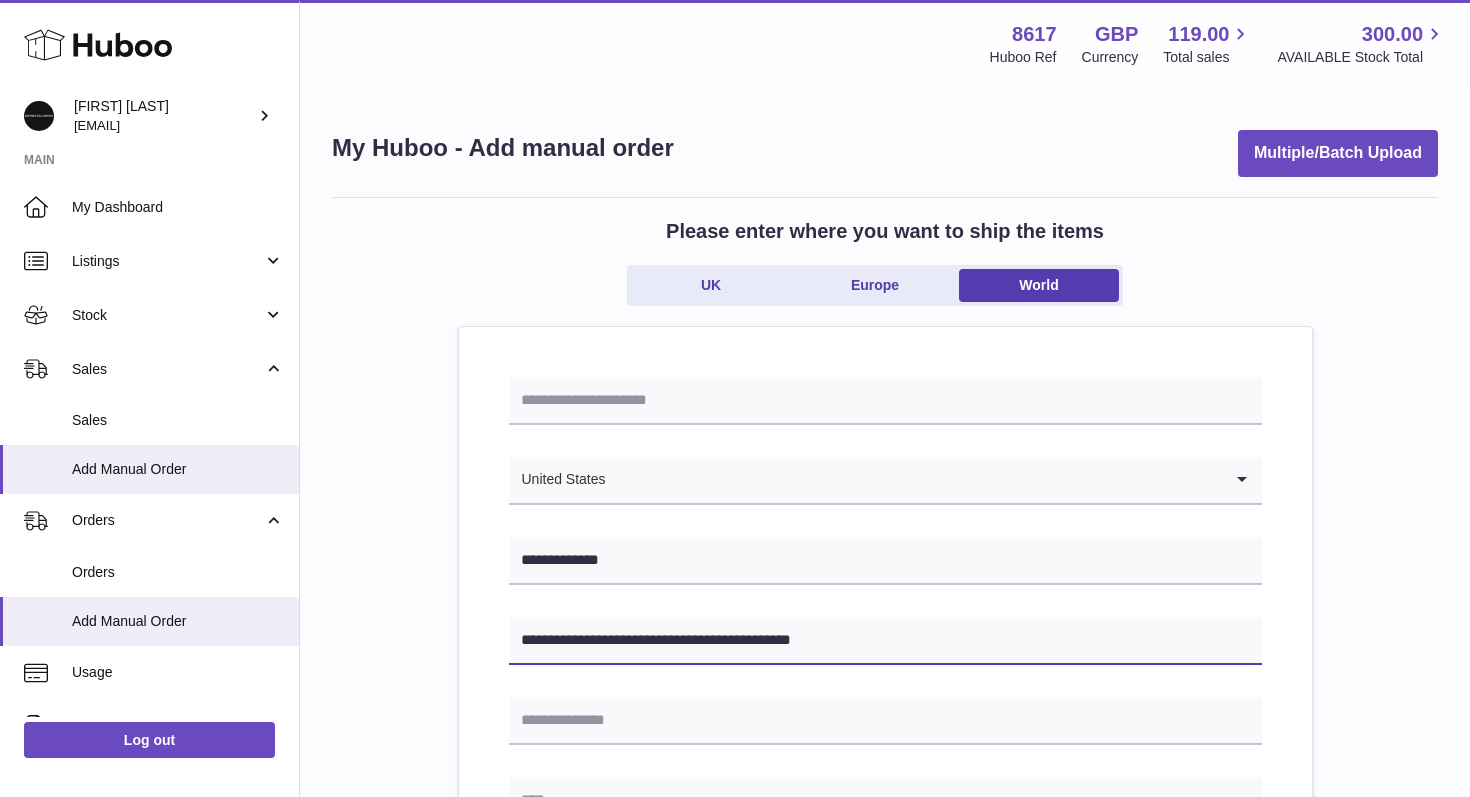 drag, startPoint x: 628, startPoint y: 638, endPoint x: 905, endPoint y: 711, distance: 286.45767 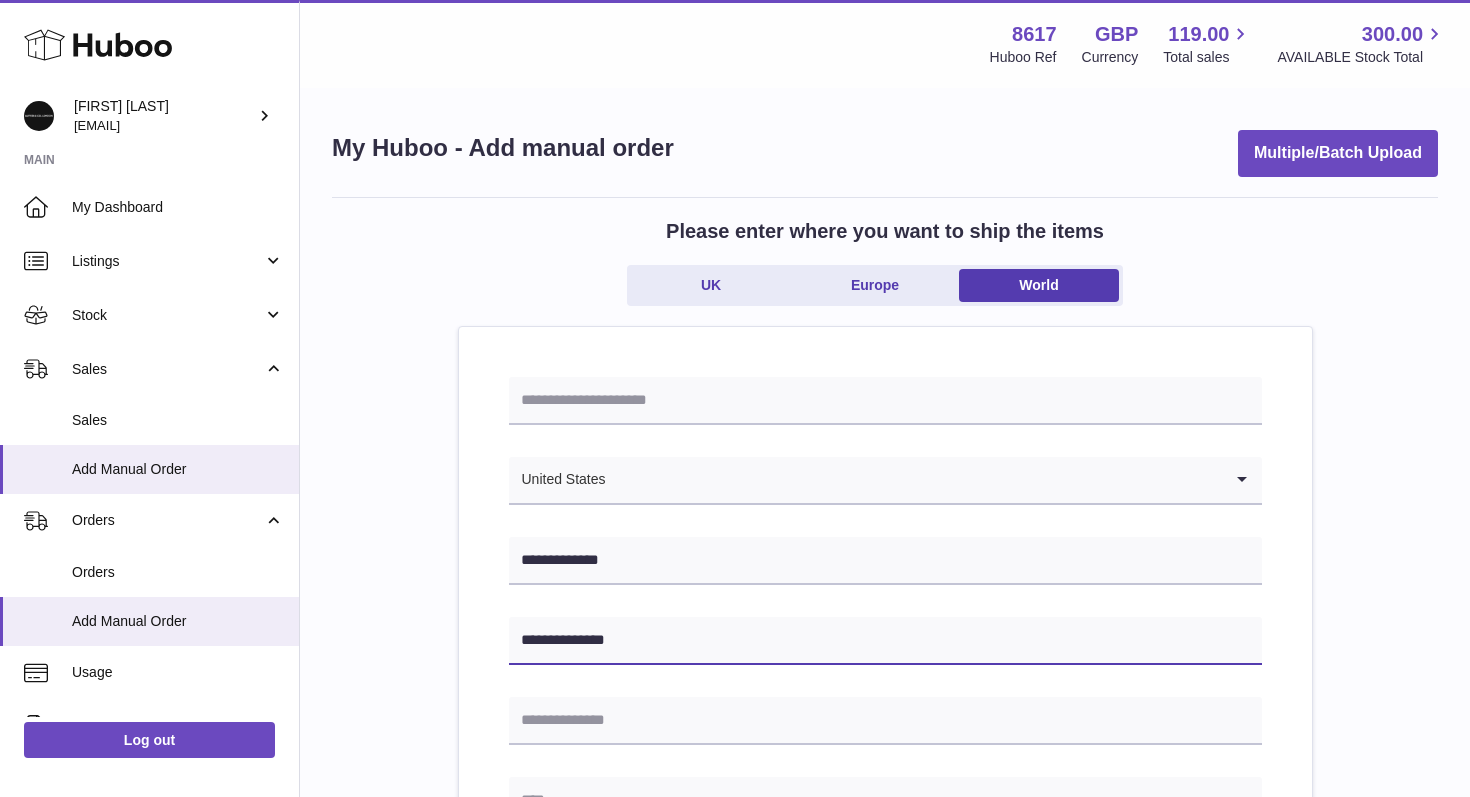 type on "**********" 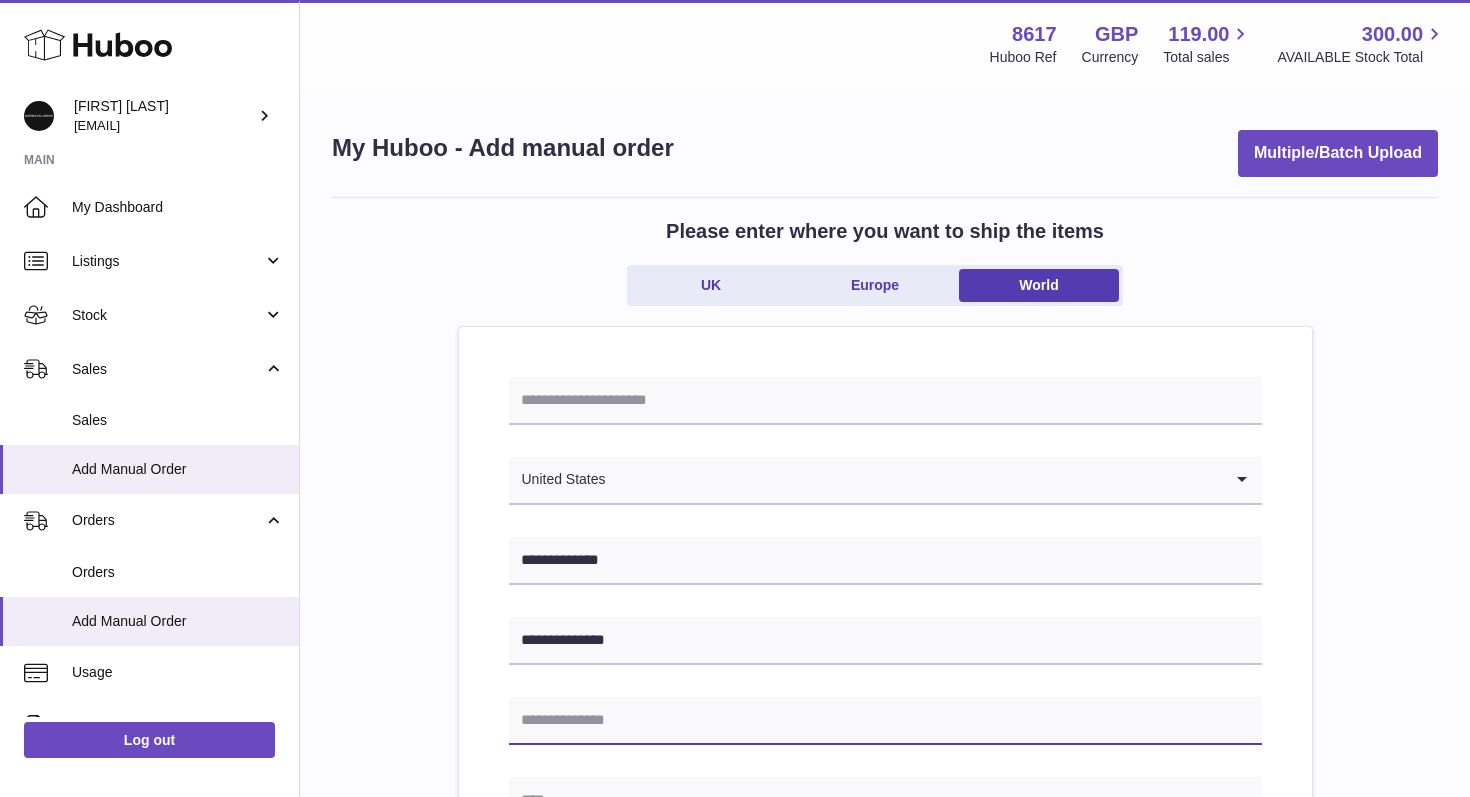 paste on "**********" 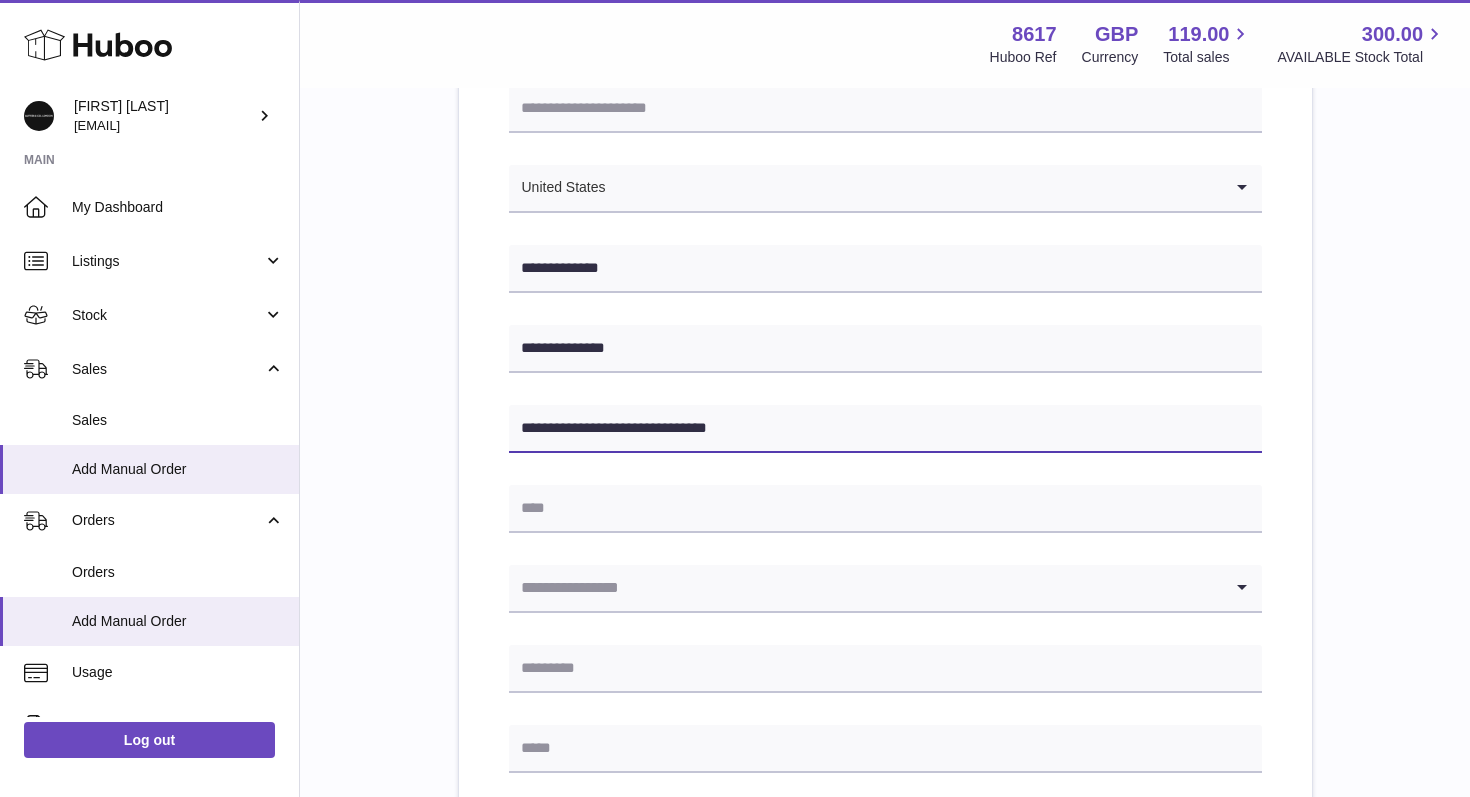 scroll, scrollTop: 385, scrollLeft: 0, axis: vertical 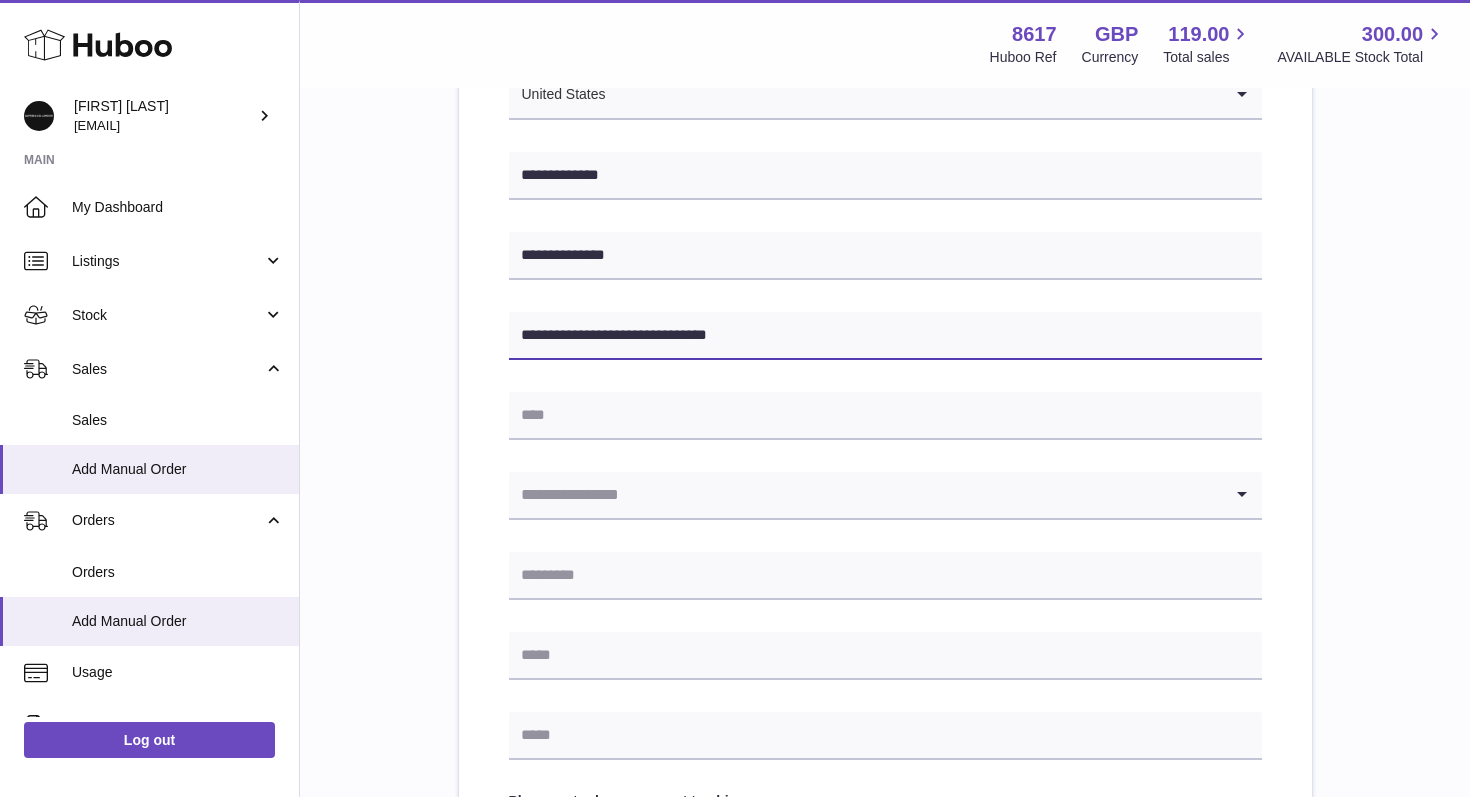 drag, startPoint x: 570, startPoint y: 333, endPoint x: 781, endPoint y: 396, distance: 220.20445 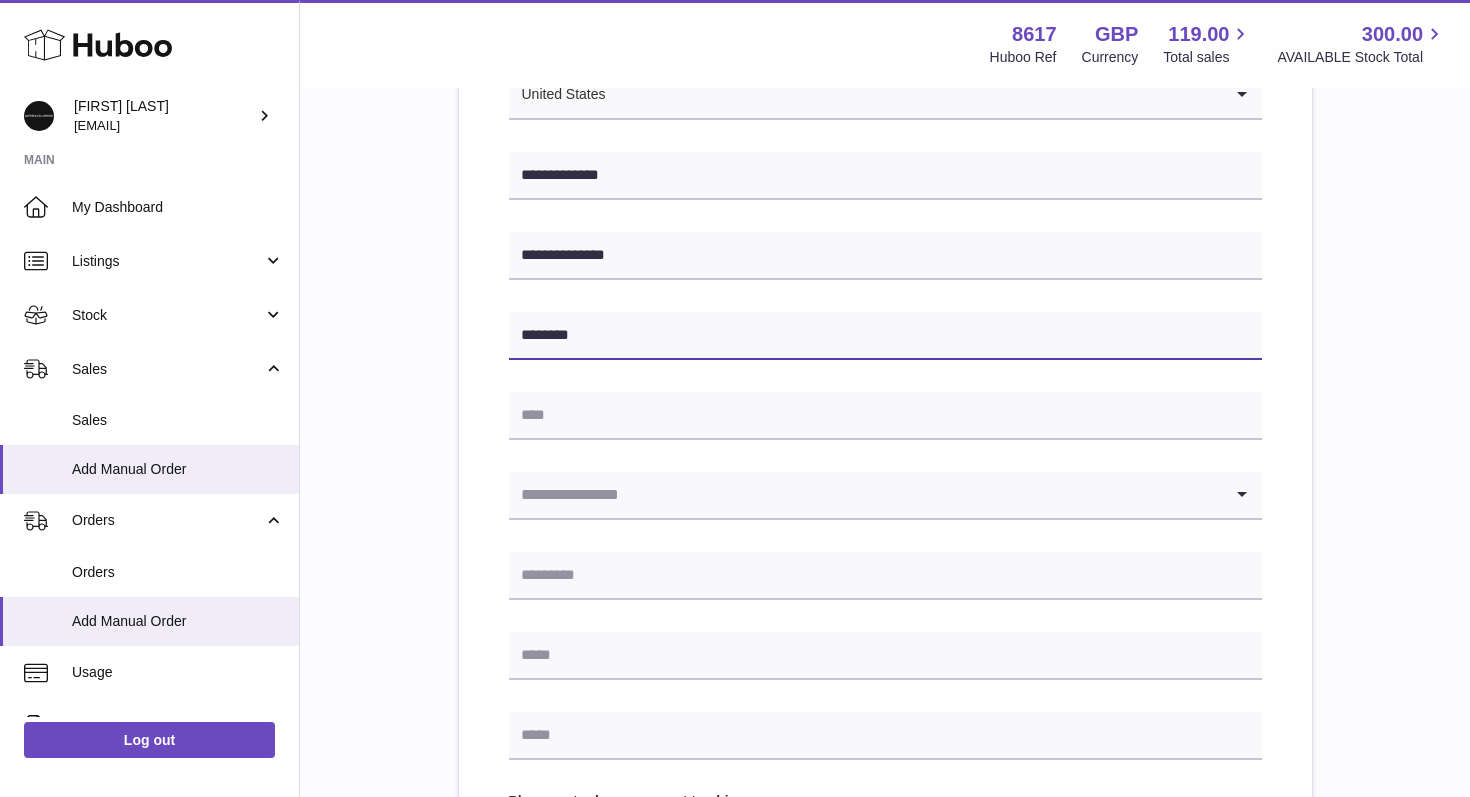 type on "*******" 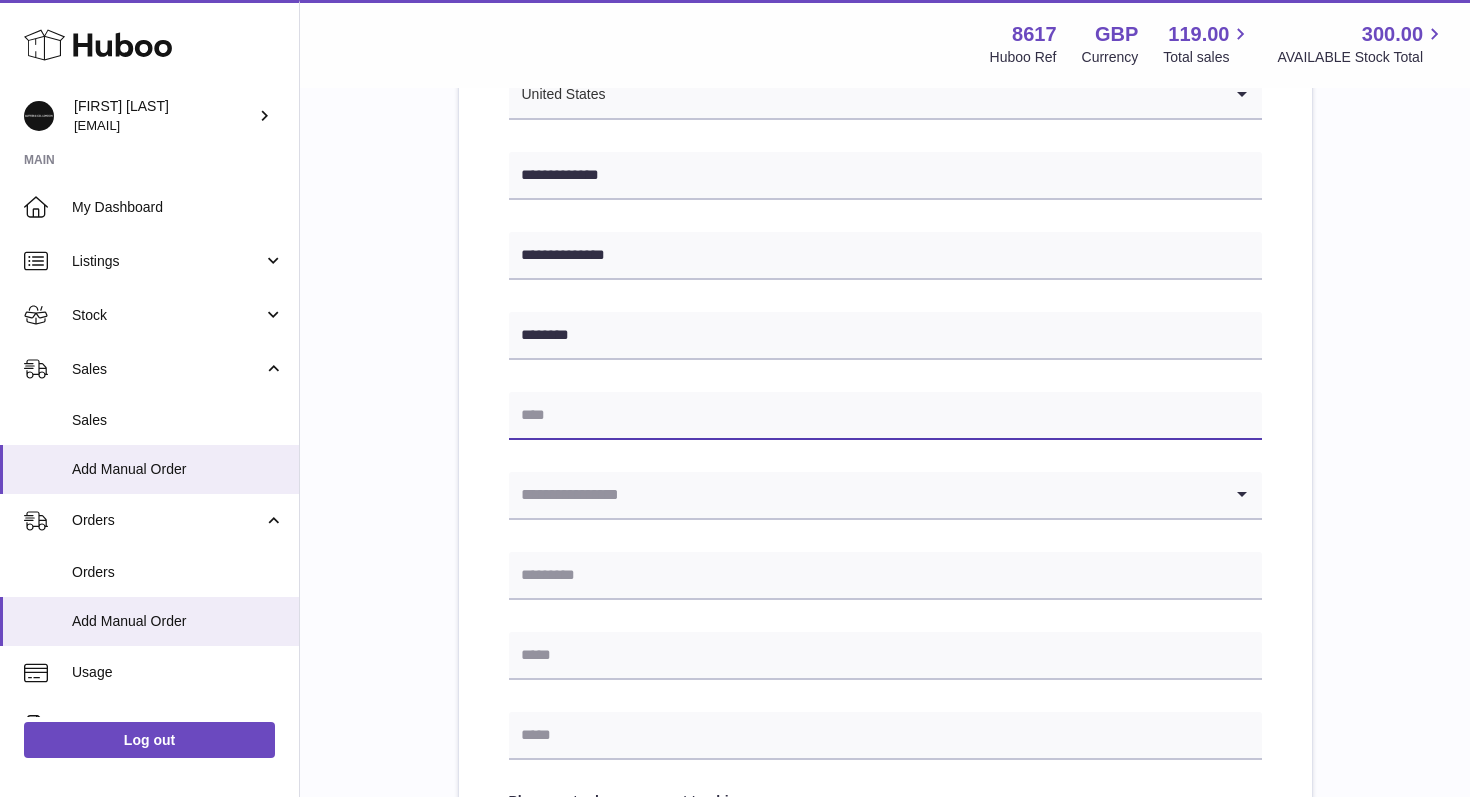 paste on "**********" 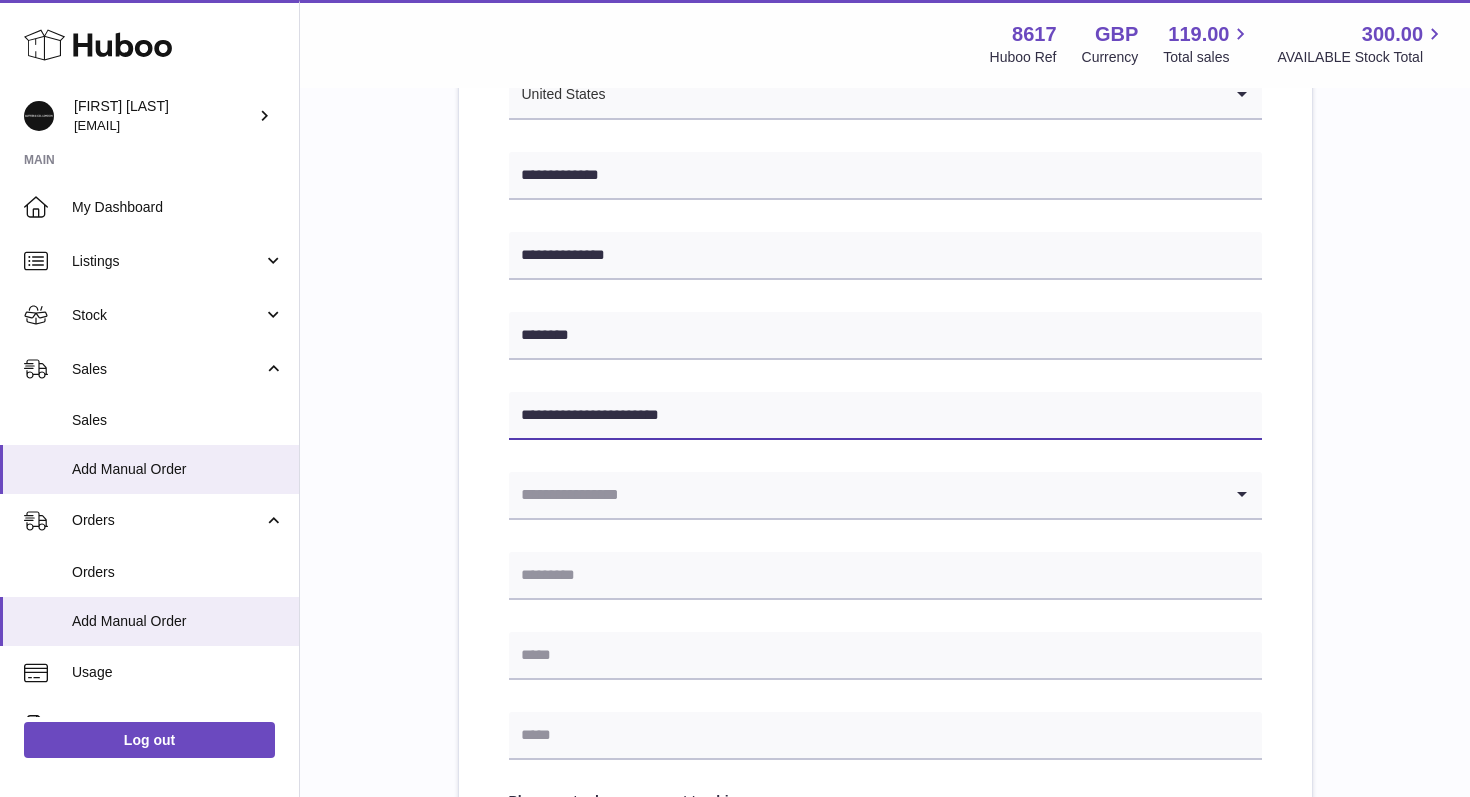 drag, startPoint x: 542, startPoint y: 413, endPoint x: 775, endPoint y: 482, distance: 243.00206 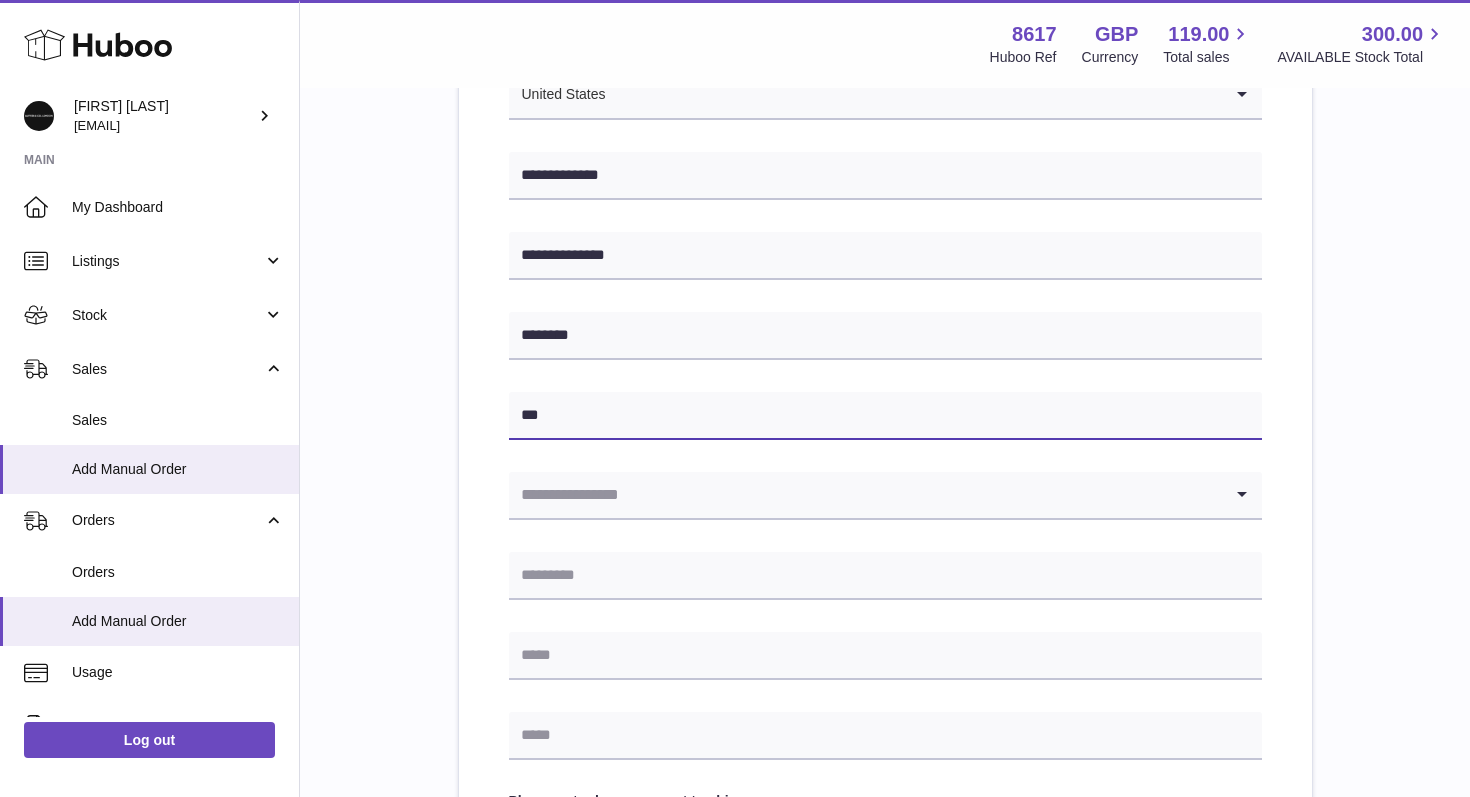 type on "**" 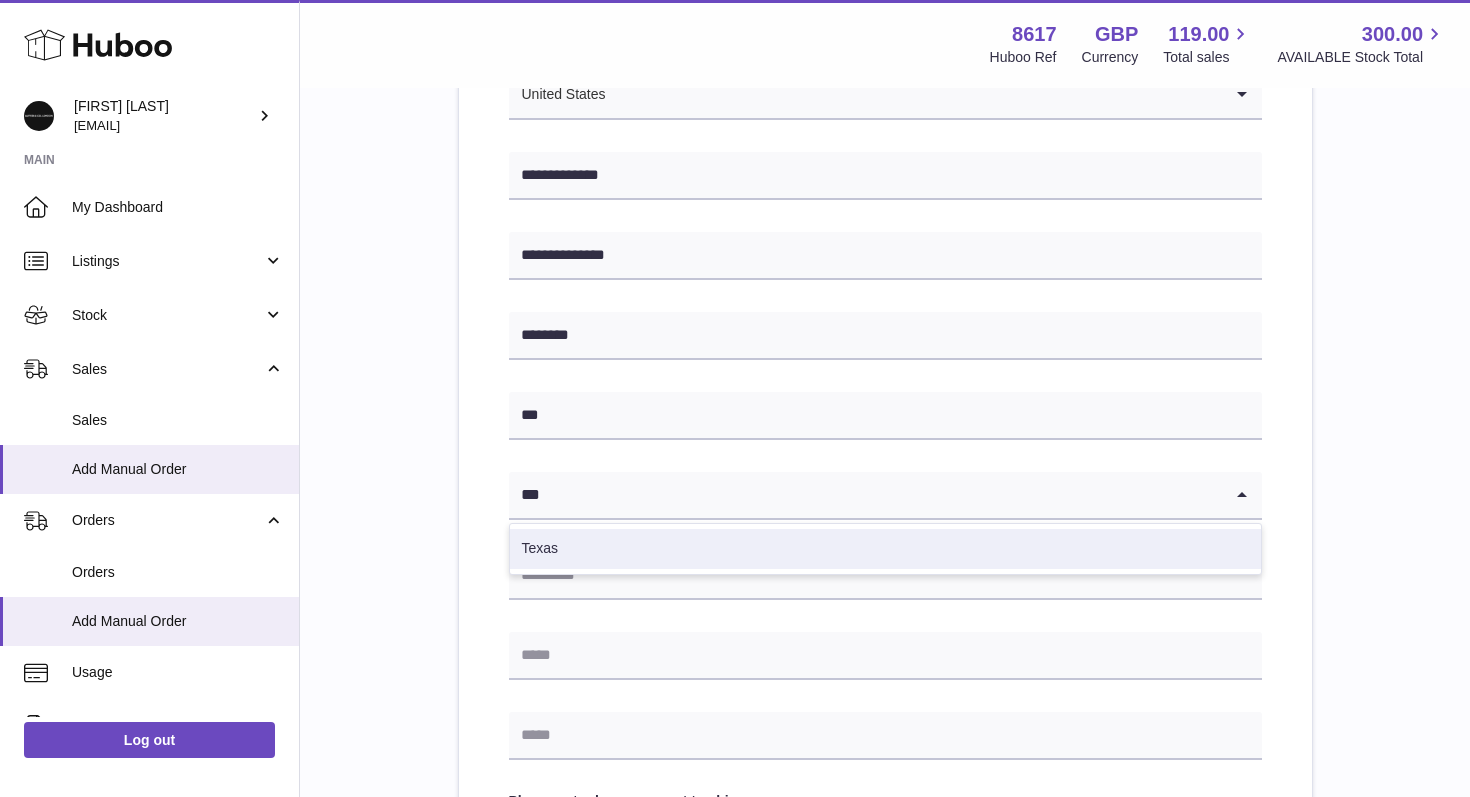 type on "***" 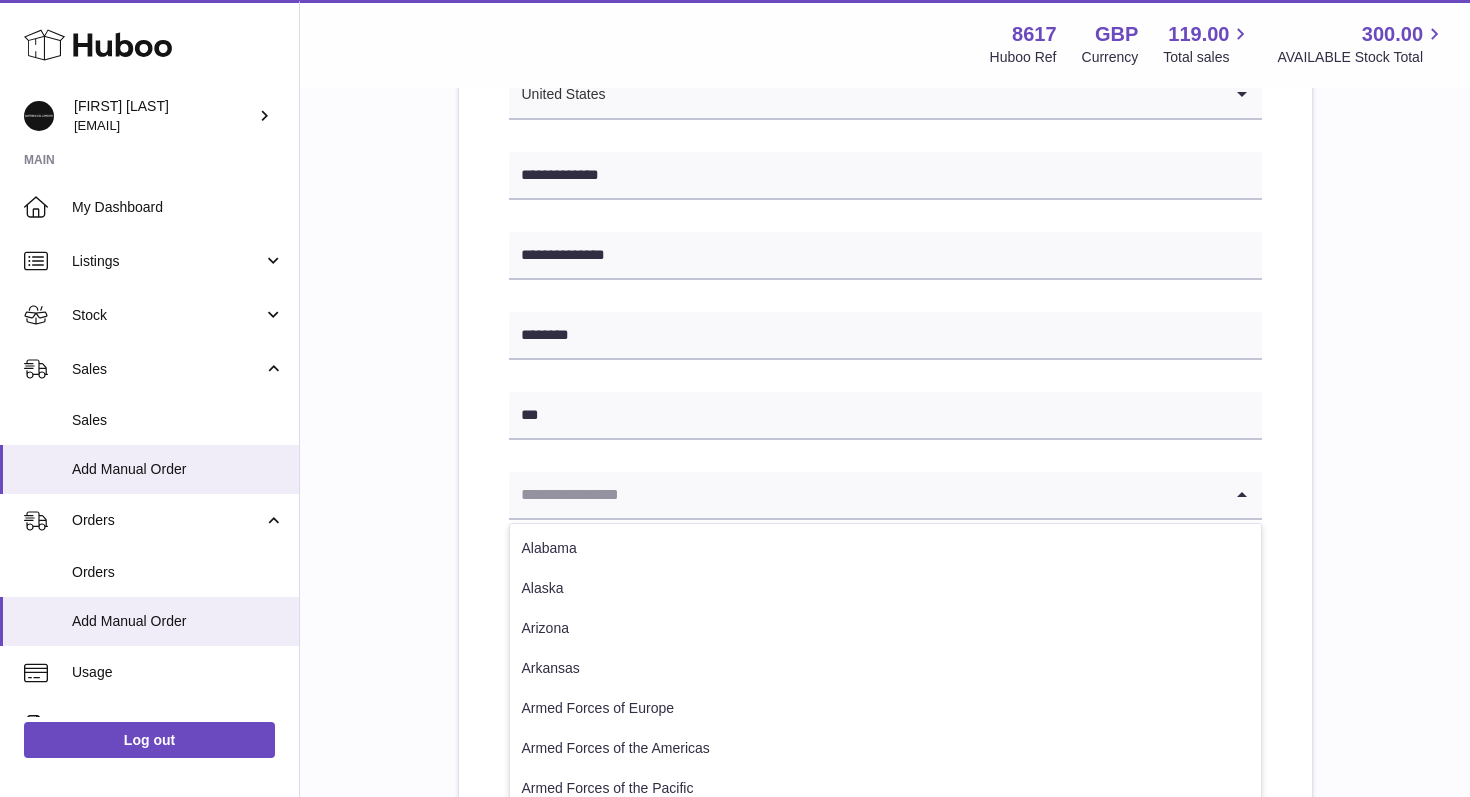 click at bounding box center (865, 495) 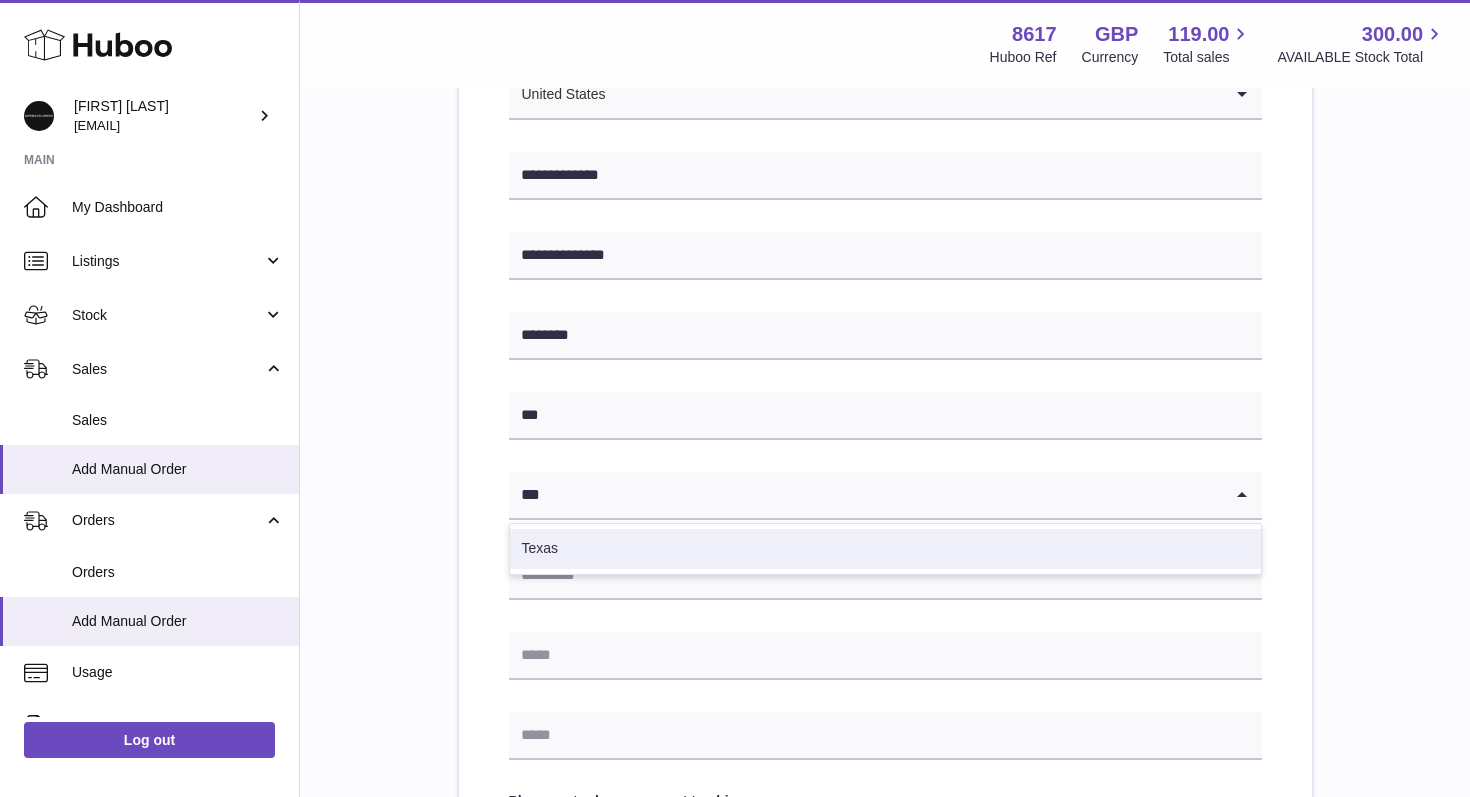 click on "Texas" at bounding box center (885, 549) 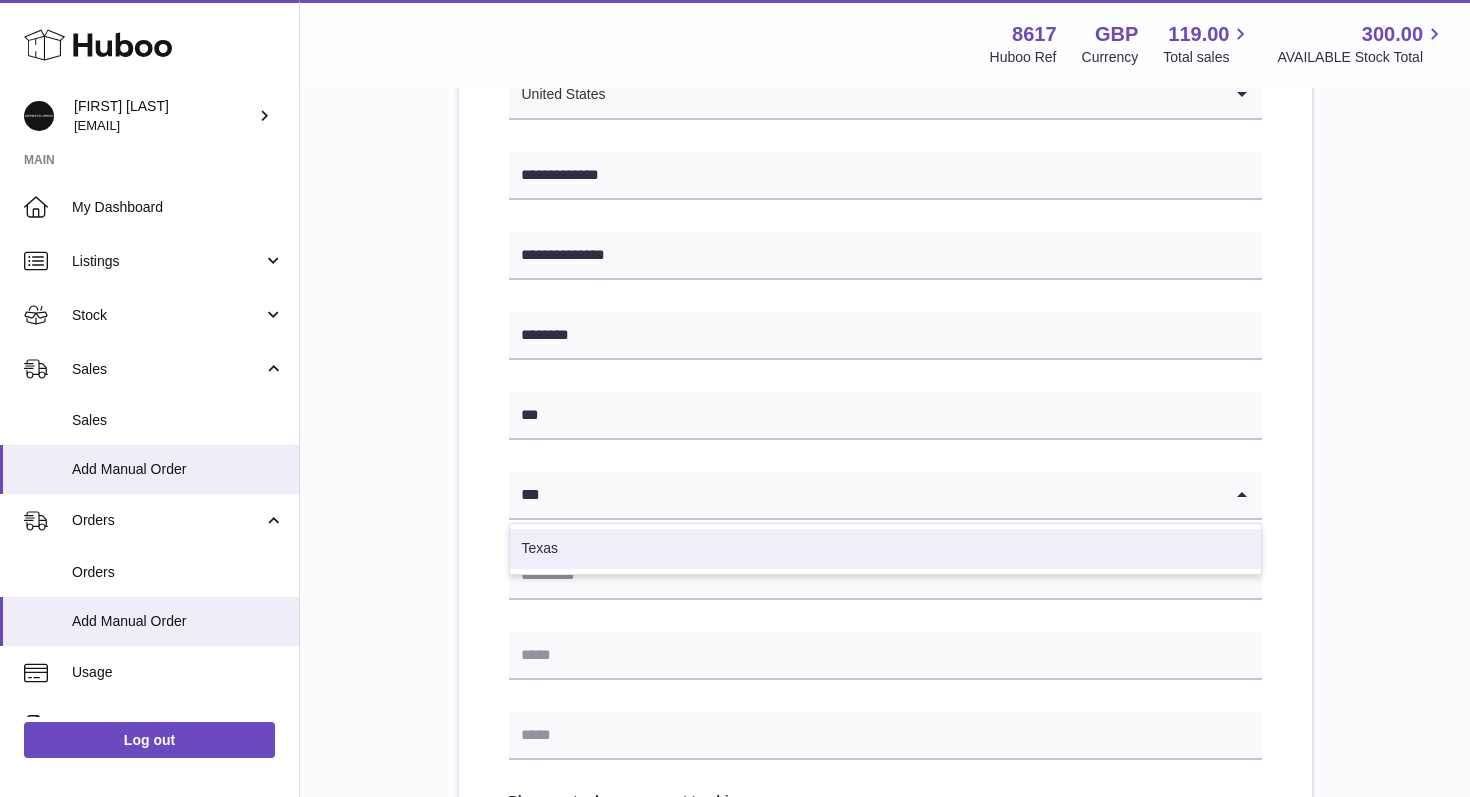 type on "***" 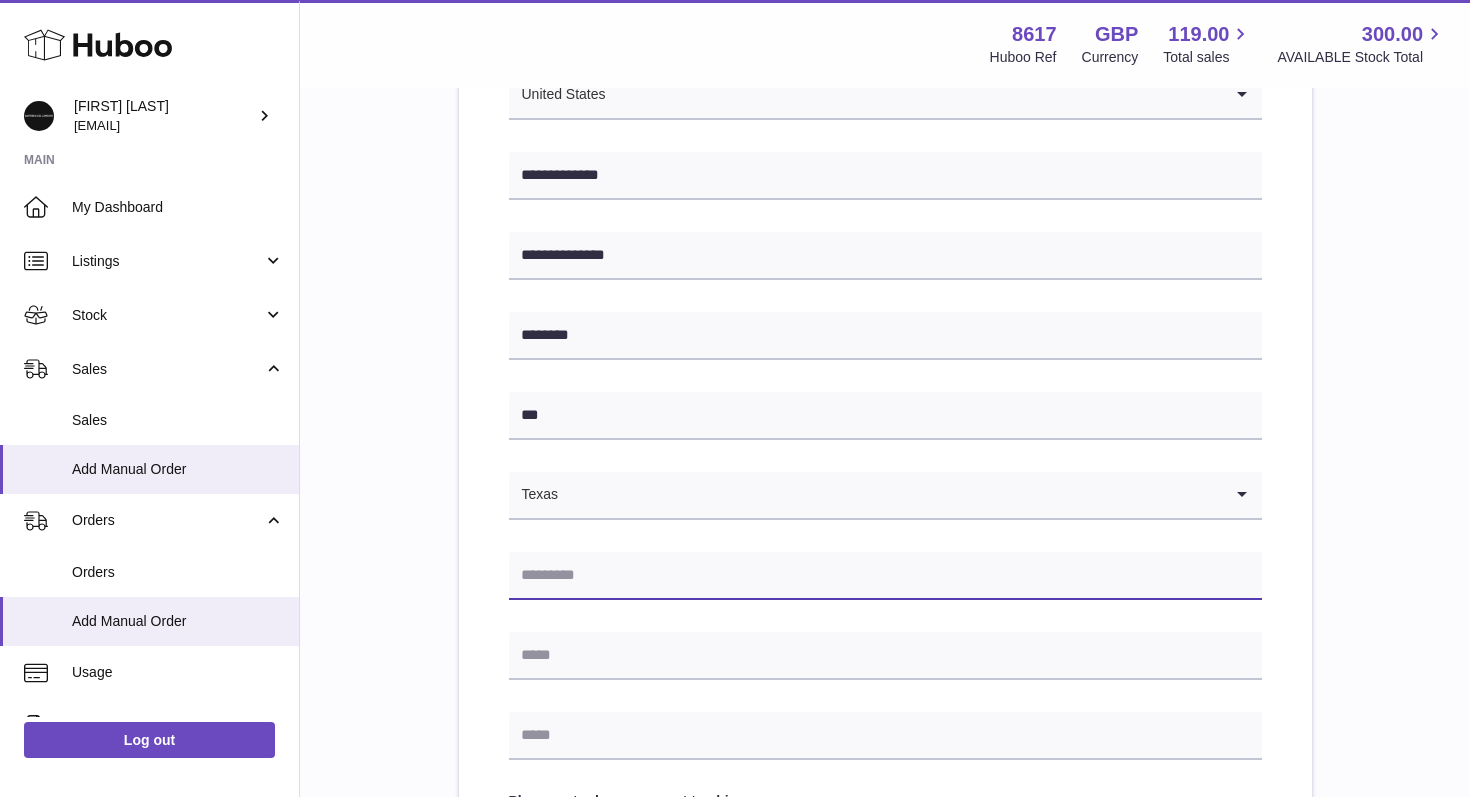 click at bounding box center [885, 576] 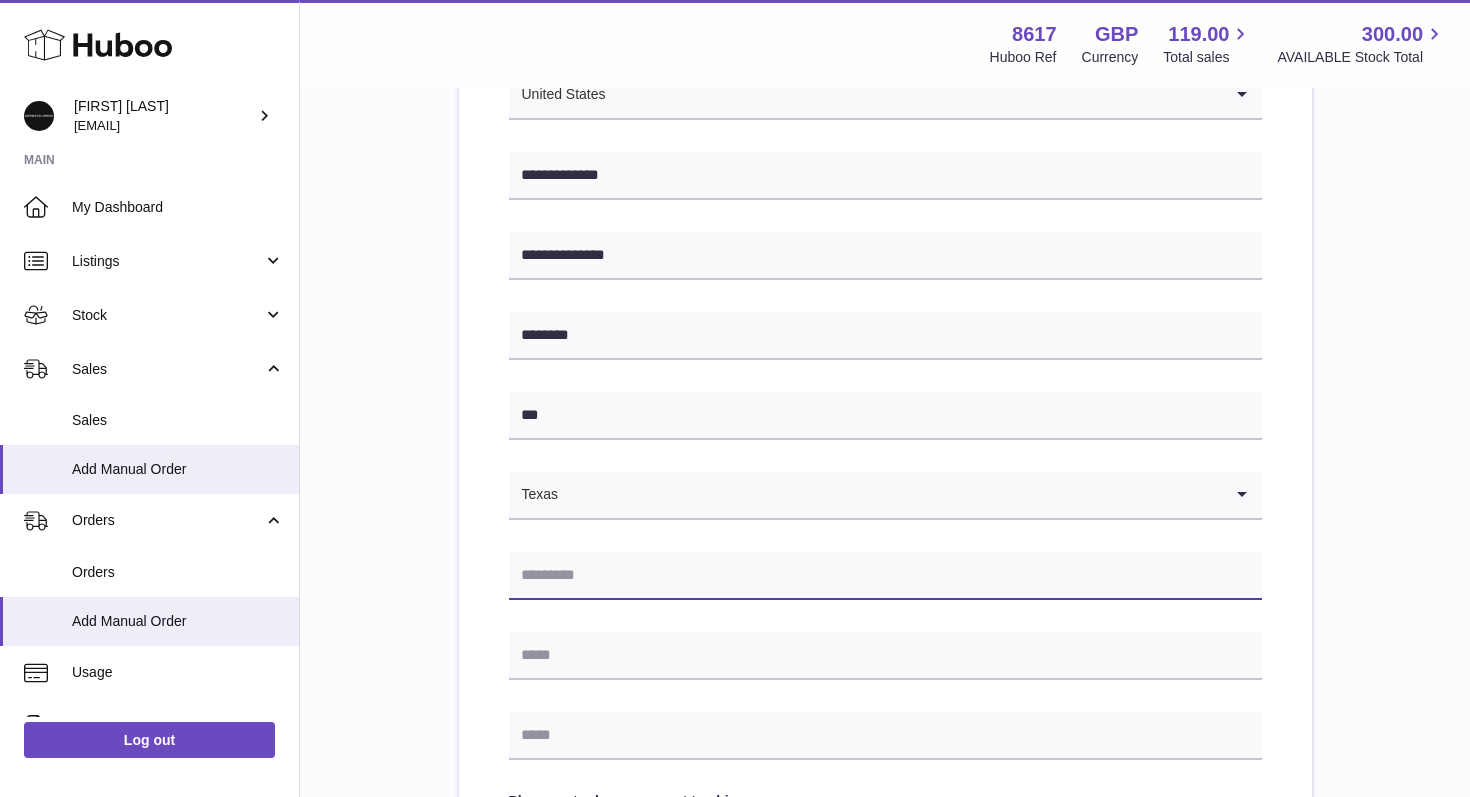 paste on "**********" 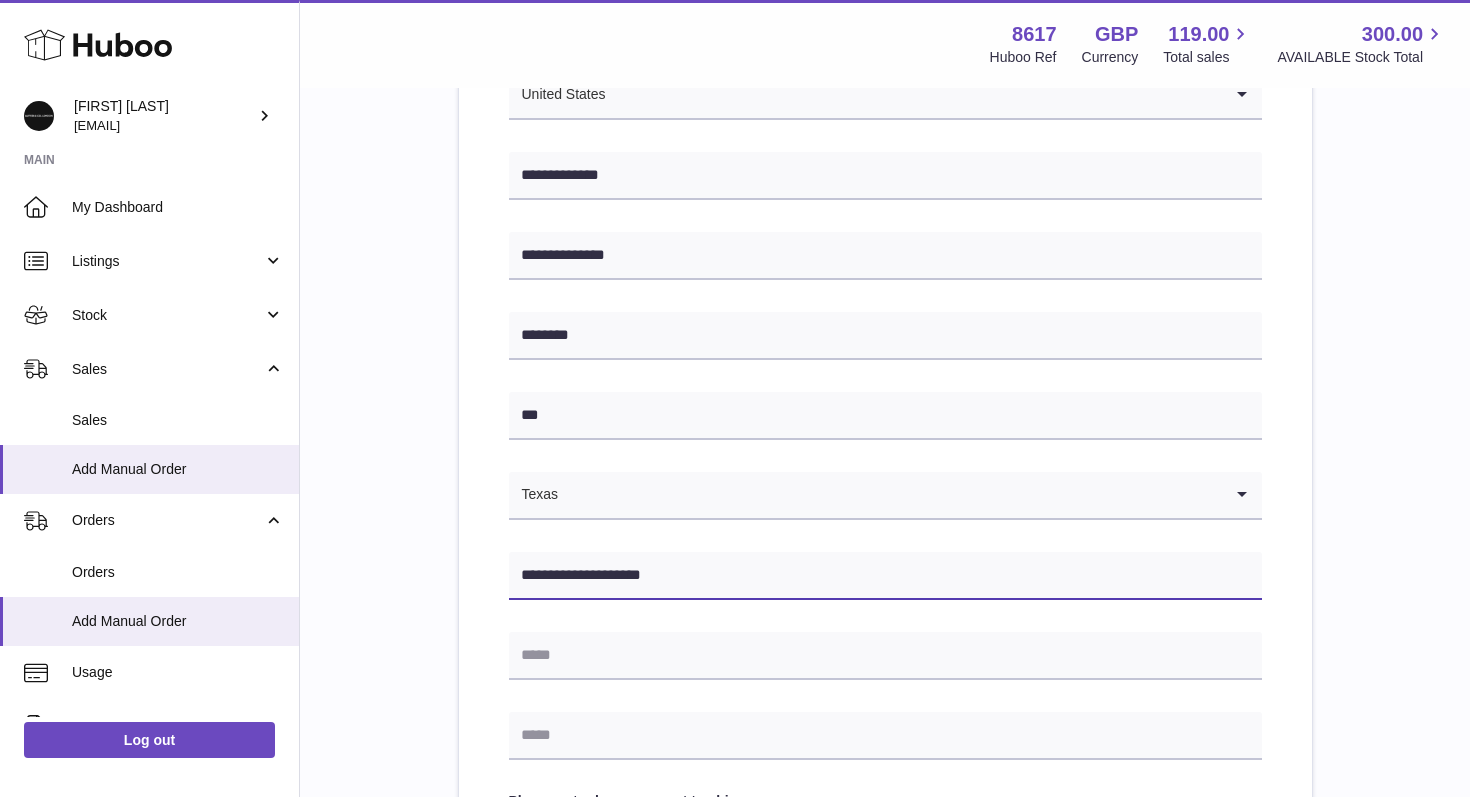 drag, startPoint x: 566, startPoint y: 574, endPoint x: 786, endPoint y: 630, distance: 227.01541 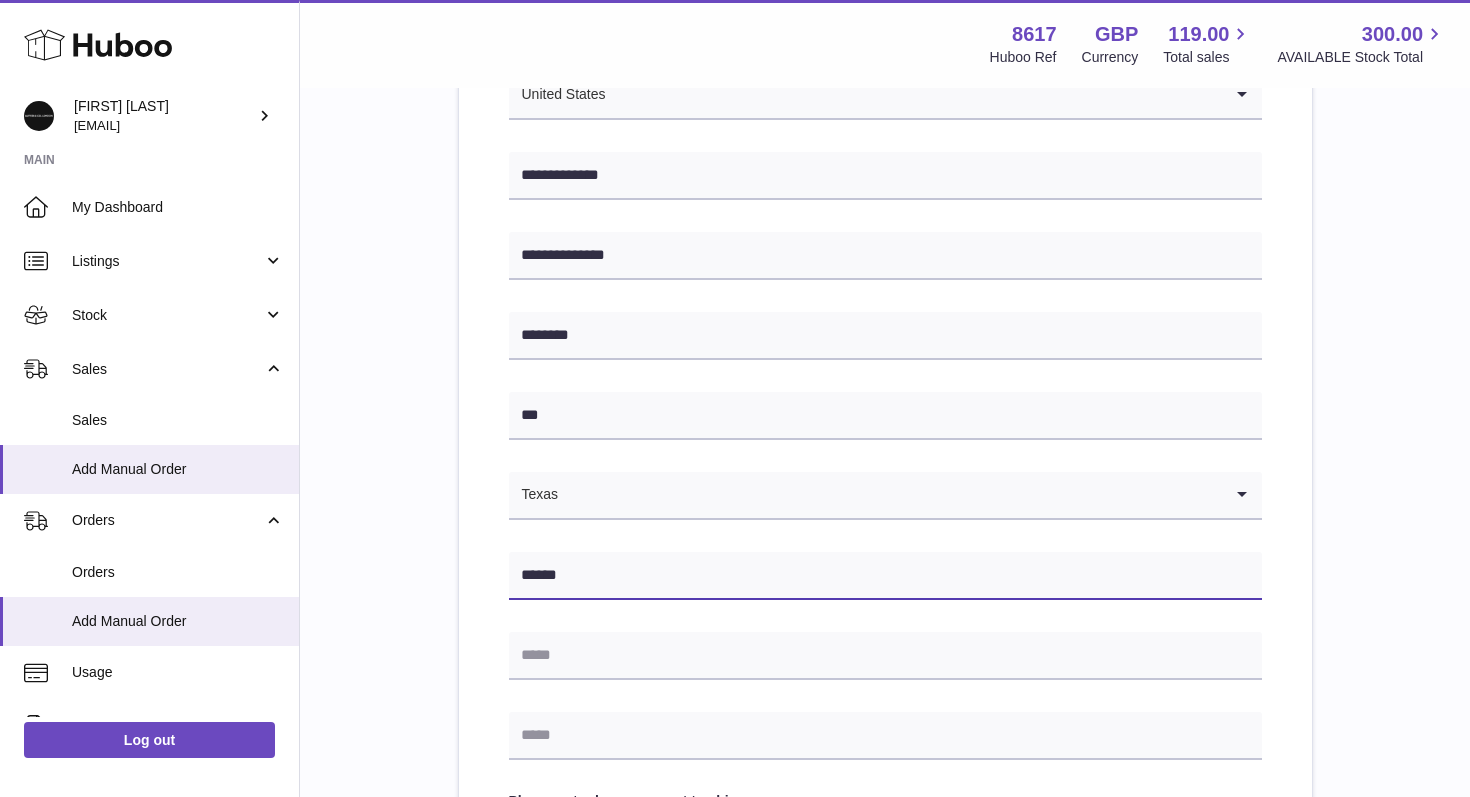 type on "*****" 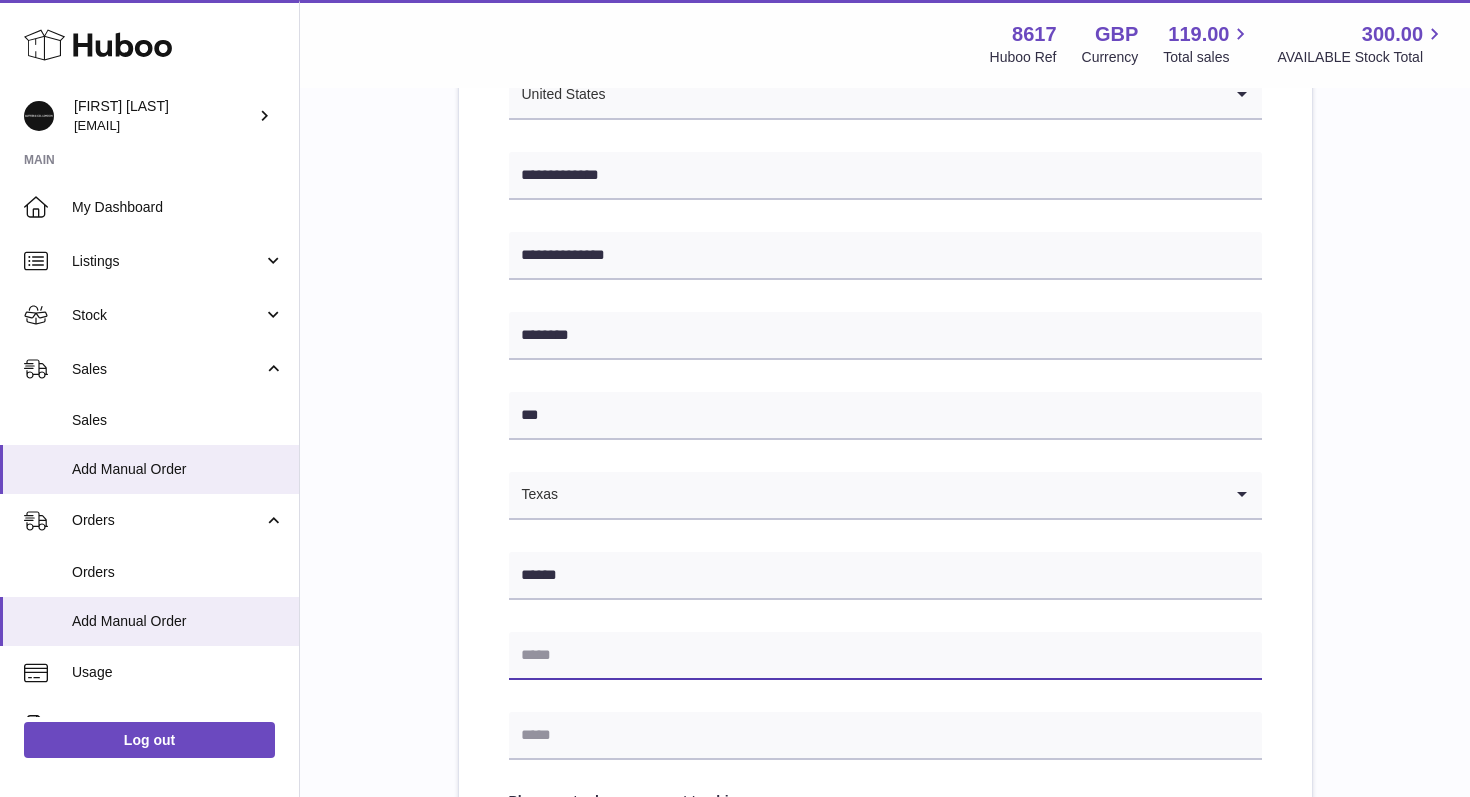 click at bounding box center [885, 656] 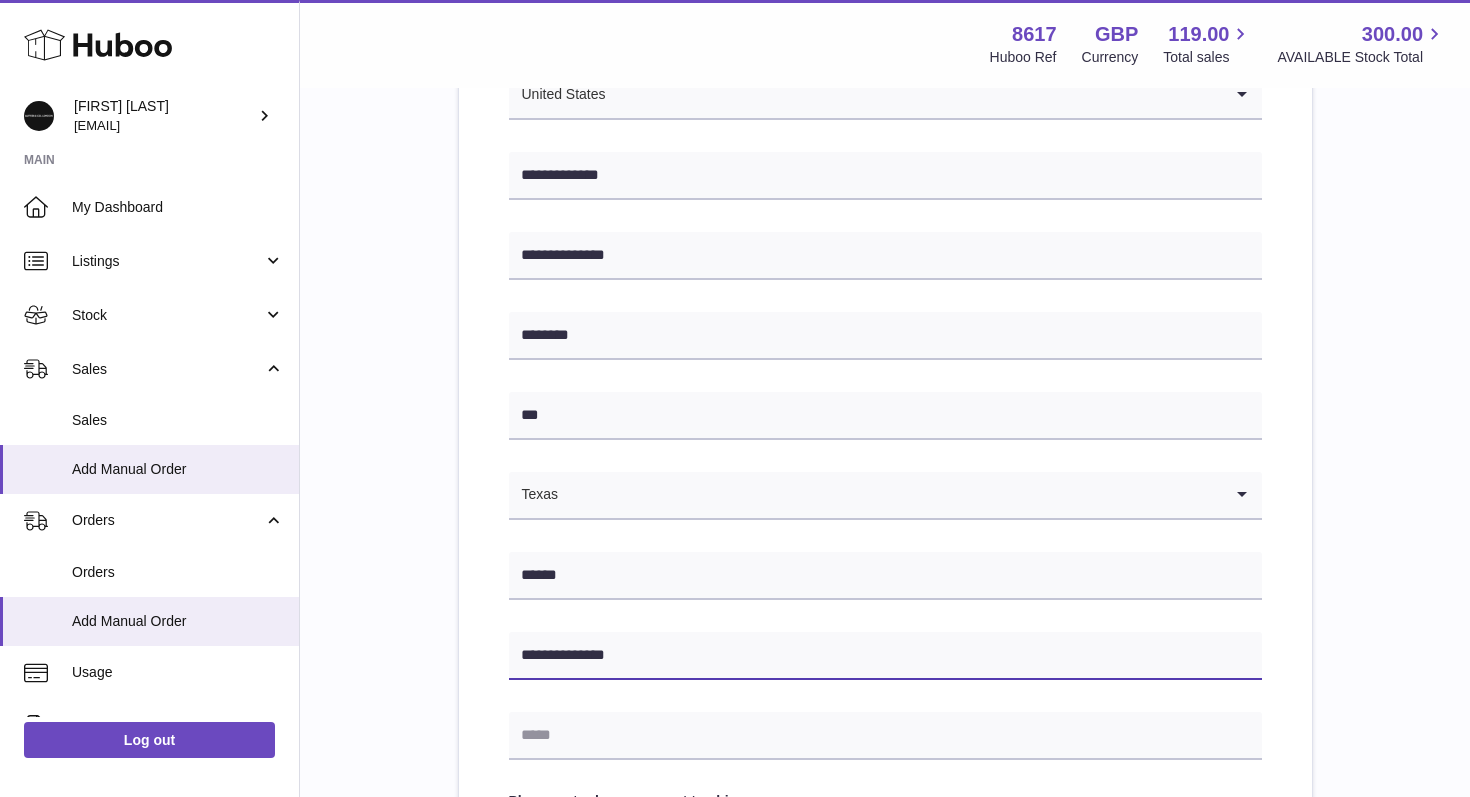type on "**********" 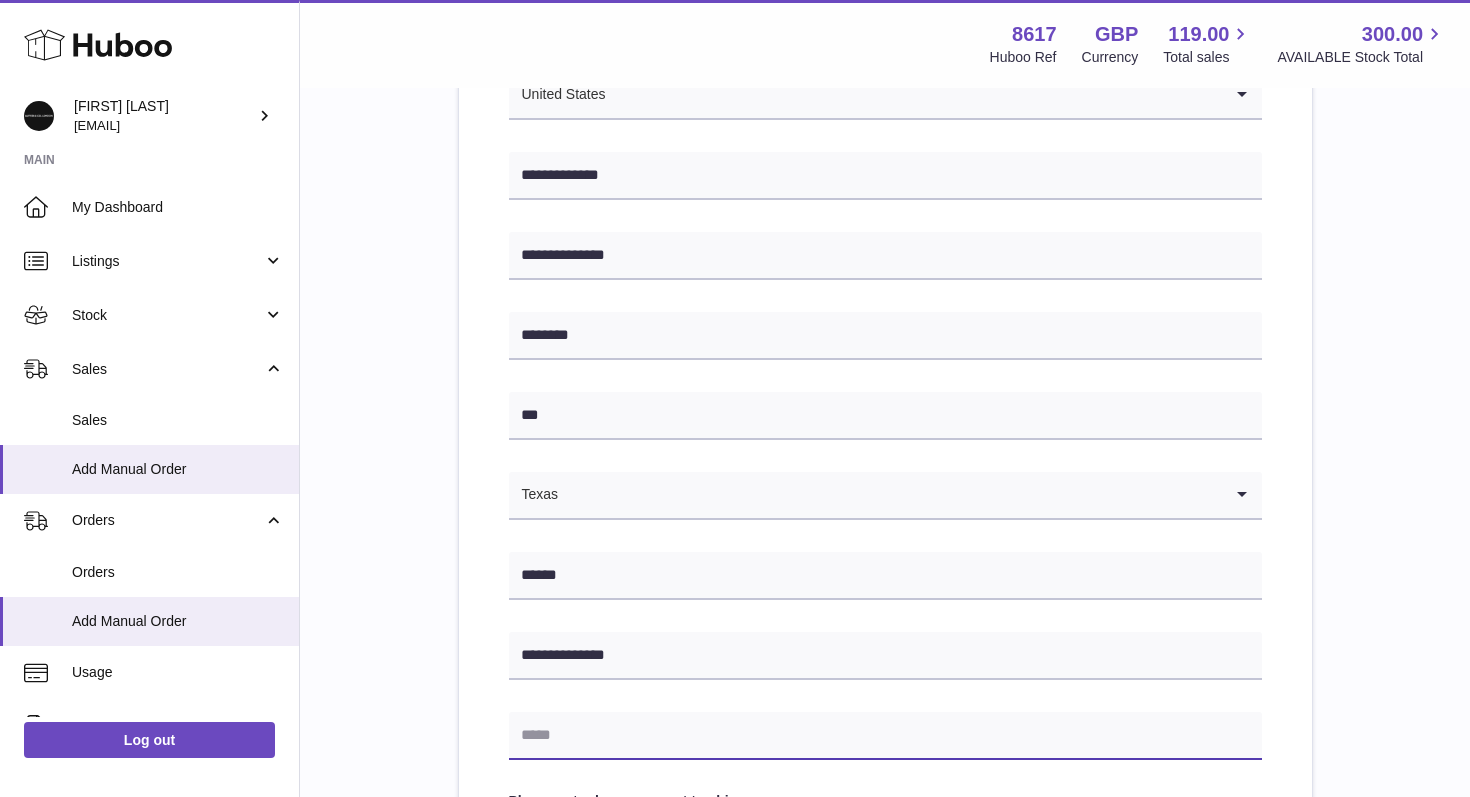 paste on "**********" 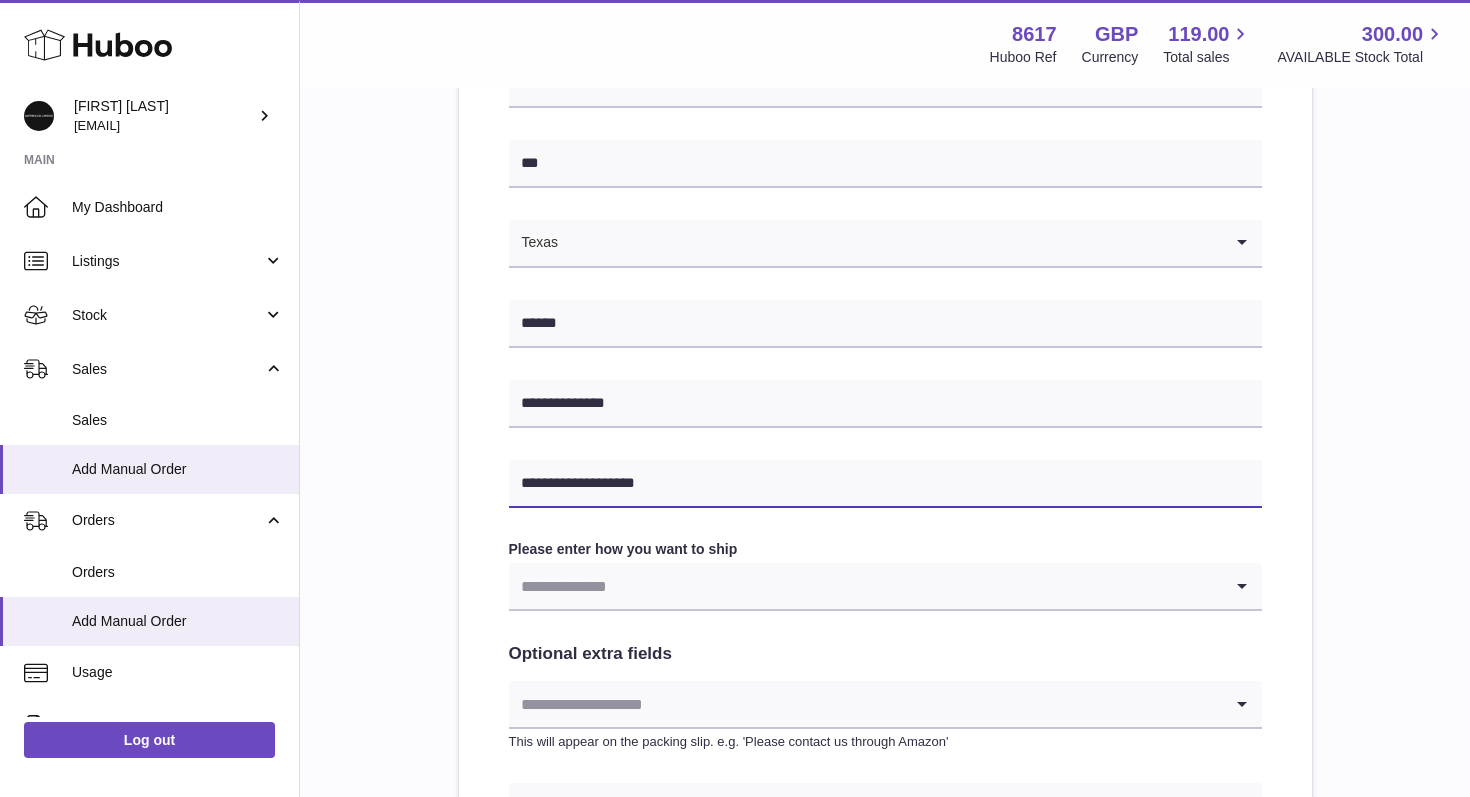 scroll, scrollTop: 758, scrollLeft: 0, axis: vertical 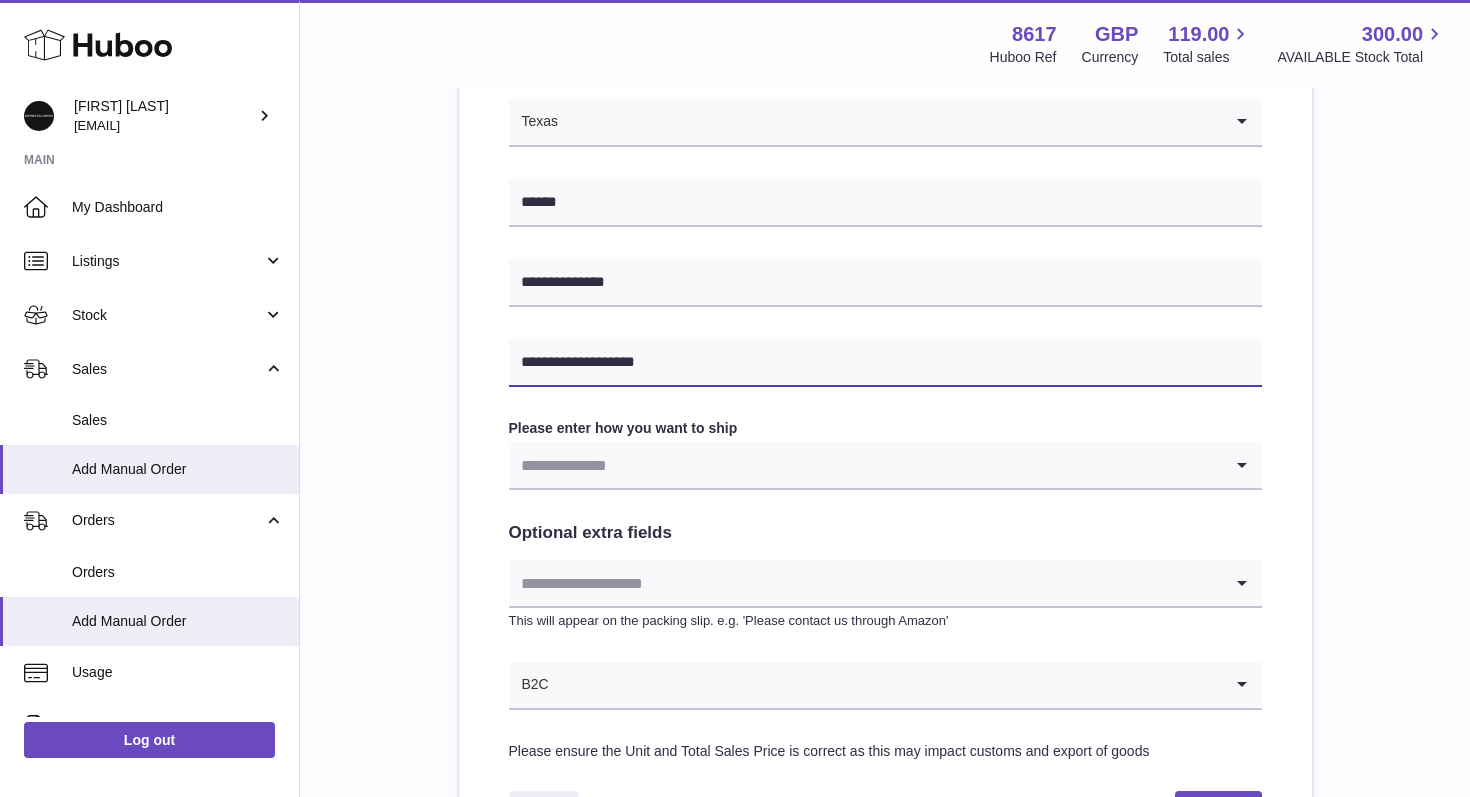 type on "**********" 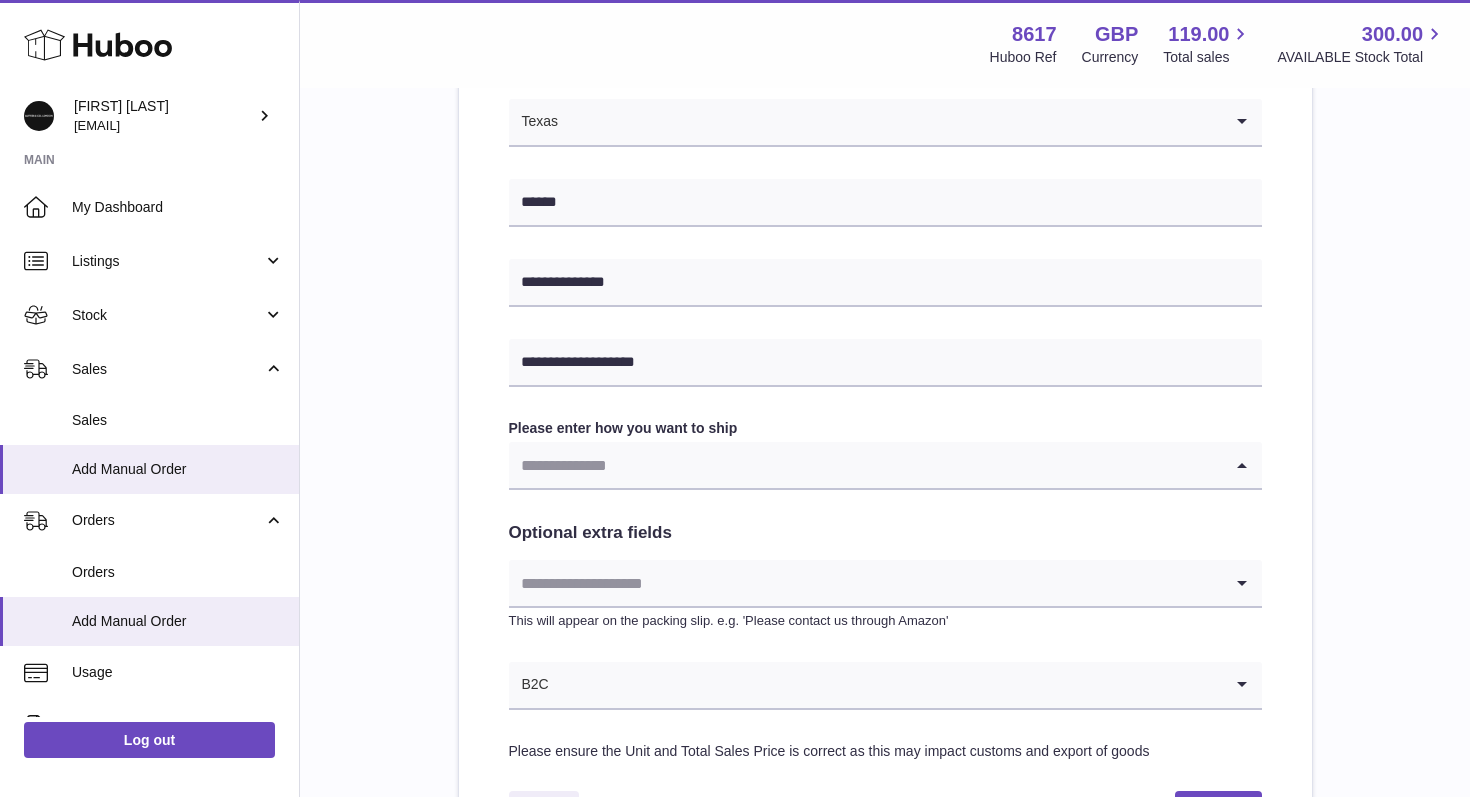 click at bounding box center [865, 465] 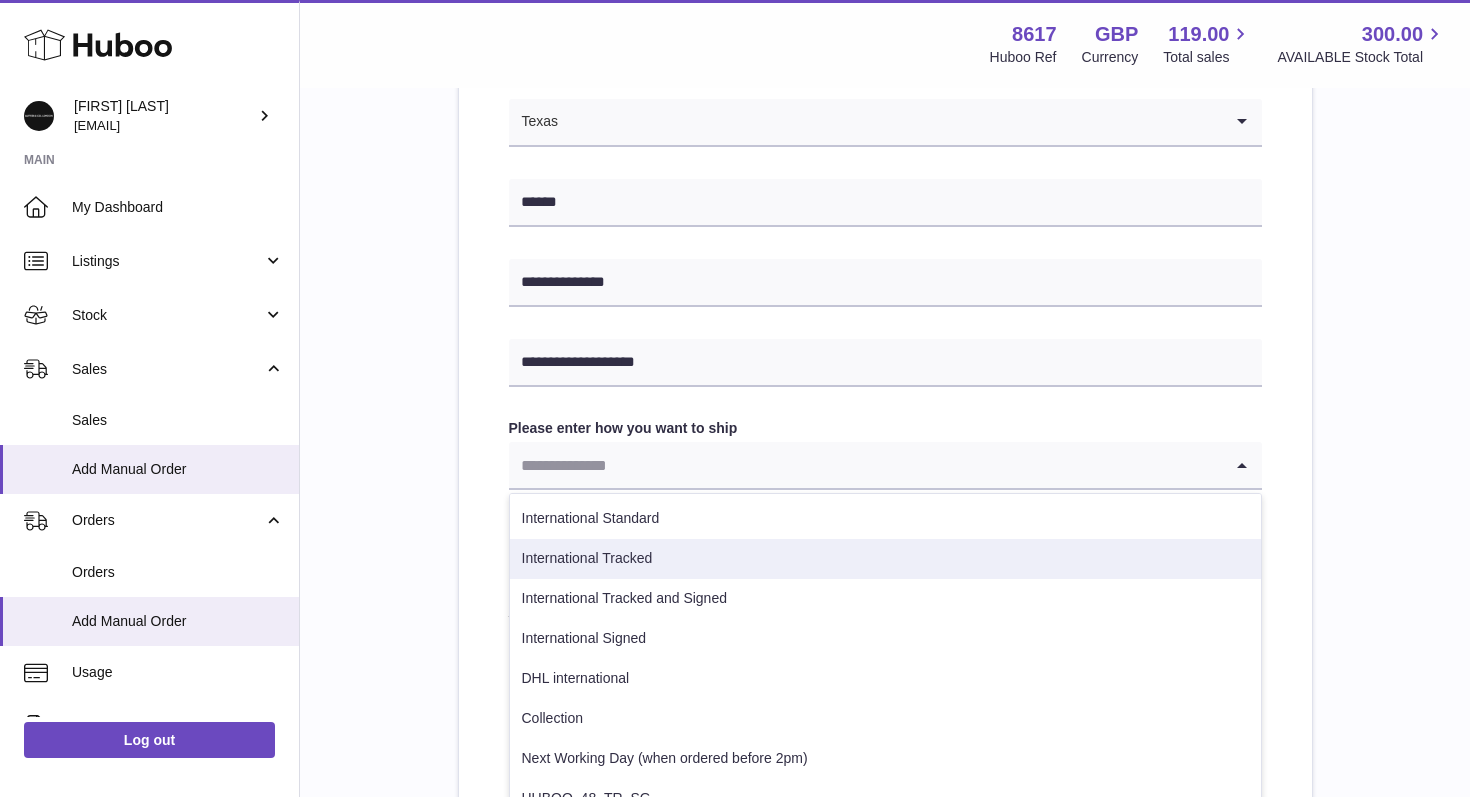 click on "International Tracked" at bounding box center [885, 559] 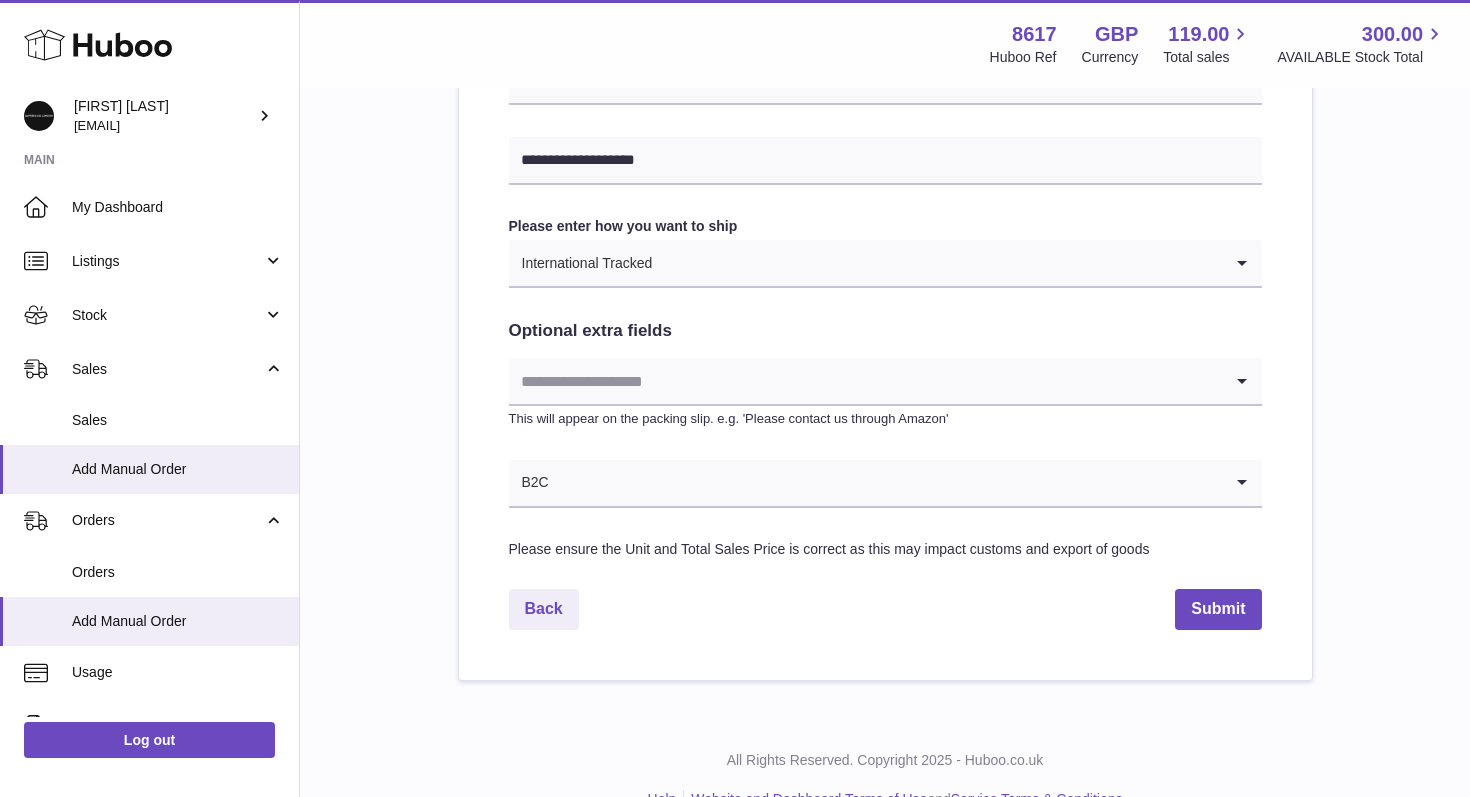 scroll, scrollTop: 978, scrollLeft: 0, axis: vertical 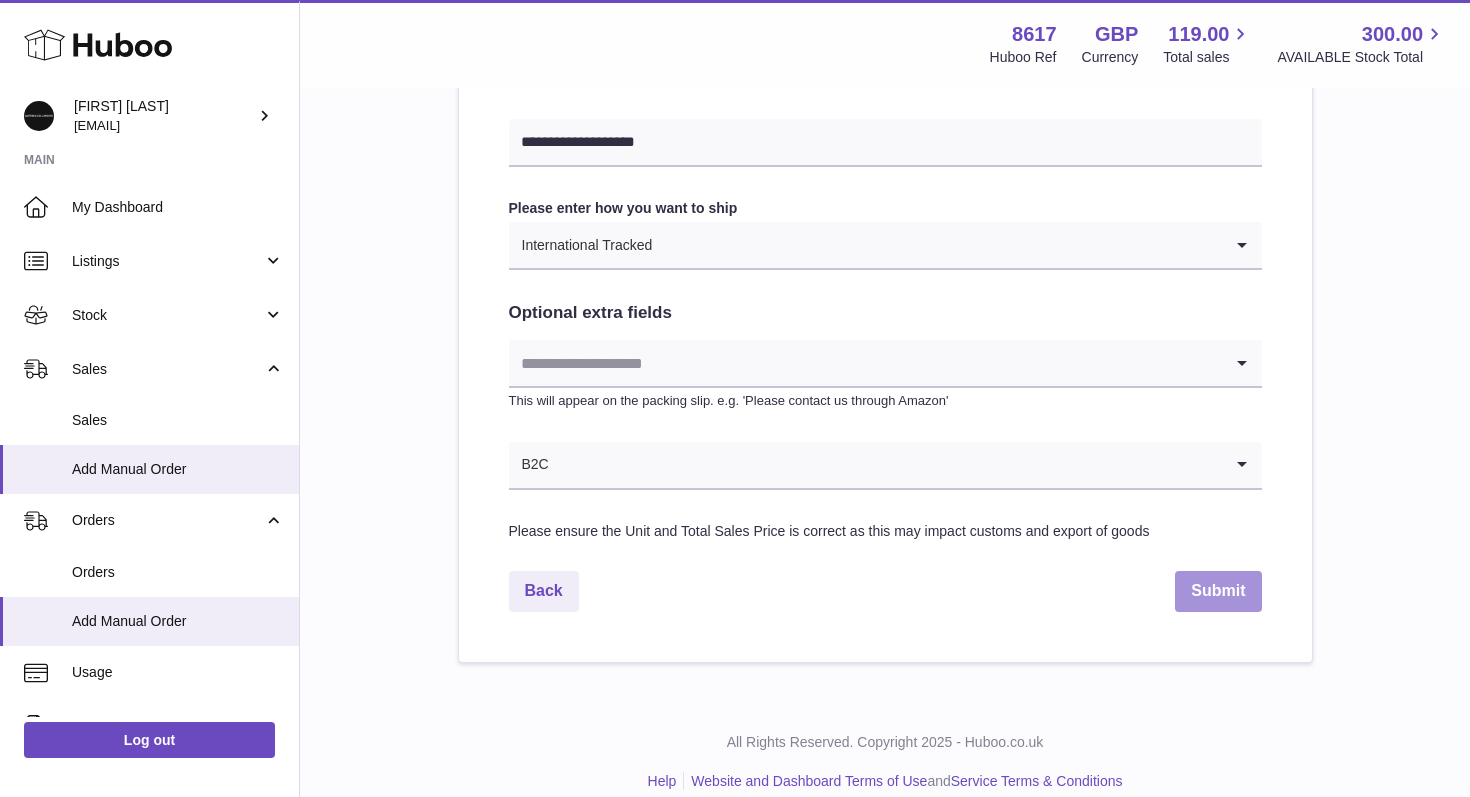 click on "Submit" at bounding box center (1218, 591) 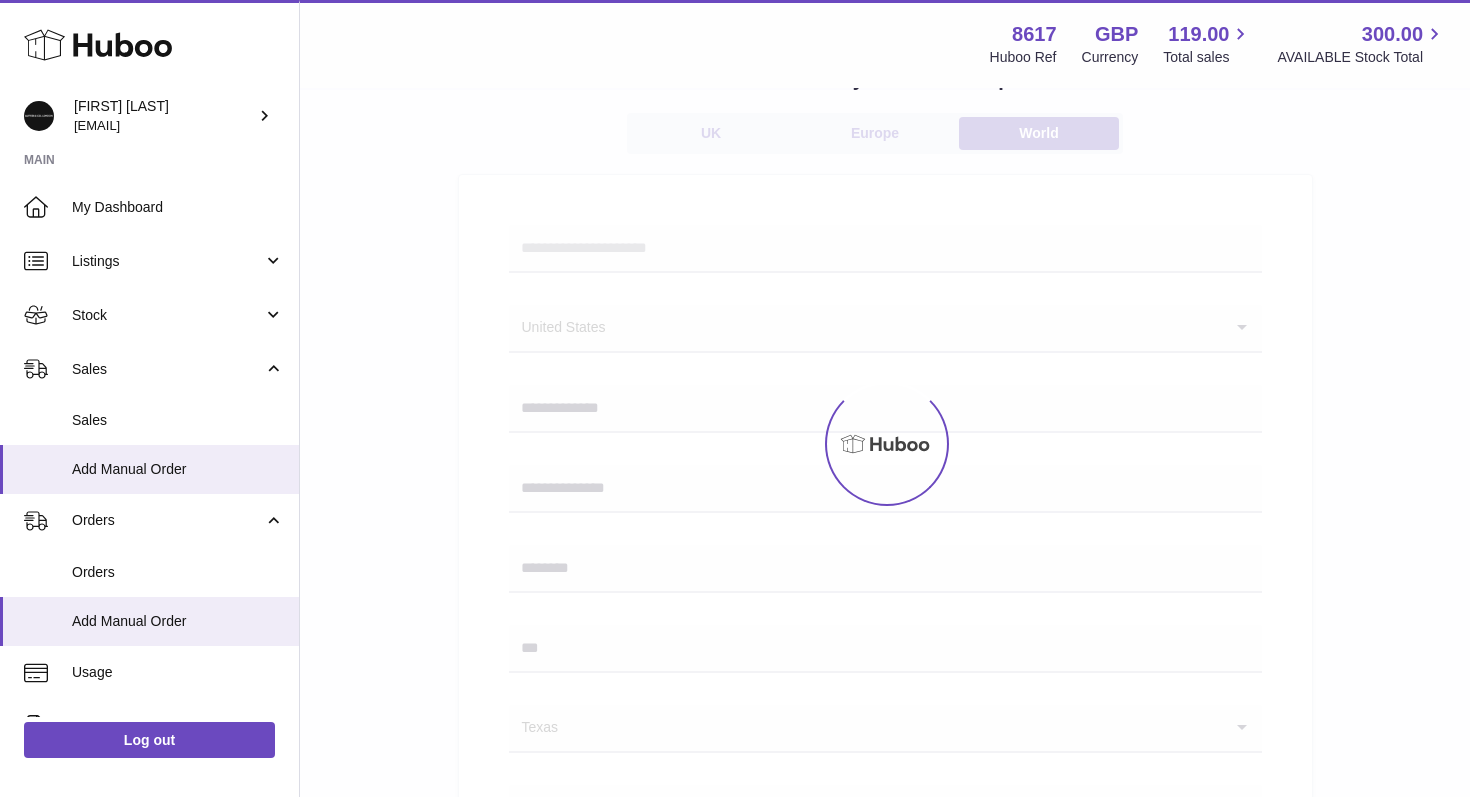 scroll, scrollTop: 0, scrollLeft: 0, axis: both 